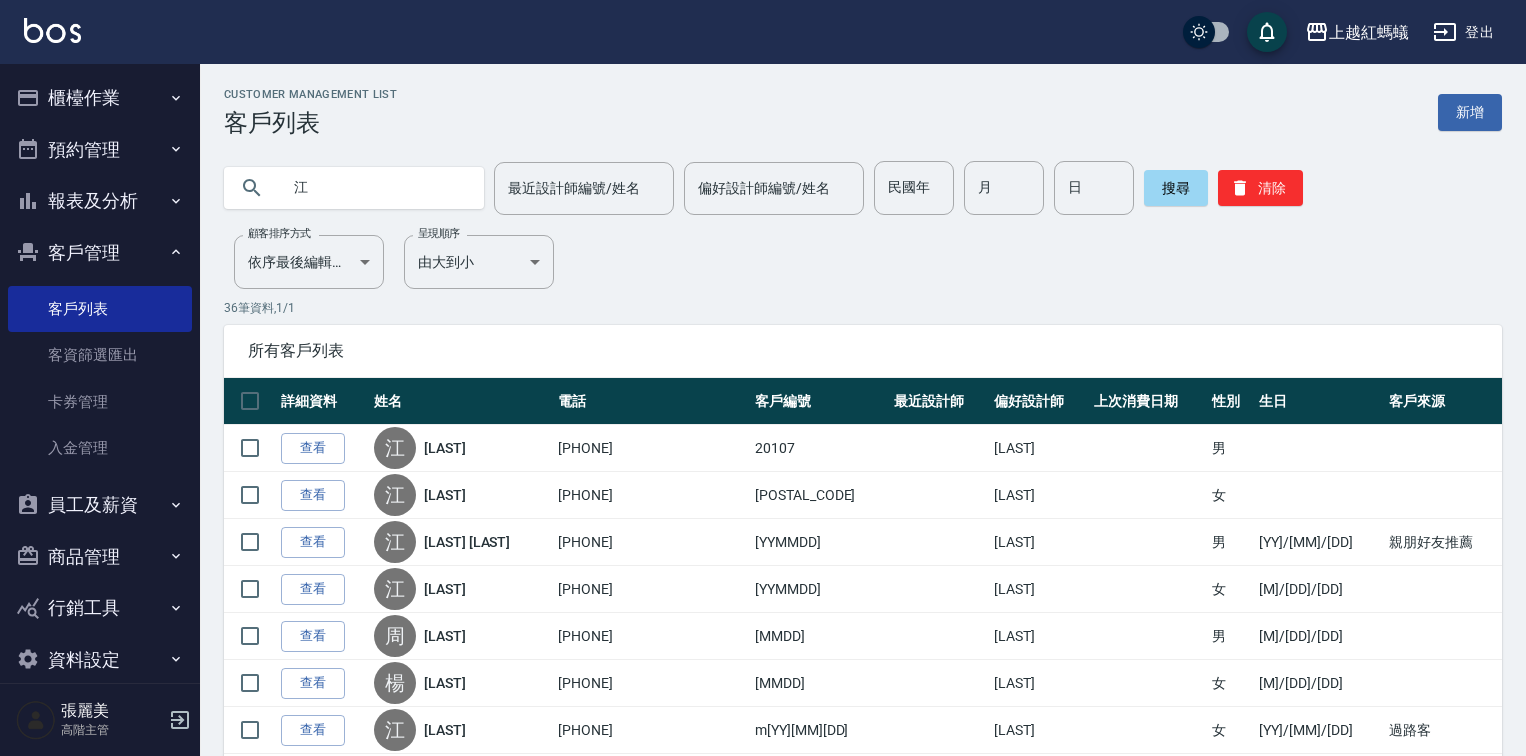 scroll, scrollTop: 0, scrollLeft: 0, axis: both 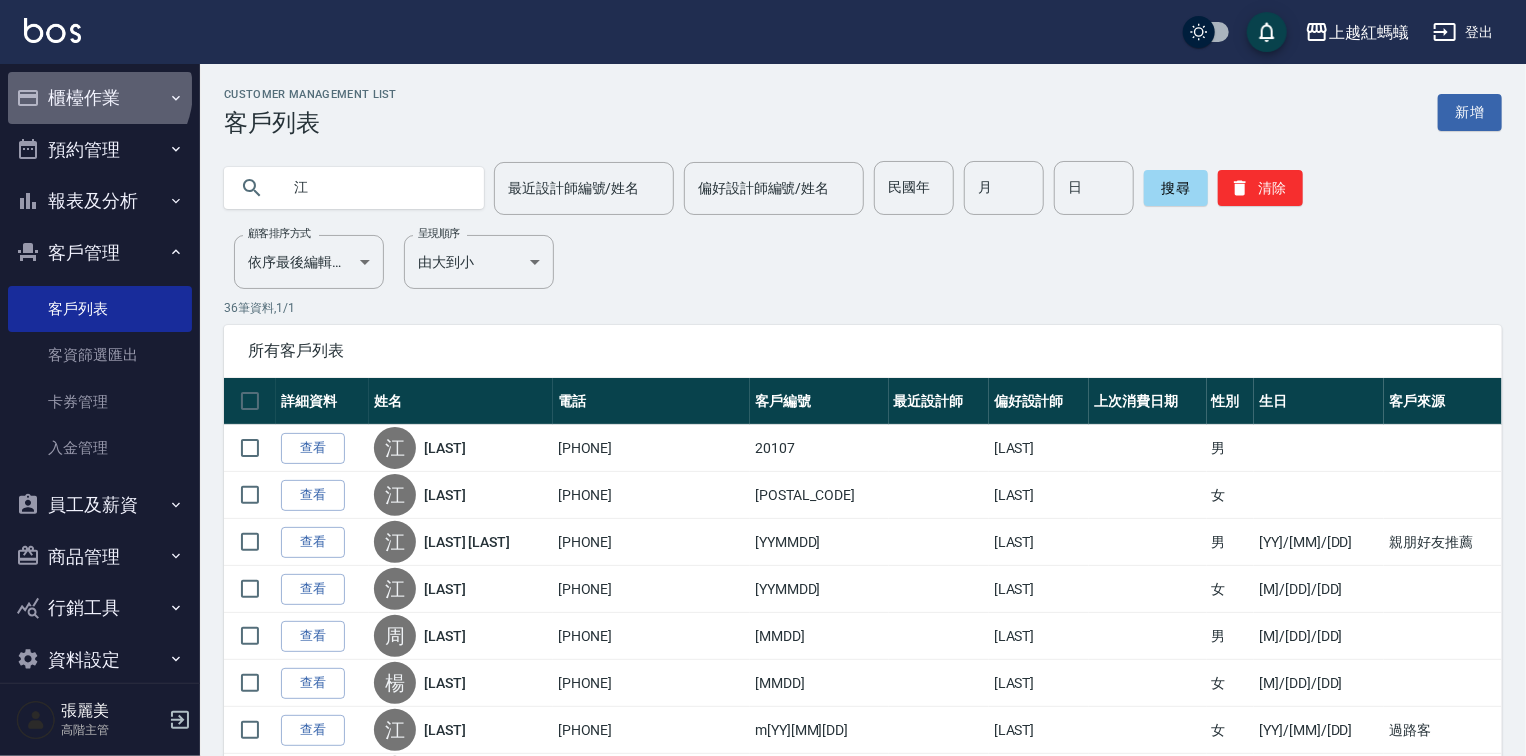 click on "櫃檯作業" at bounding box center [100, 98] 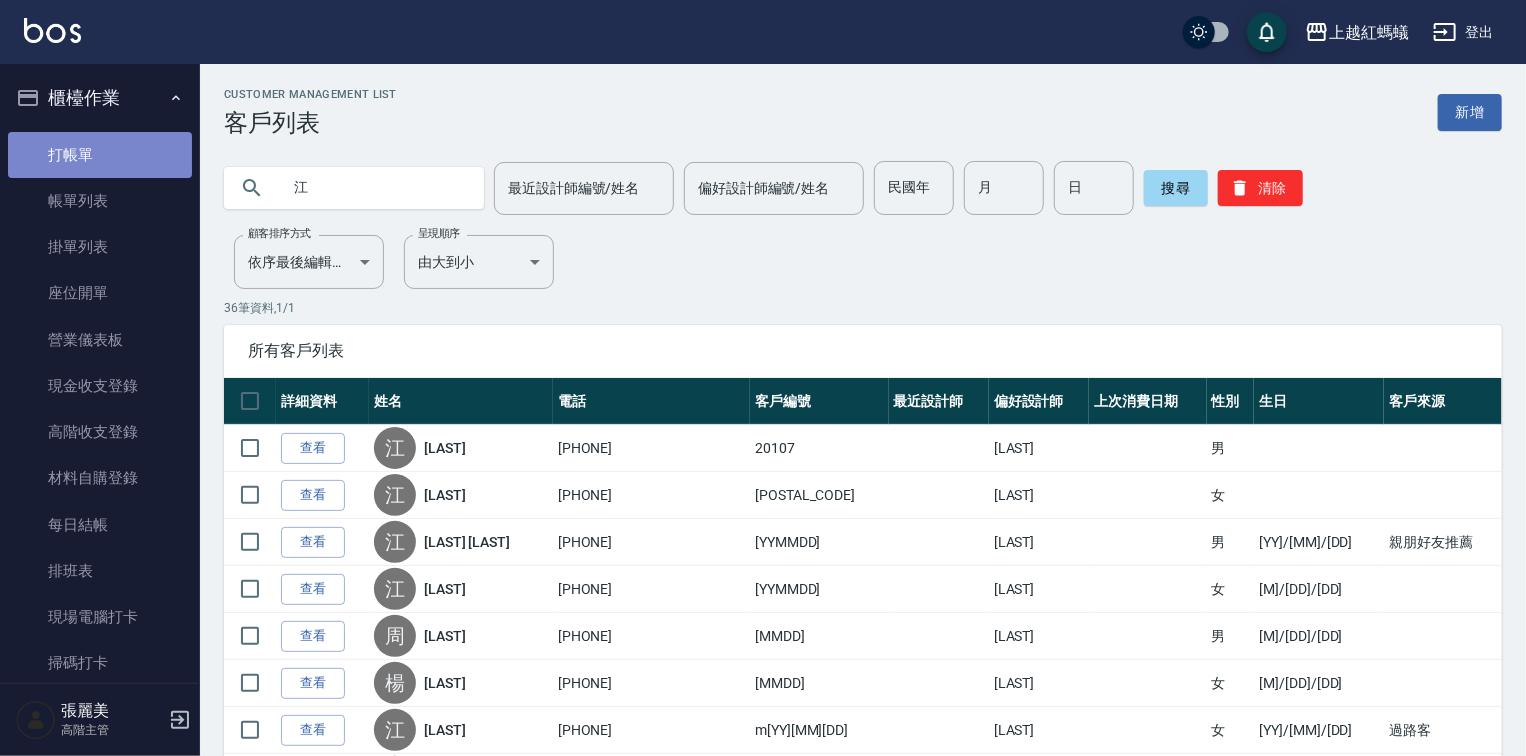 click on "打帳單" at bounding box center (100, 155) 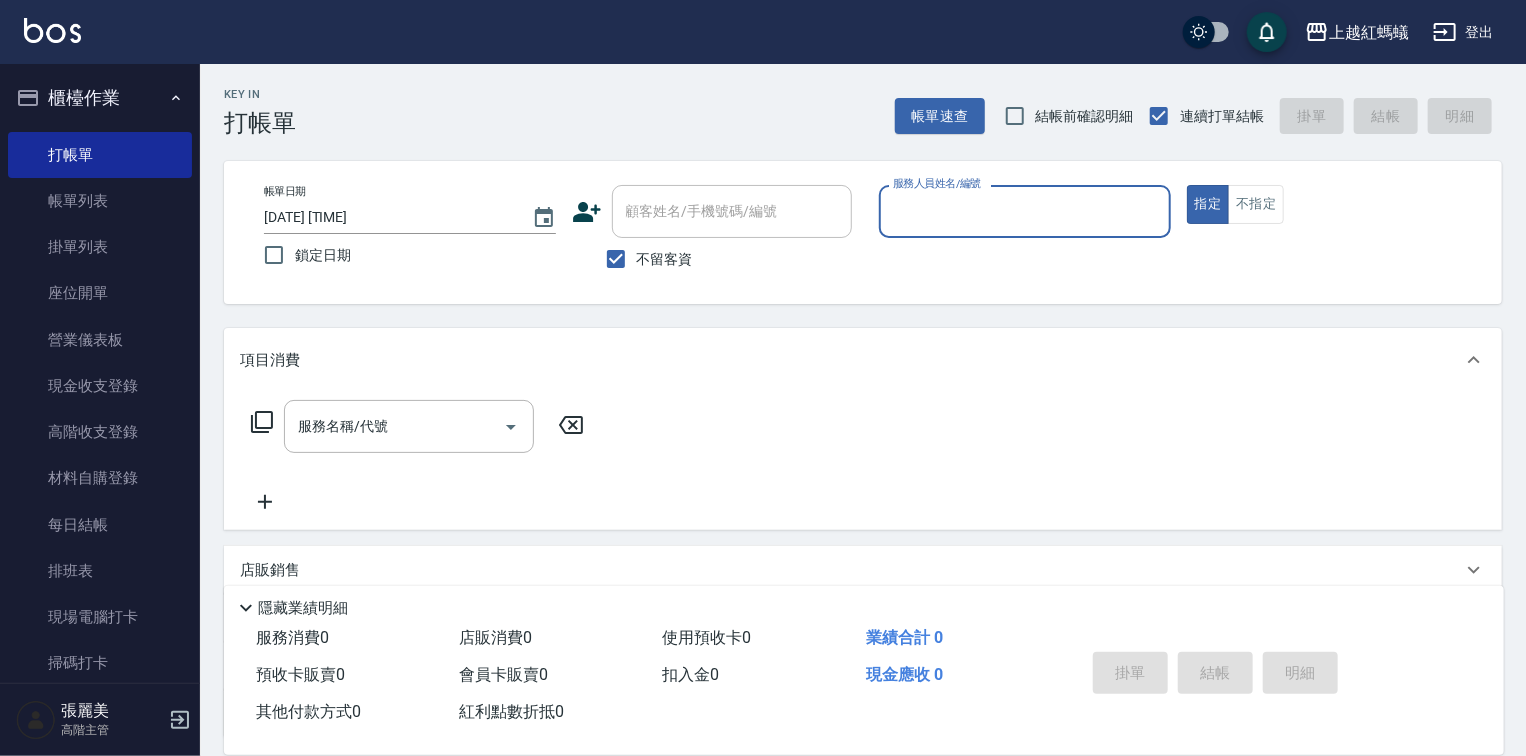 click on "服務人員姓名/編號" at bounding box center (1025, 211) 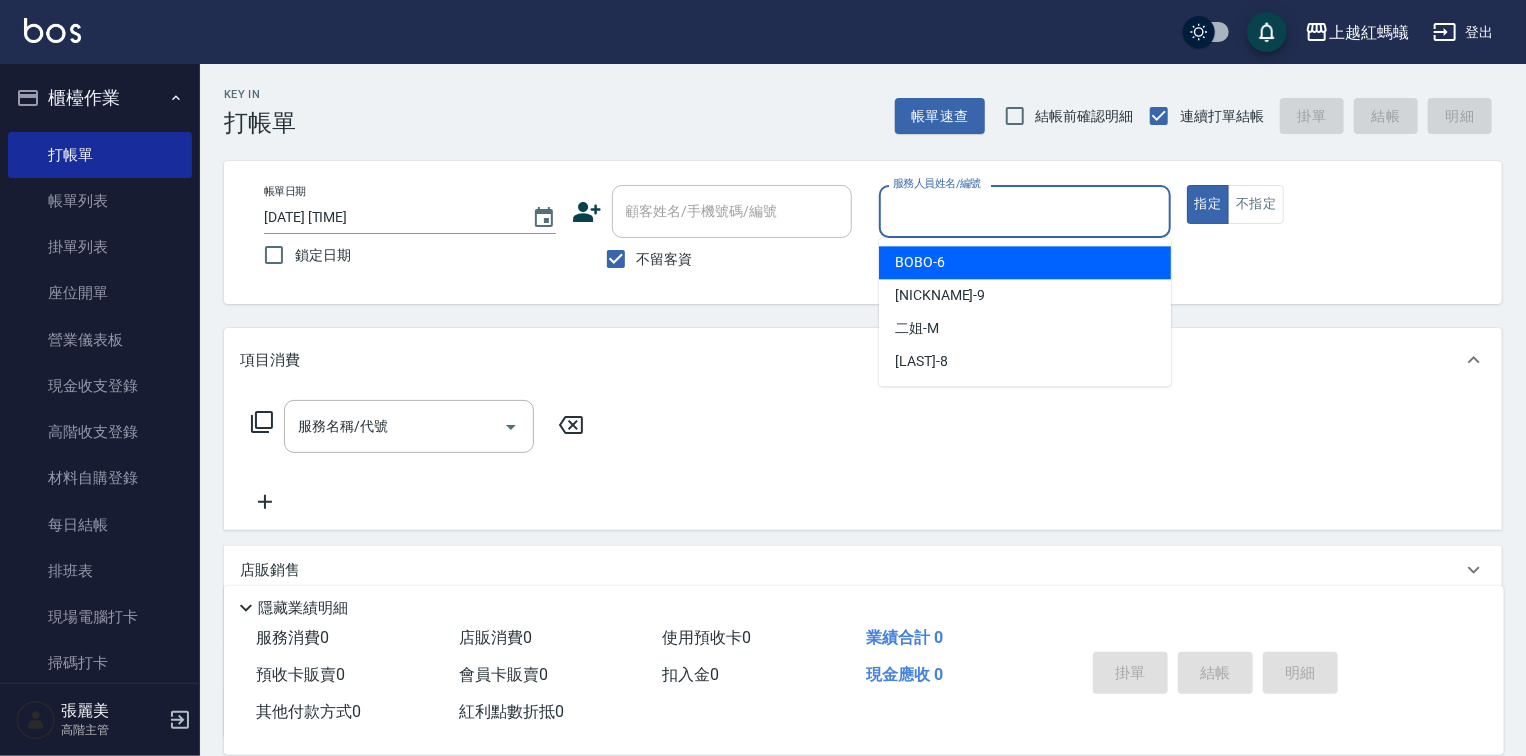 drag, startPoint x: 985, startPoint y: 249, endPoint x: 969, endPoint y: 280, distance: 34.88553 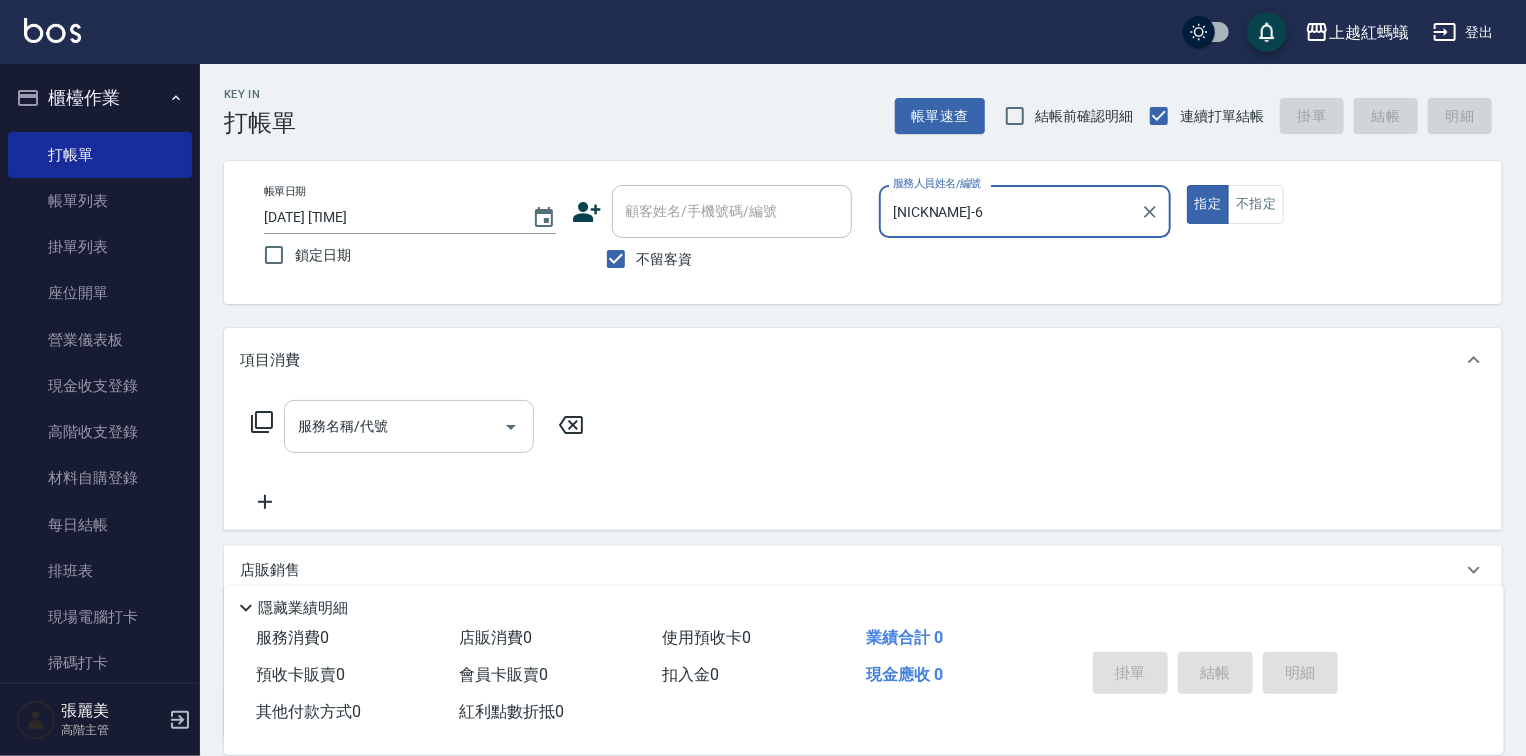 drag, startPoint x: 462, startPoint y: 434, endPoint x: 474, endPoint y: 449, distance: 19.209373 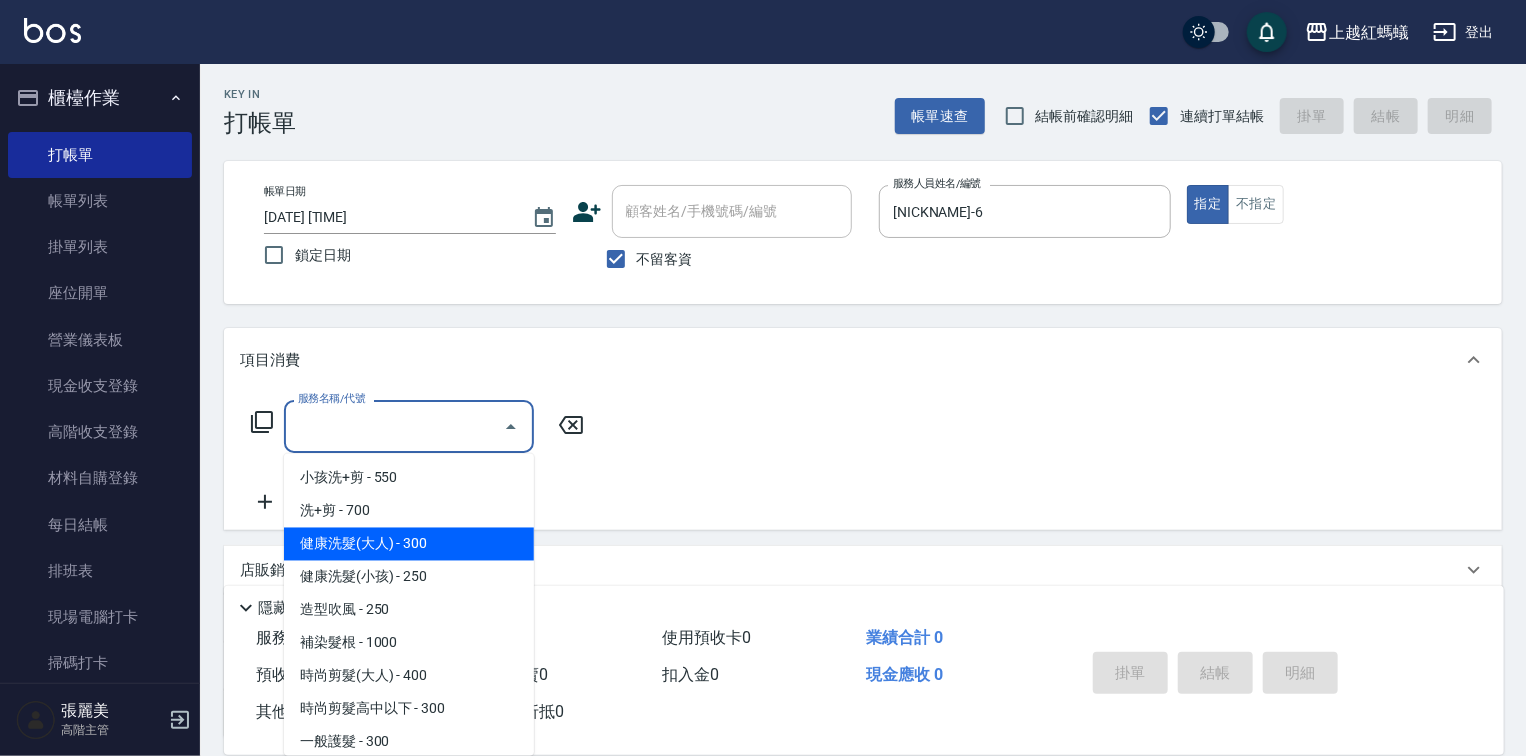 click on "健康洗髮(大人) - 300" at bounding box center (409, 544) 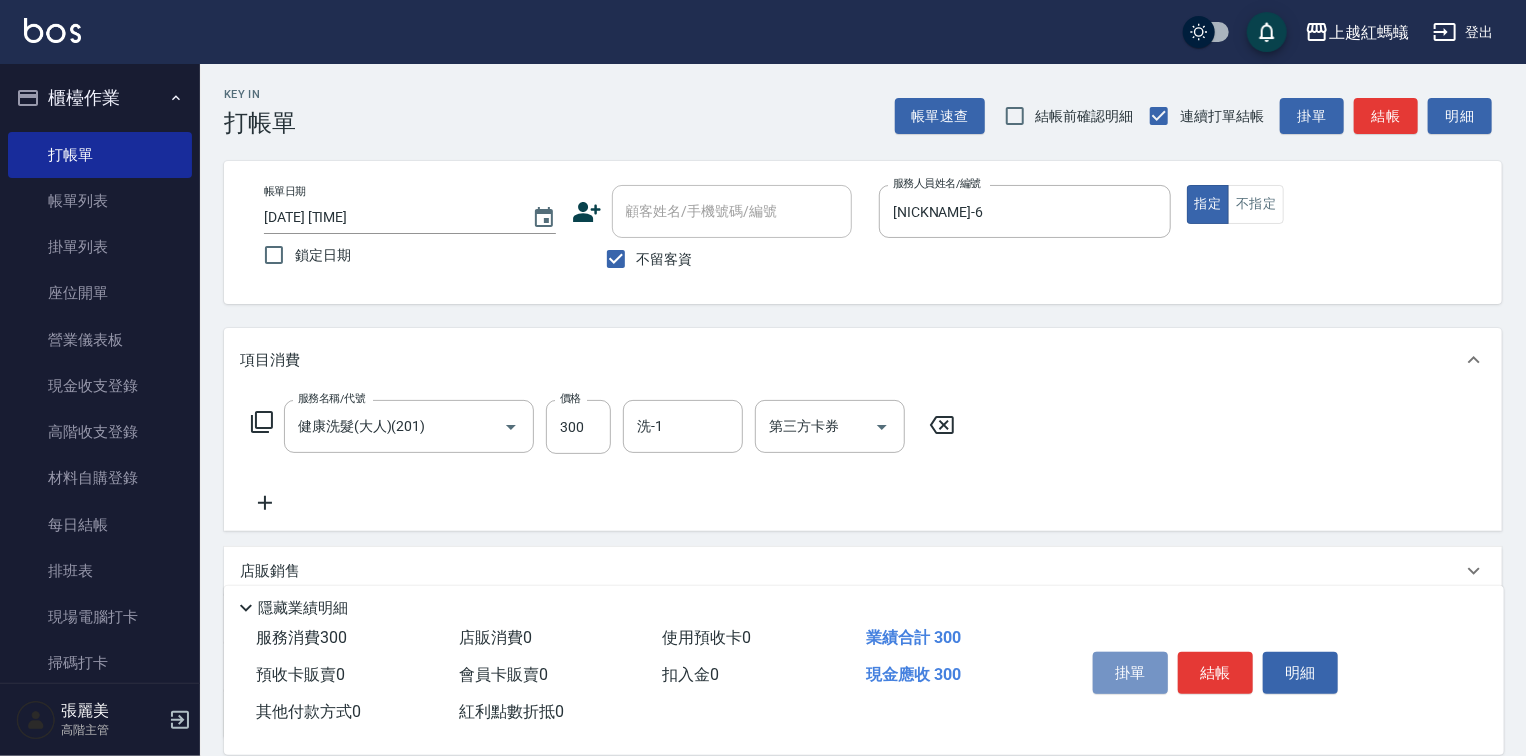click on "掛單 結帳 明細" at bounding box center [1215, 675] 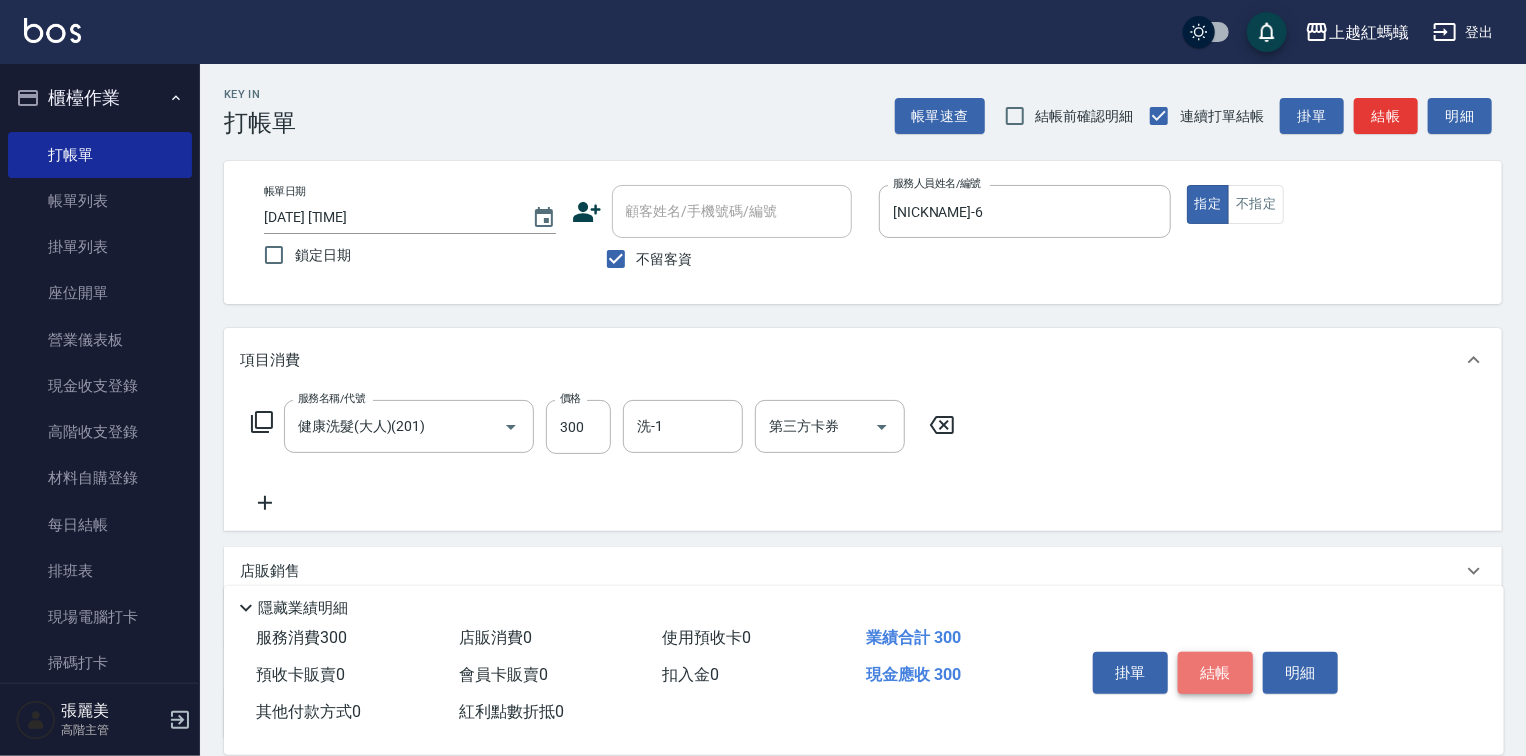click on "結帳" at bounding box center [1215, 673] 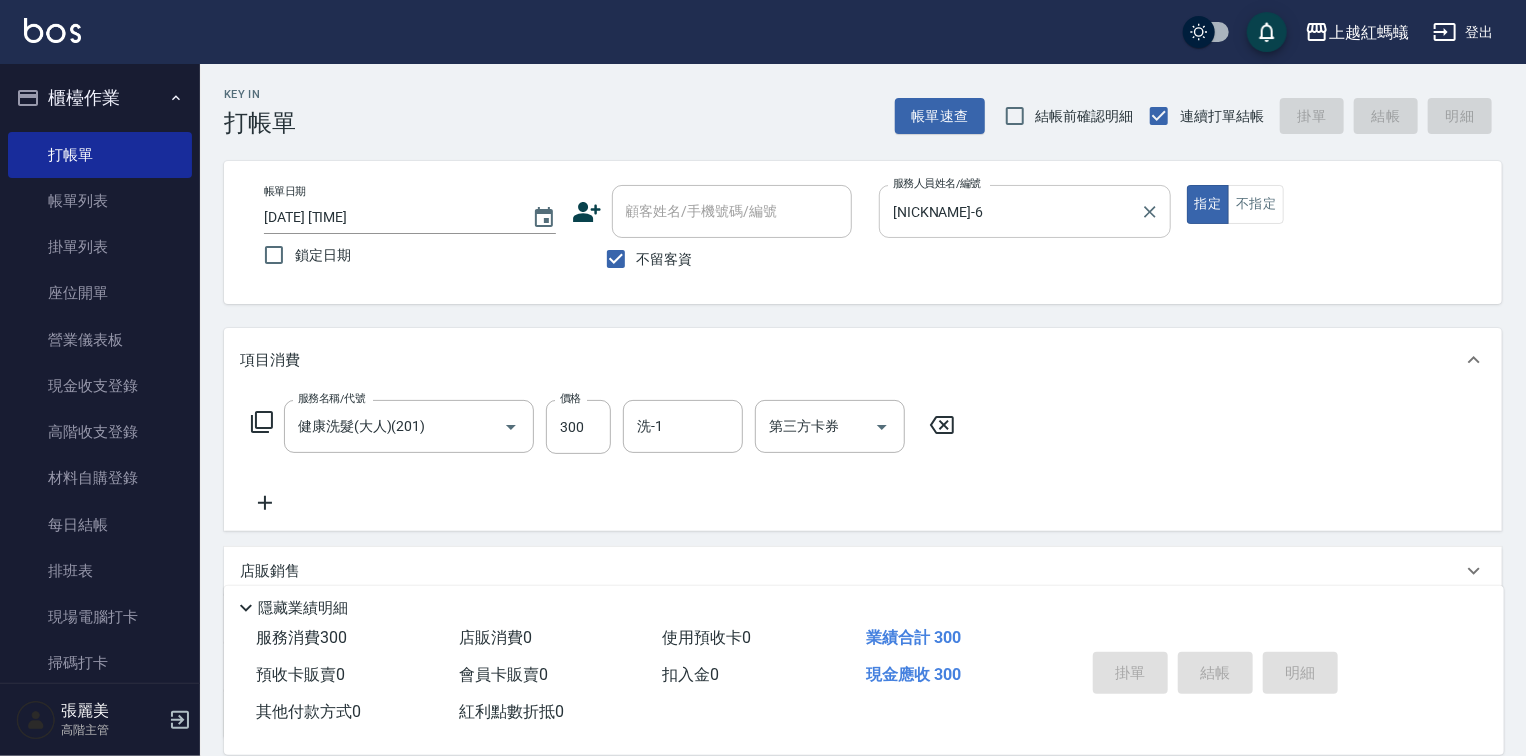 type 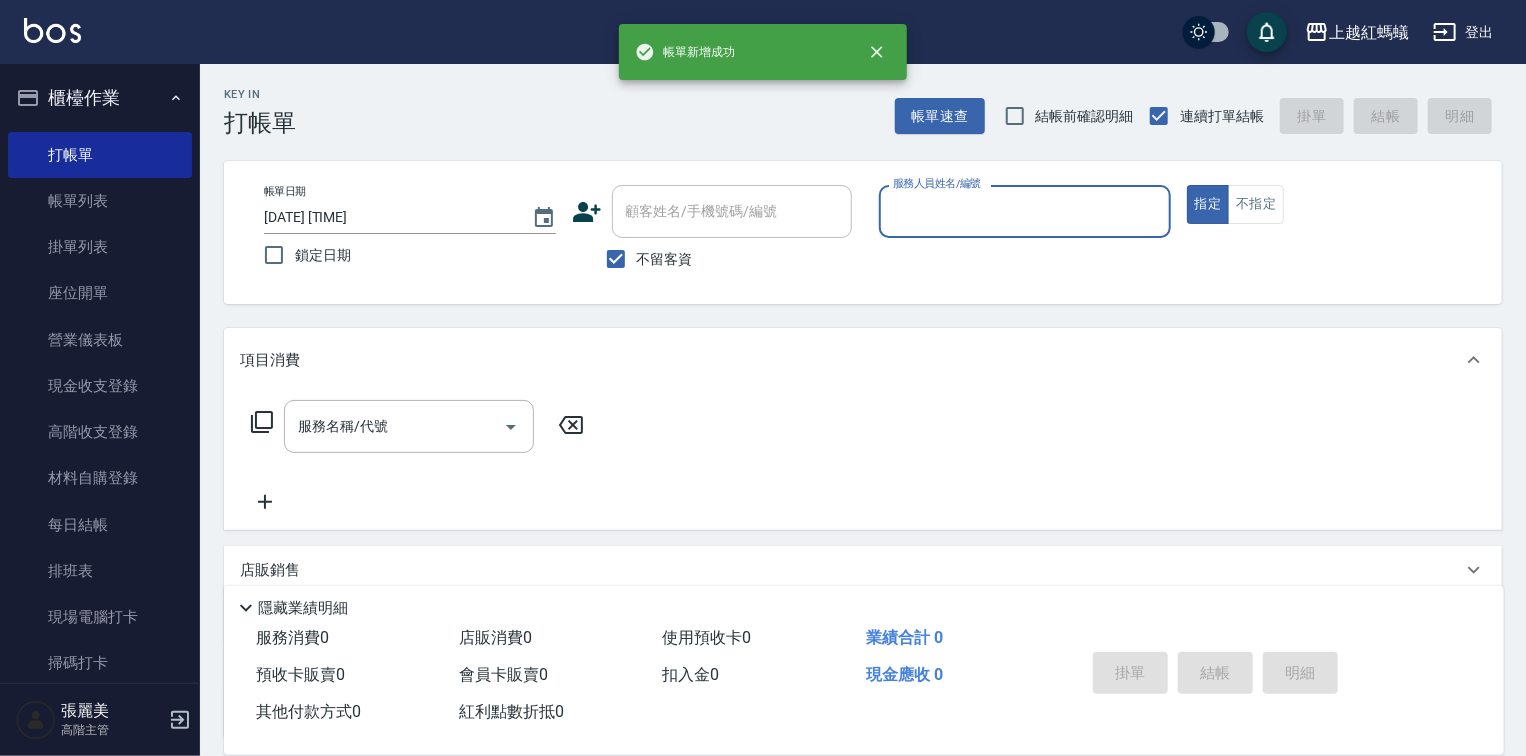 click on "服務人員姓名/編號" at bounding box center (1025, 211) 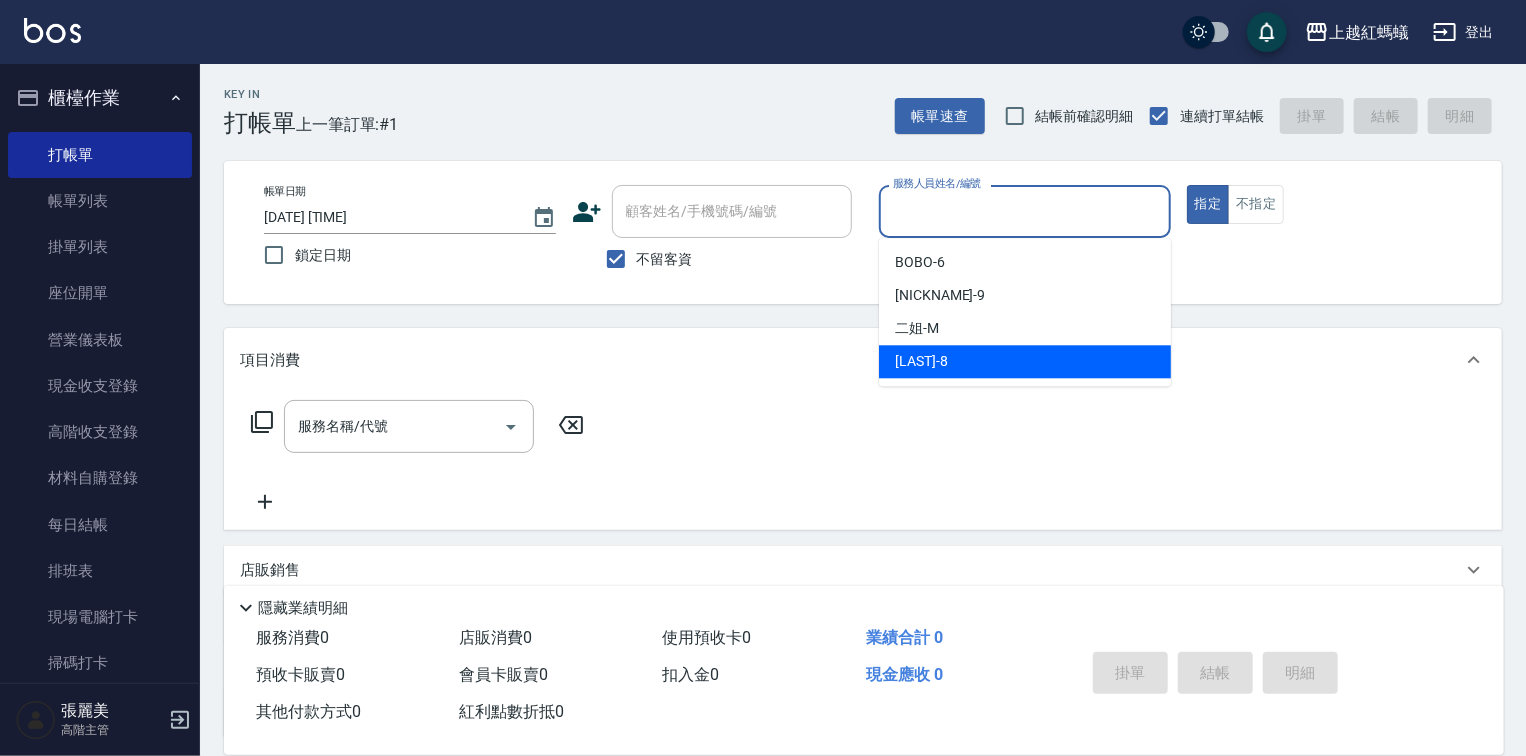 click on "[LAST]-8" at bounding box center [1025, 361] 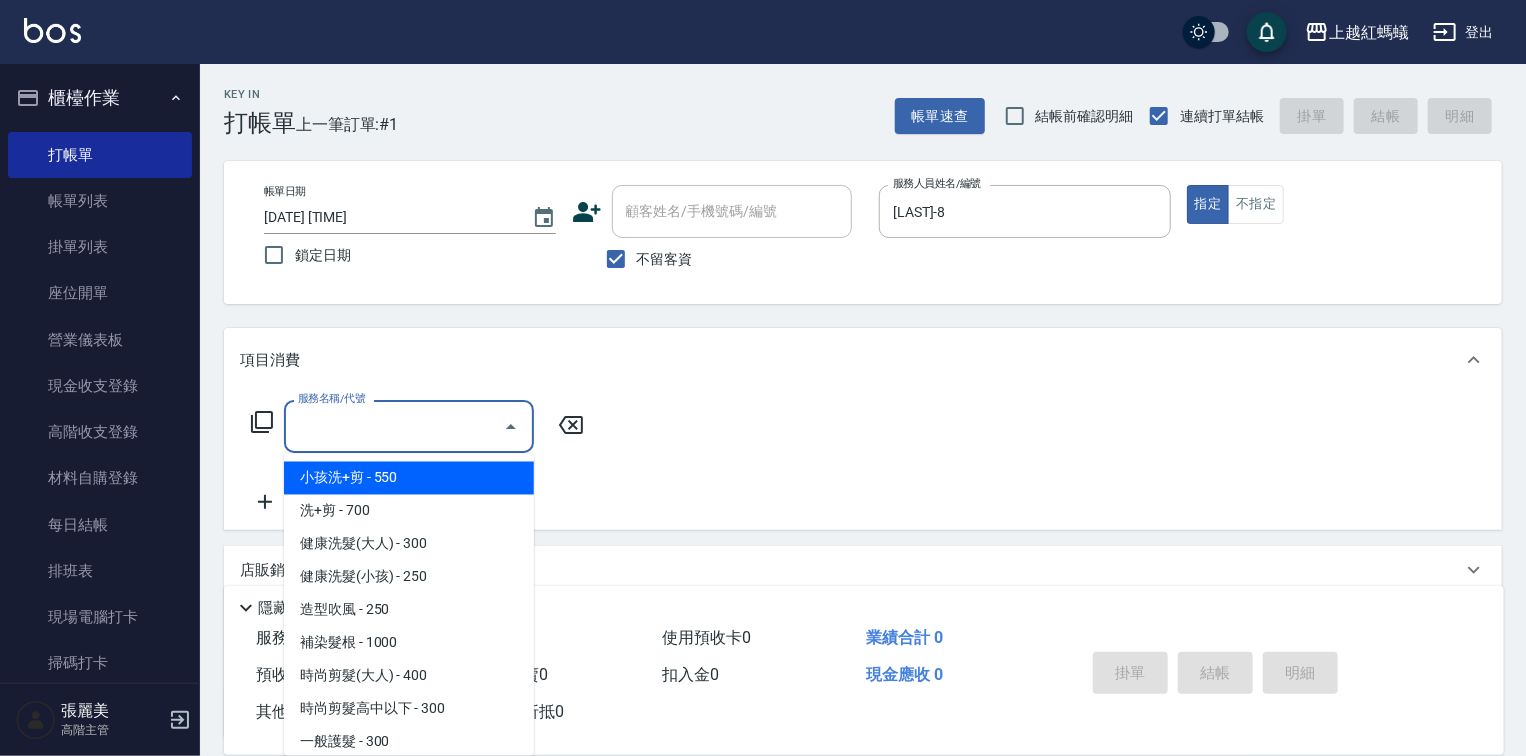 click on "服務名稱/代號" at bounding box center [394, 426] 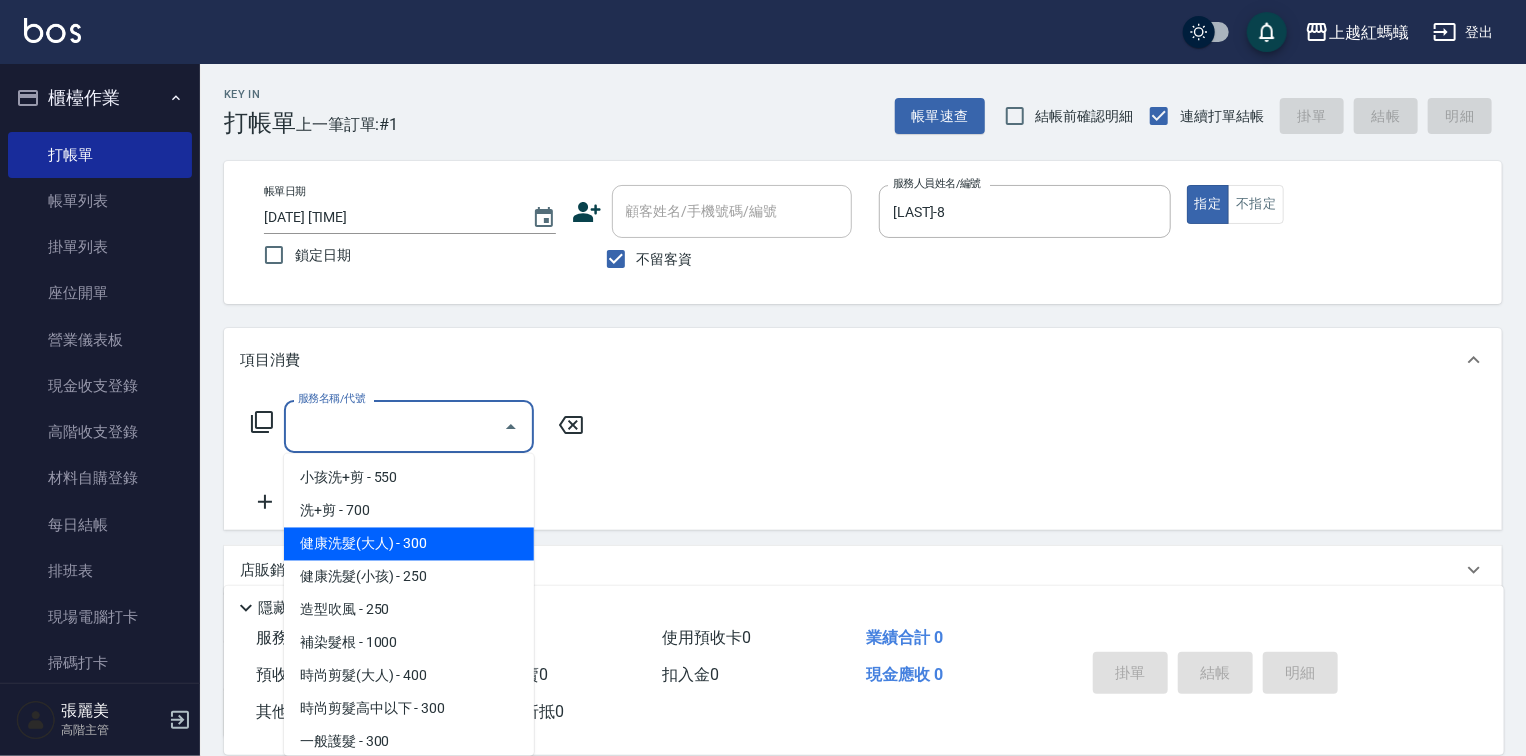 click on "健康洗髮(大人) - 300" at bounding box center [409, 544] 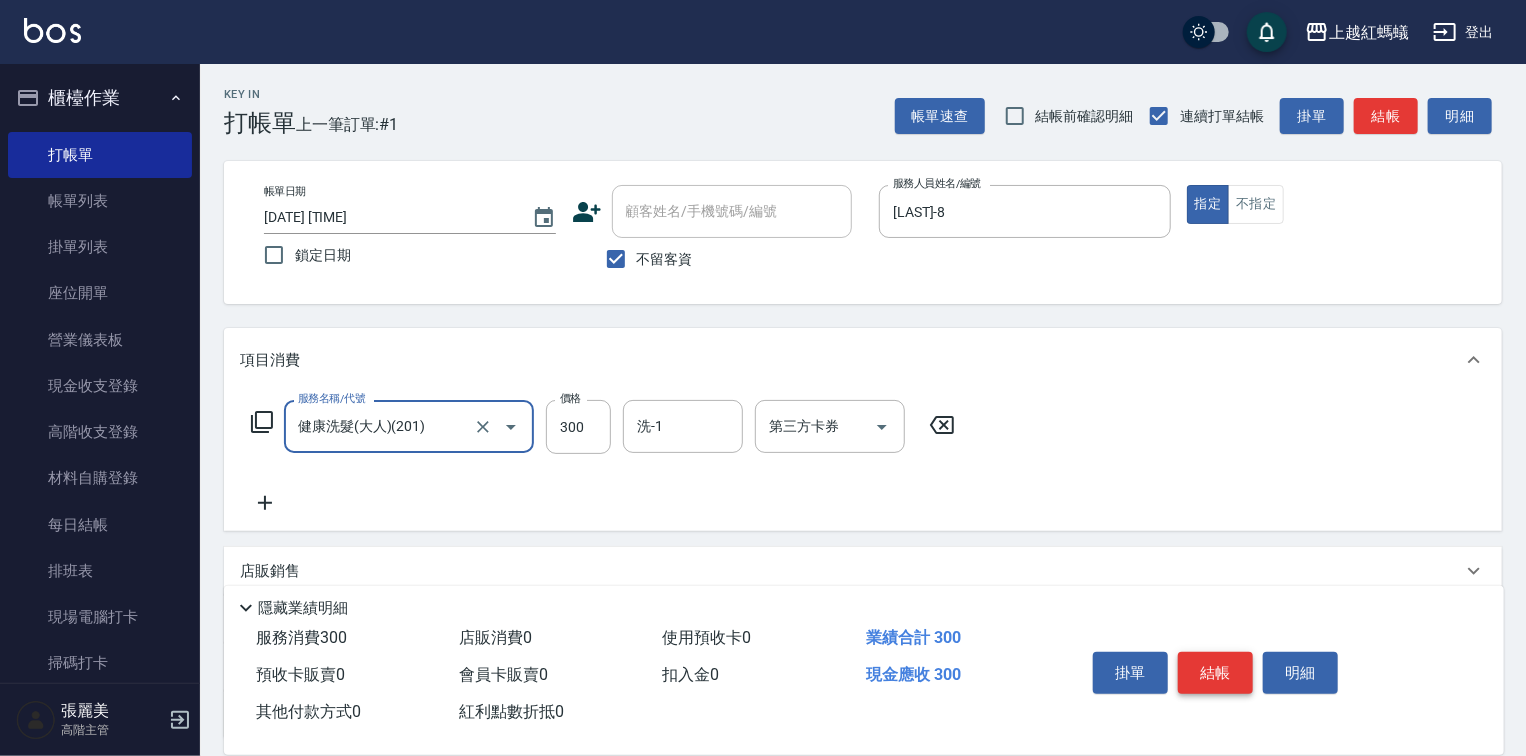 click on "結帳" at bounding box center [1215, 673] 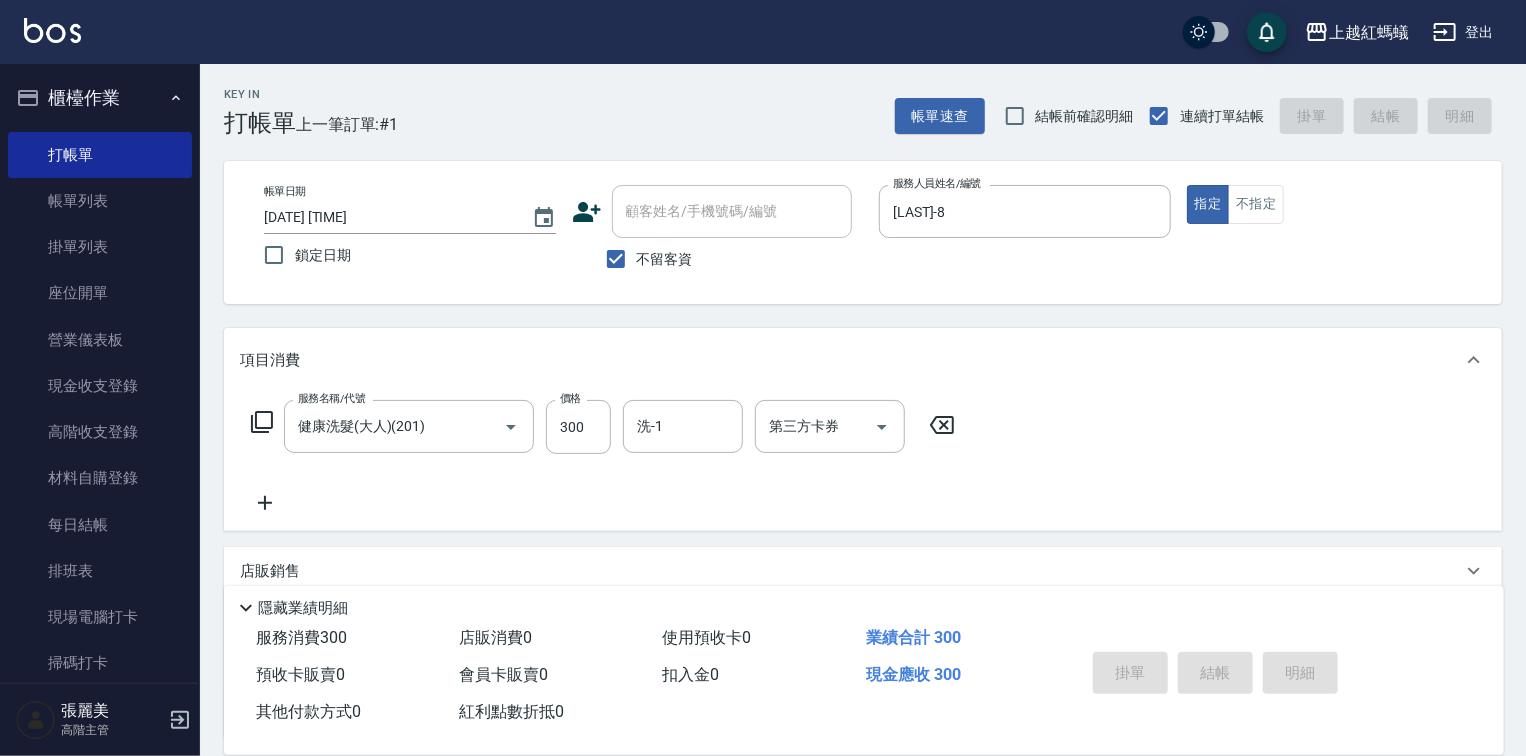 type 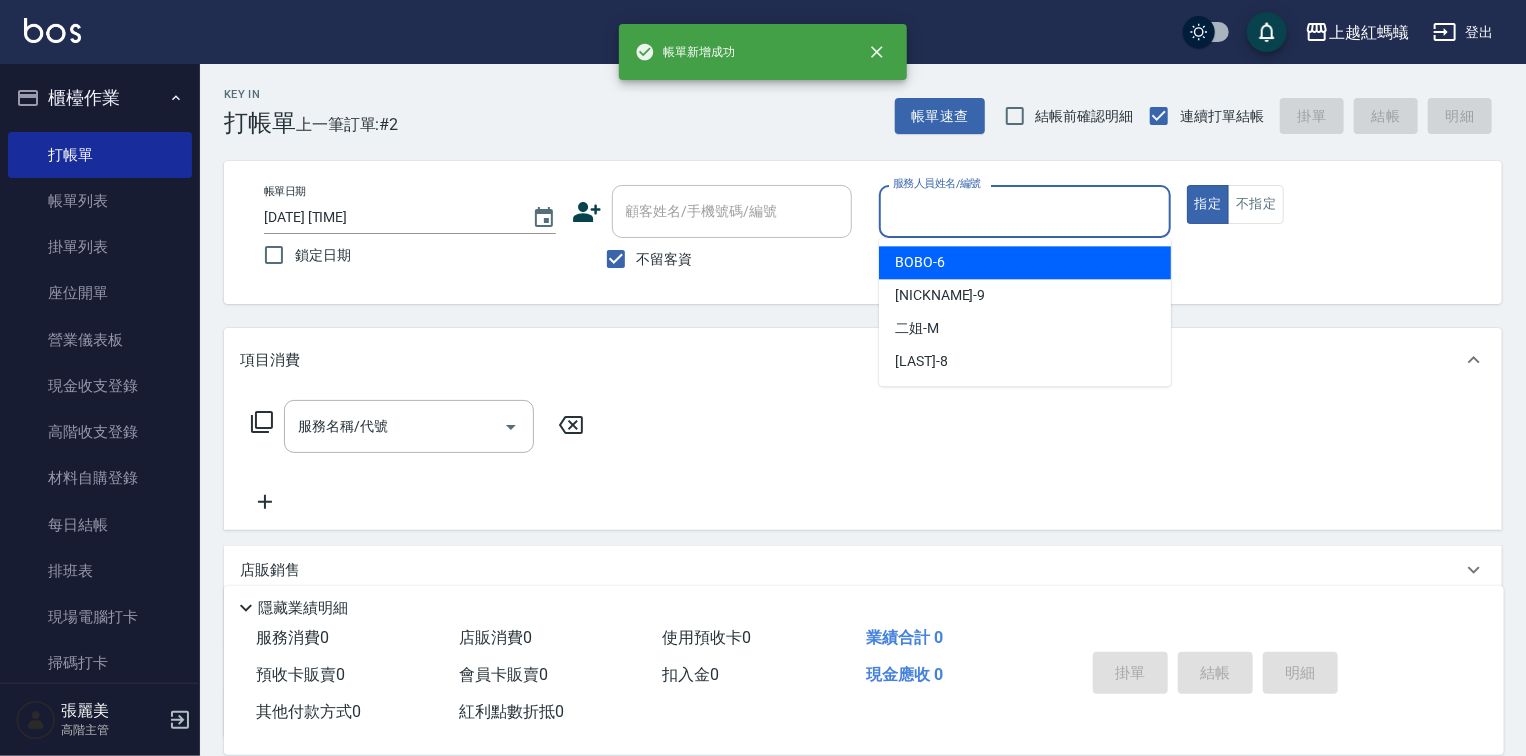 click on "服務人員姓名/編號" at bounding box center [1025, 211] 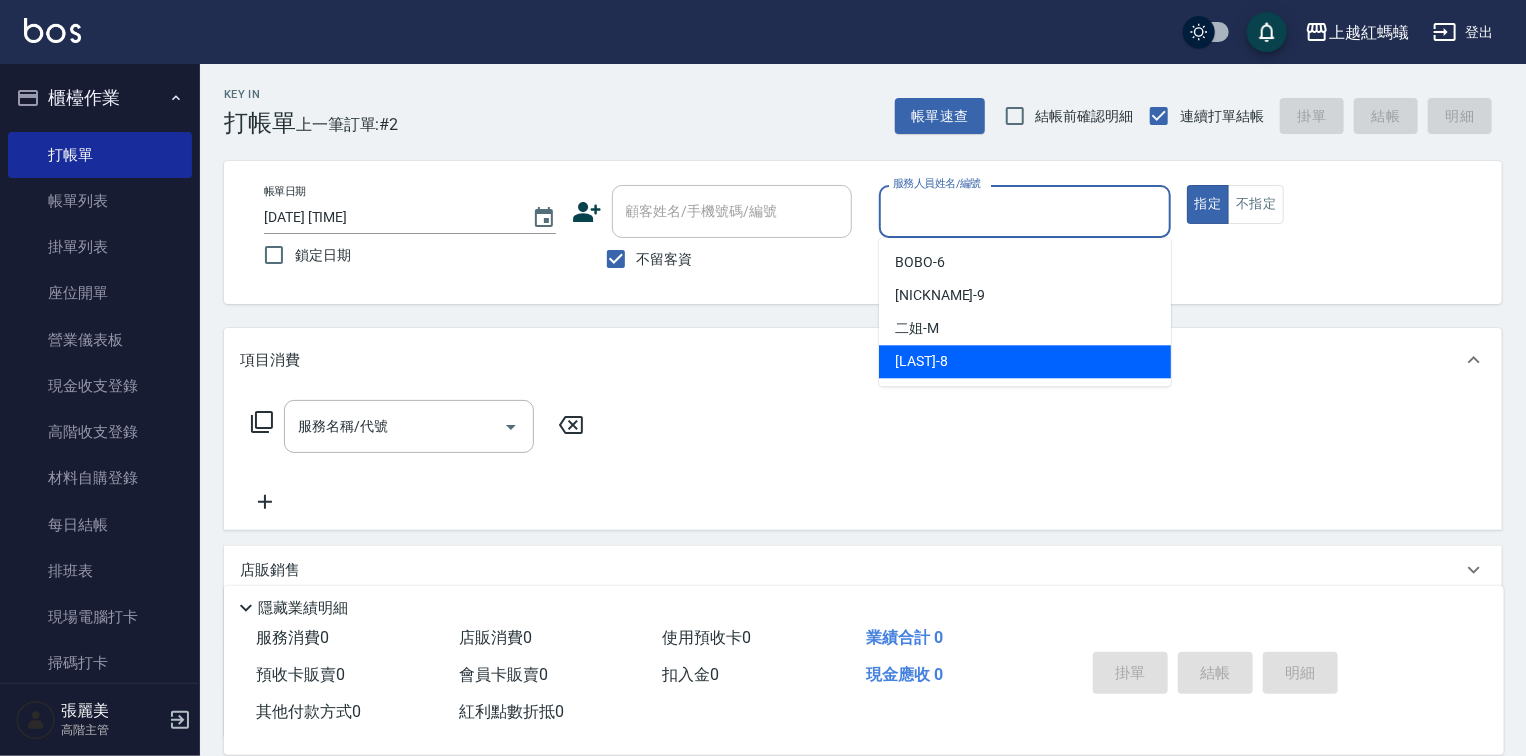 drag, startPoint x: 994, startPoint y: 369, endPoint x: 977, endPoint y: 368, distance: 17.029387 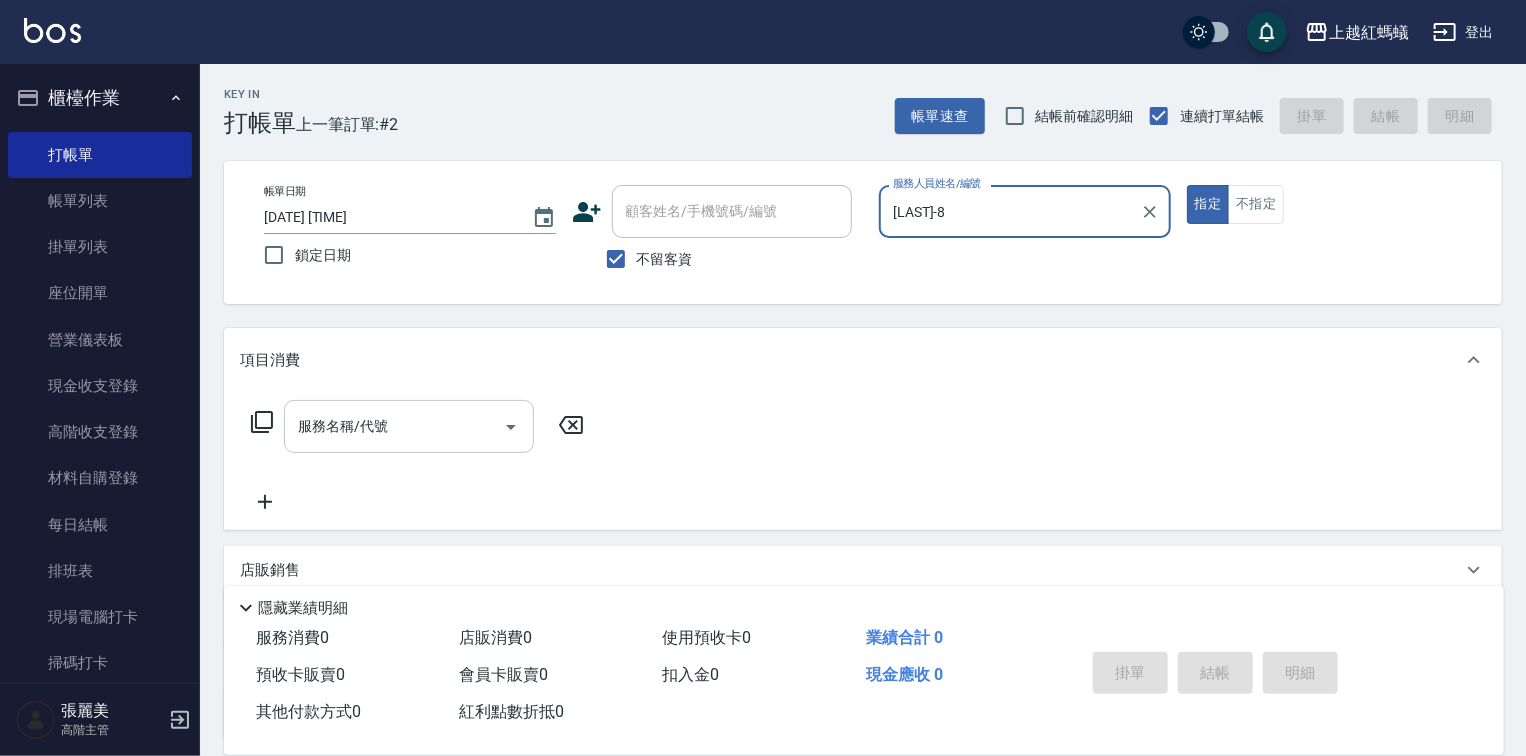 click on "服務名稱/代號" at bounding box center [394, 426] 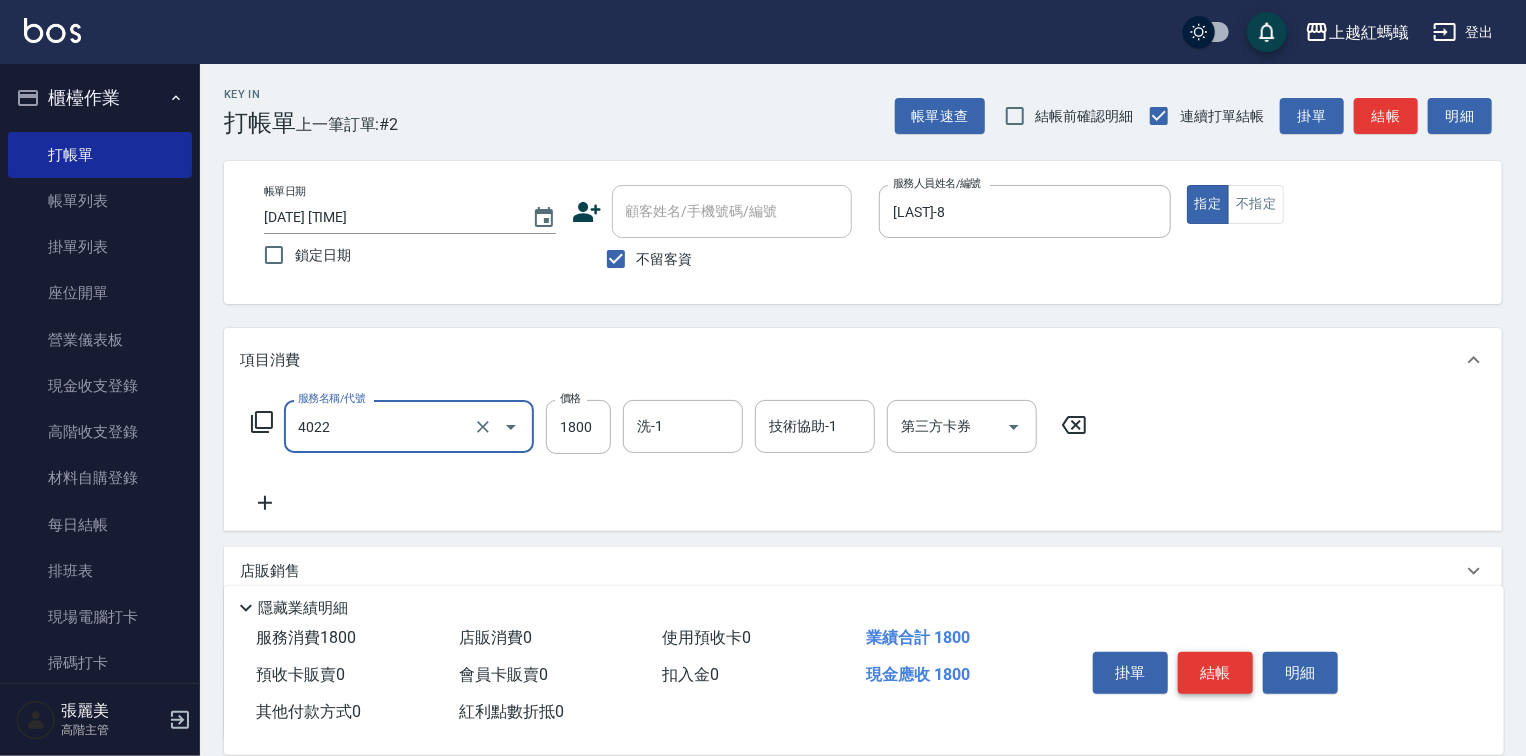 type on "時尚染髮(中)(4022)" 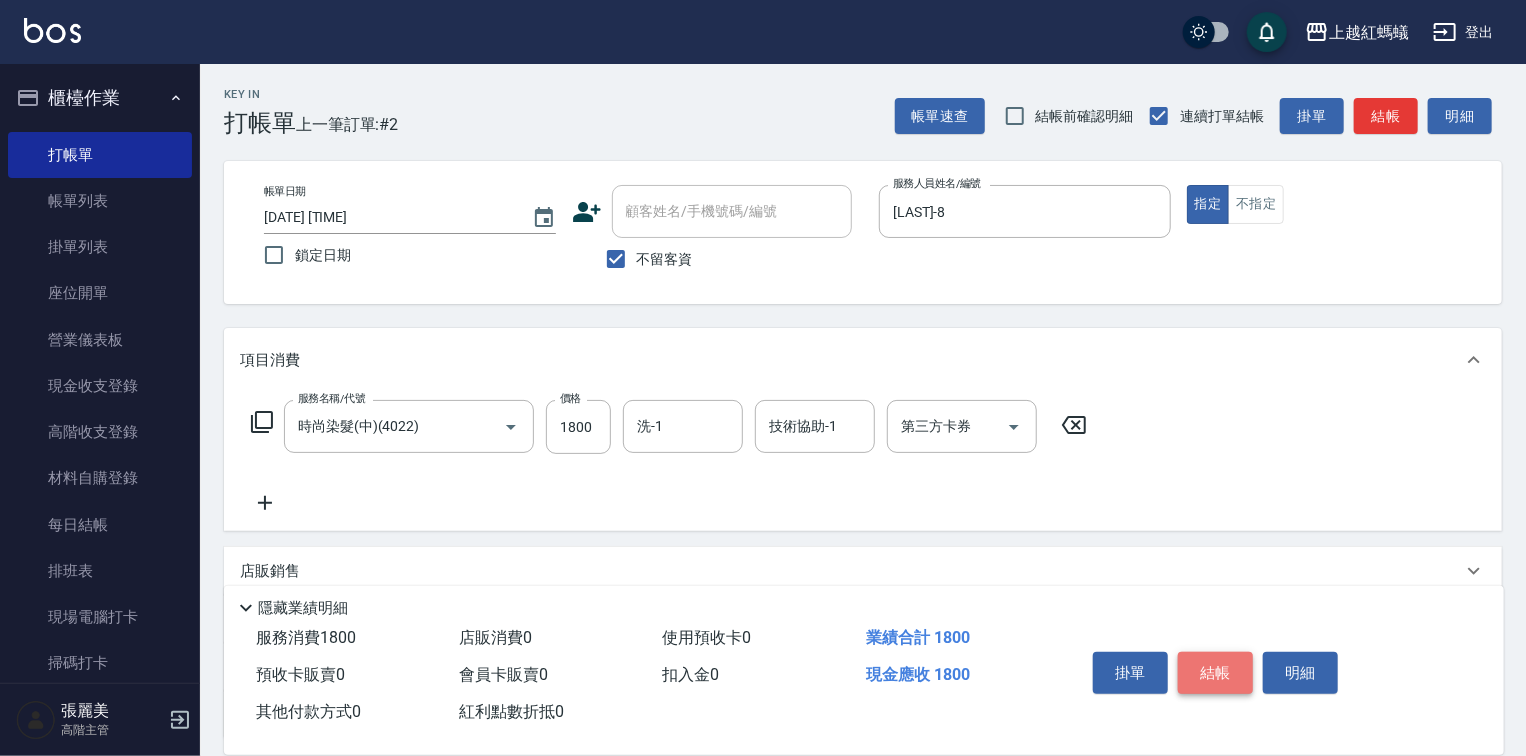 click on "結帳" at bounding box center [1215, 673] 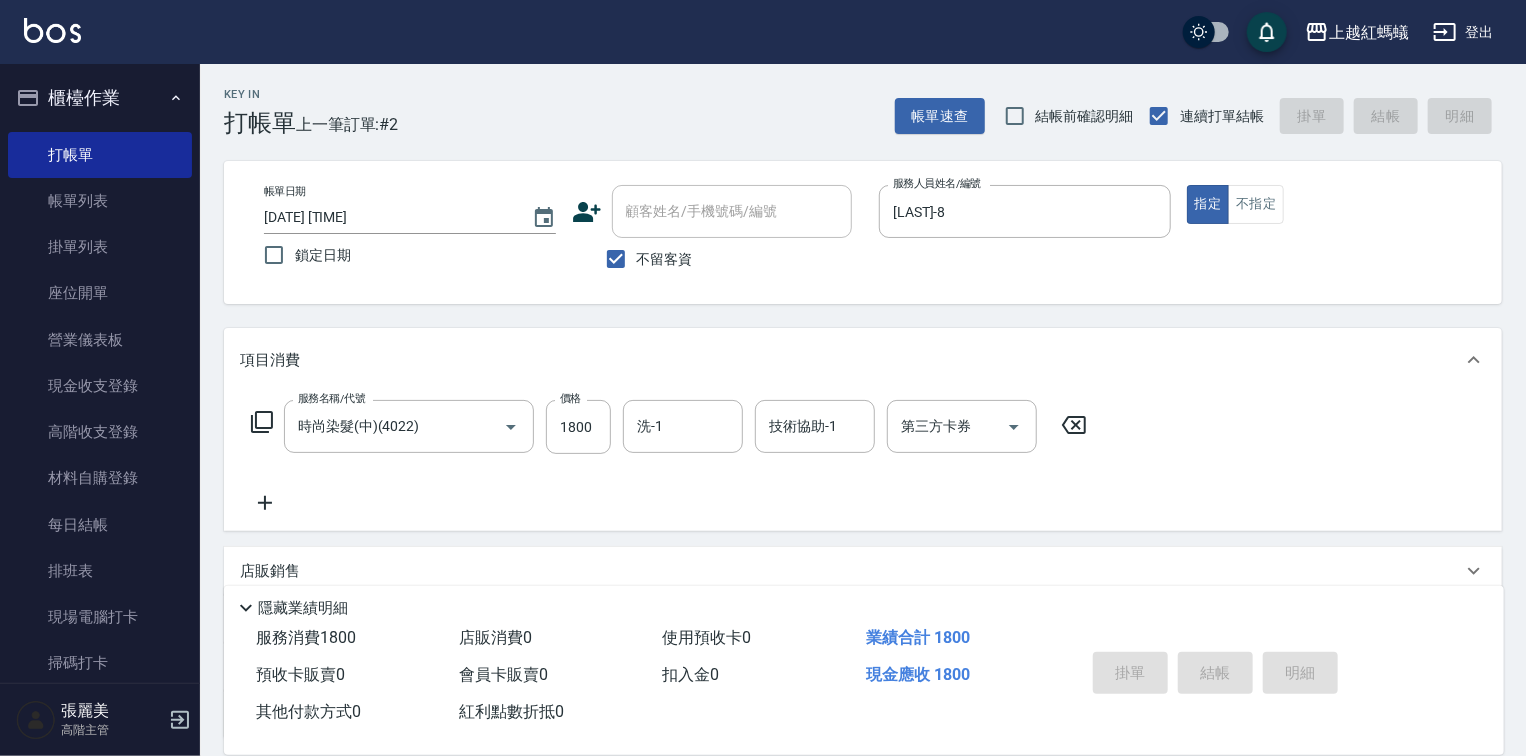 type on "[DATE] [TIME]" 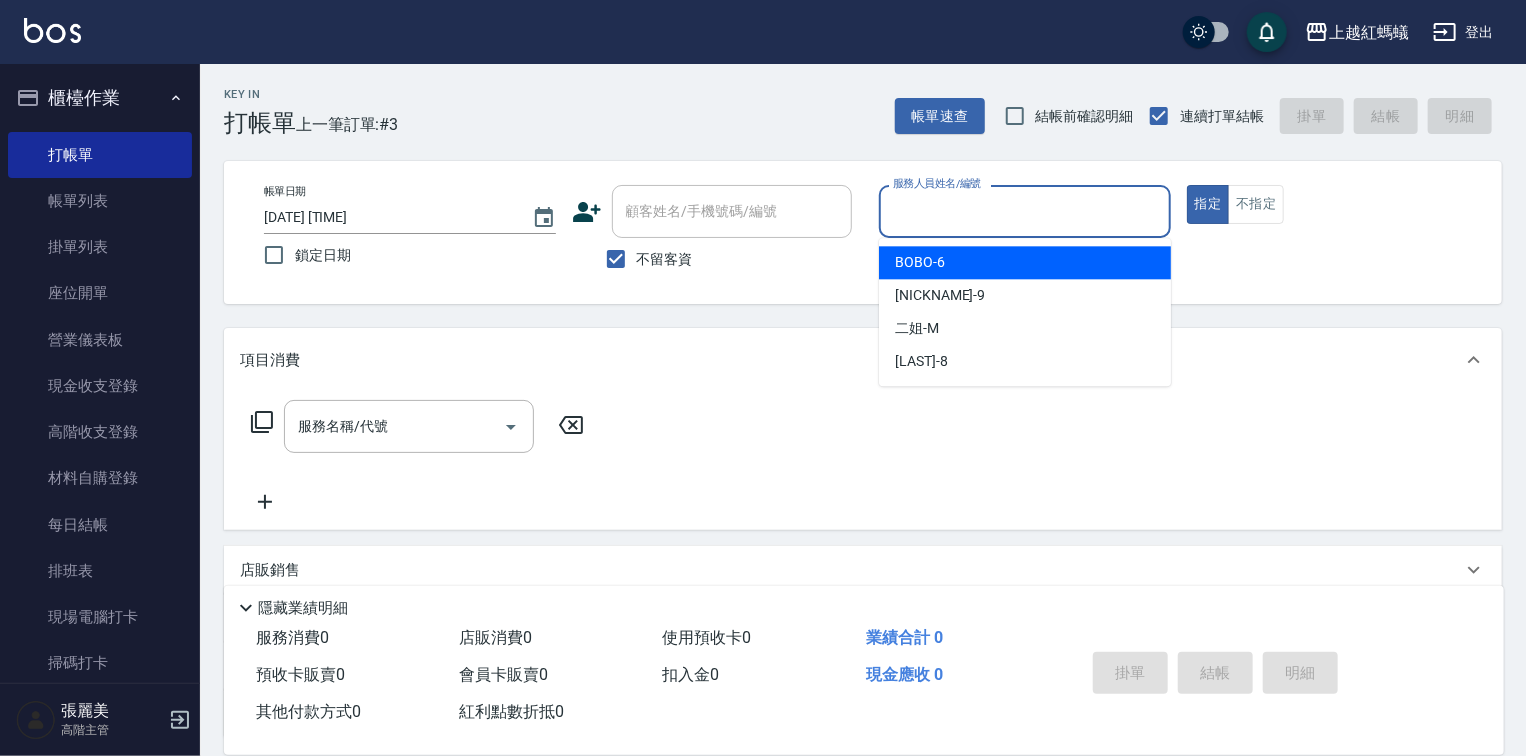 click on "服務人員姓名/編號" at bounding box center [1025, 211] 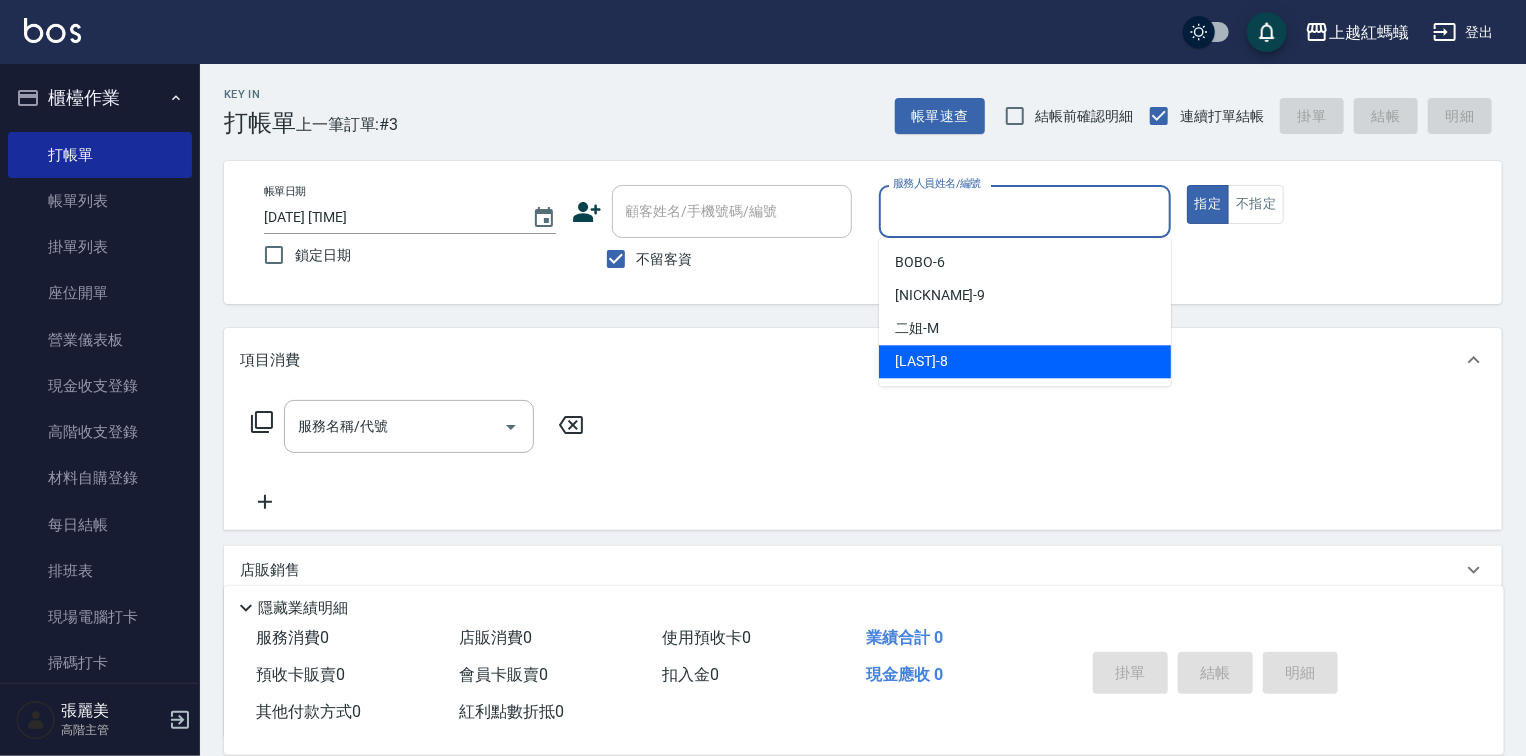 click on "[LAST]-8" at bounding box center (1025, 361) 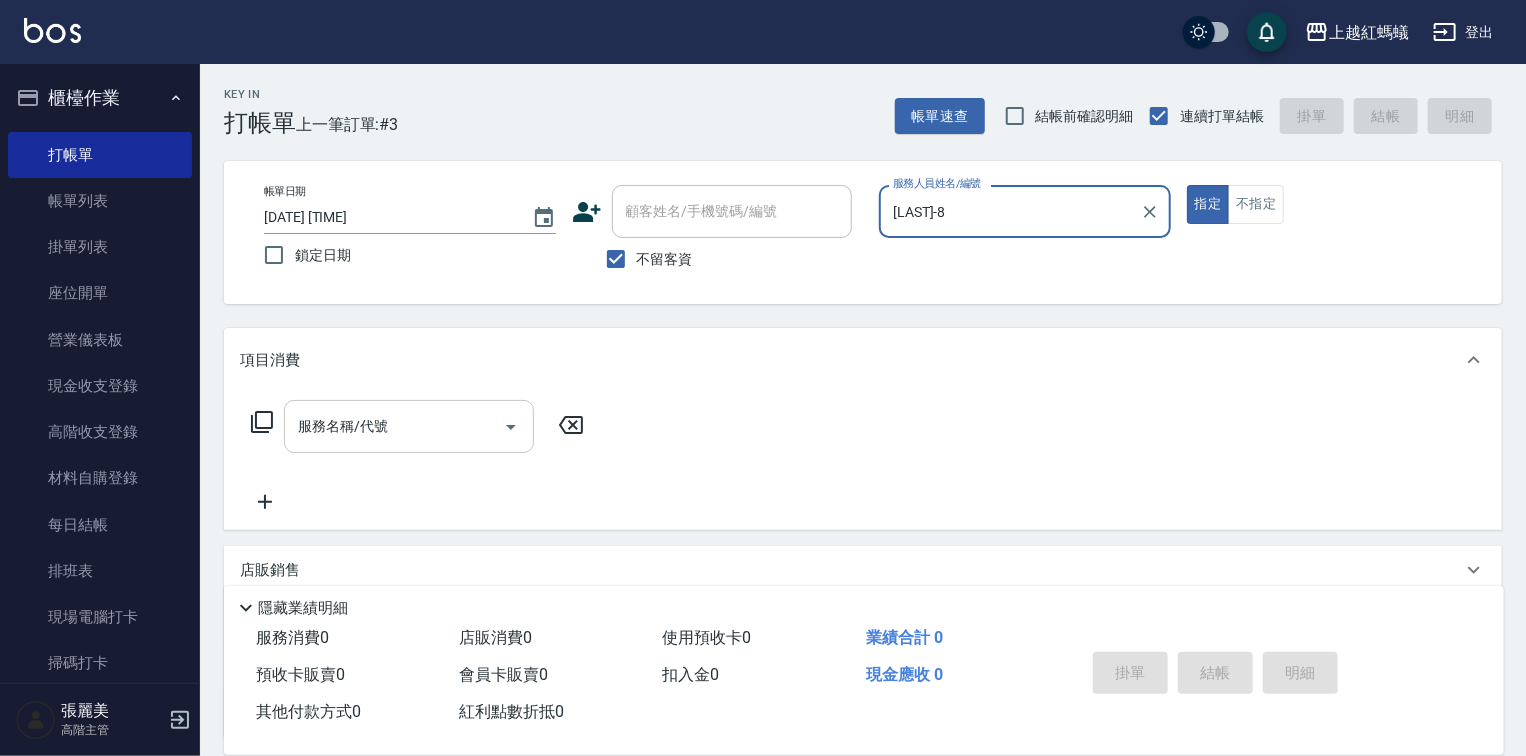 drag, startPoint x: 371, startPoint y: 445, endPoint x: 388, endPoint y: 452, distance: 18.384777 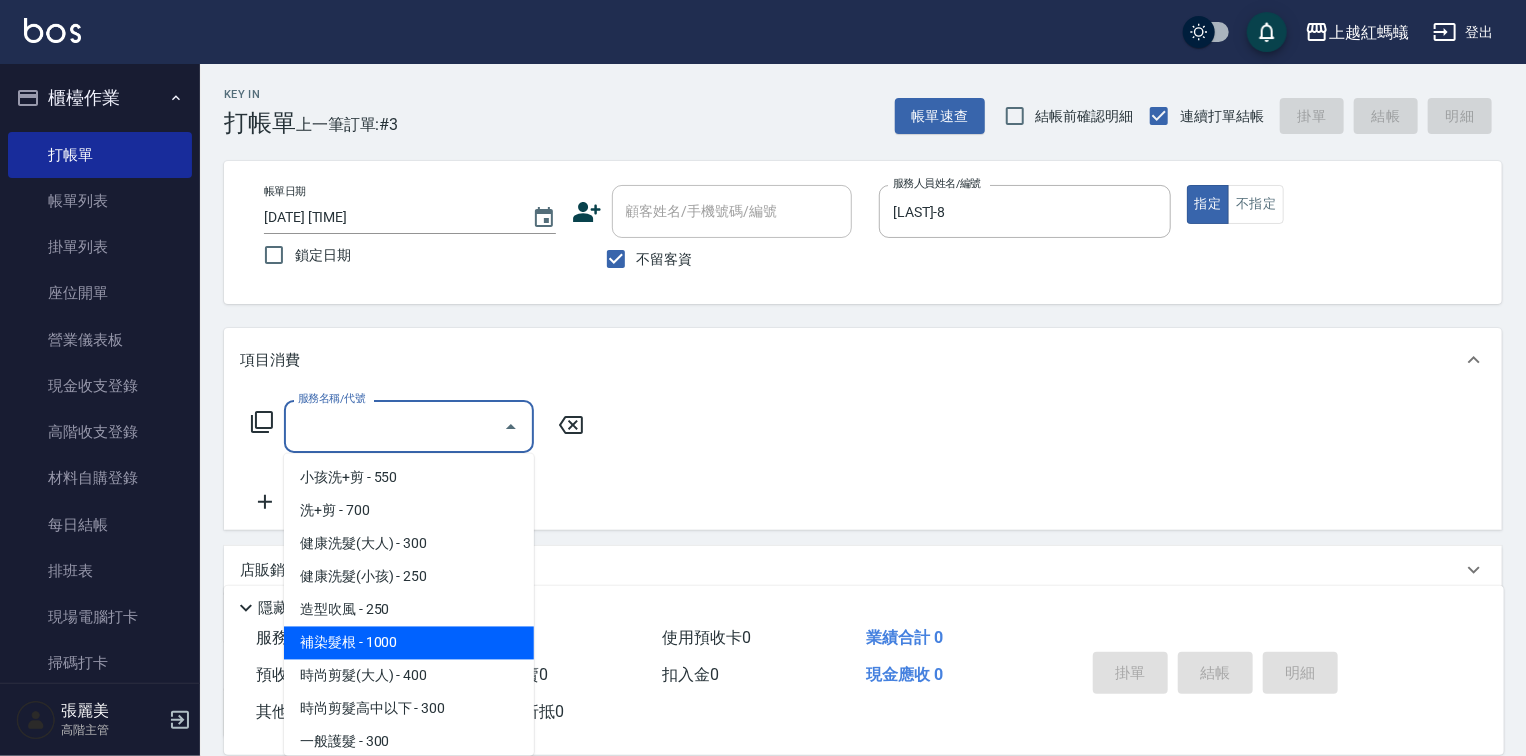 click on "補染髮根 - 1000" at bounding box center (409, 643) 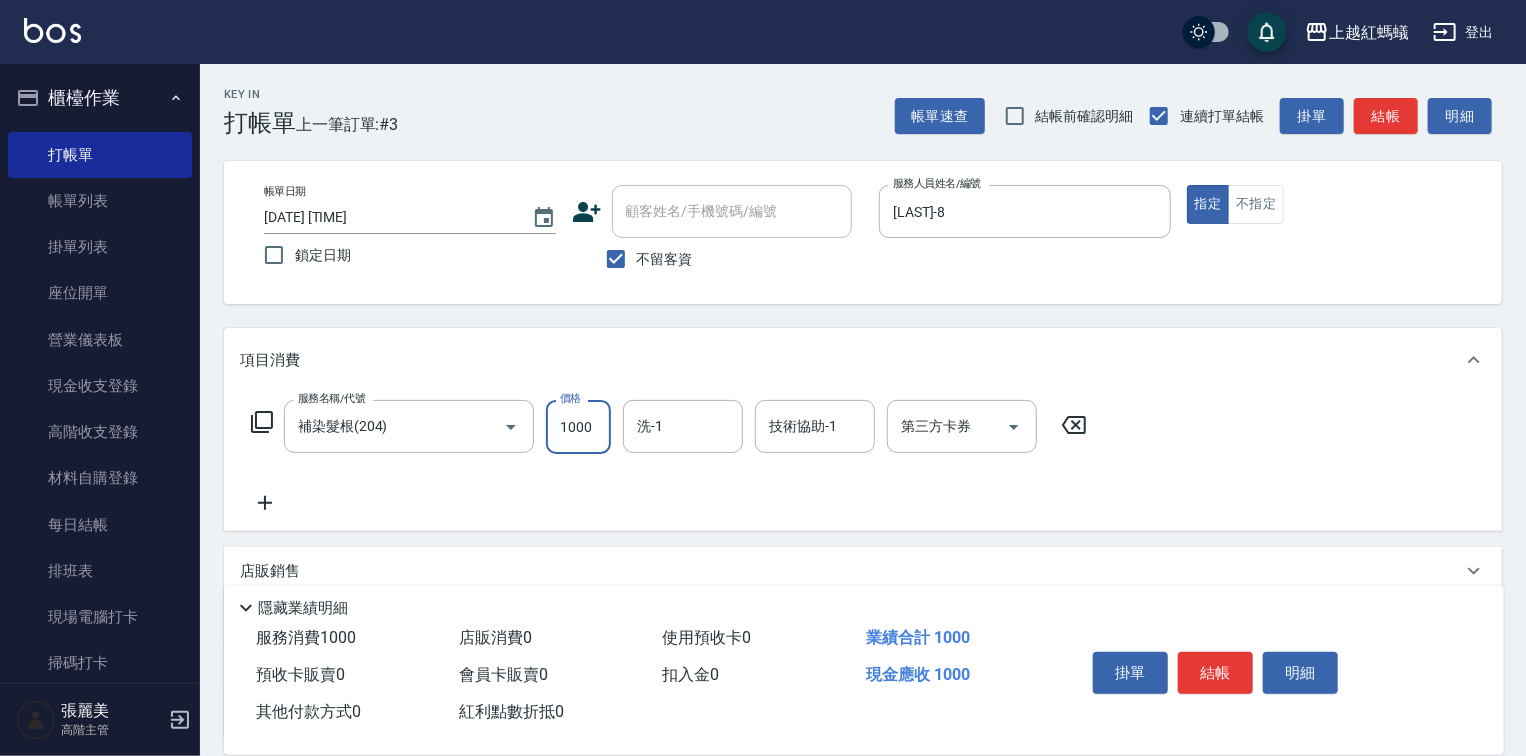 click on "1000" at bounding box center (578, 427) 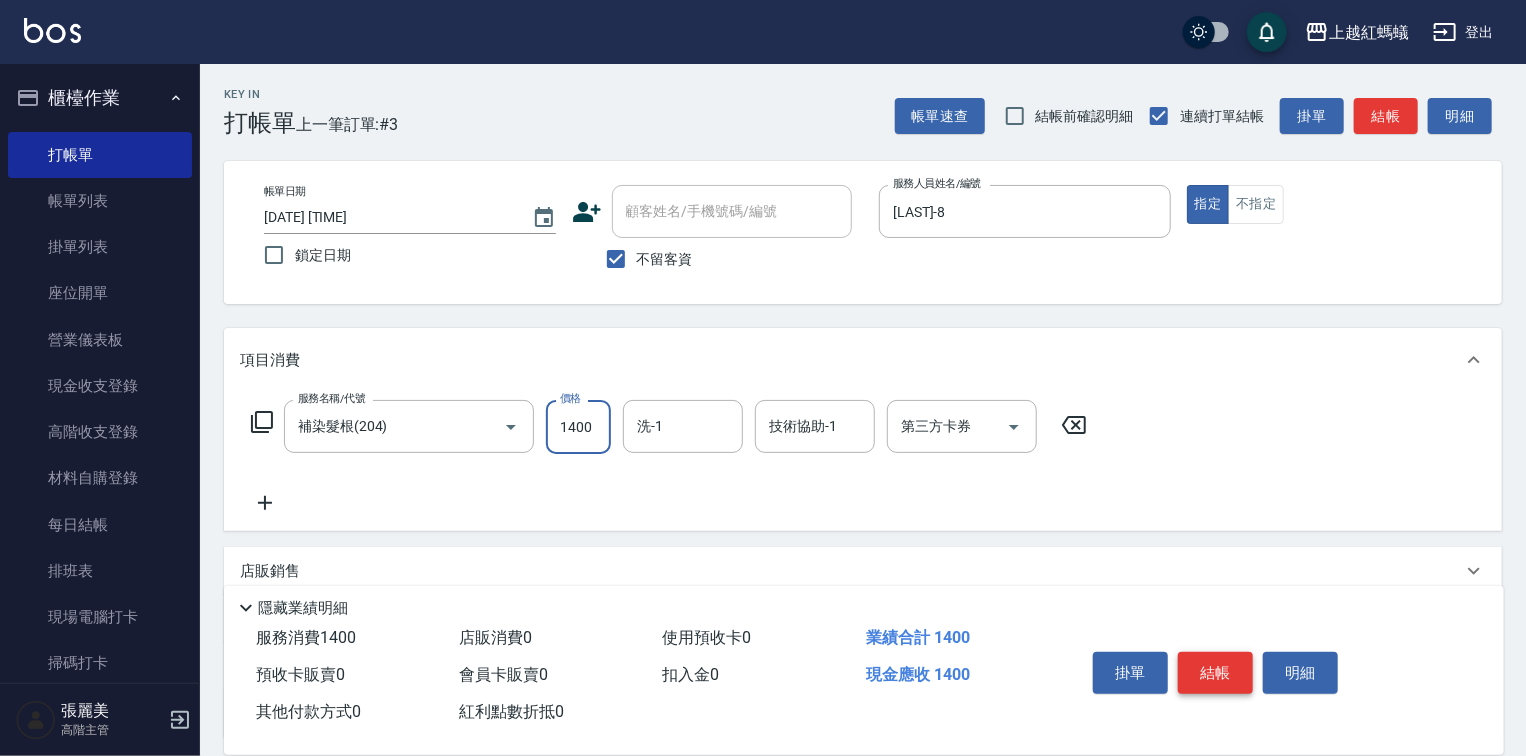 type on "1400" 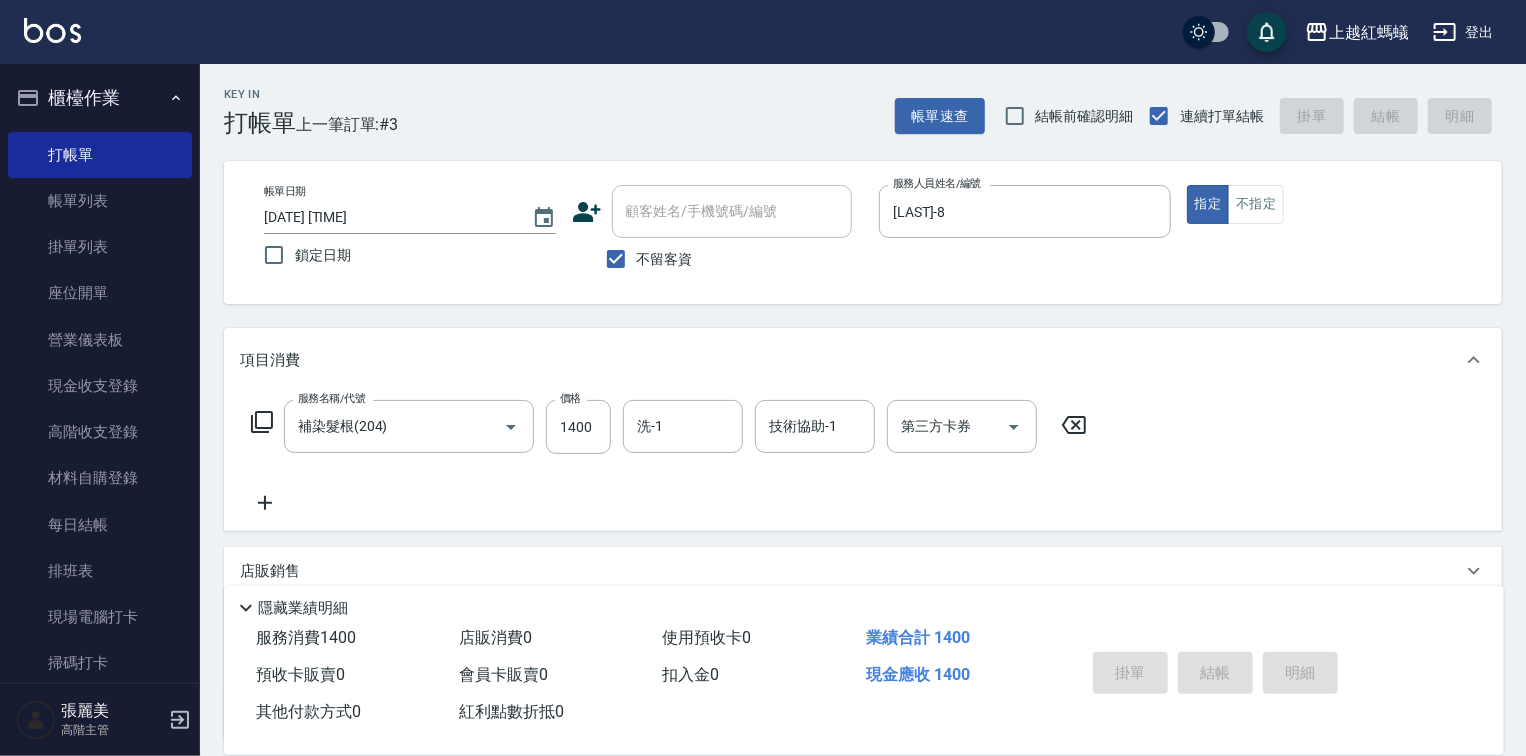 type 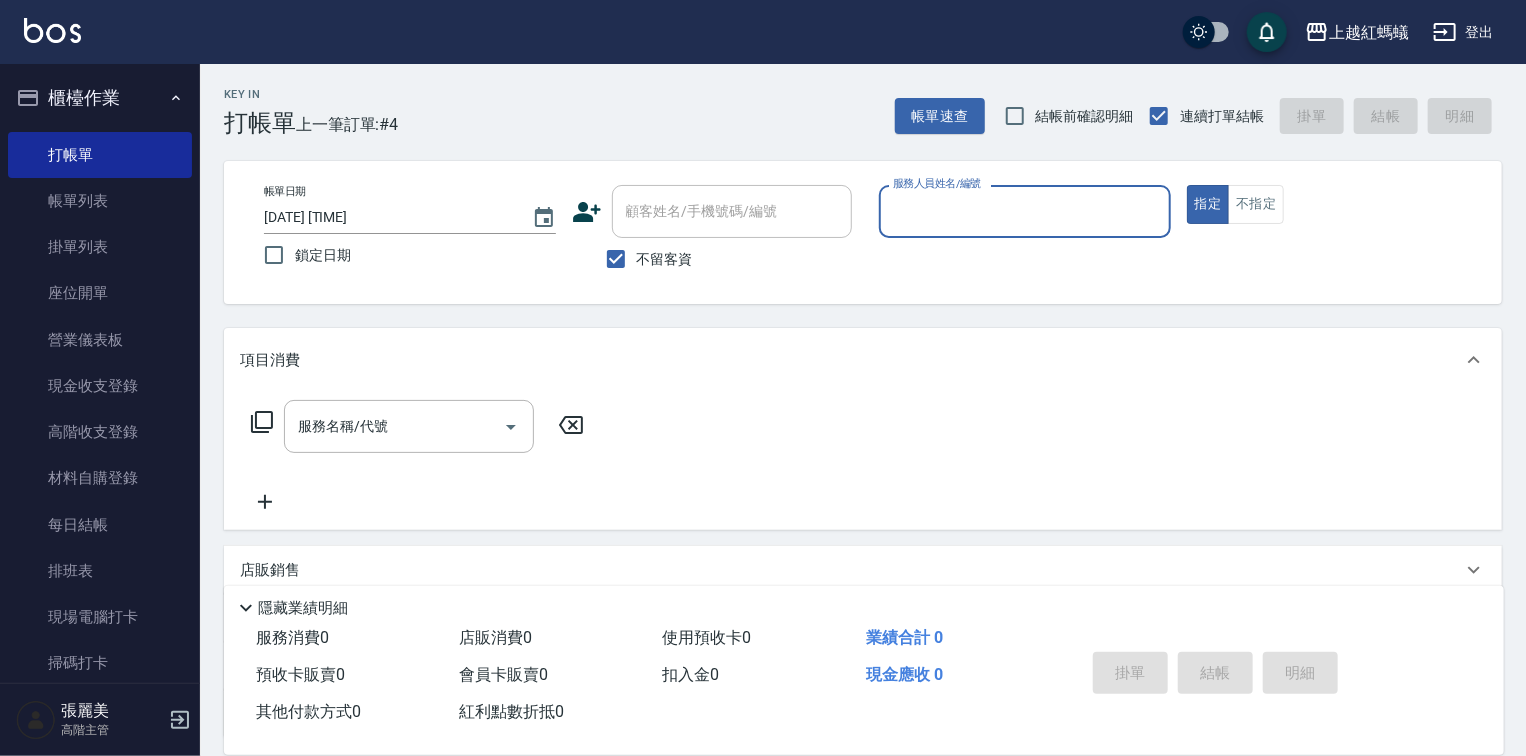 click on "服務人員姓名/編號" at bounding box center [1025, 211] 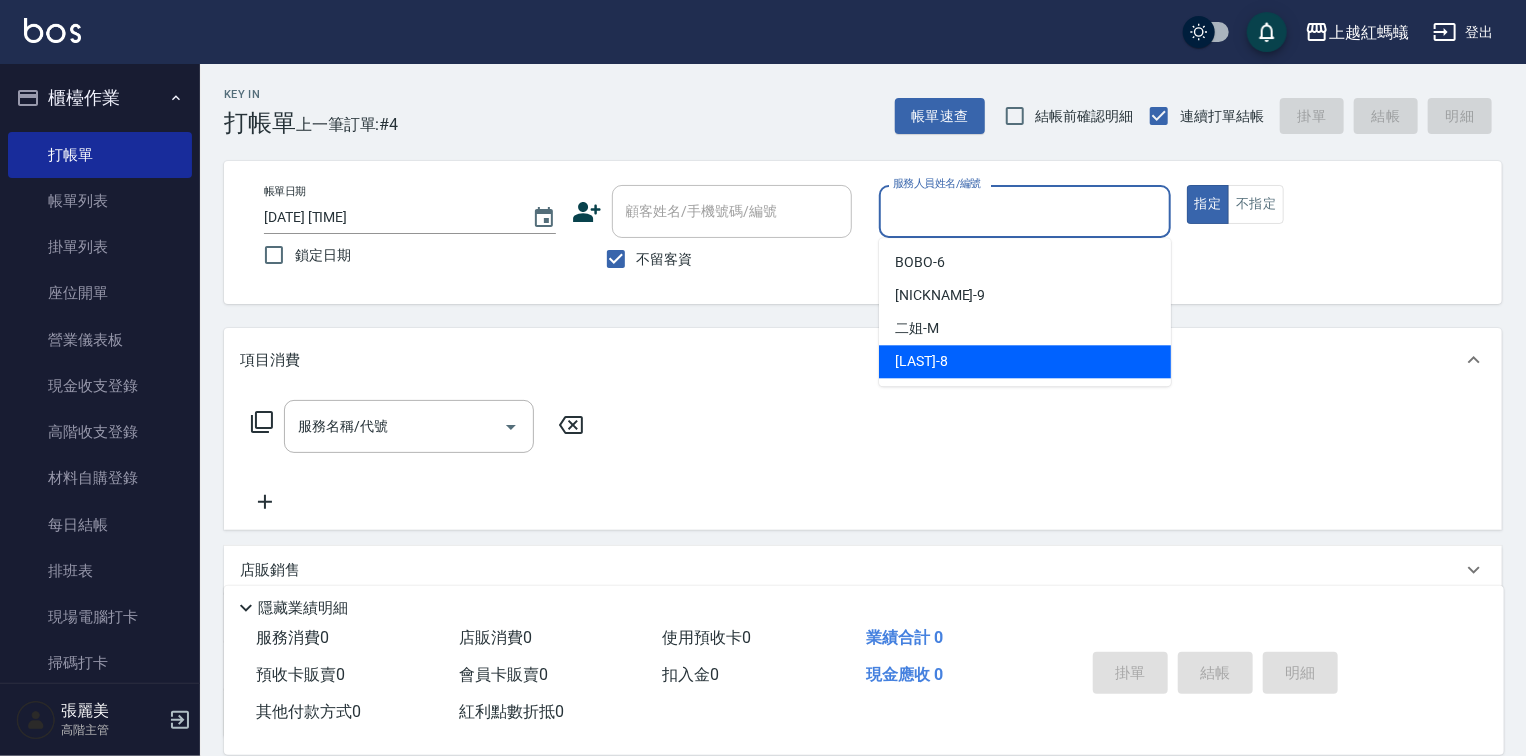 click on "[LAST]-8" at bounding box center [1025, 361] 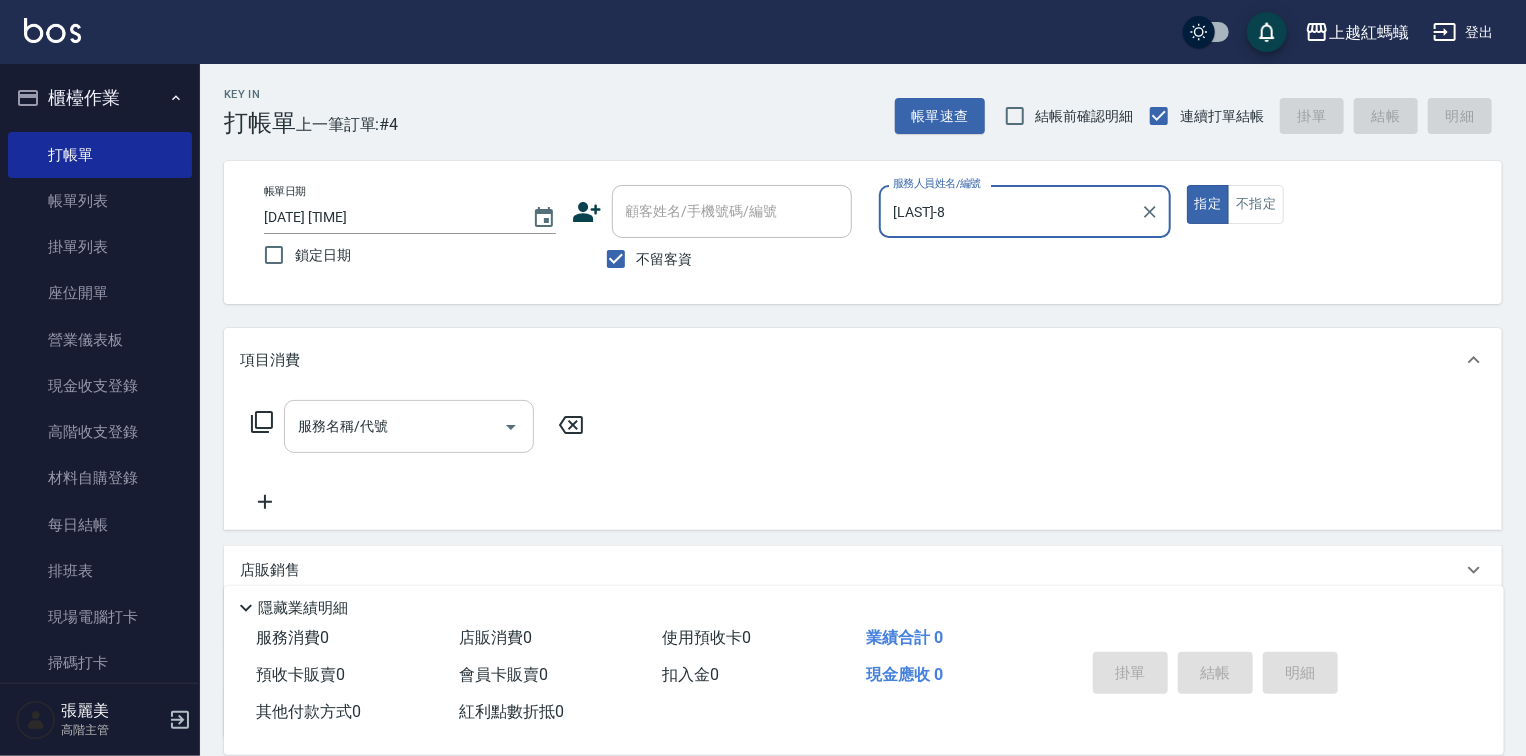 click on "服務名稱/代號" at bounding box center [394, 426] 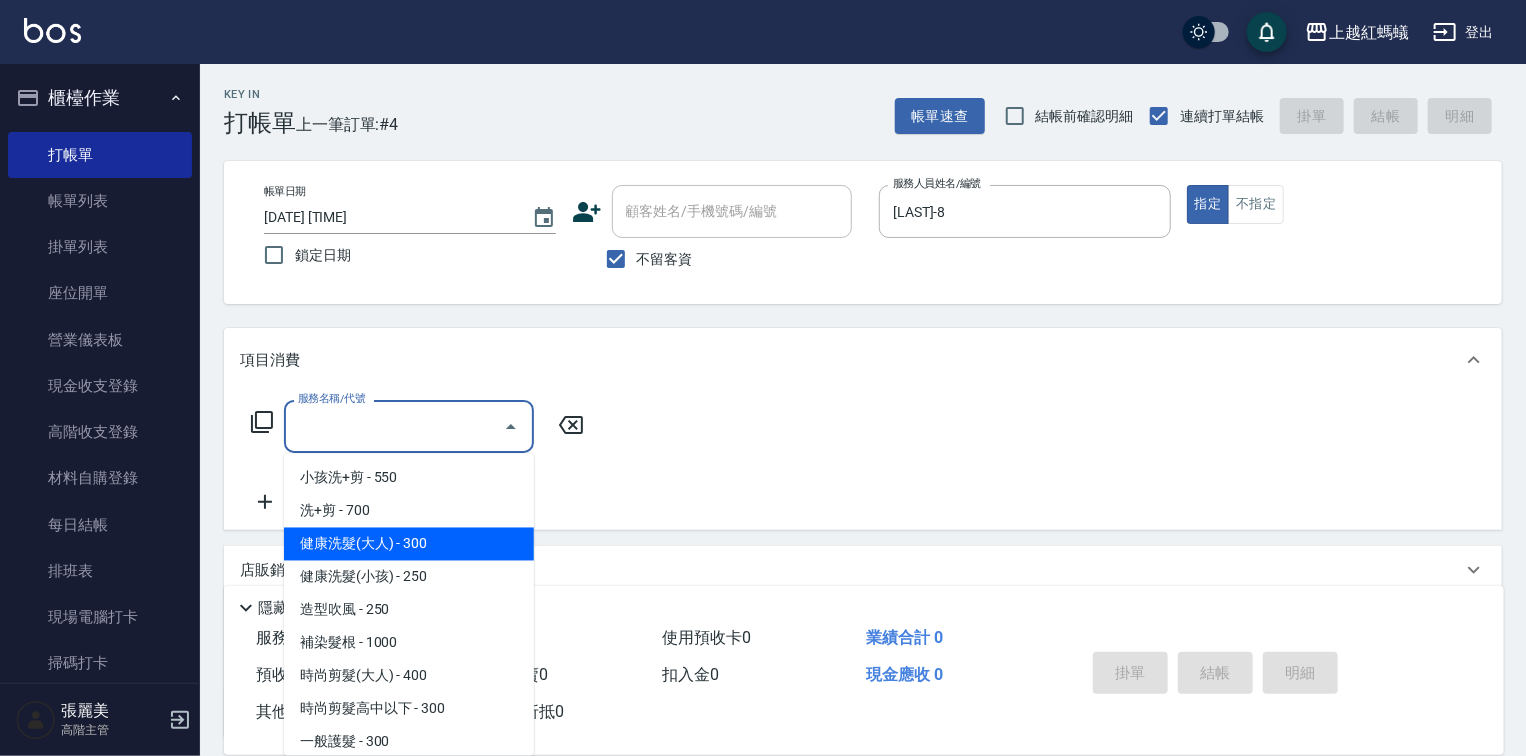 click on "健康洗髮(大人) - 300" at bounding box center (409, 544) 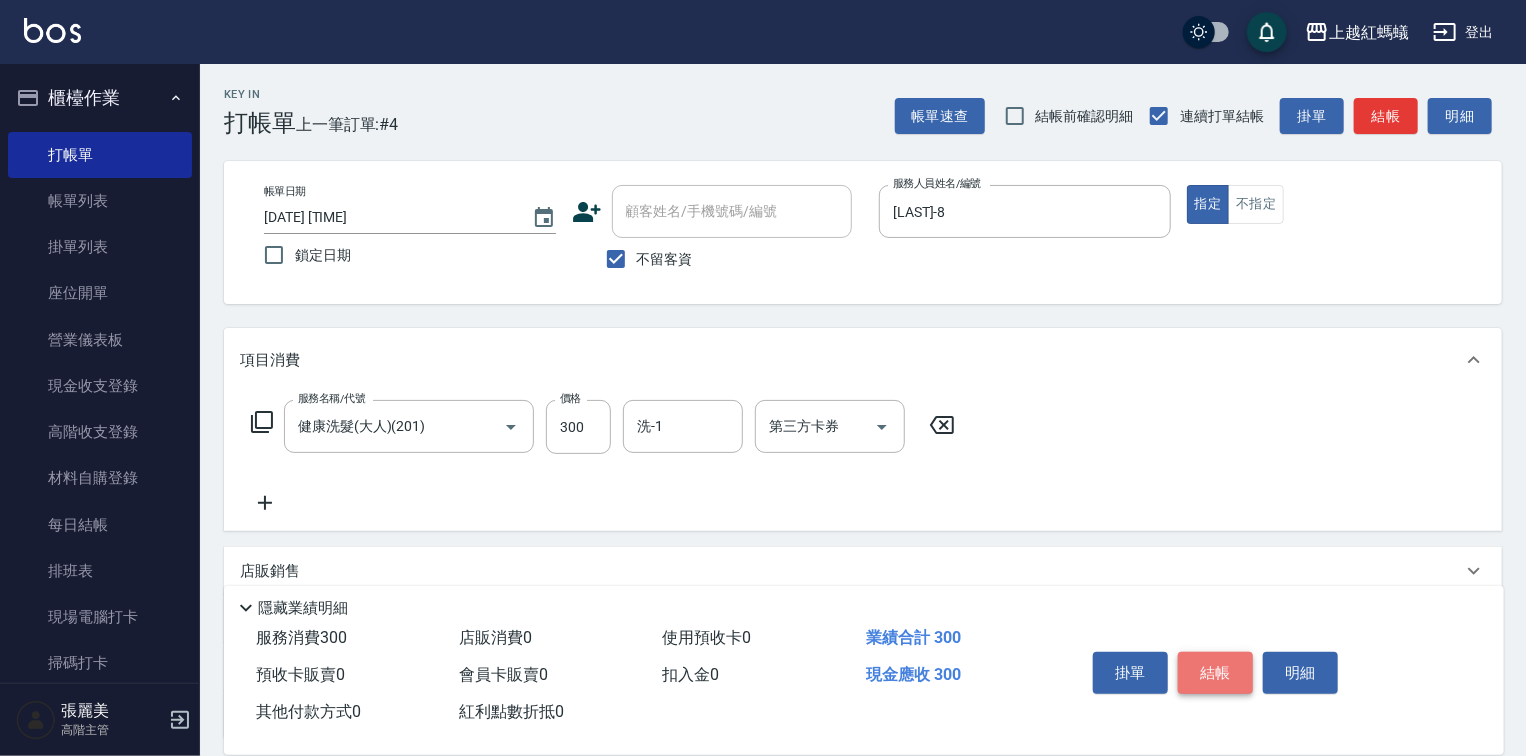 click on "結帳" at bounding box center (1215, 673) 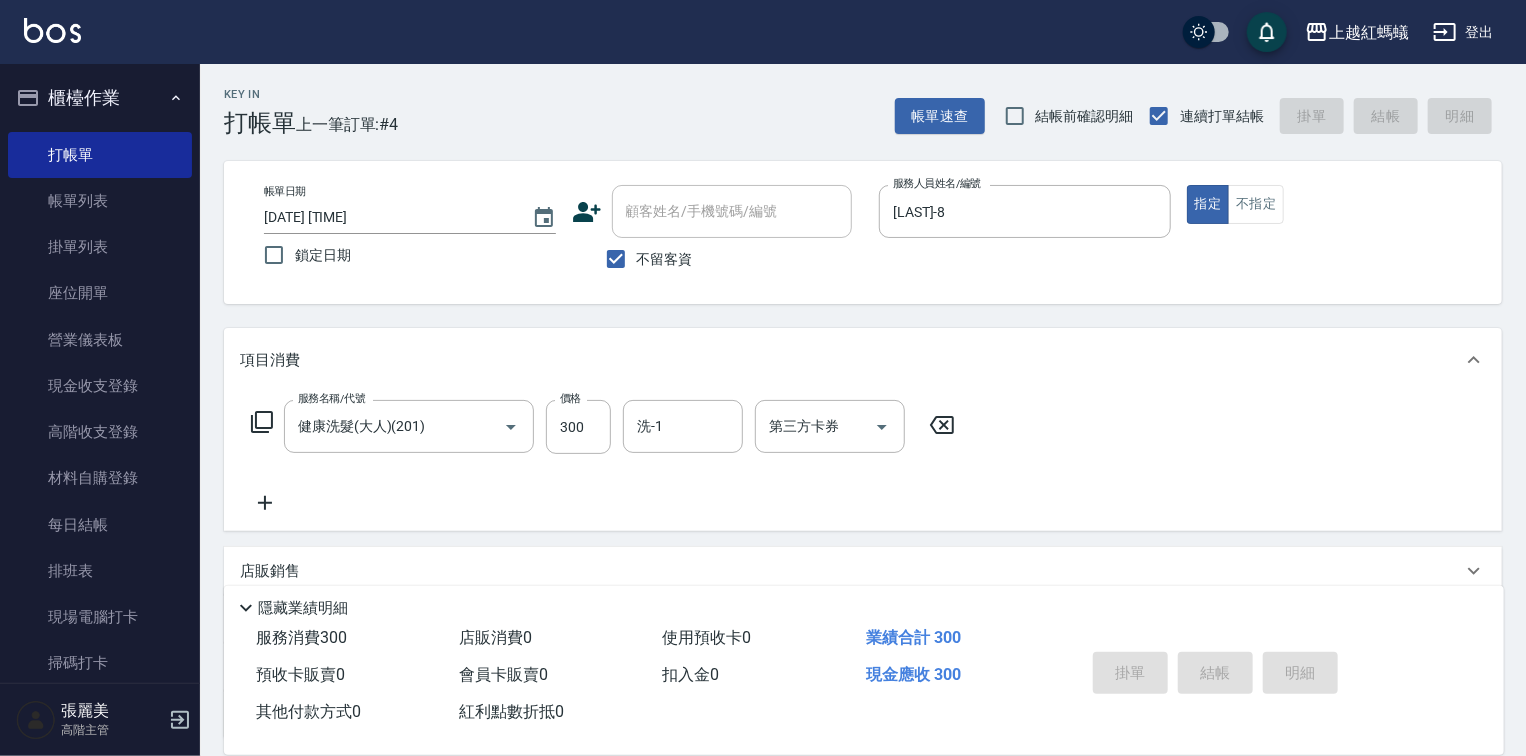 type 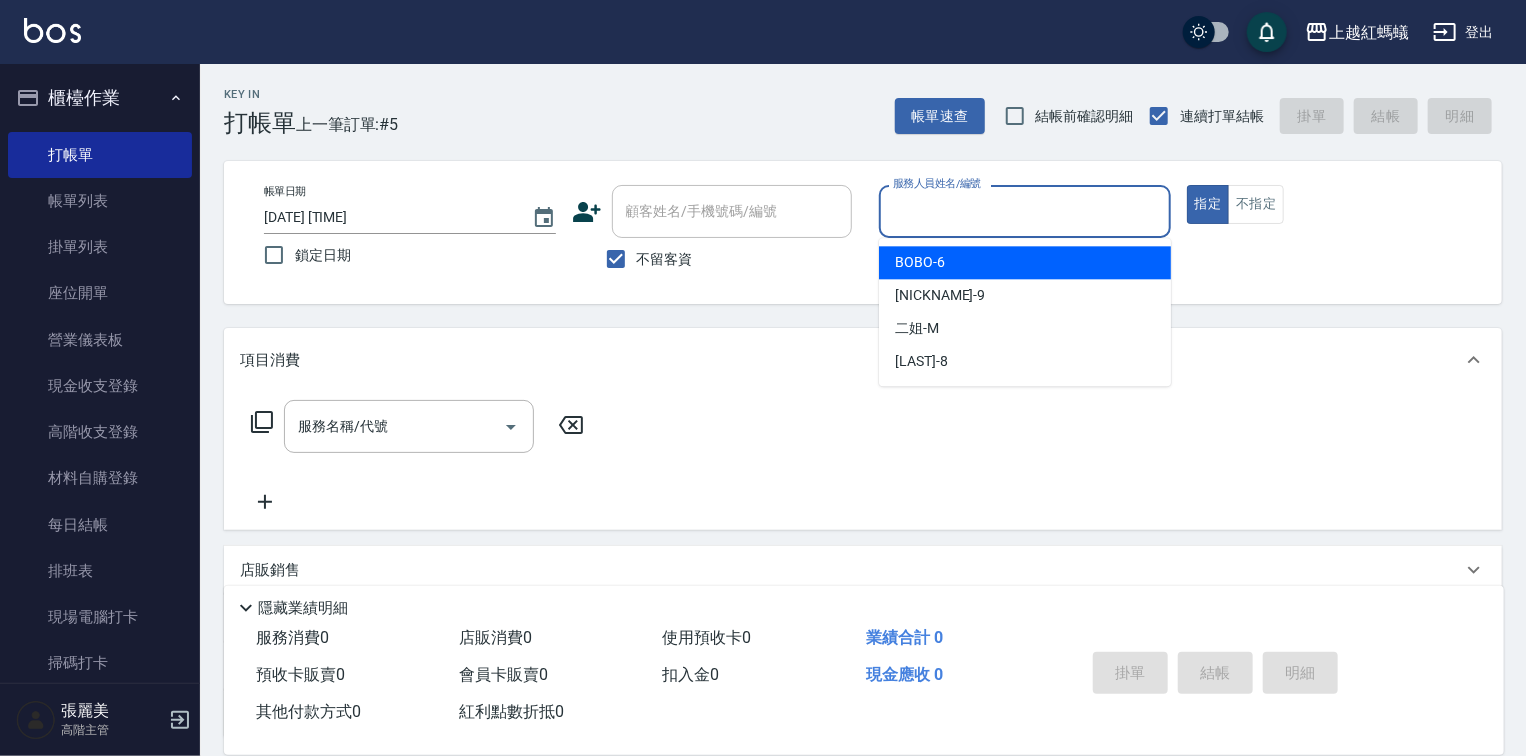 click on "服務人員姓名/編號" at bounding box center [1025, 211] 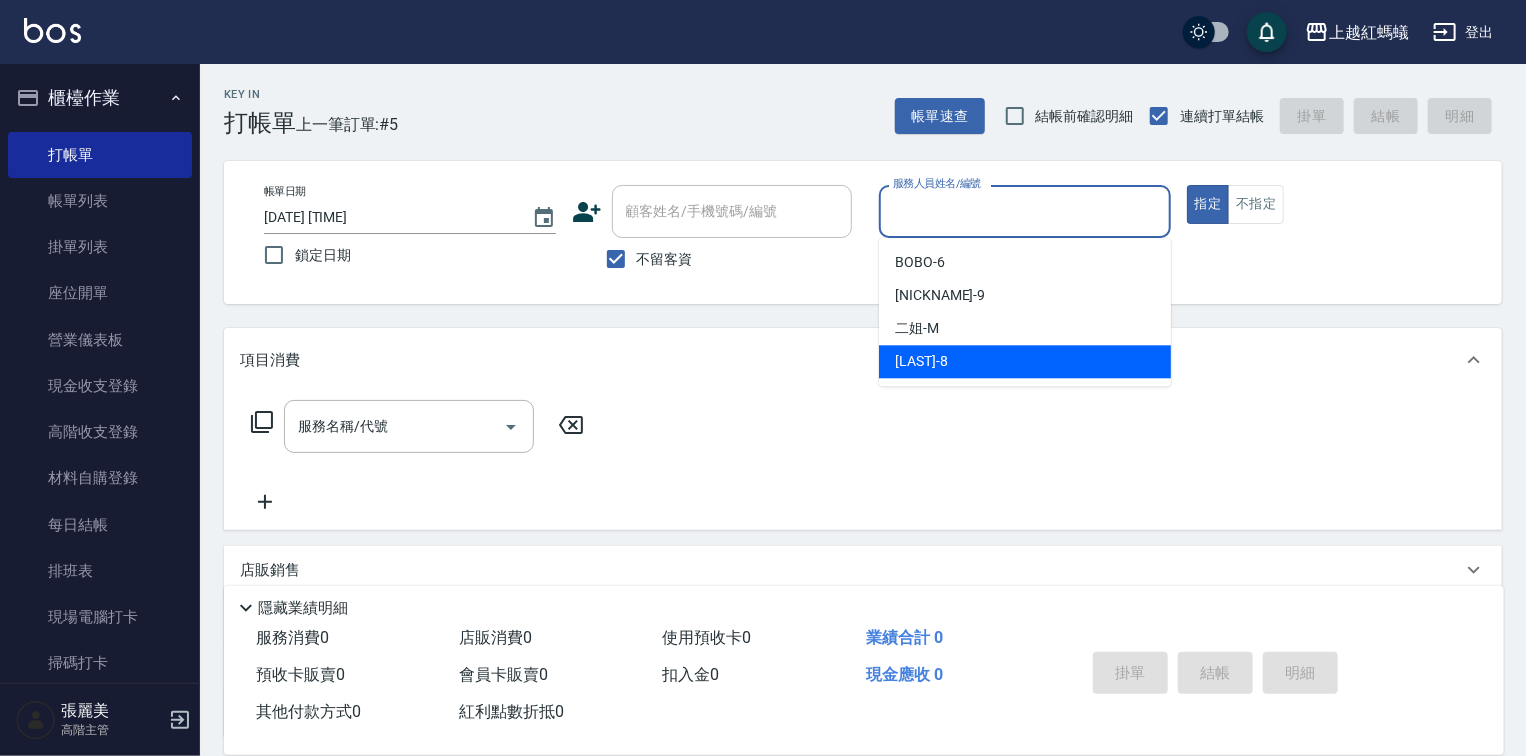 click on "[LAST]-8" at bounding box center [1025, 361] 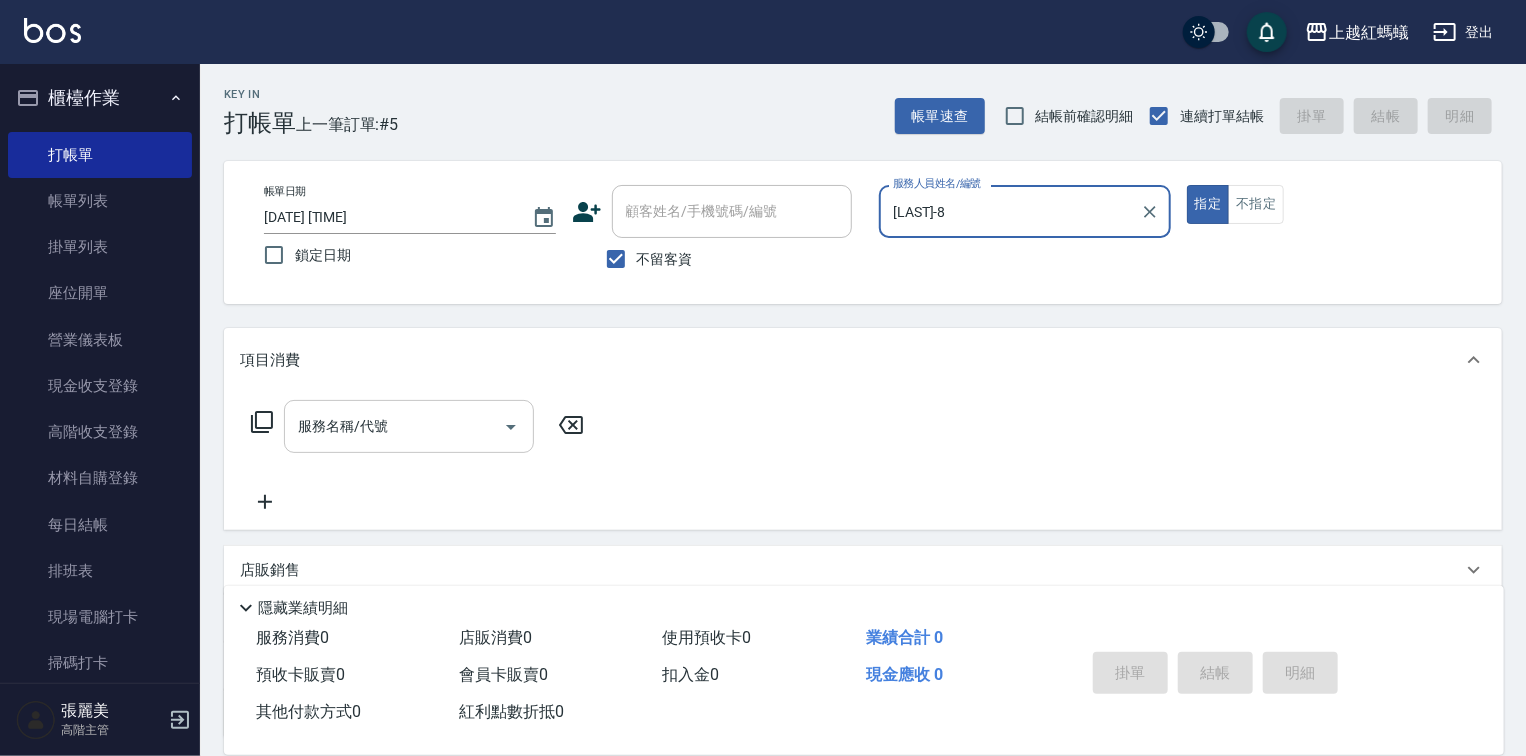 click on "服務名稱/代號" at bounding box center (394, 426) 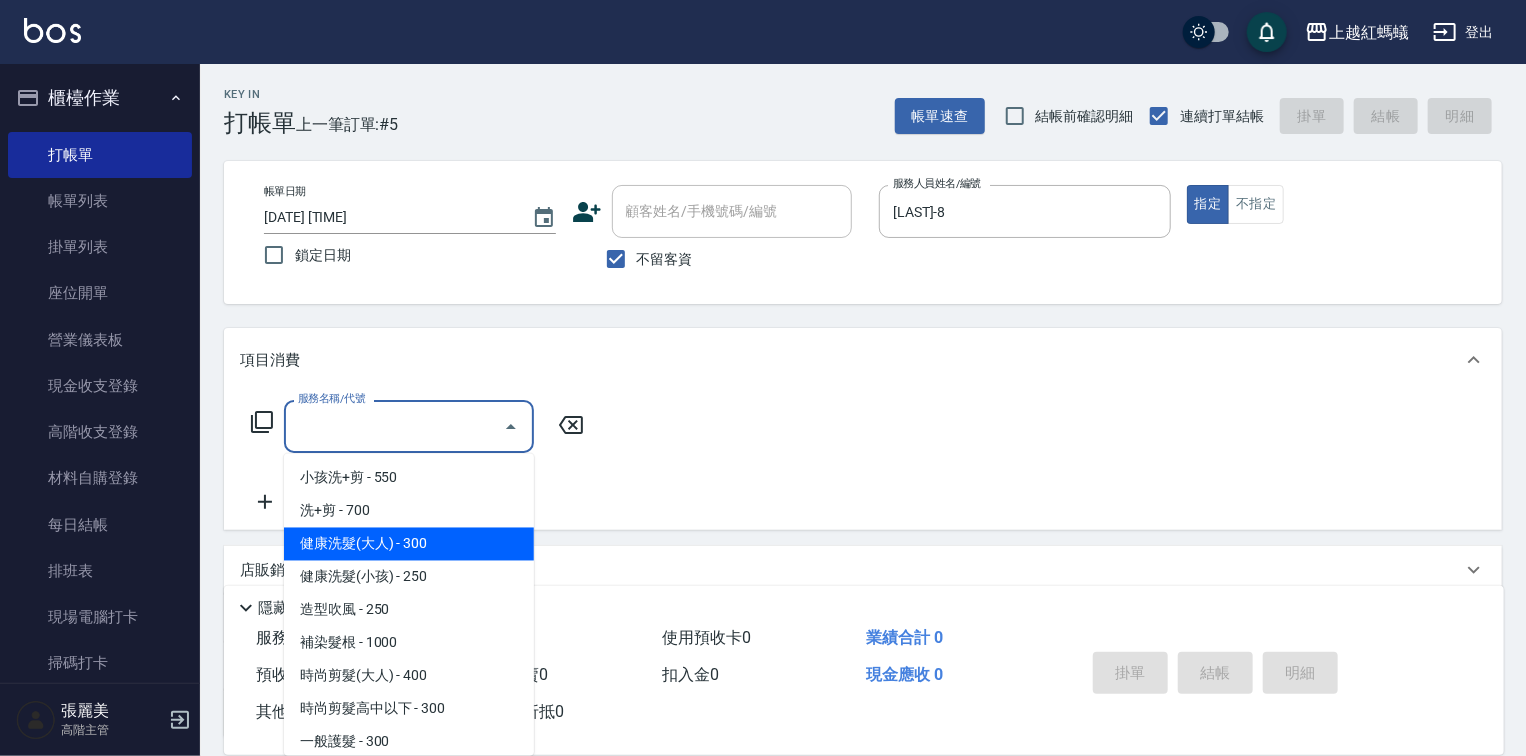 click on "健康洗髮(大人) - 300" at bounding box center (409, 544) 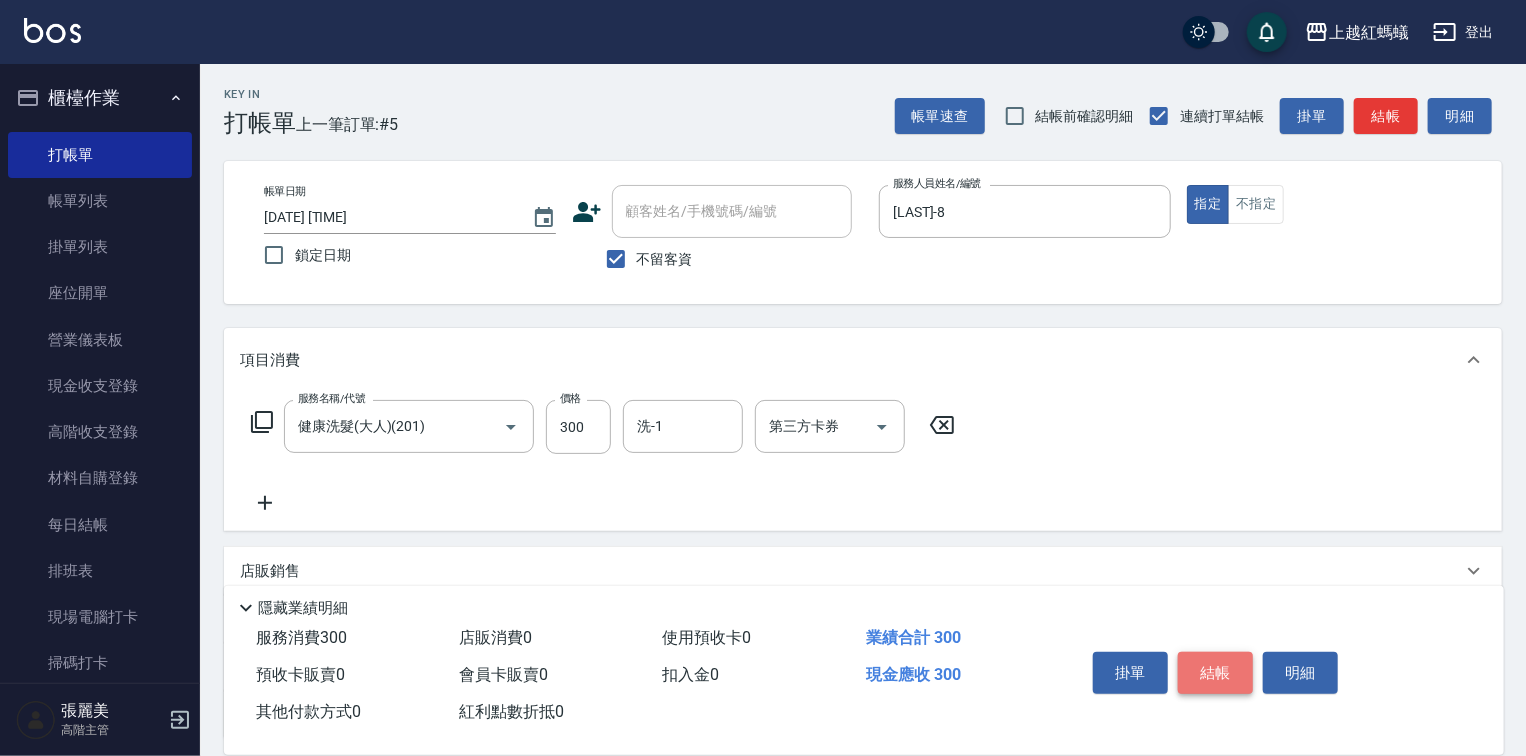 click on "結帳" at bounding box center [1215, 673] 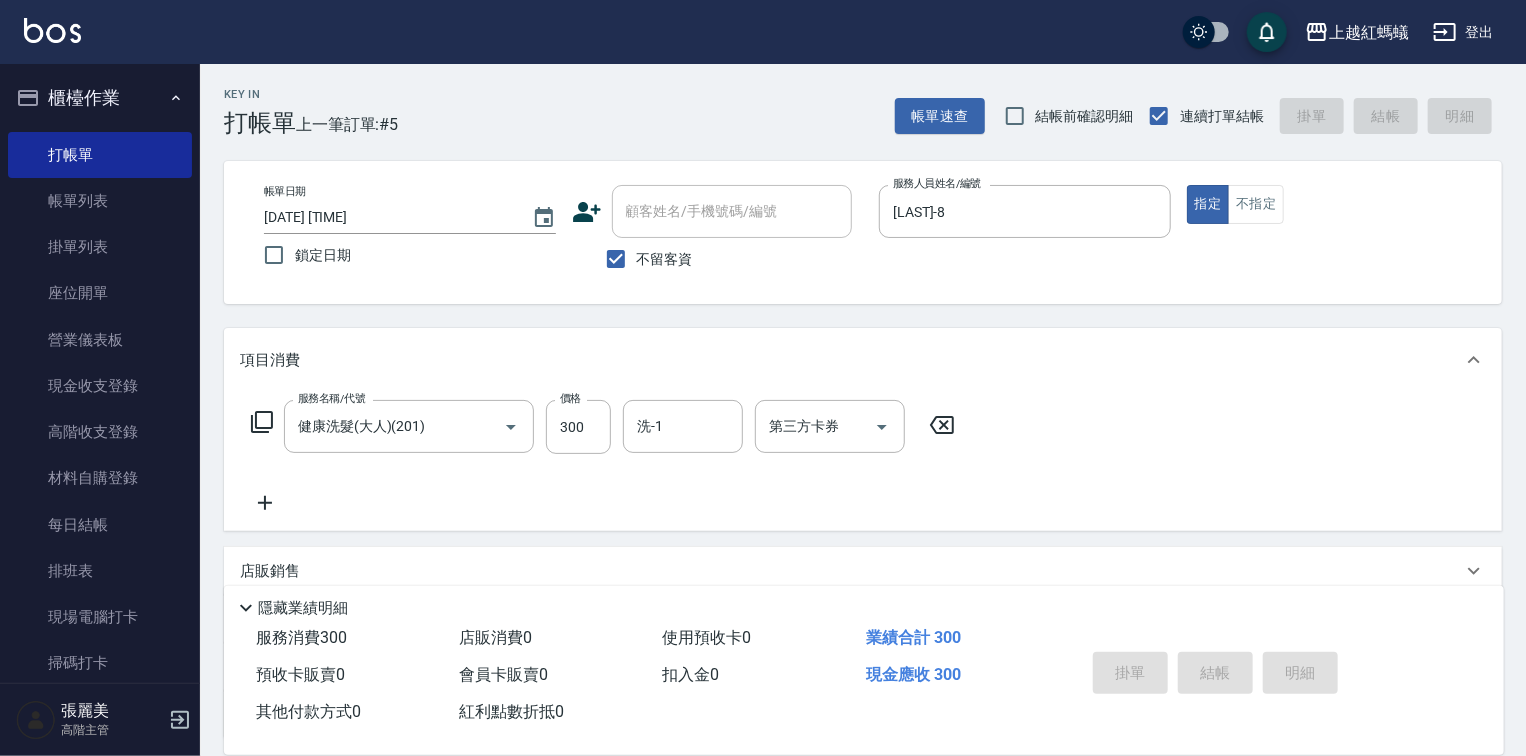 type 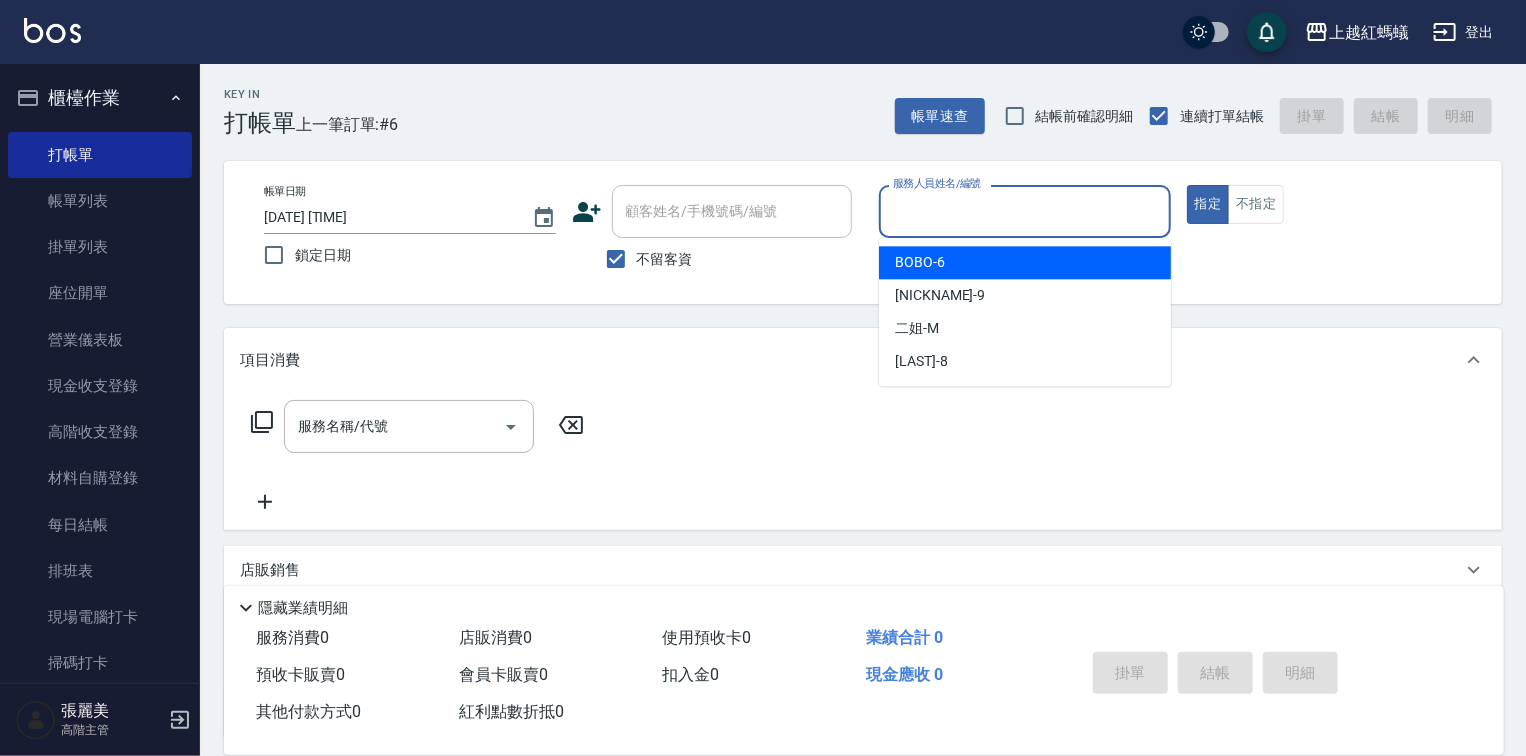 click on "服務人員姓名/編號" at bounding box center [1025, 211] 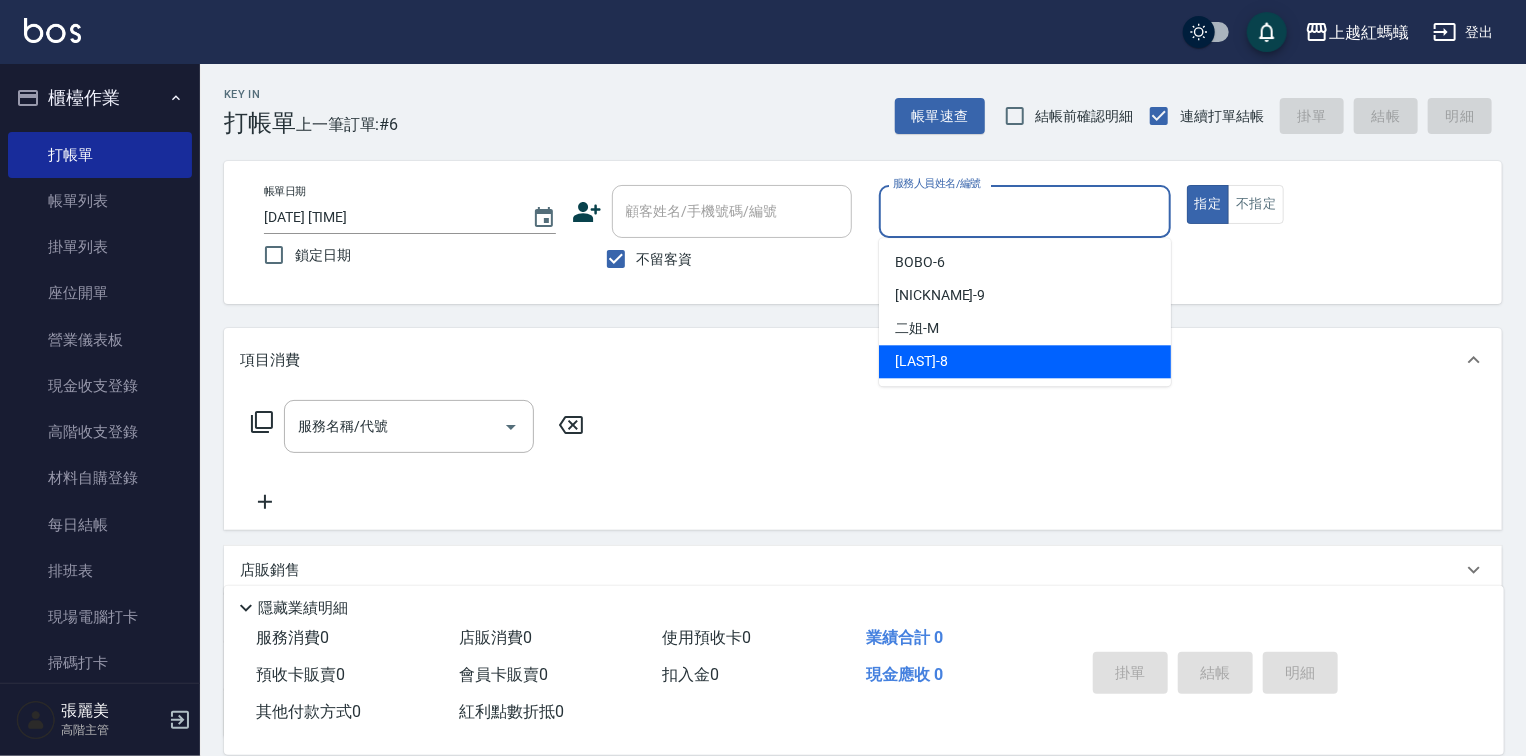 click on "[LAST]-8" at bounding box center [1025, 361] 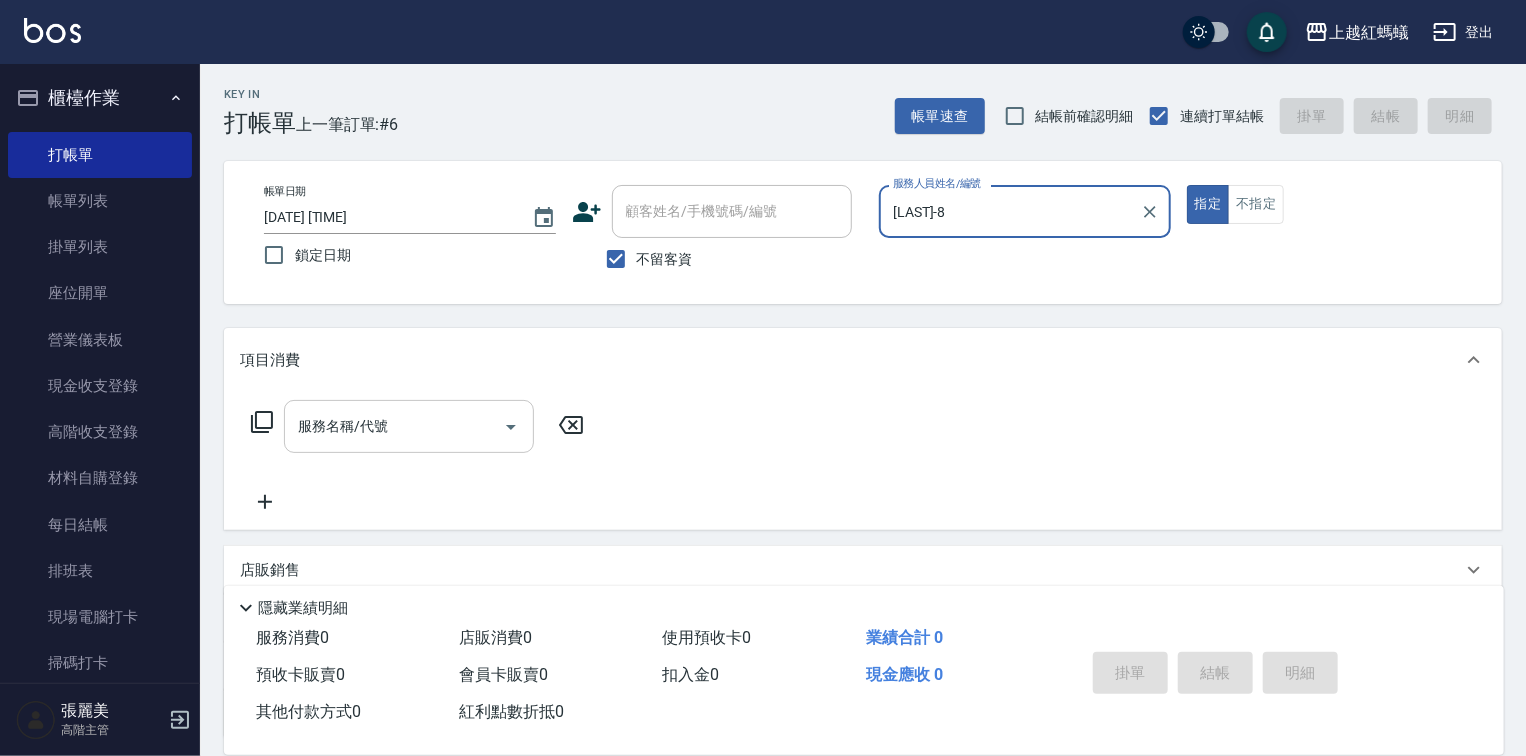click on "服務名稱/代號" at bounding box center [394, 426] 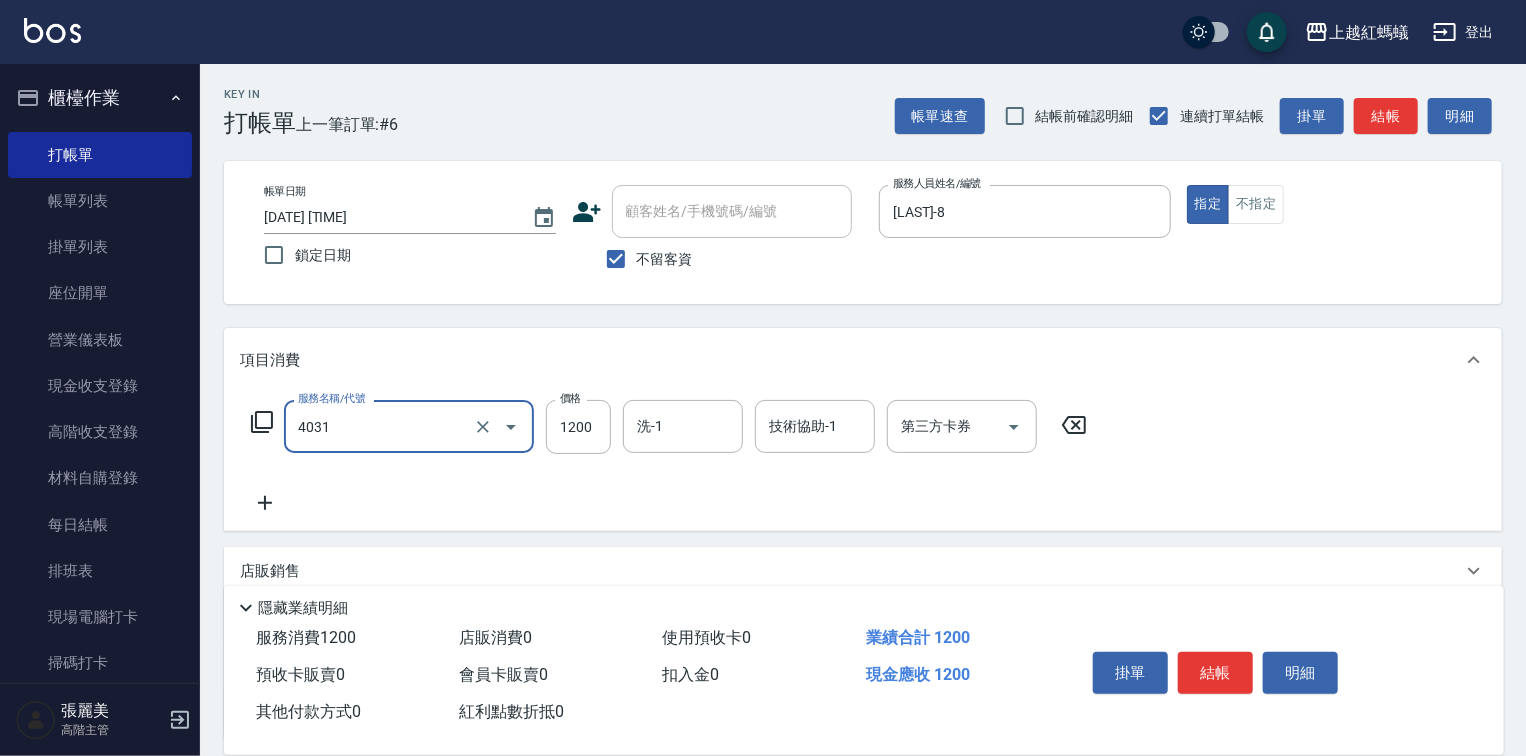 type on "創意挑染(短)(4031)" 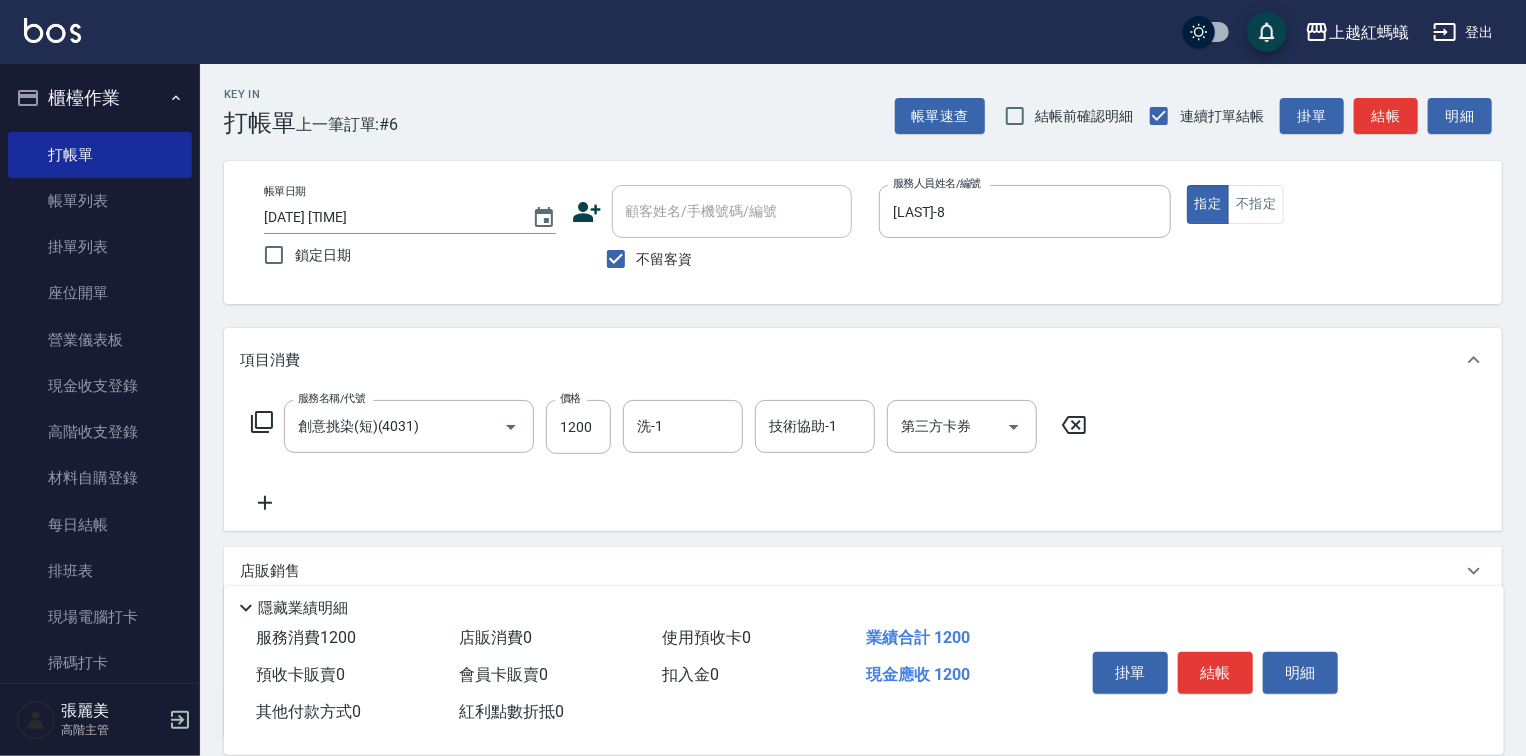 click 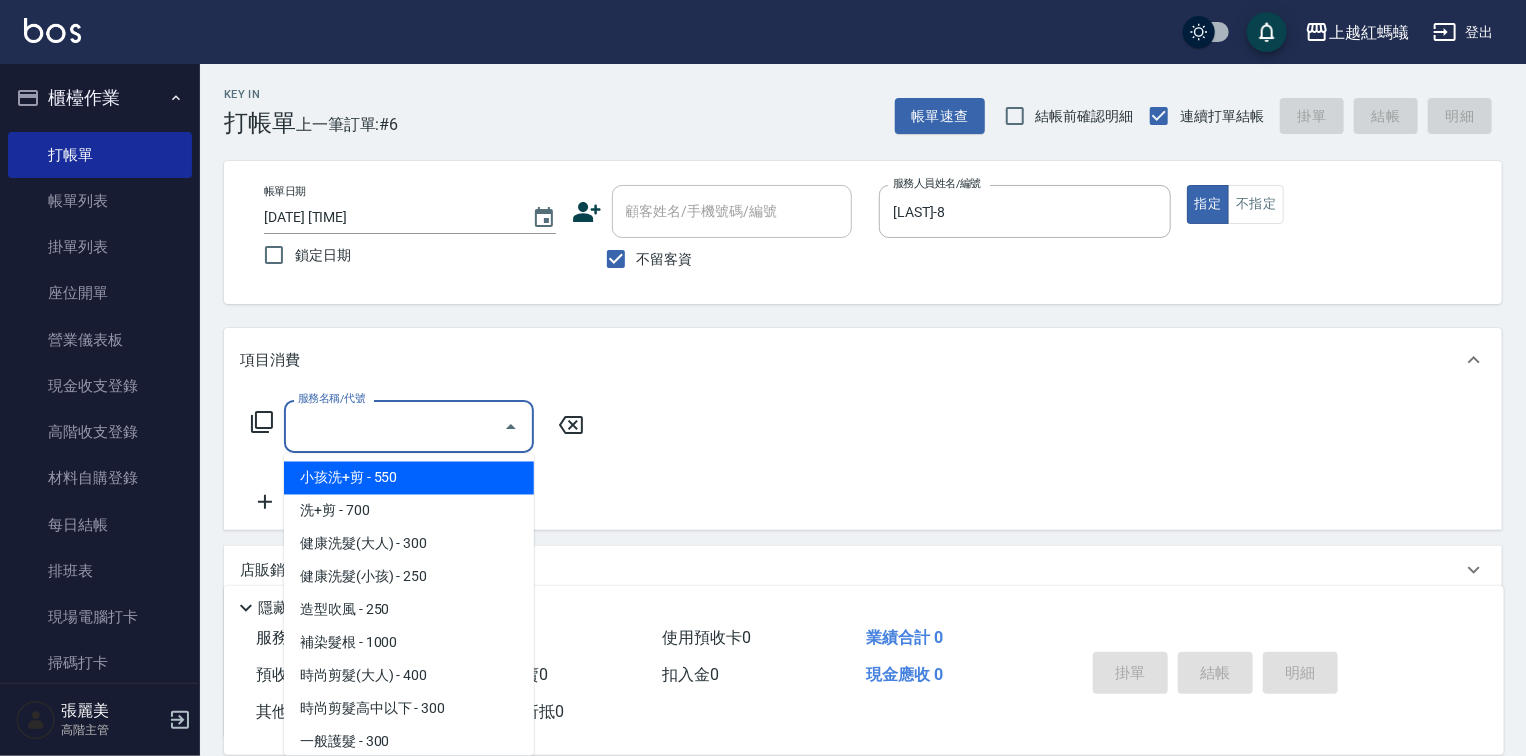 click on "服務名稱/代號" at bounding box center [394, 426] 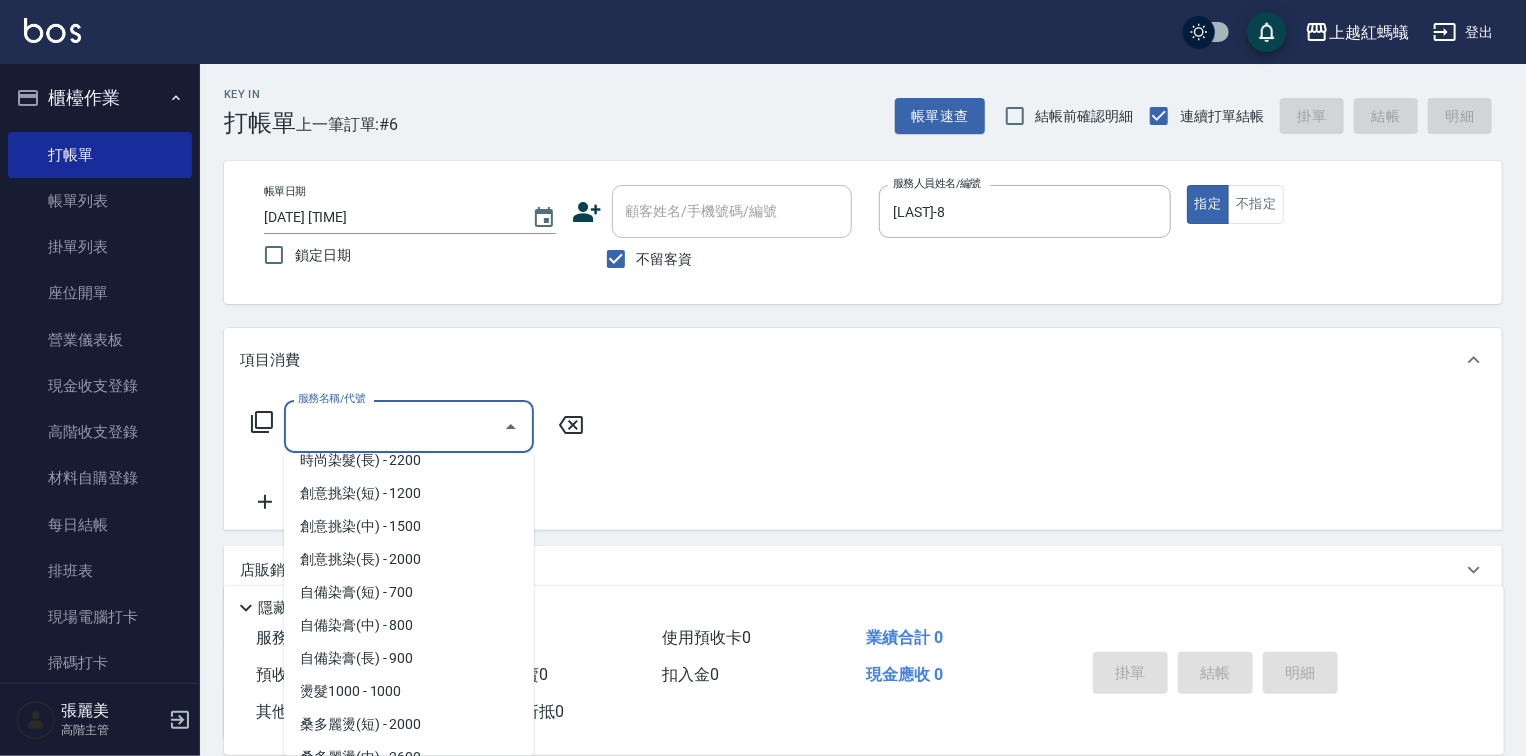 scroll, scrollTop: 800, scrollLeft: 0, axis: vertical 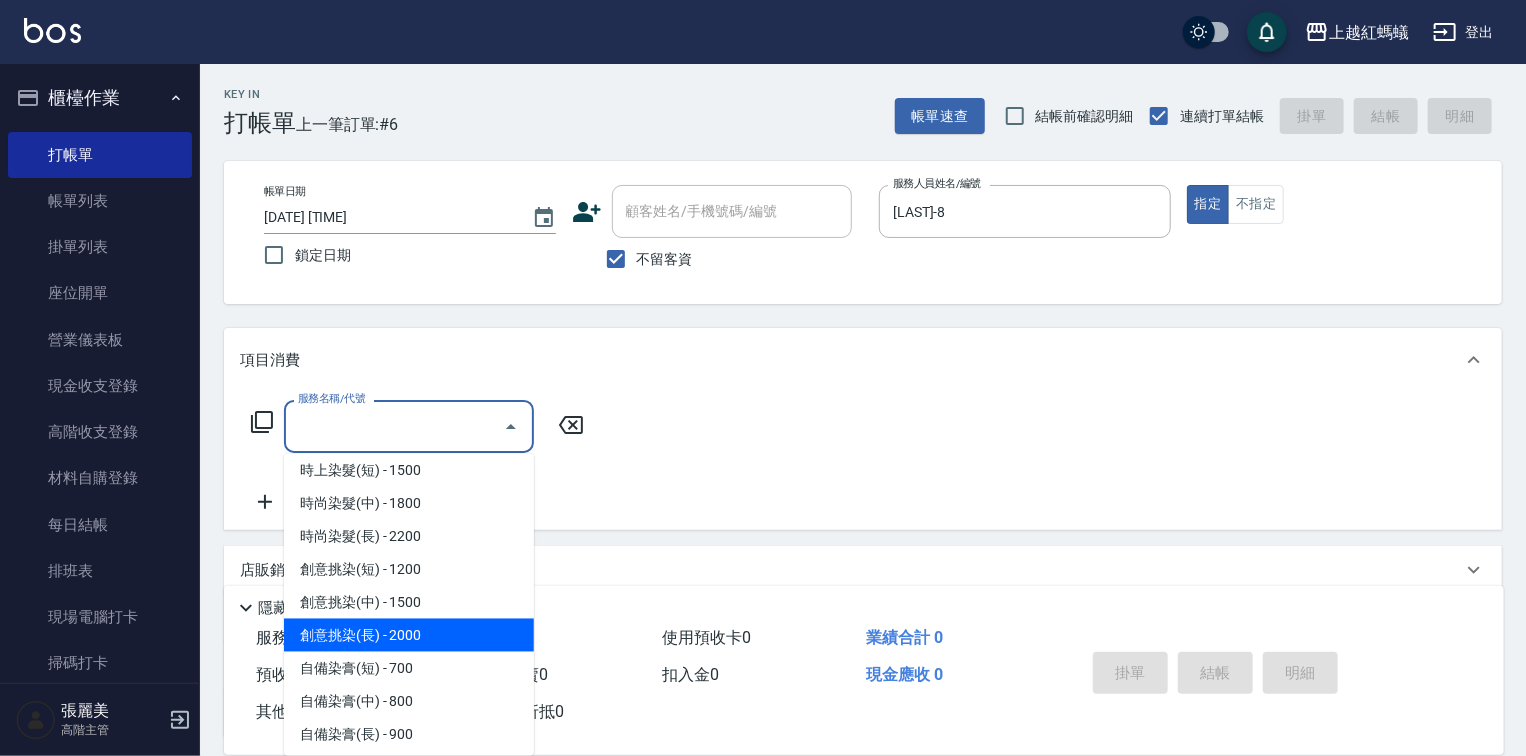 click on "創意挑染(長) - 2000" at bounding box center [409, 635] 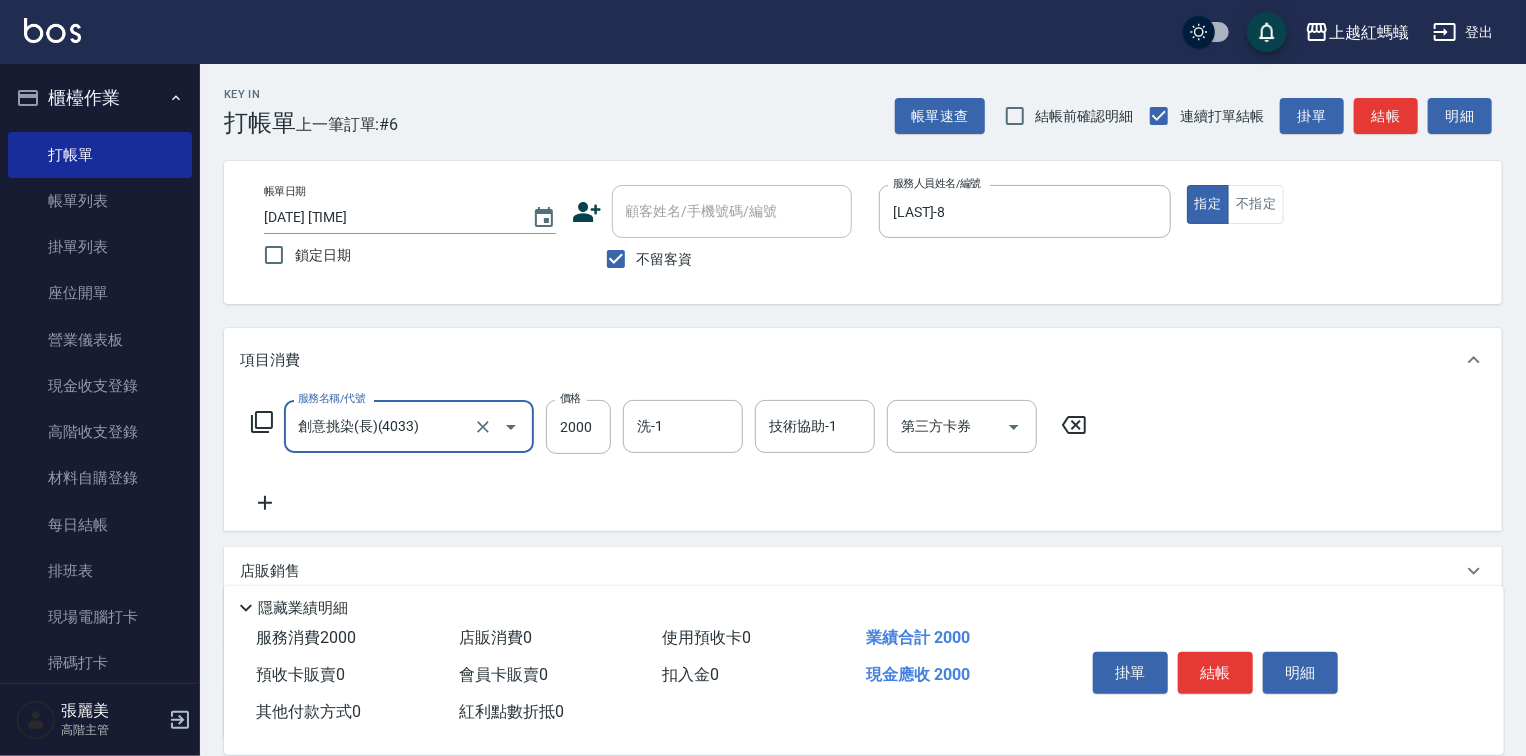 click on "服務名稱/代號 創意挑染(長)(4033) 服務名稱/代號 價格 [PRICE] 價格 洗-1 洗-1 技術協助-1 技術協助-1 第三方卡券 第三方卡券" at bounding box center (669, 427) 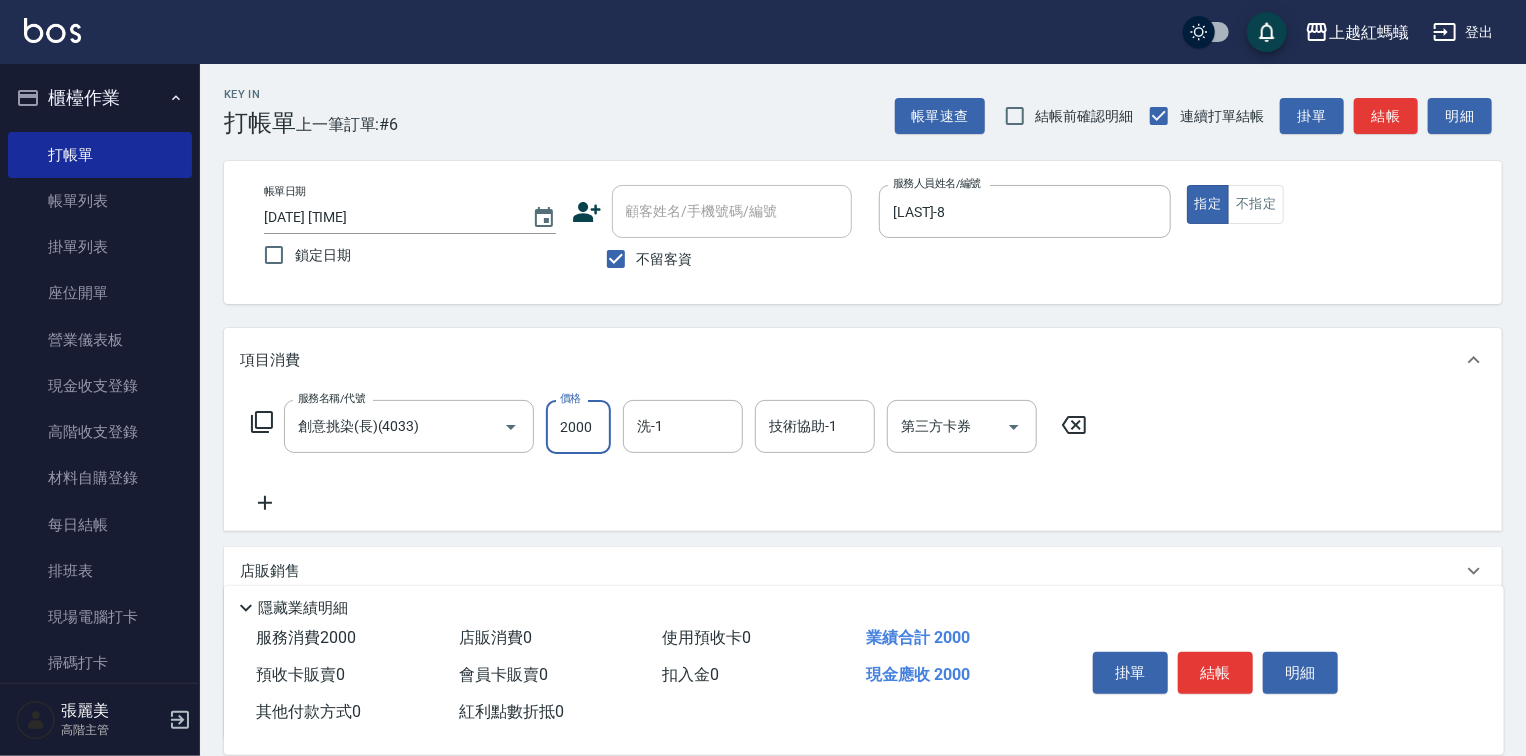 click on "2000" at bounding box center (578, 427) 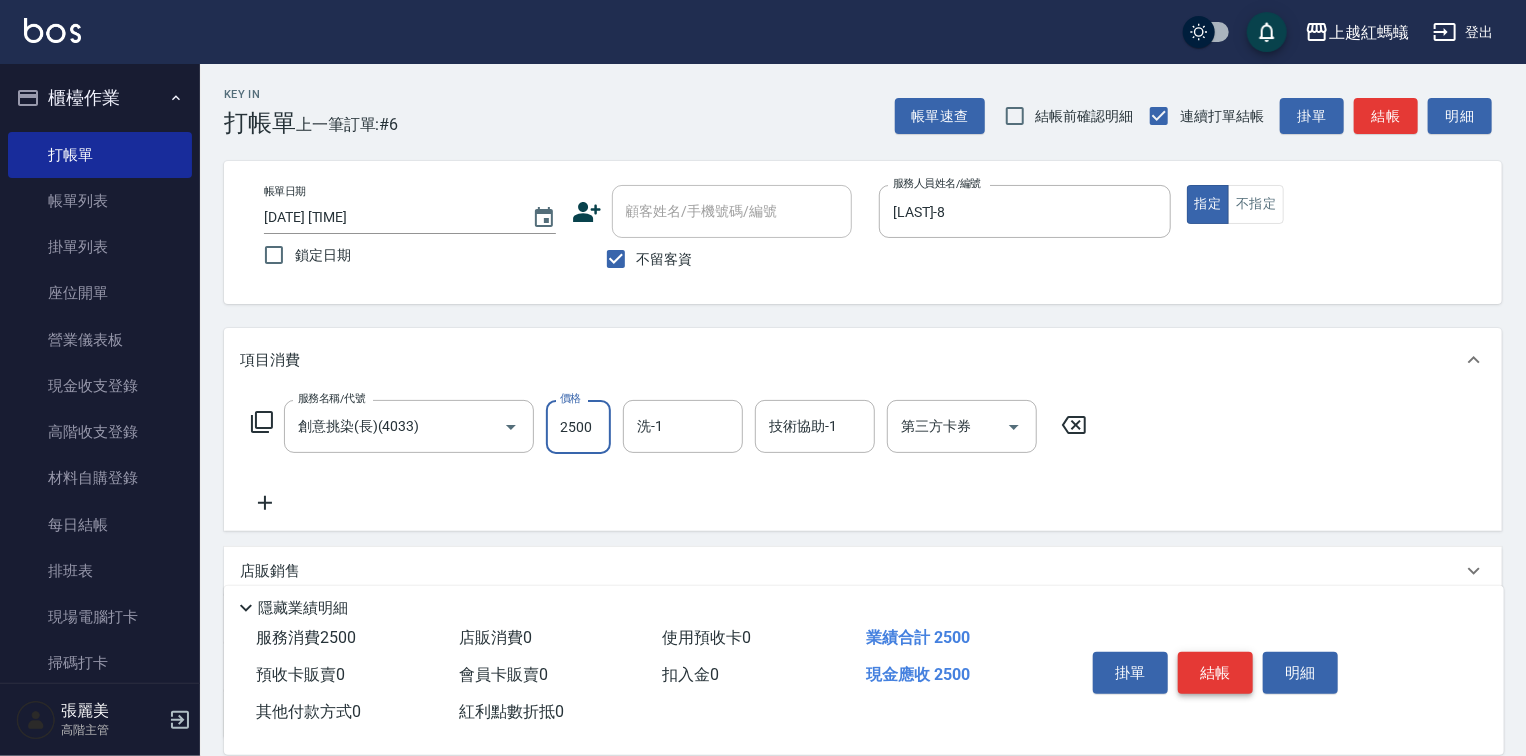 type on "2500" 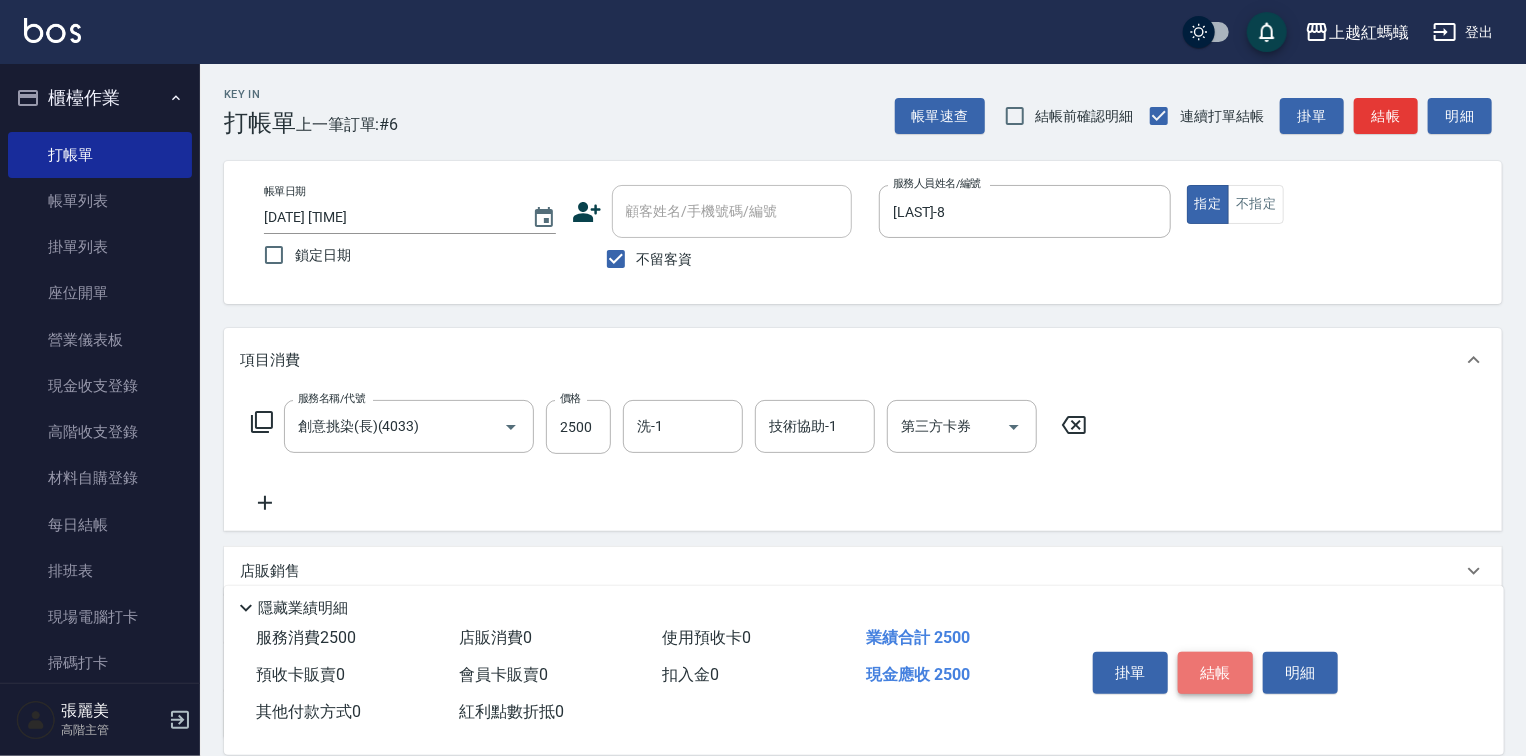 click on "結帳" at bounding box center (1215, 673) 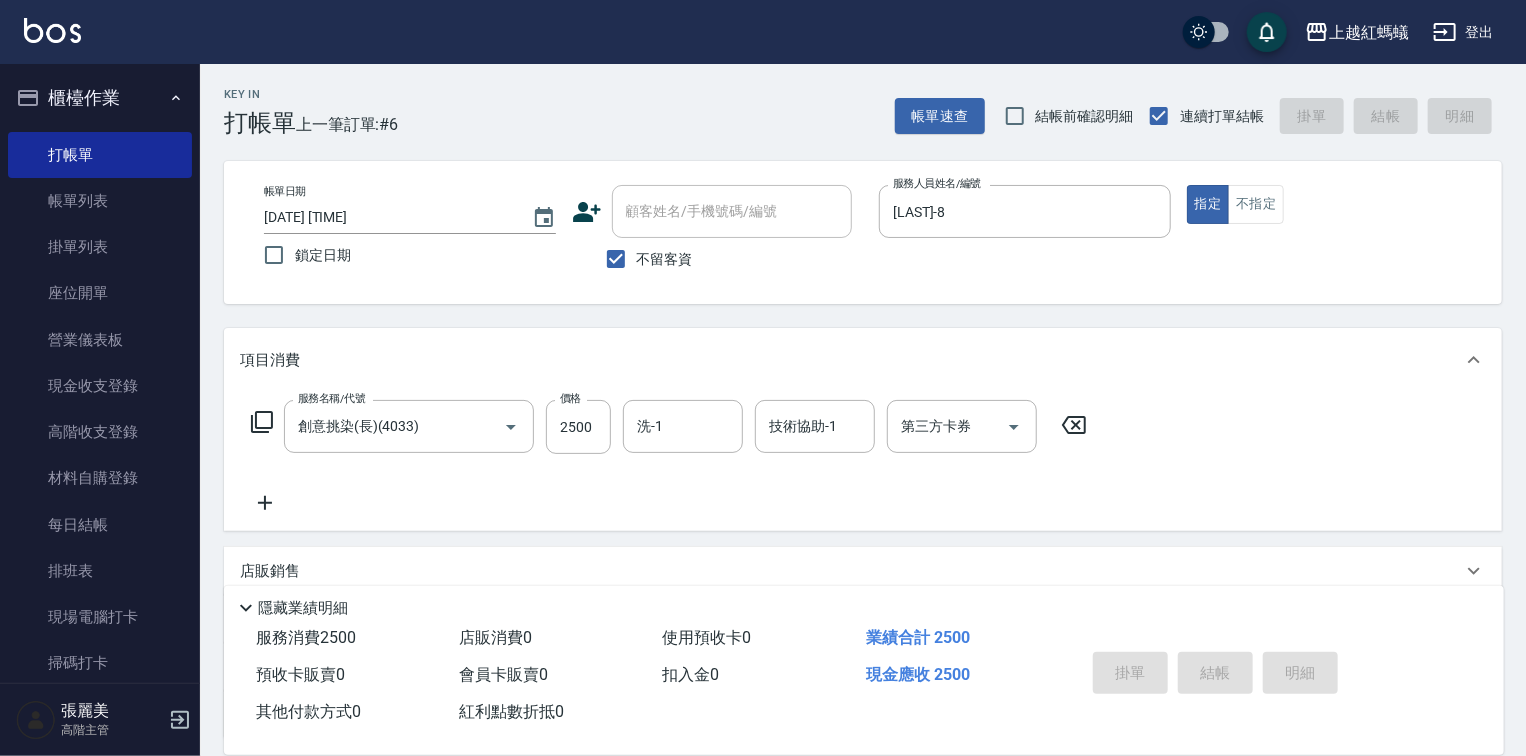 type on "[DATE] [TIME]" 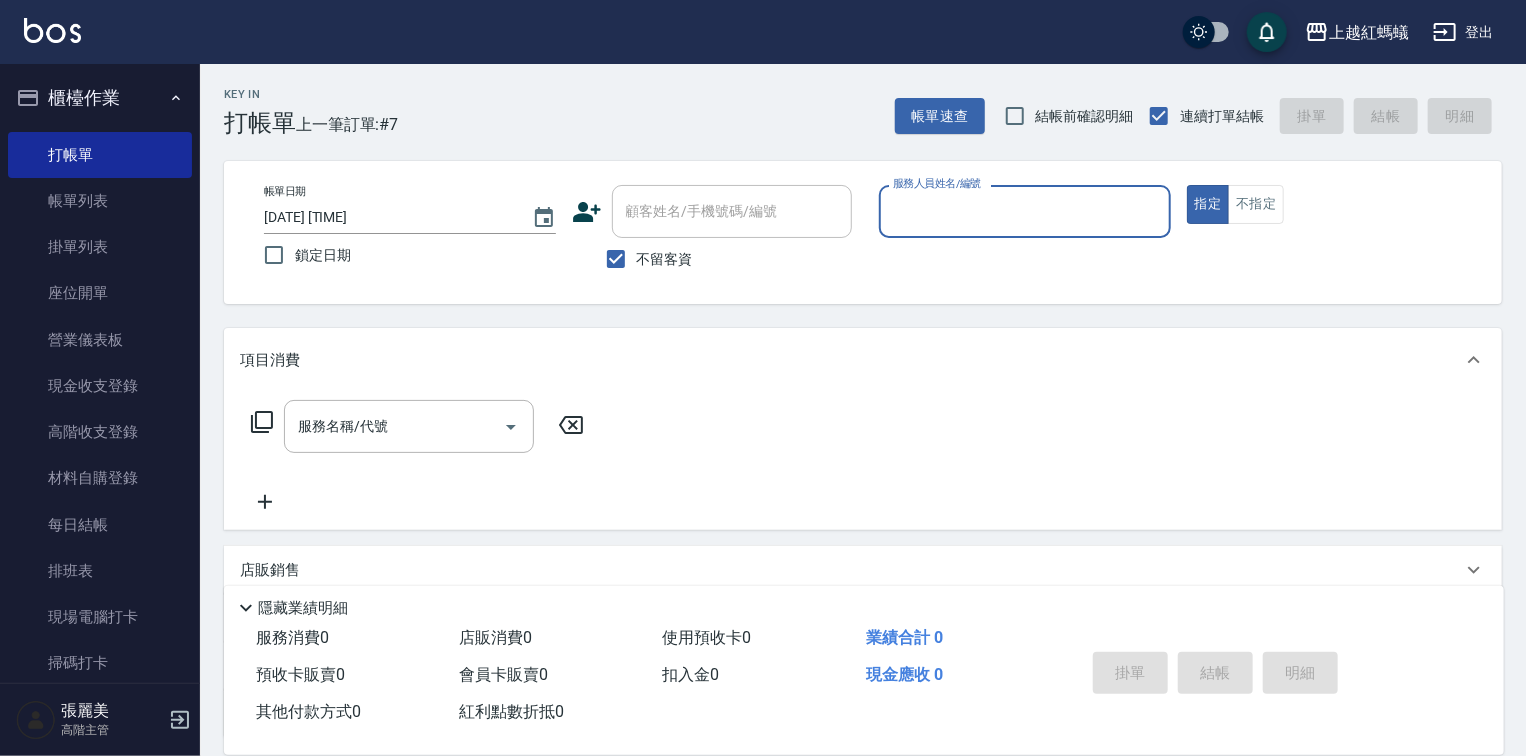 click on "服務人員姓名/編號" at bounding box center [1025, 211] 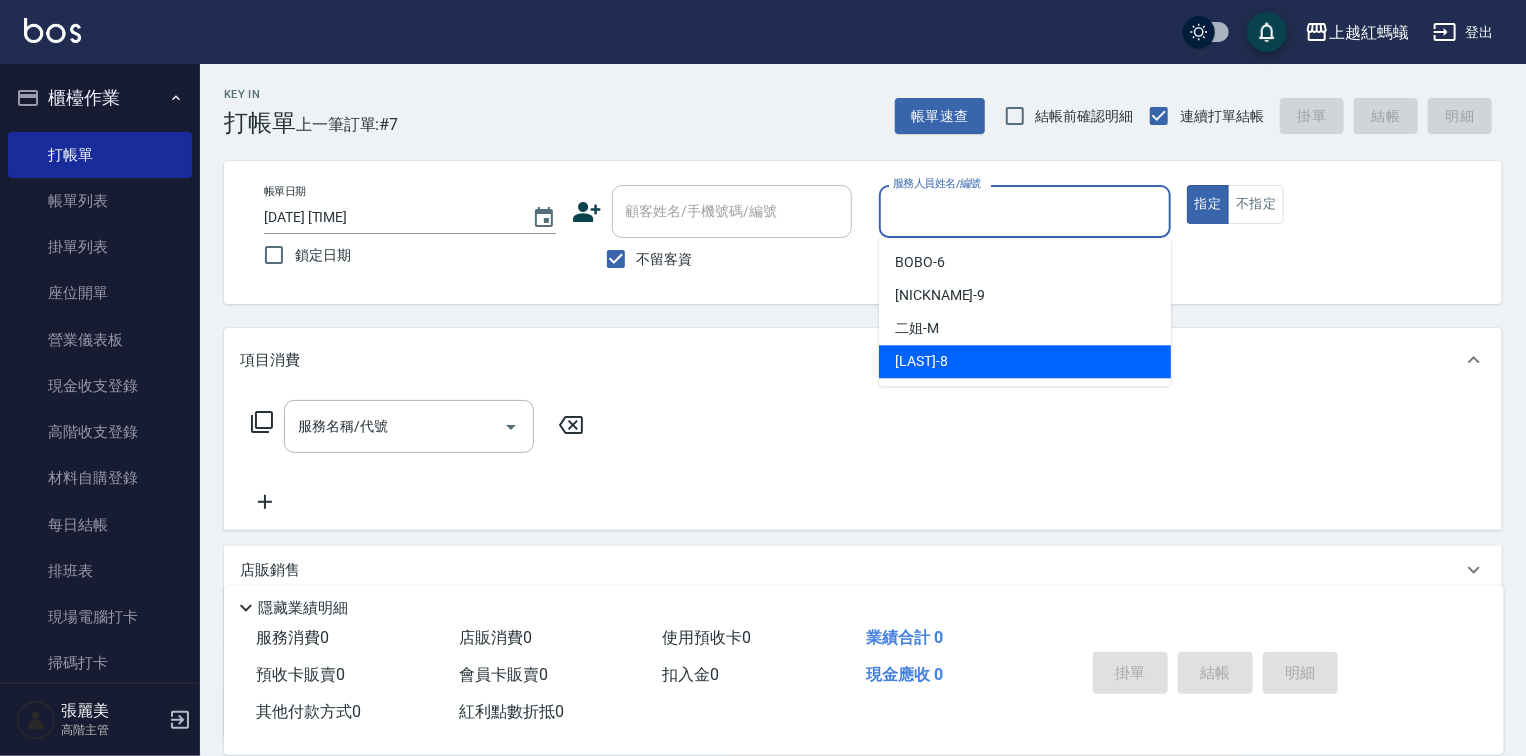 click on "[LAST]-8" at bounding box center [1025, 361] 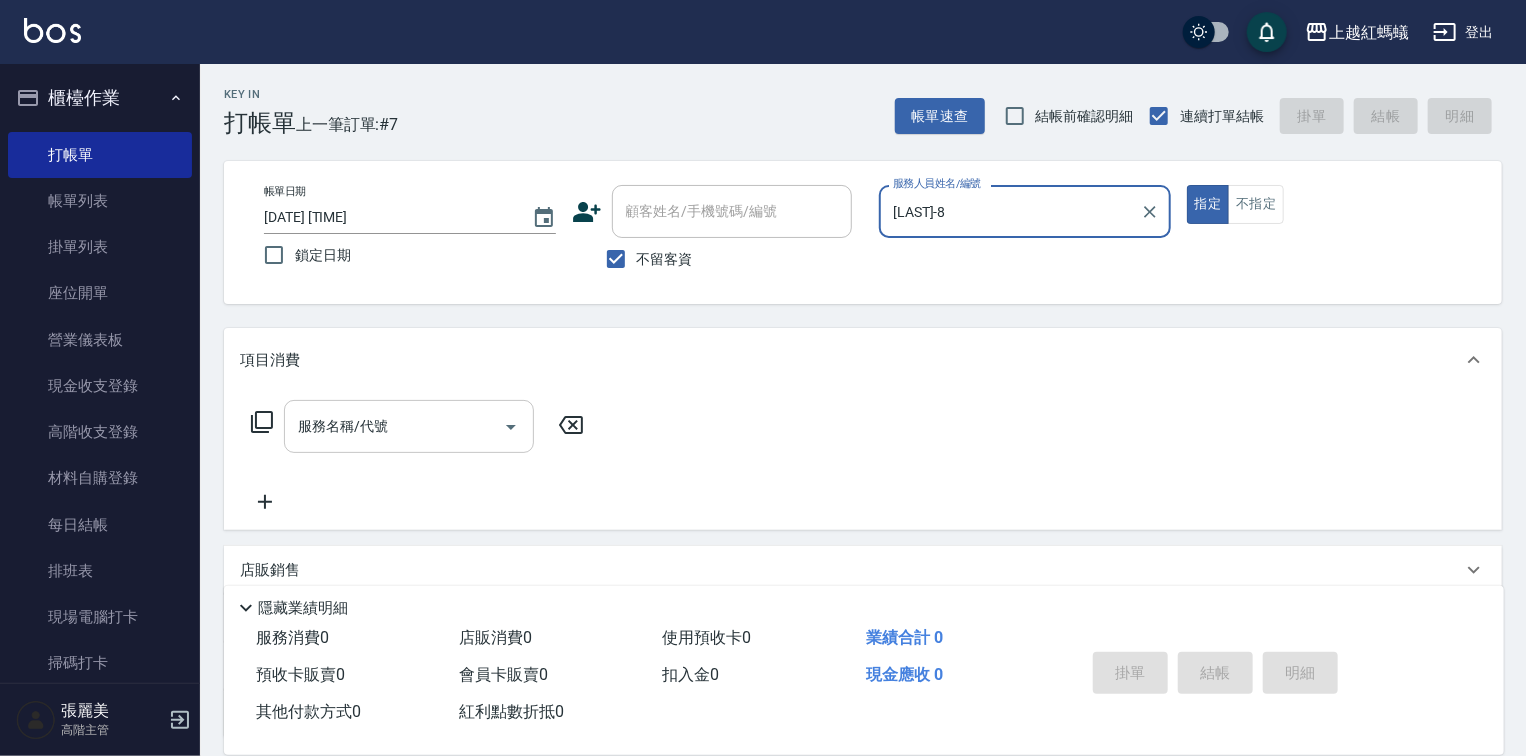click on "服務名稱/代號" at bounding box center [394, 426] 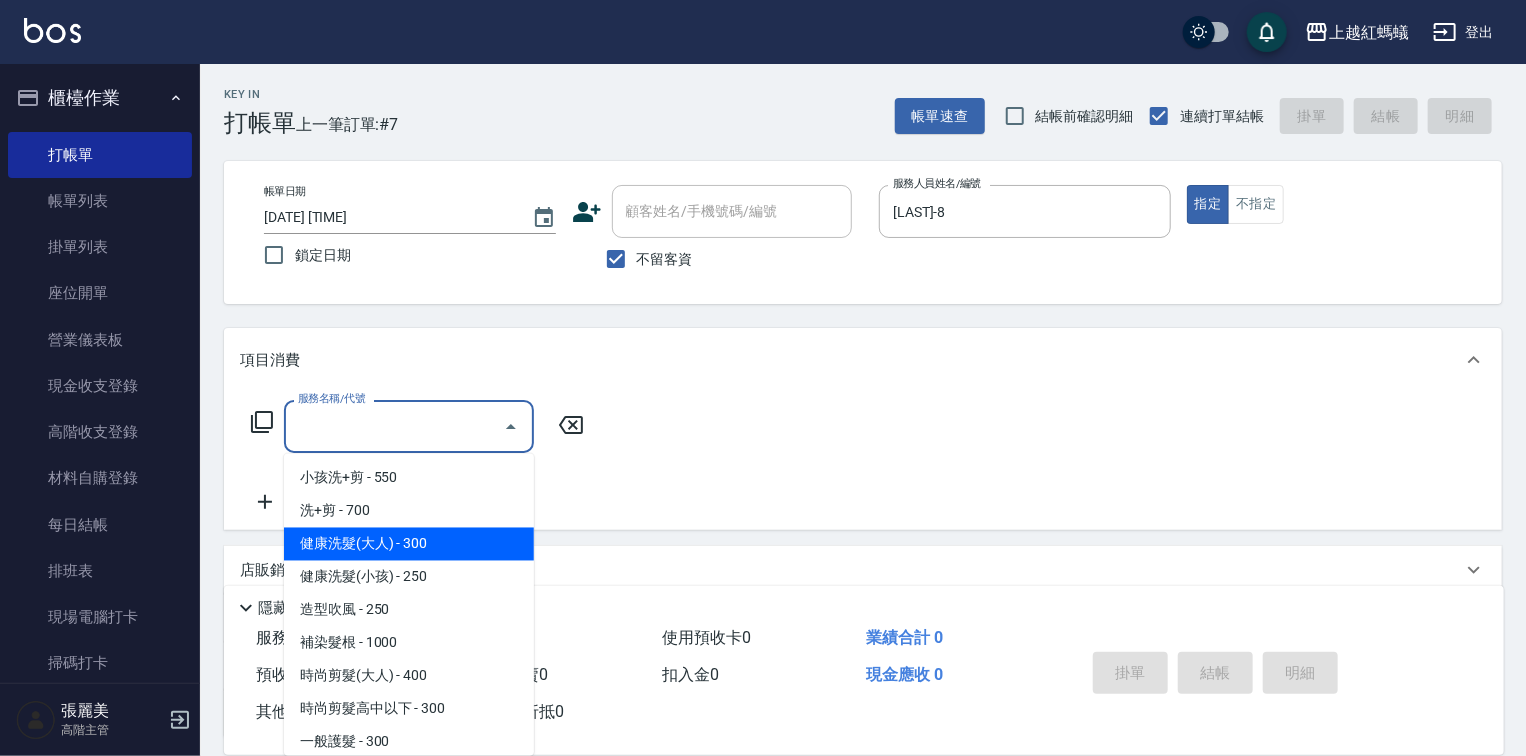 click on "健康洗髮(大人) - 300" at bounding box center (409, 544) 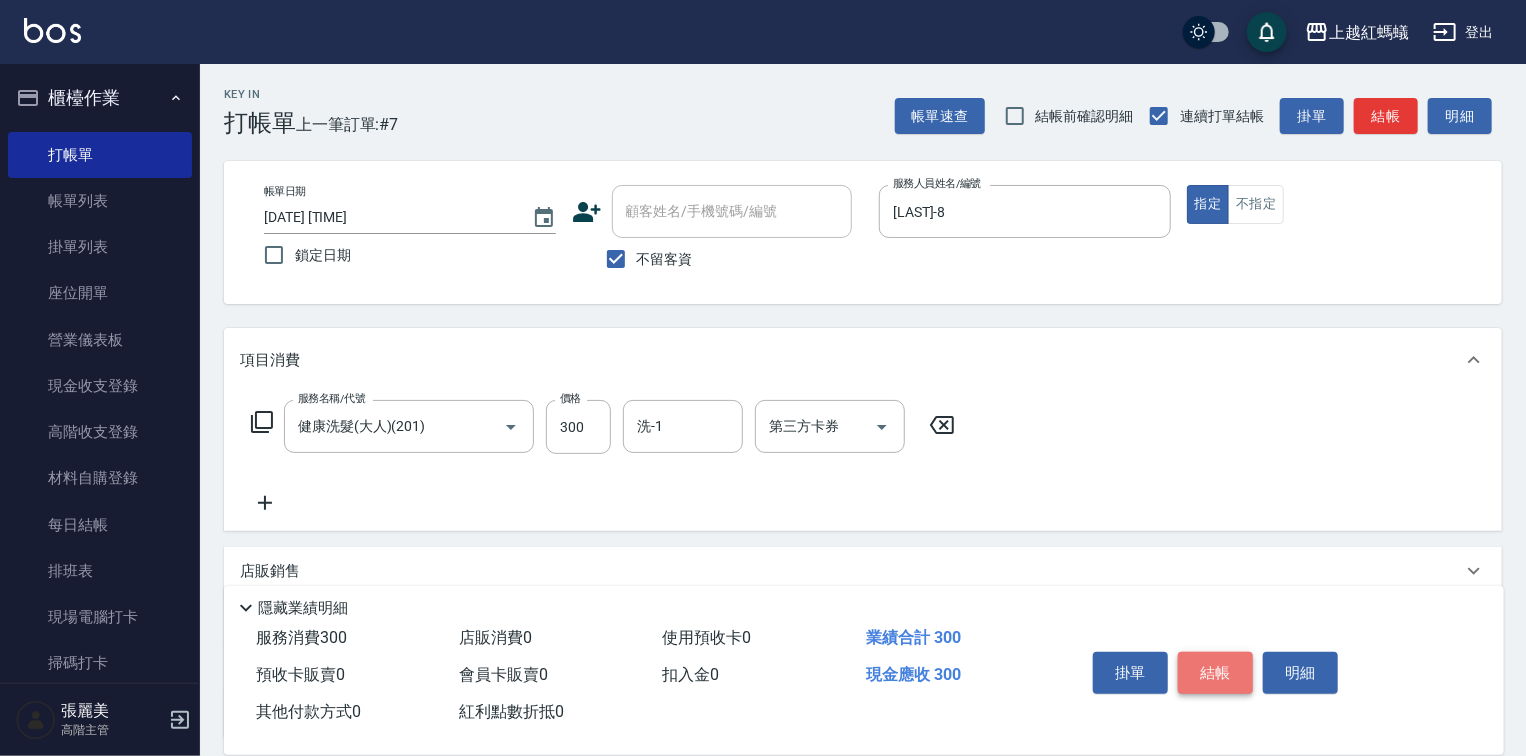 click on "結帳" at bounding box center [1215, 673] 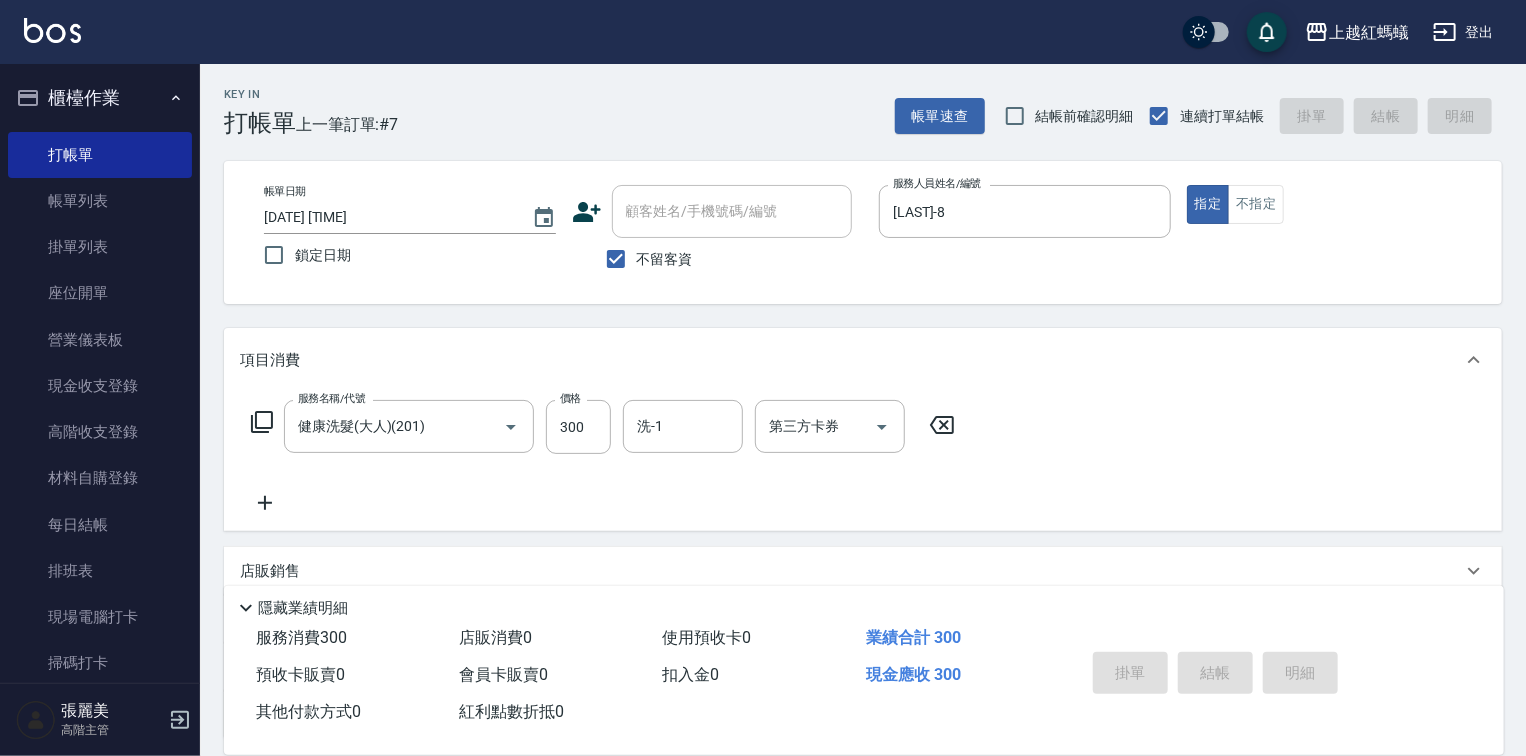 type 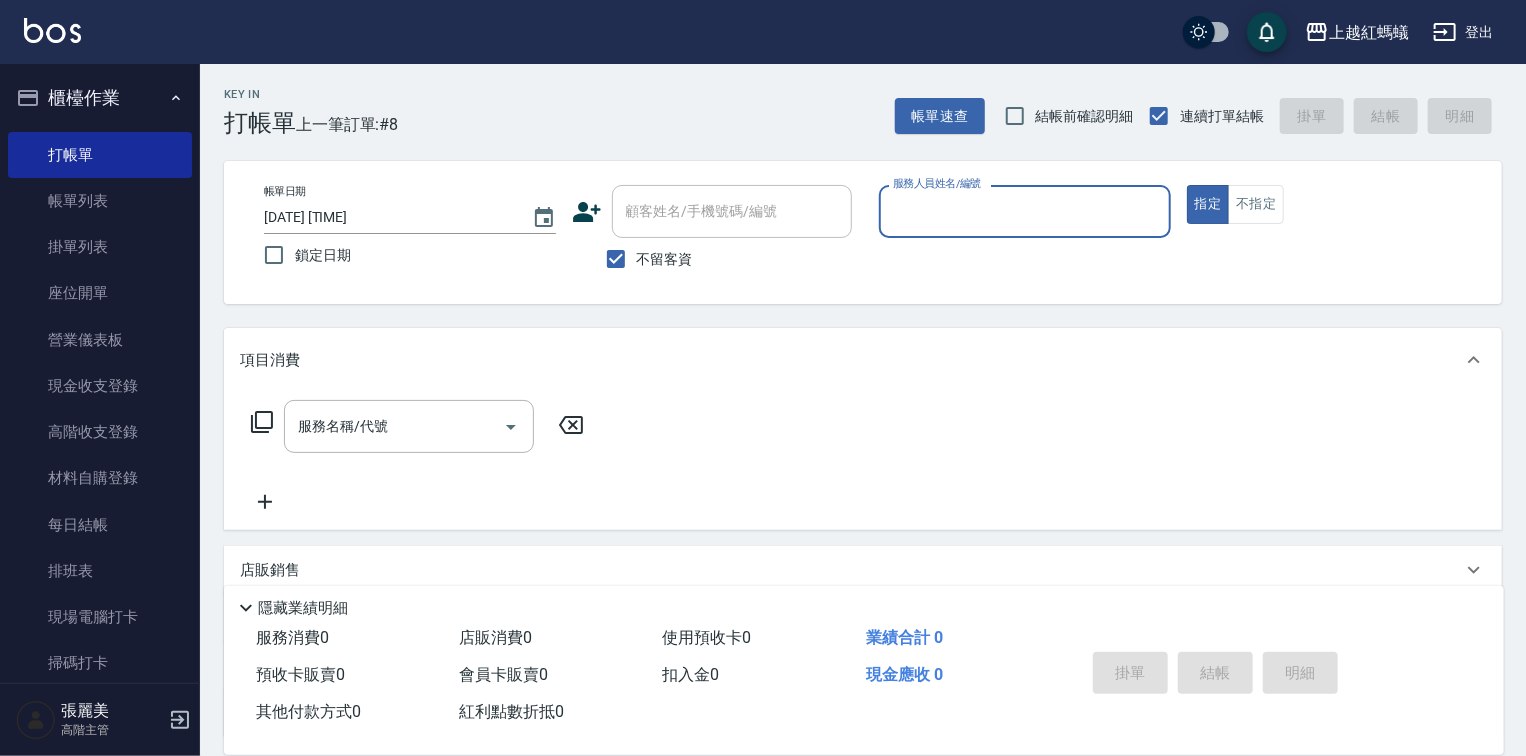 click on "服務人員姓名/編號" at bounding box center [1025, 211] 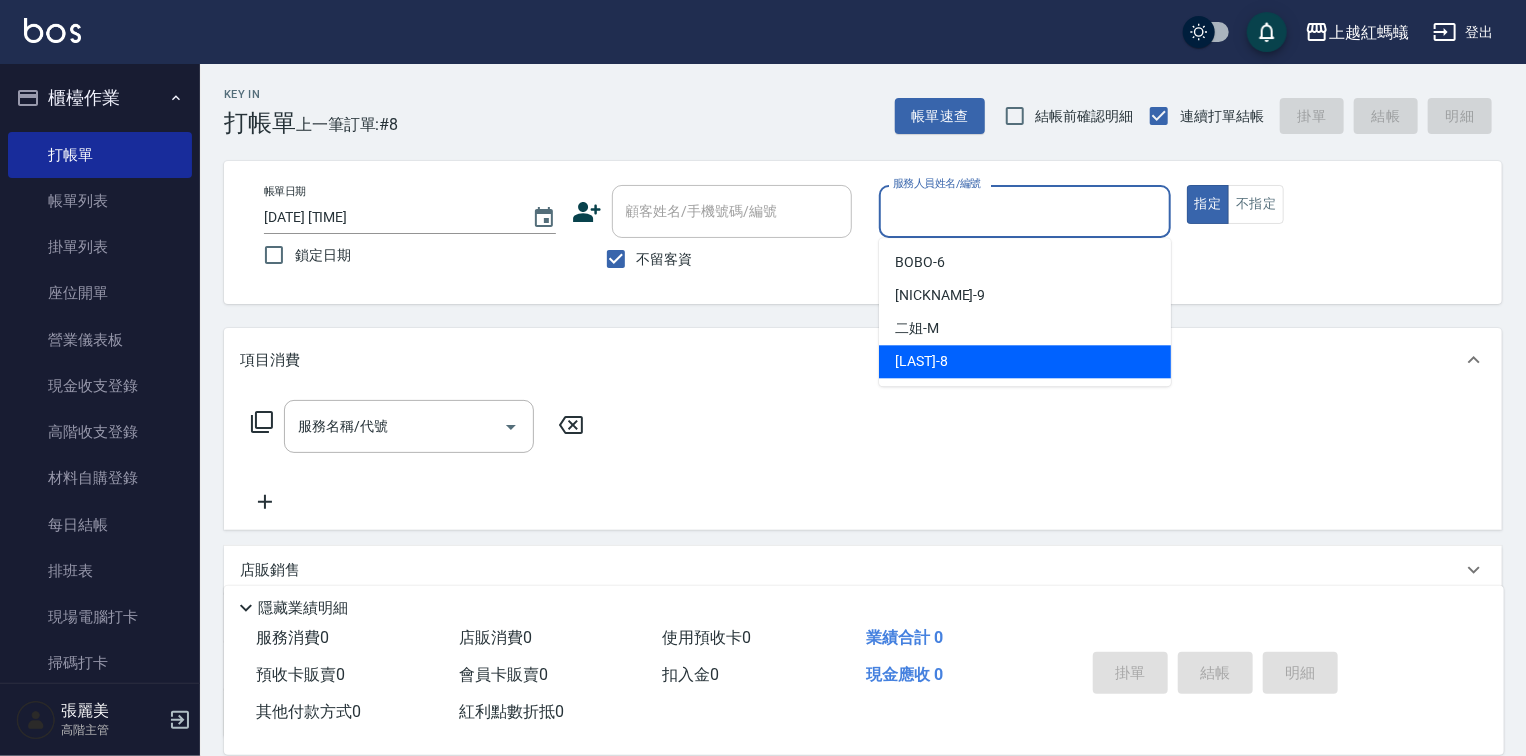 click on "[LAST]-8" at bounding box center (1025, 361) 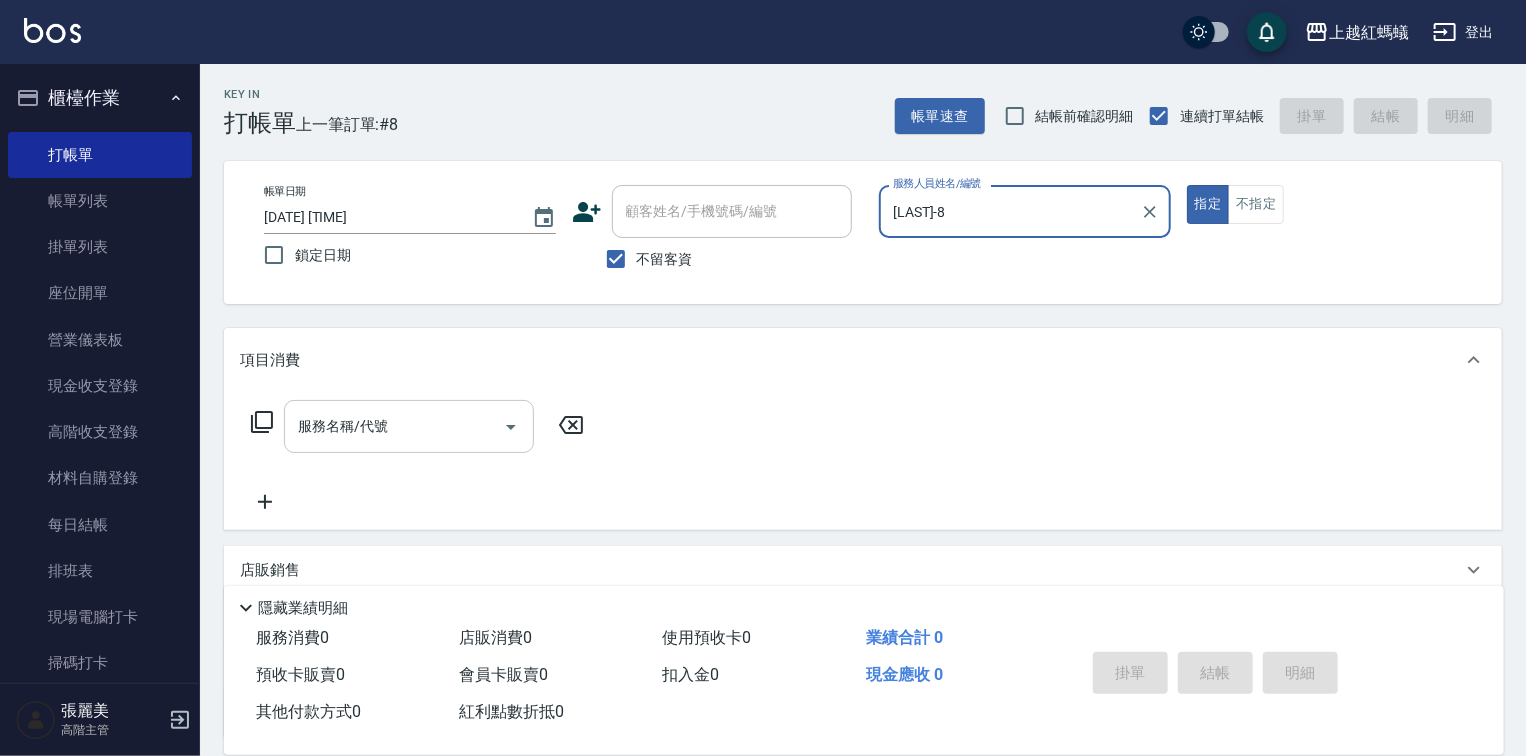 click on "服務名稱/代號" at bounding box center [394, 426] 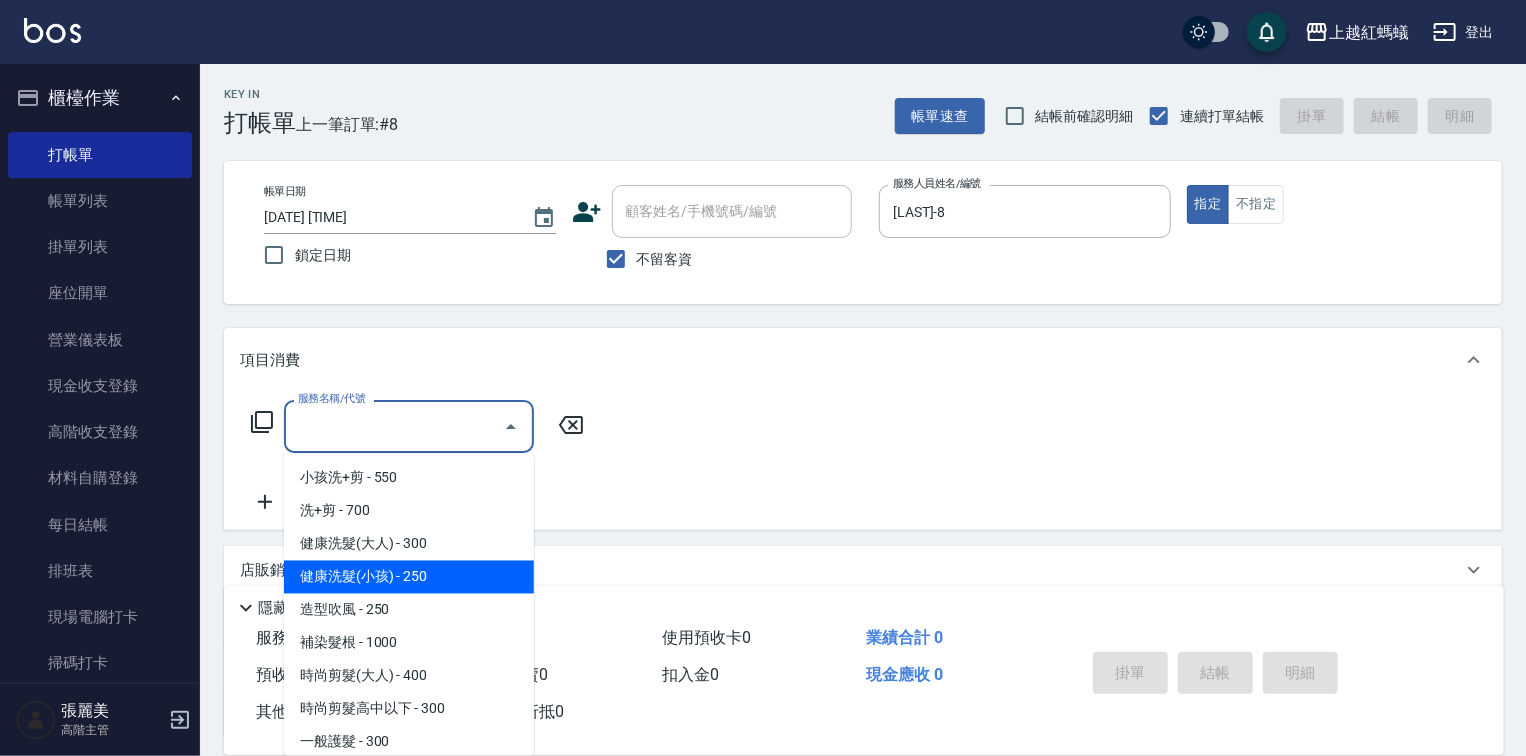 click on "健康洗髮(小孩) - 250" at bounding box center (409, 577) 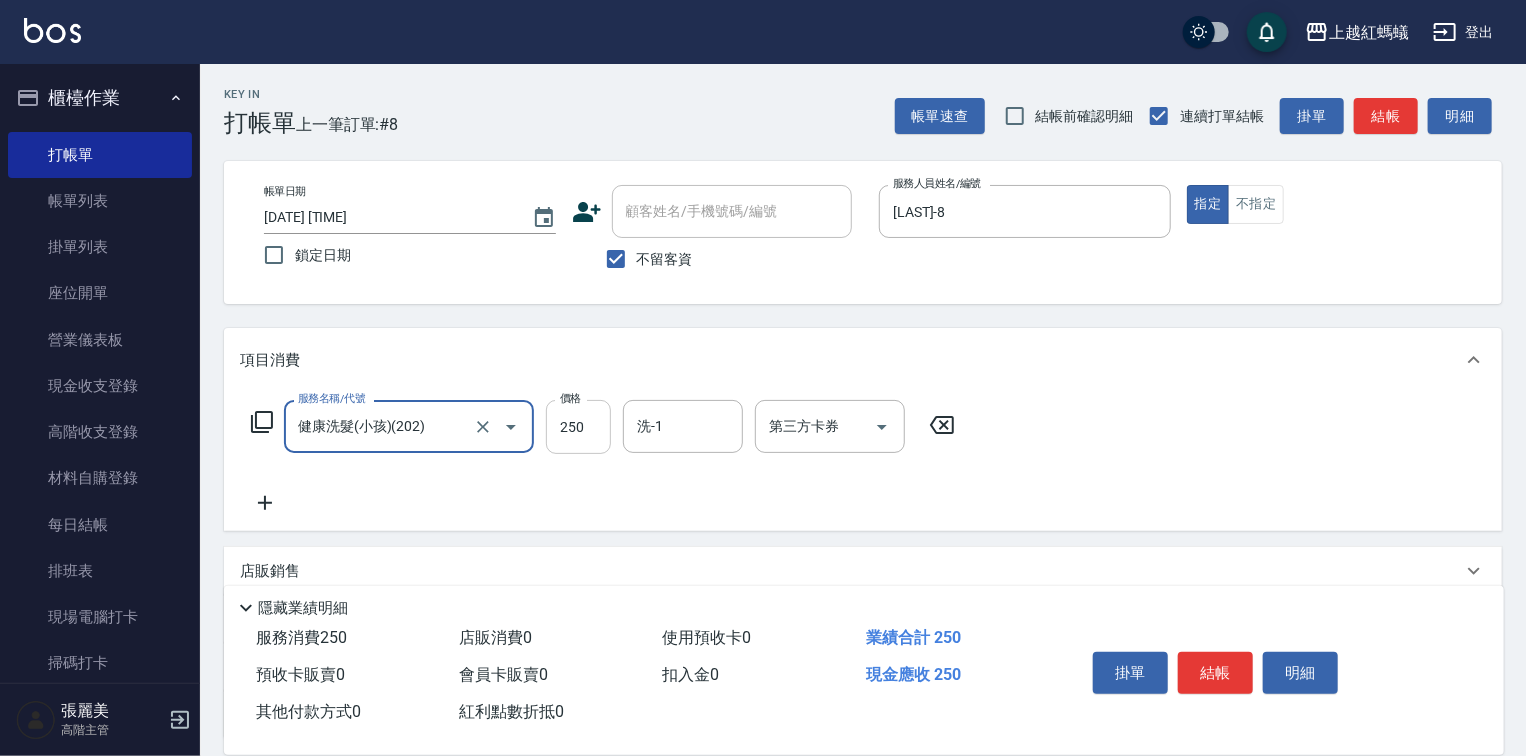click on "250" at bounding box center (578, 427) 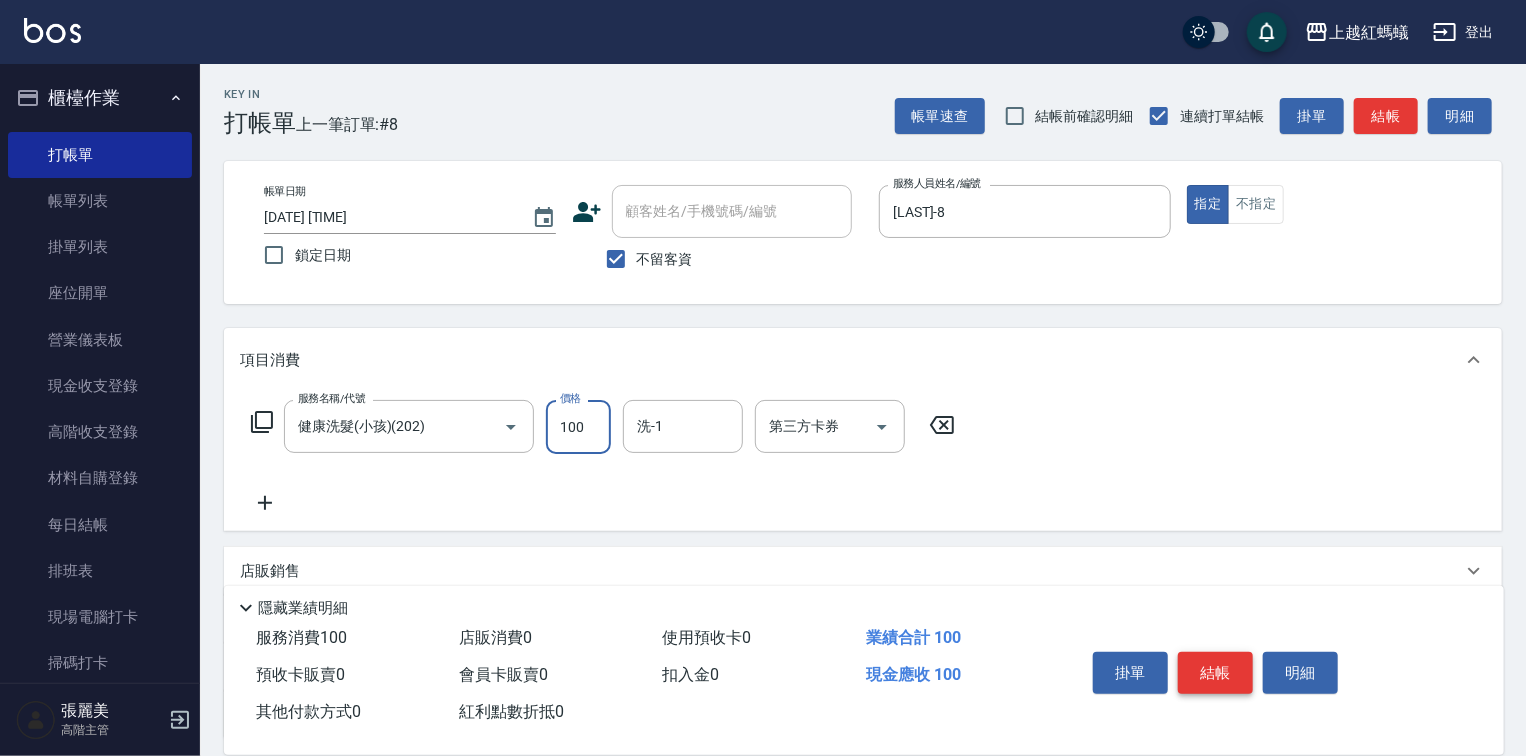 type on "100" 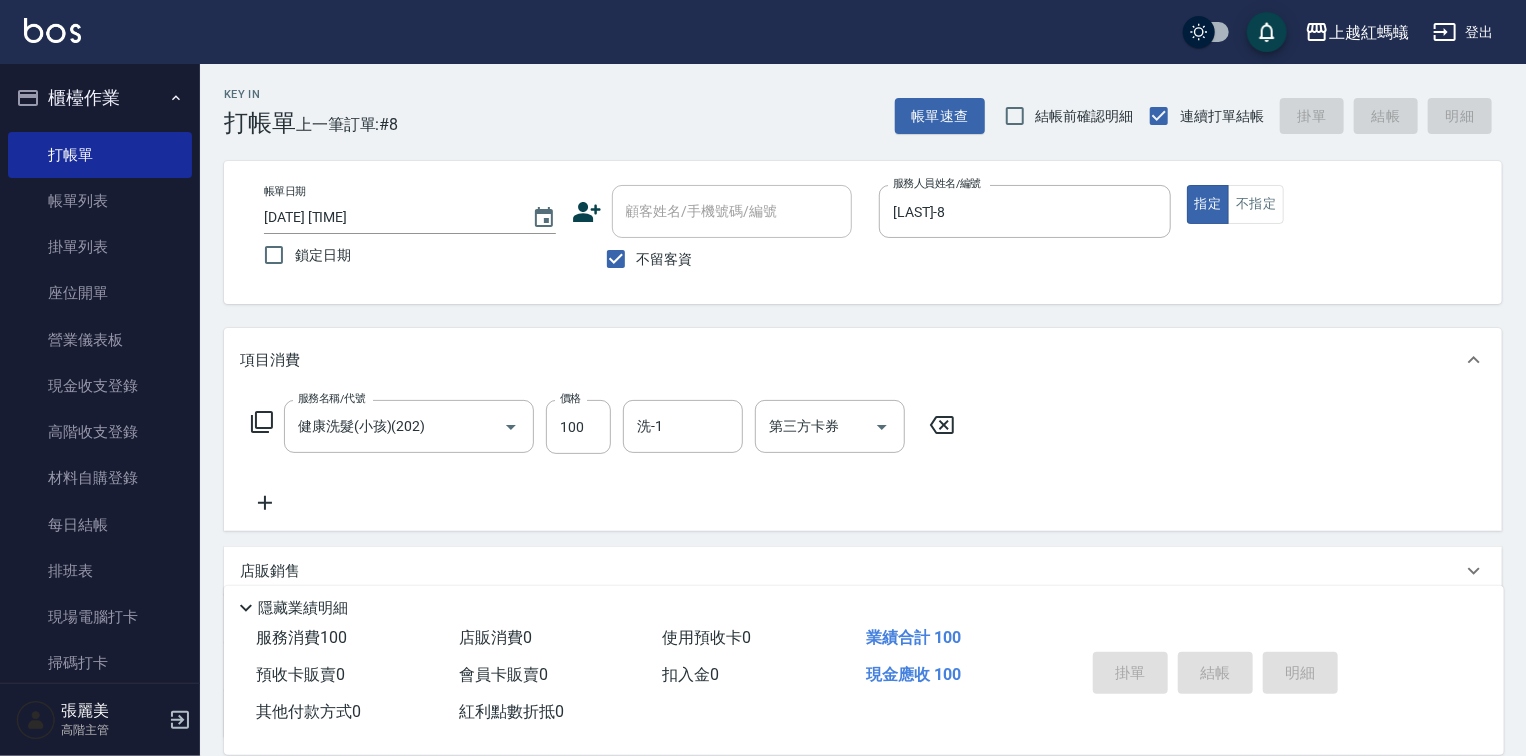 type 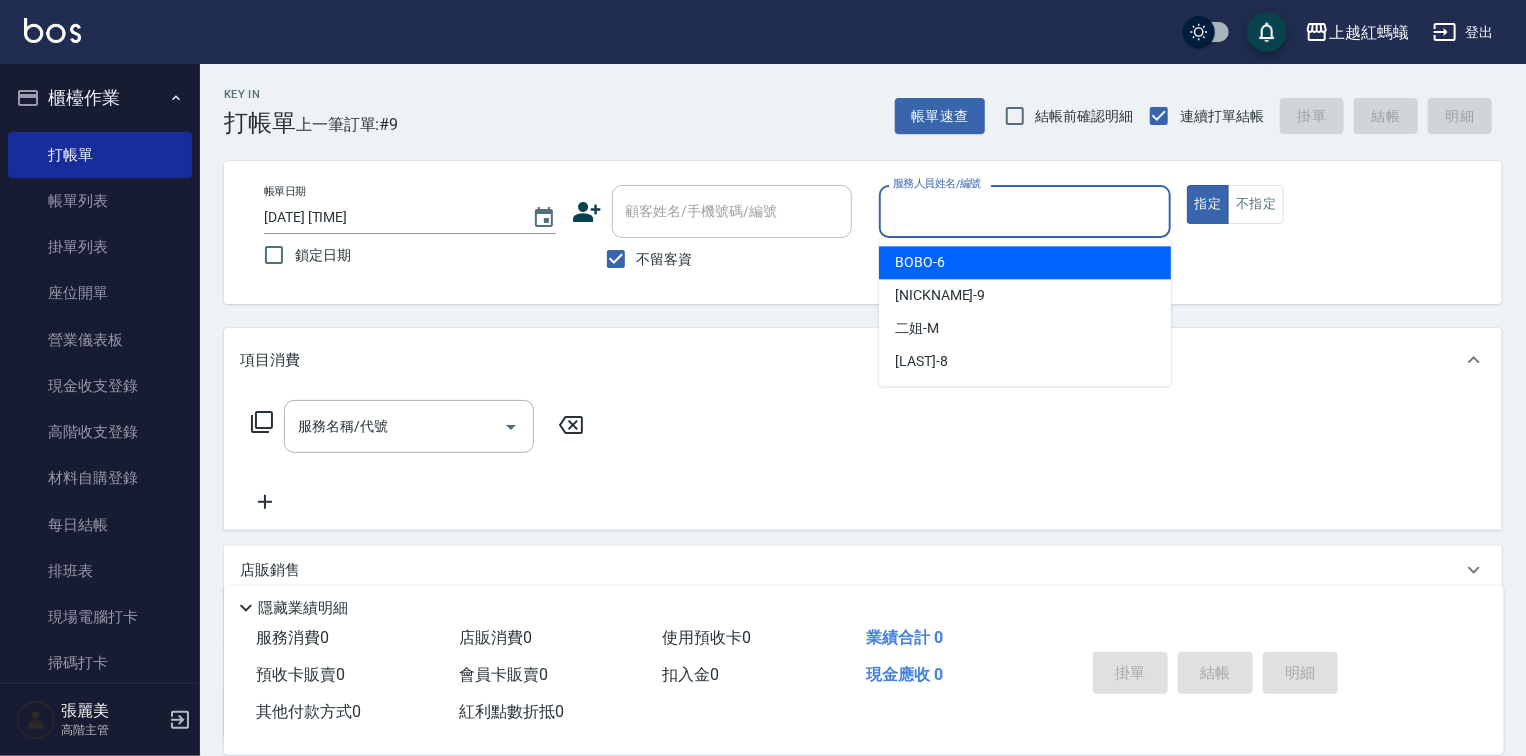 click on "服務人員姓名/編號" at bounding box center [1025, 211] 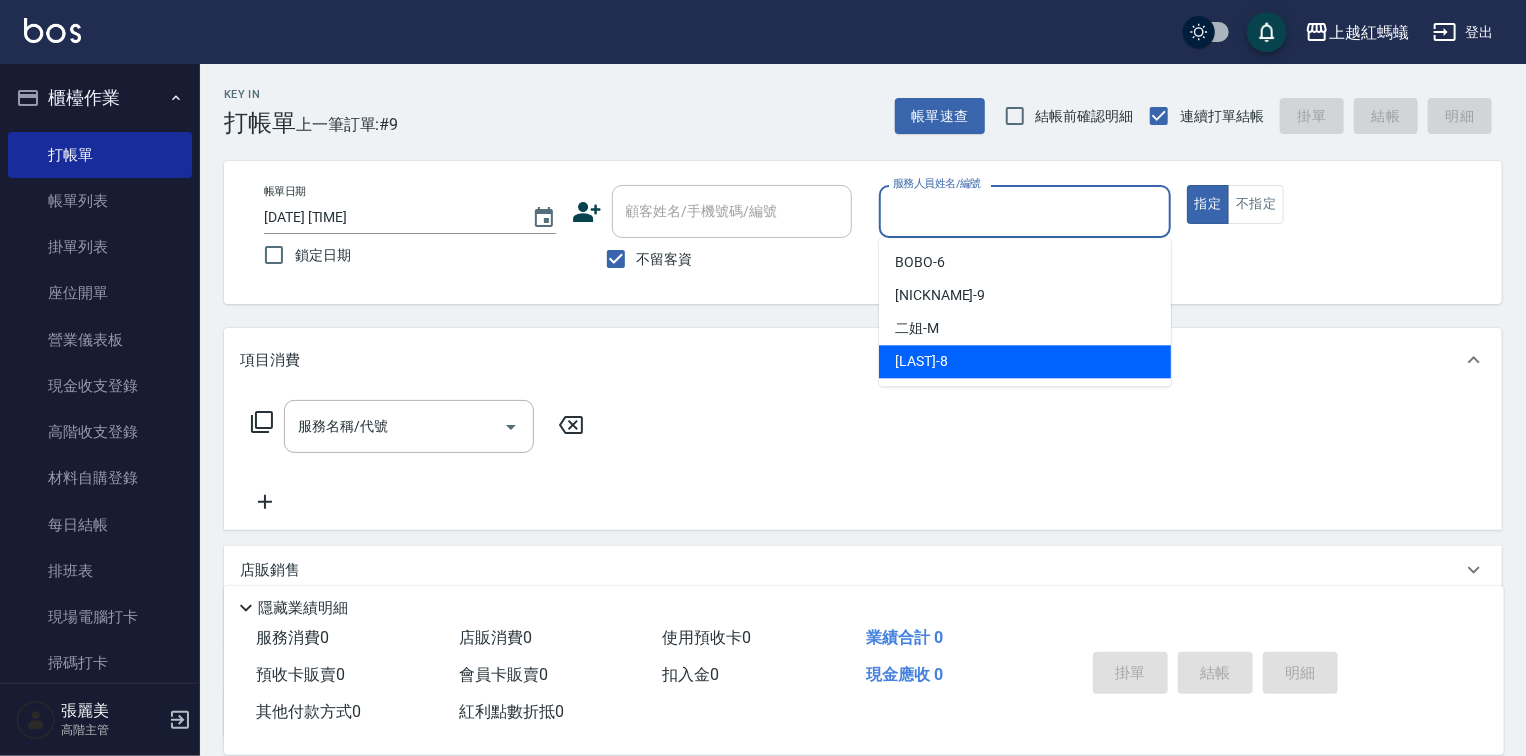 click on "[LAST]-8" at bounding box center [1025, 361] 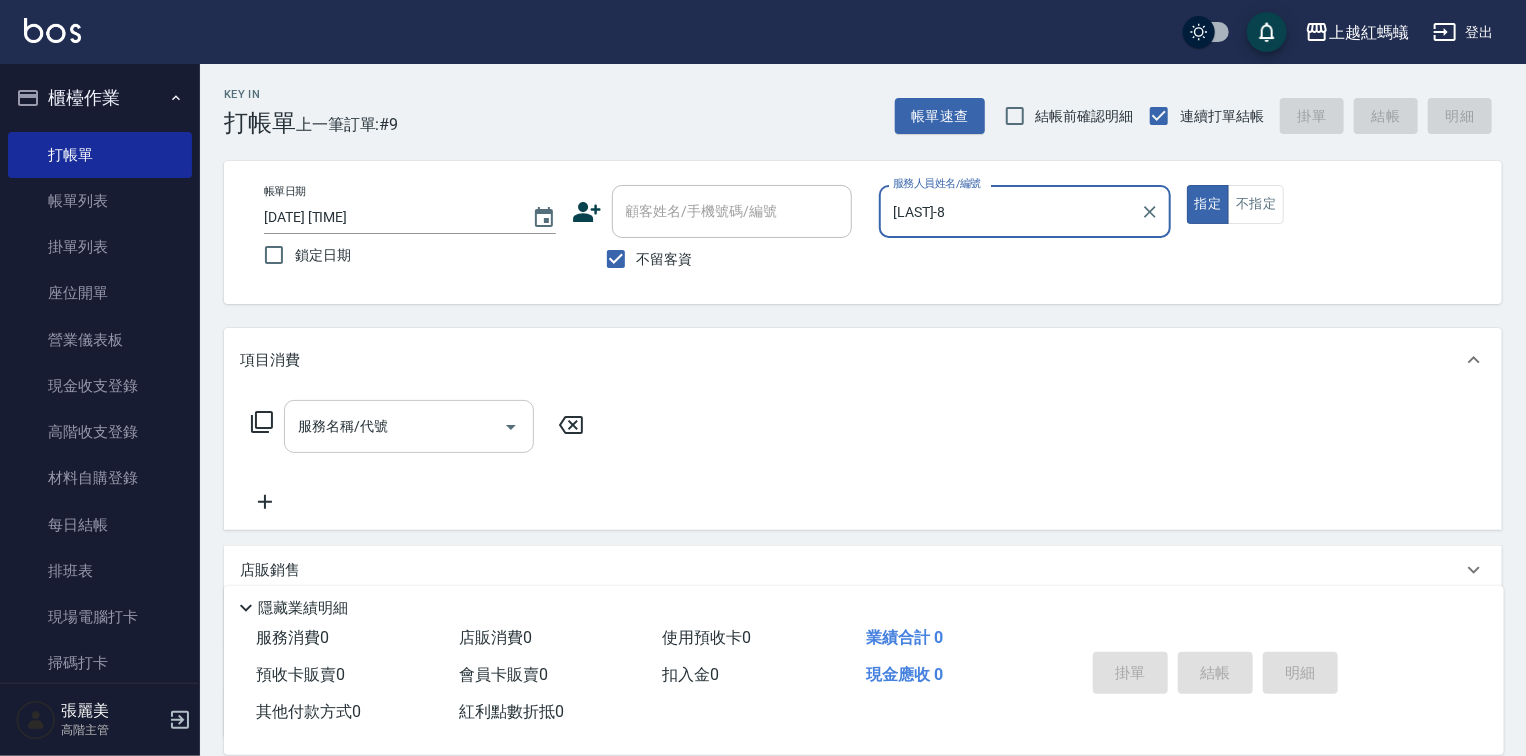 click on "服務名稱/代號" at bounding box center (394, 426) 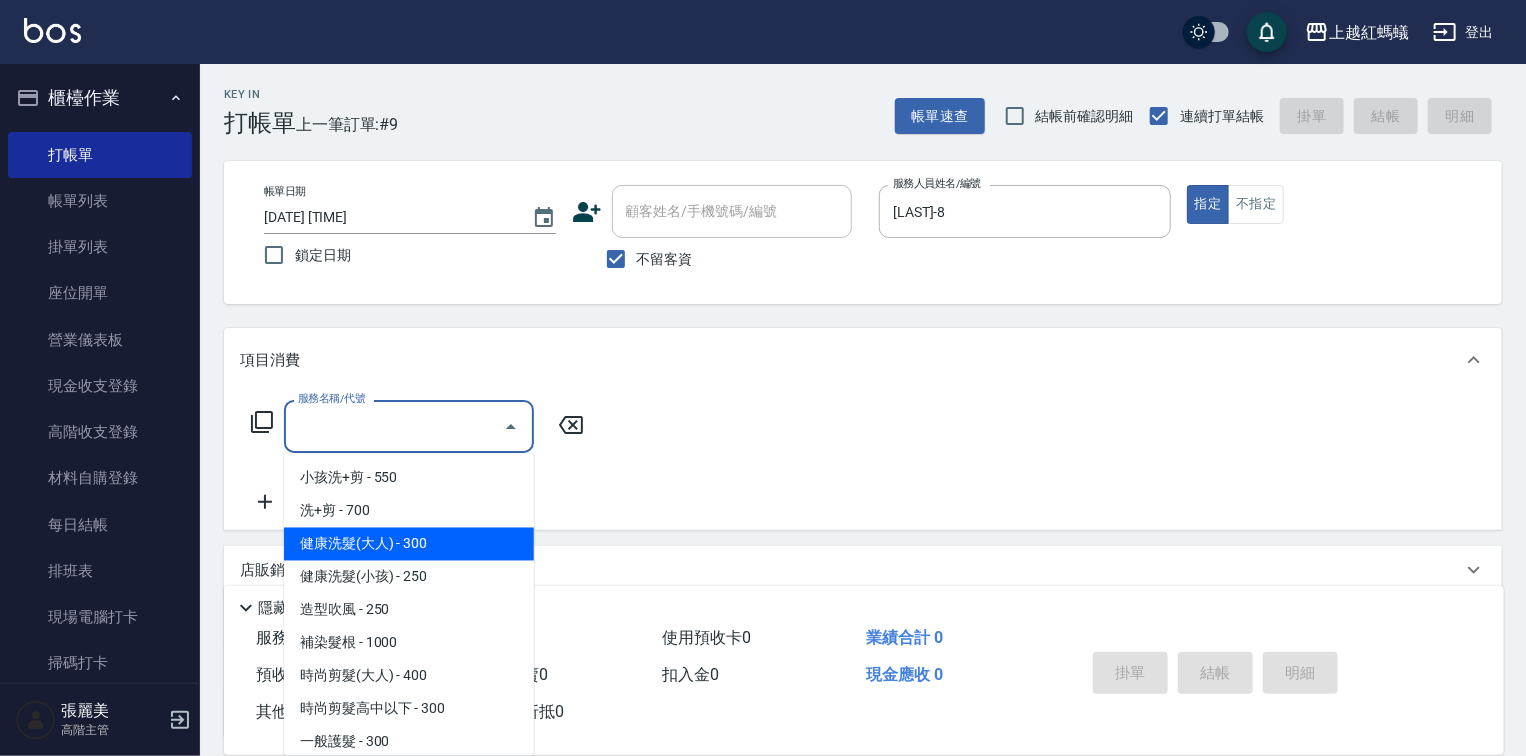 click on "健康洗髮(大人) - 300" at bounding box center [409, 544] 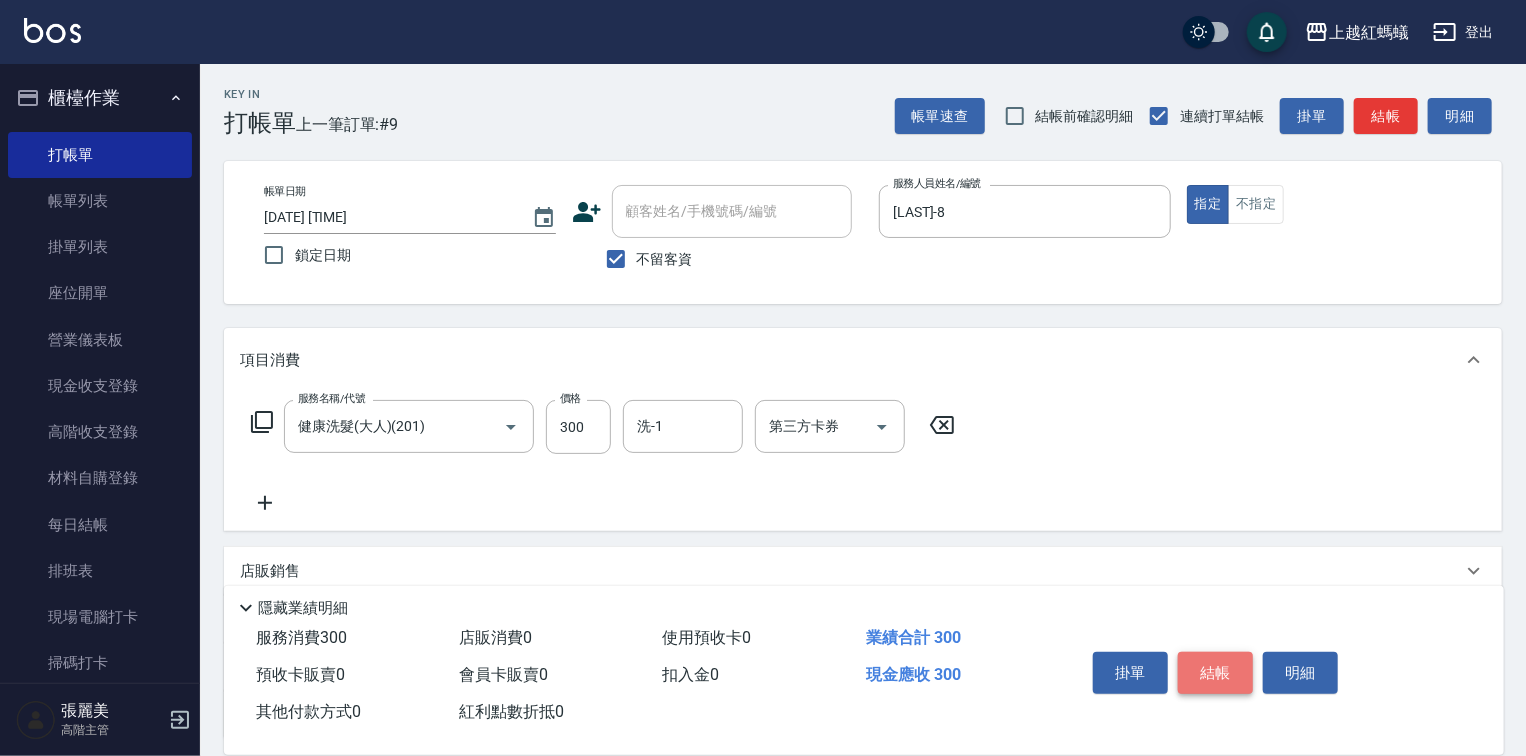 click on "結帳" at bounding box center (1215, 673) 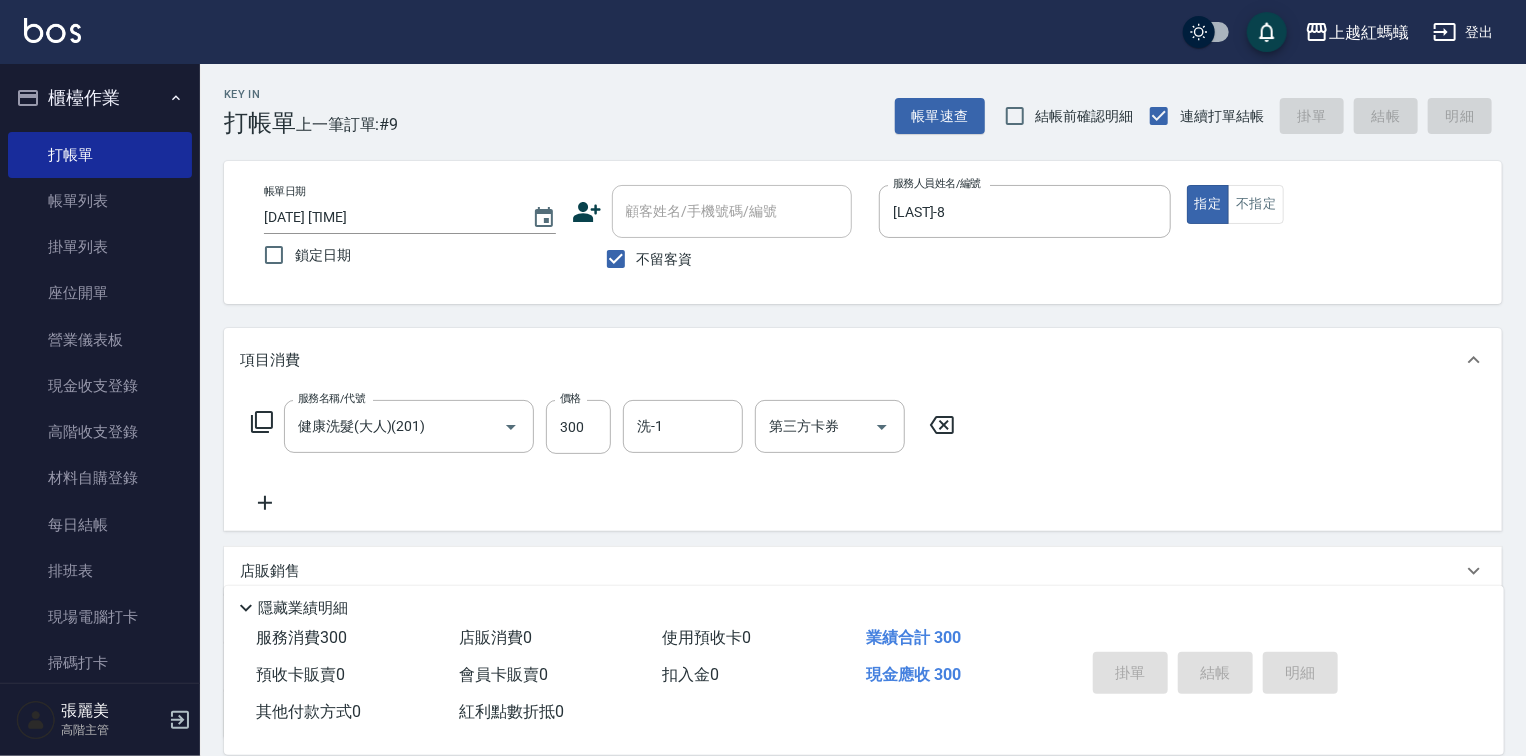 type on "[DATE] [TIME]" 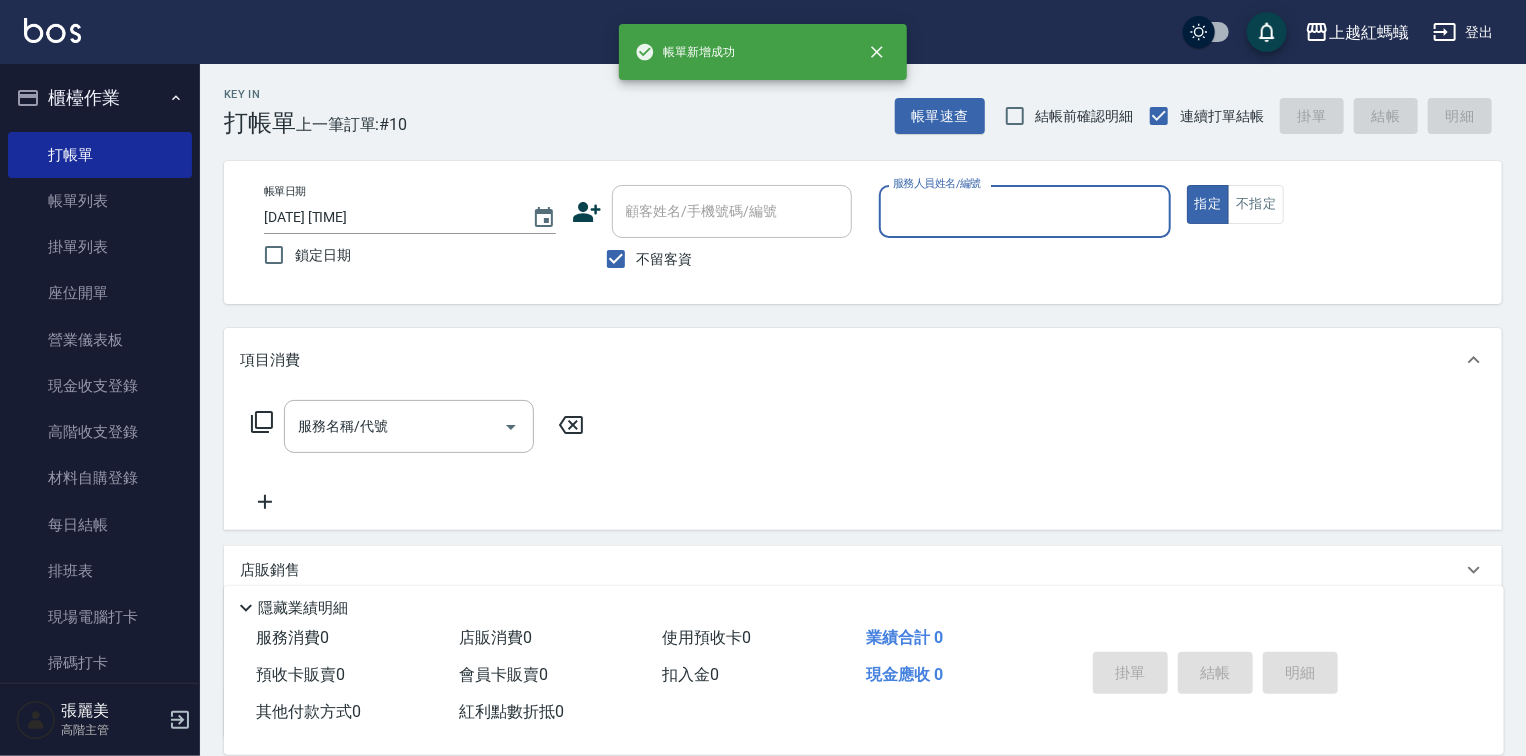 click on "服務人員姓名/編號" at bounding box center (1025, 211) 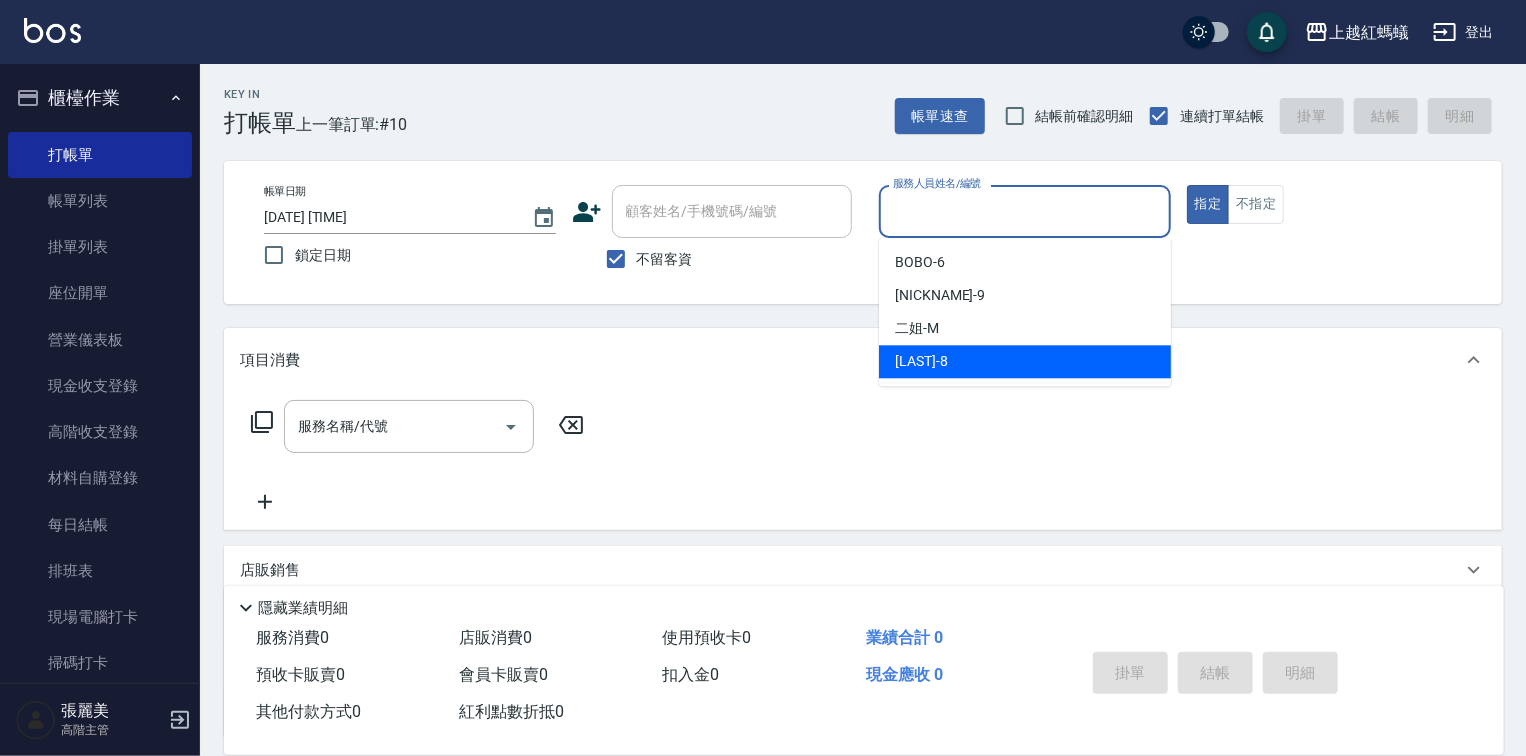 click on "[LAST]-8" at bounding box center (921, 361) 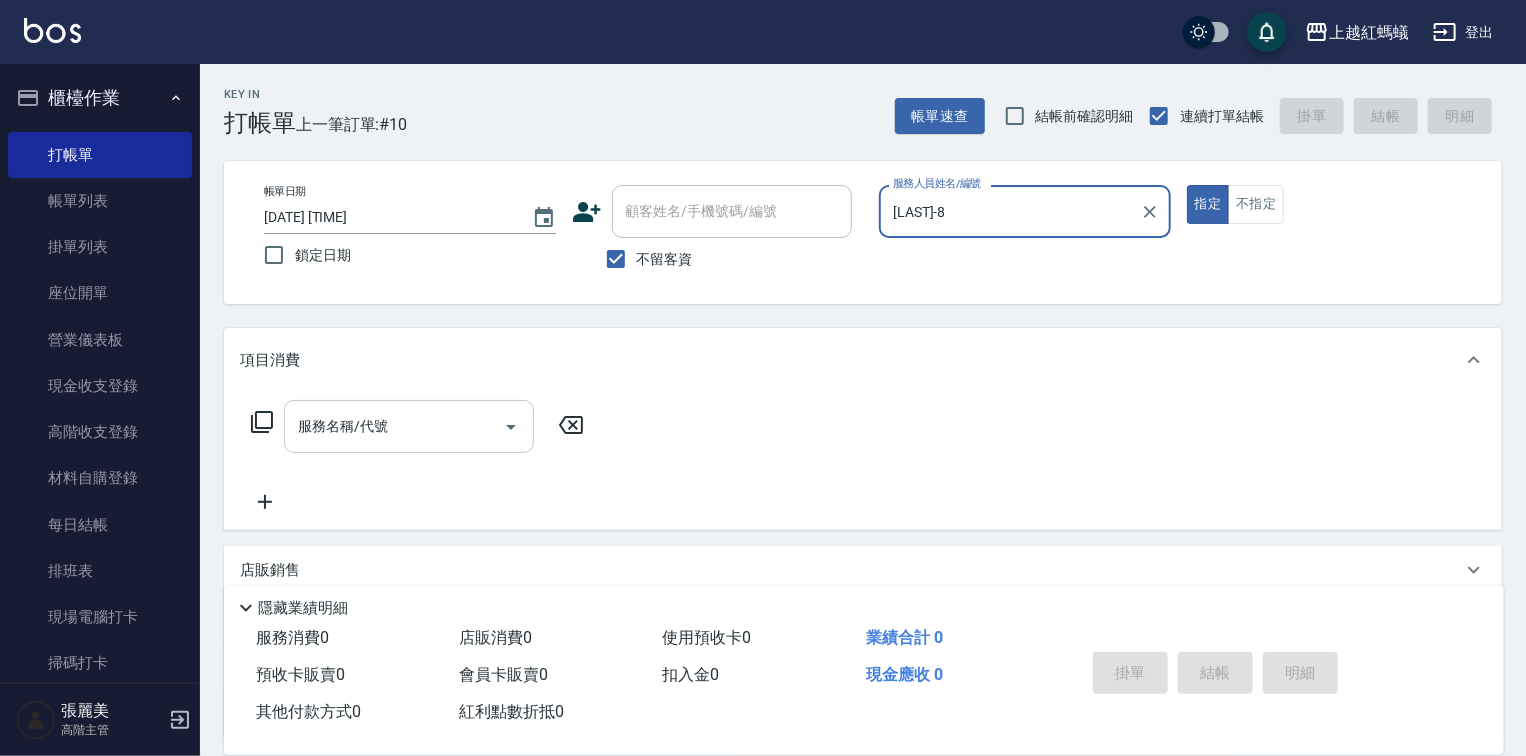 click on "服務名稱/代號" at bounding box center (394, 426) 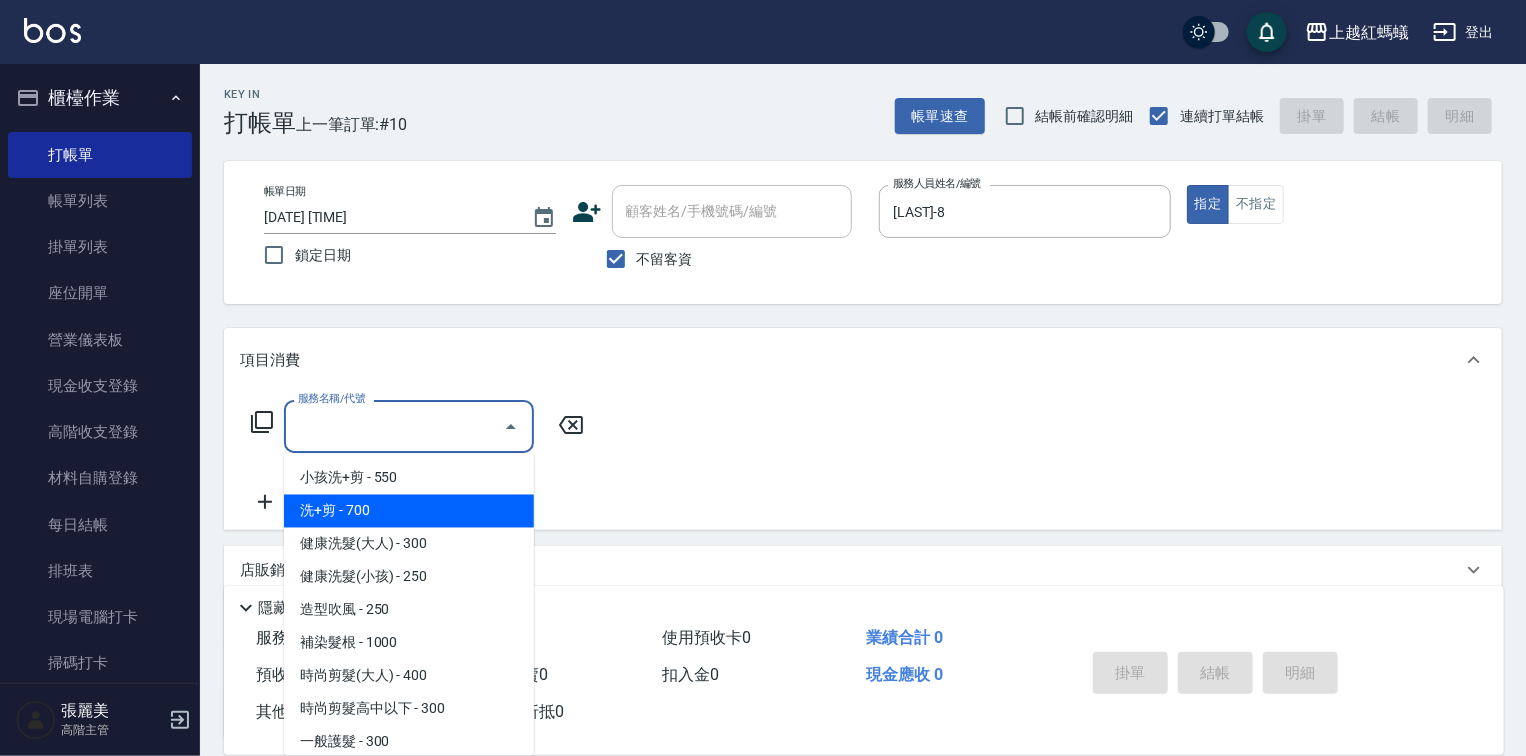 click on "洗+剪 - 700" at bounding box center (409, 511) 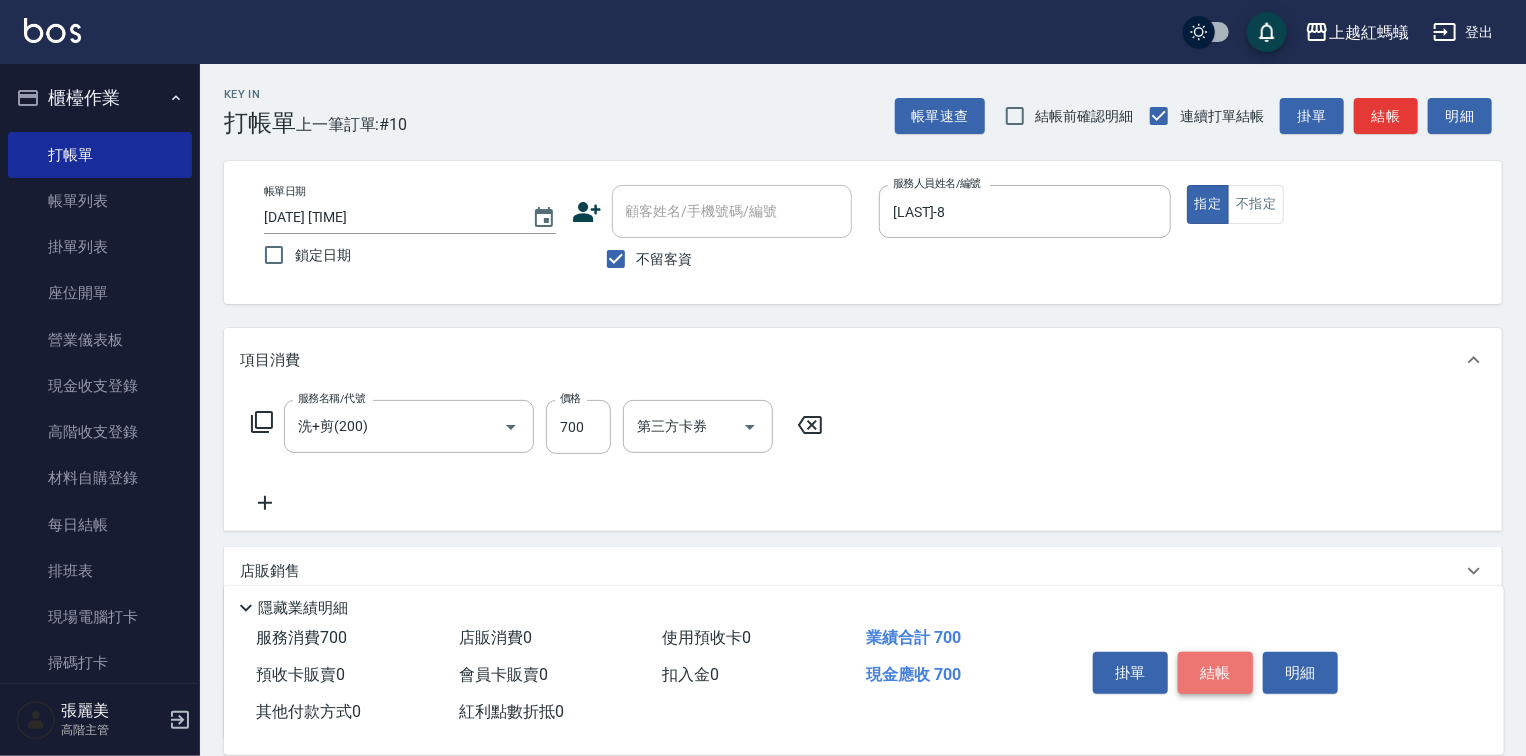 click on "結帳" at bounding box center [1215, 673] 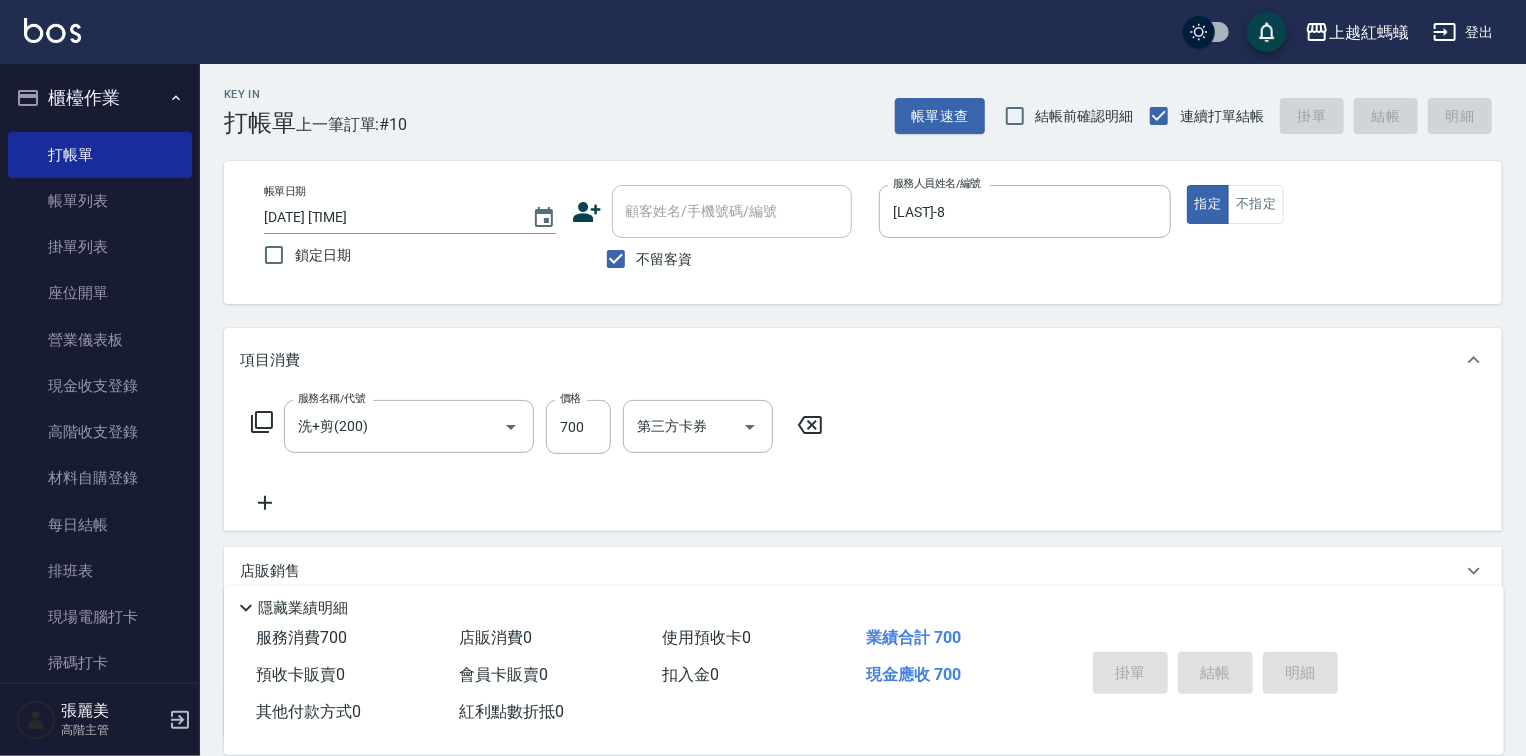 type 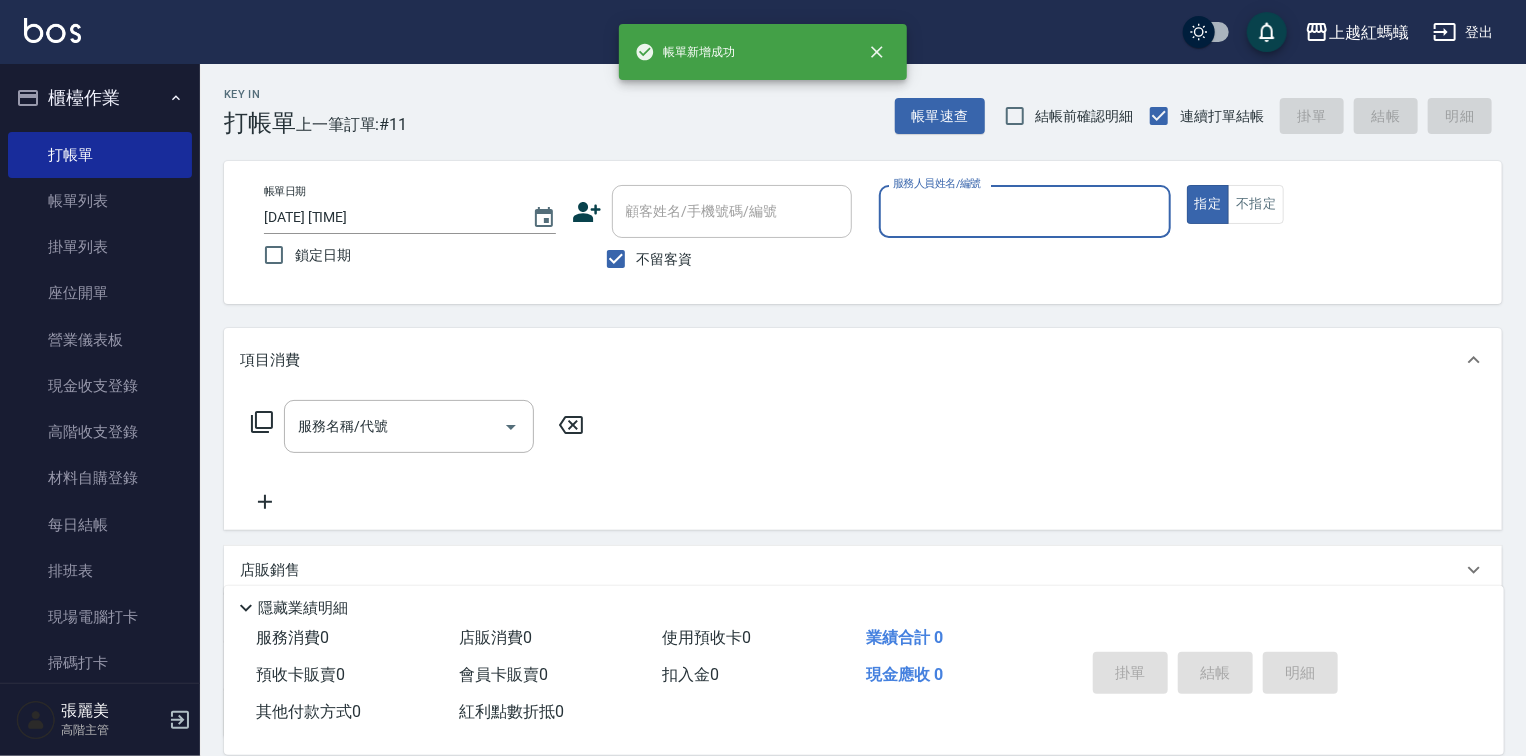 click on "服務人員姓名/編號" at bounding box center (1025, 211) 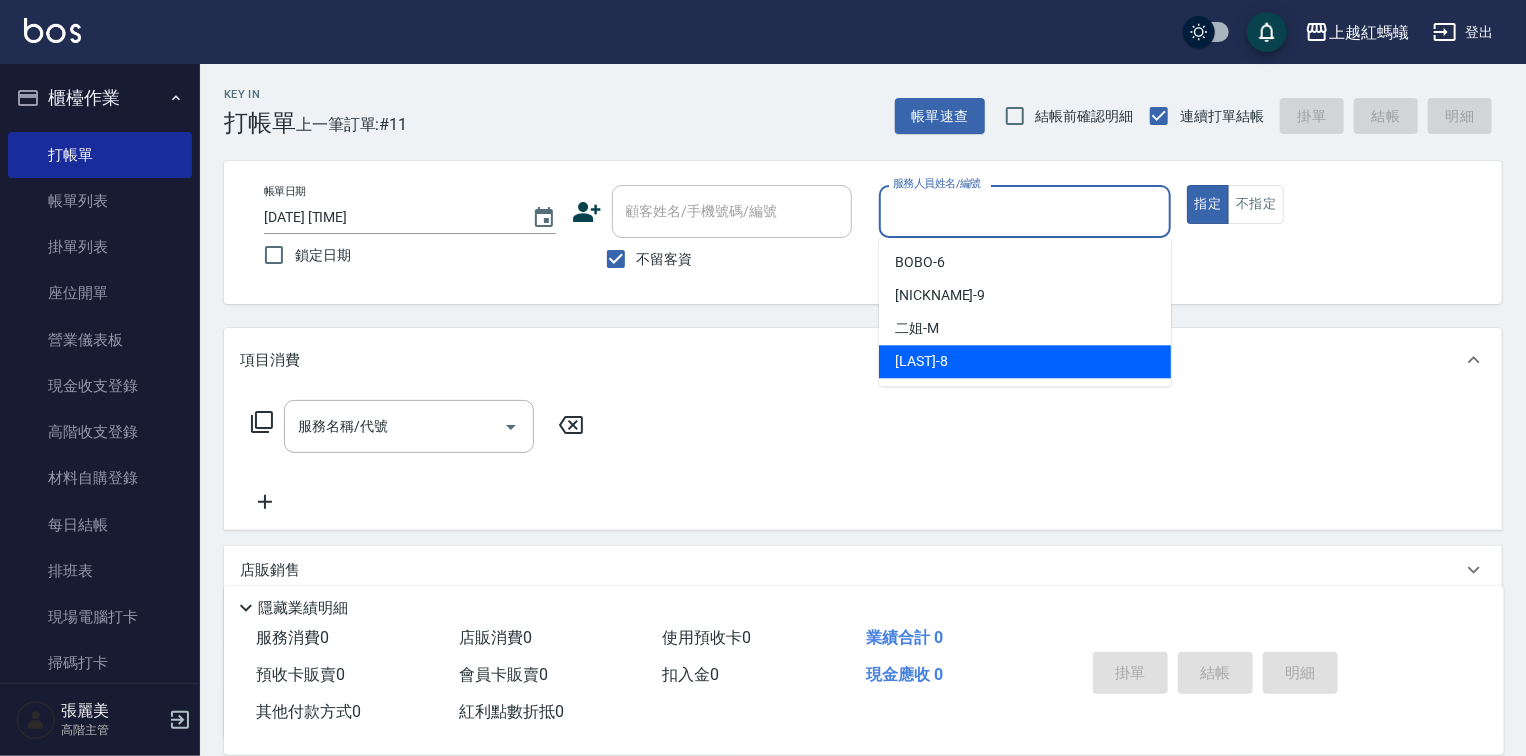 click on "[LAST]-8" at bounding box center [1025, 361] 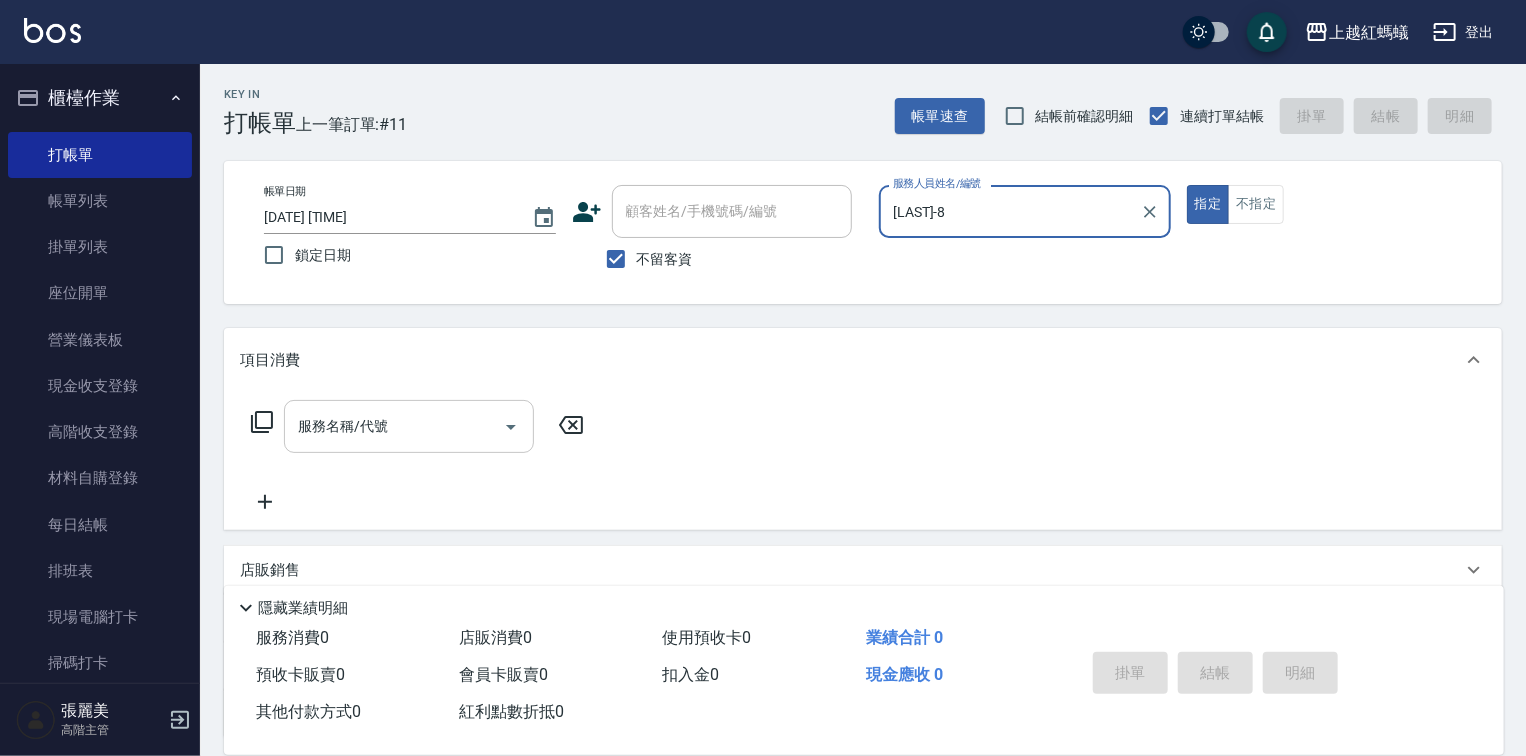 click on "服務名稱/代號" at bounding box center [394, 426] 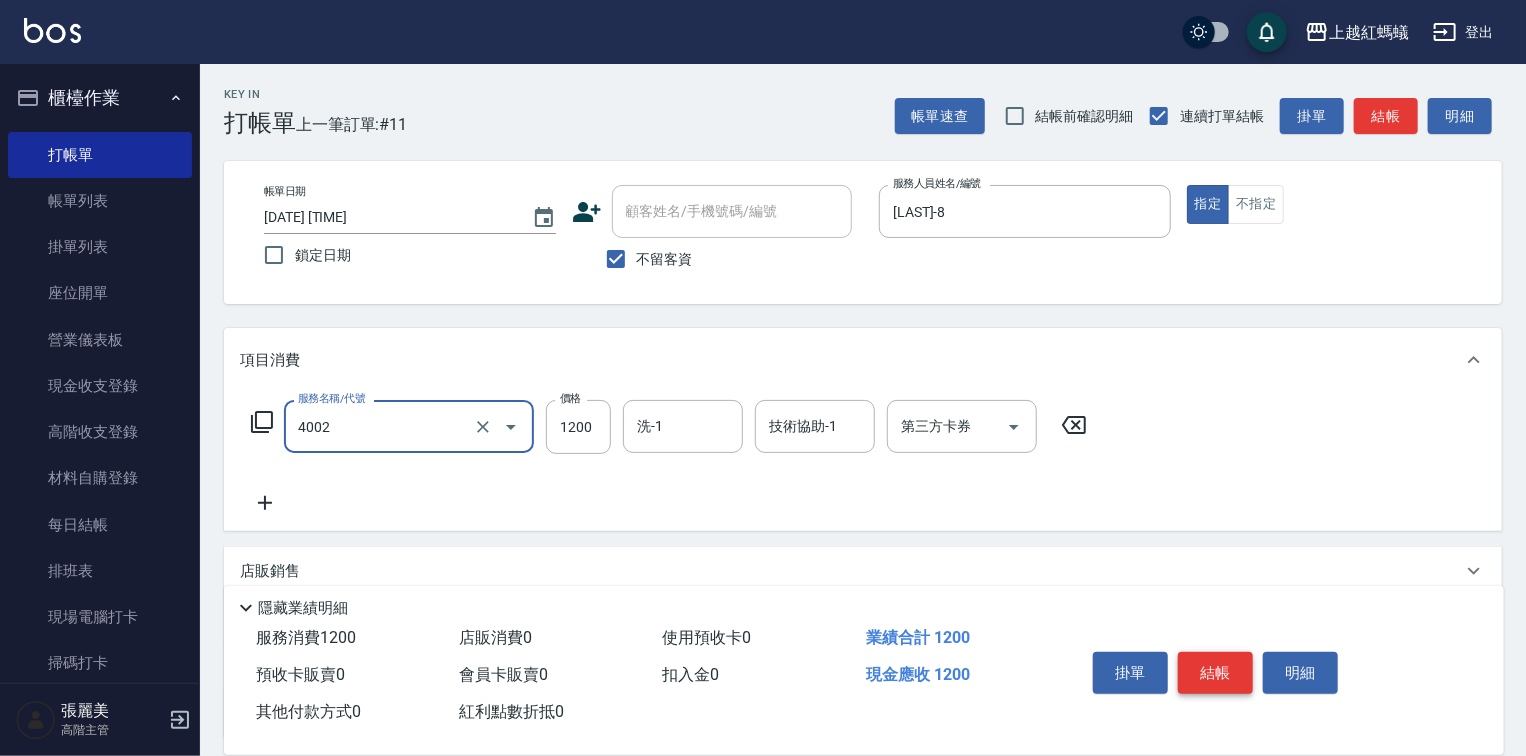 type on "時尚染髮(短)(4002)" 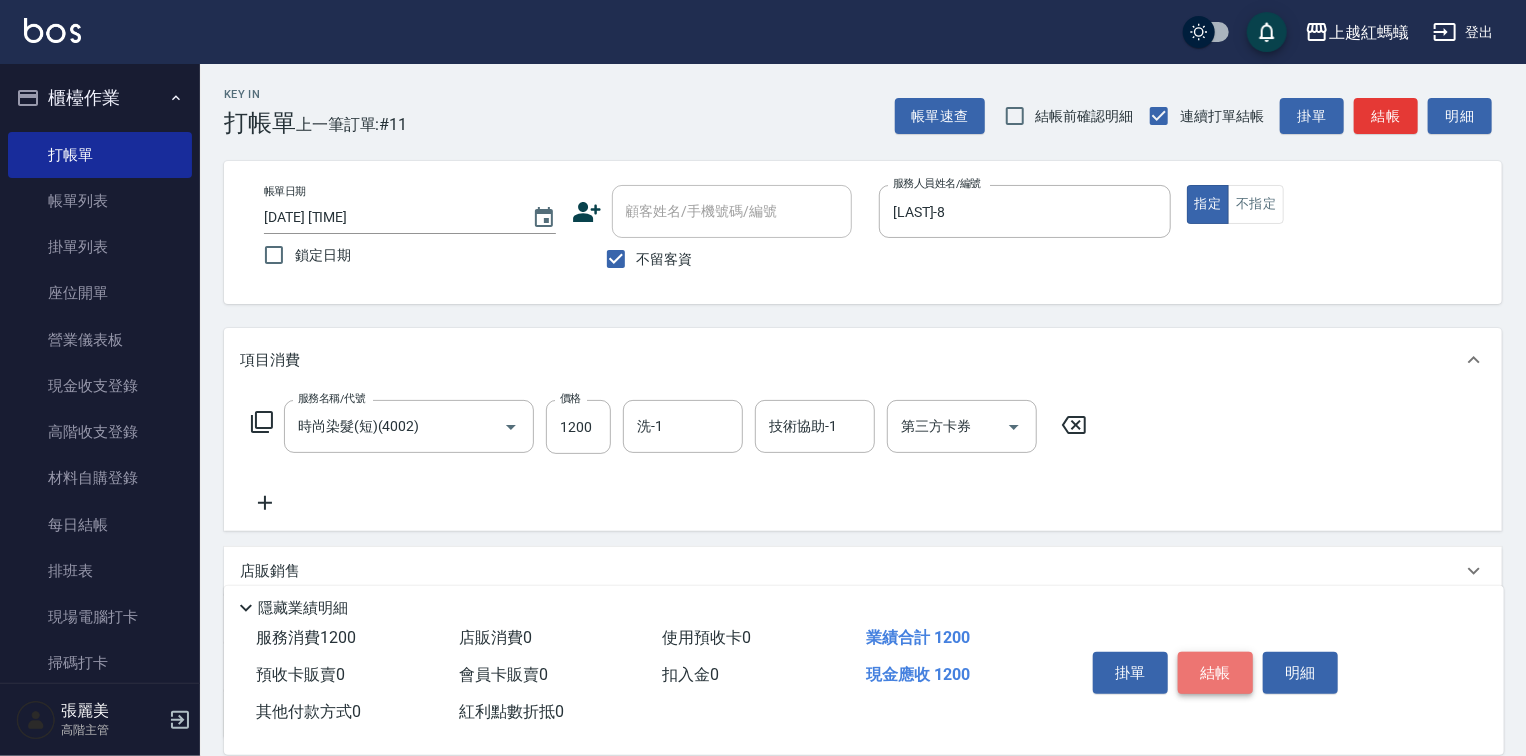 click on "結帳" at bounding box center [1215, 673] 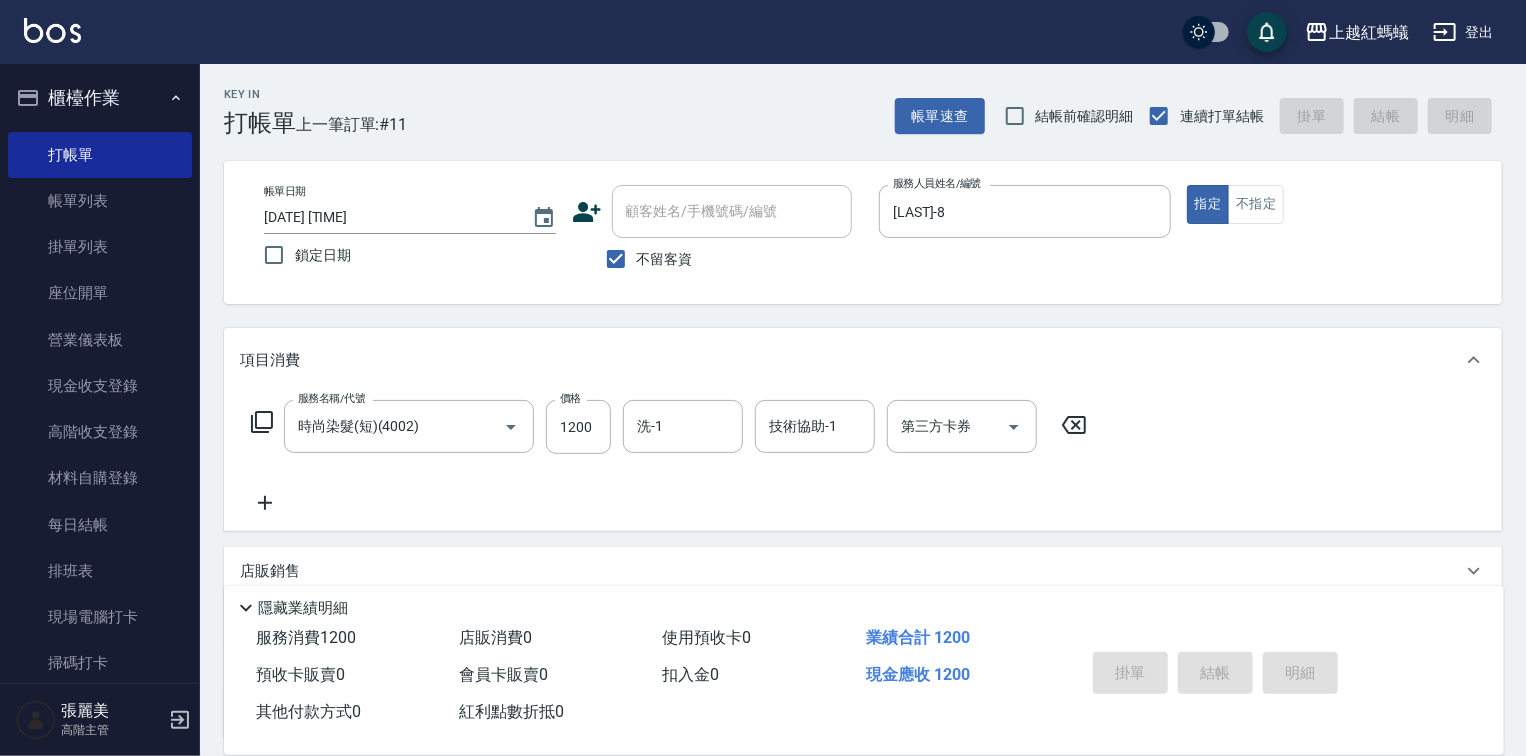 type 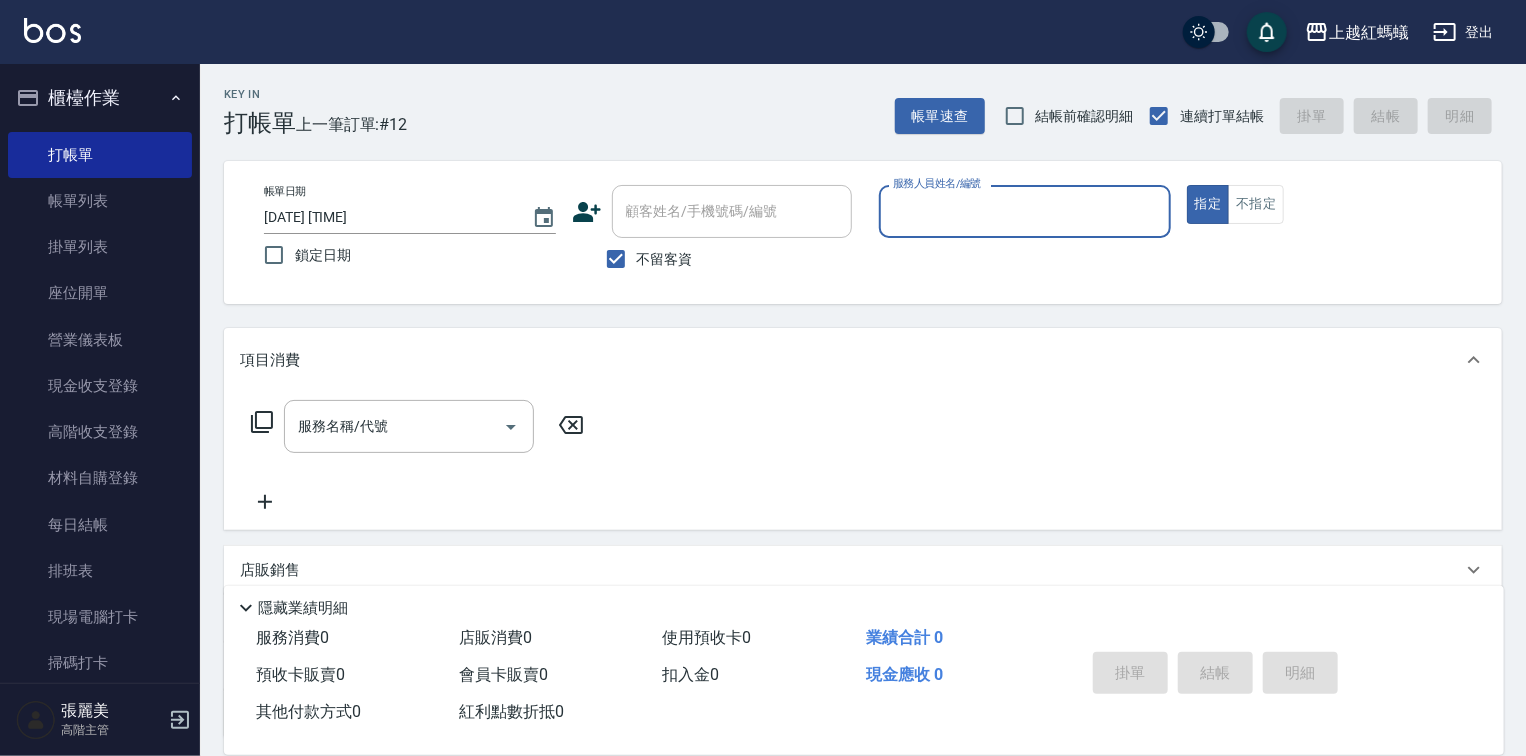 click on "服務人員姓名/編號" at bounding box center [1025, 211] 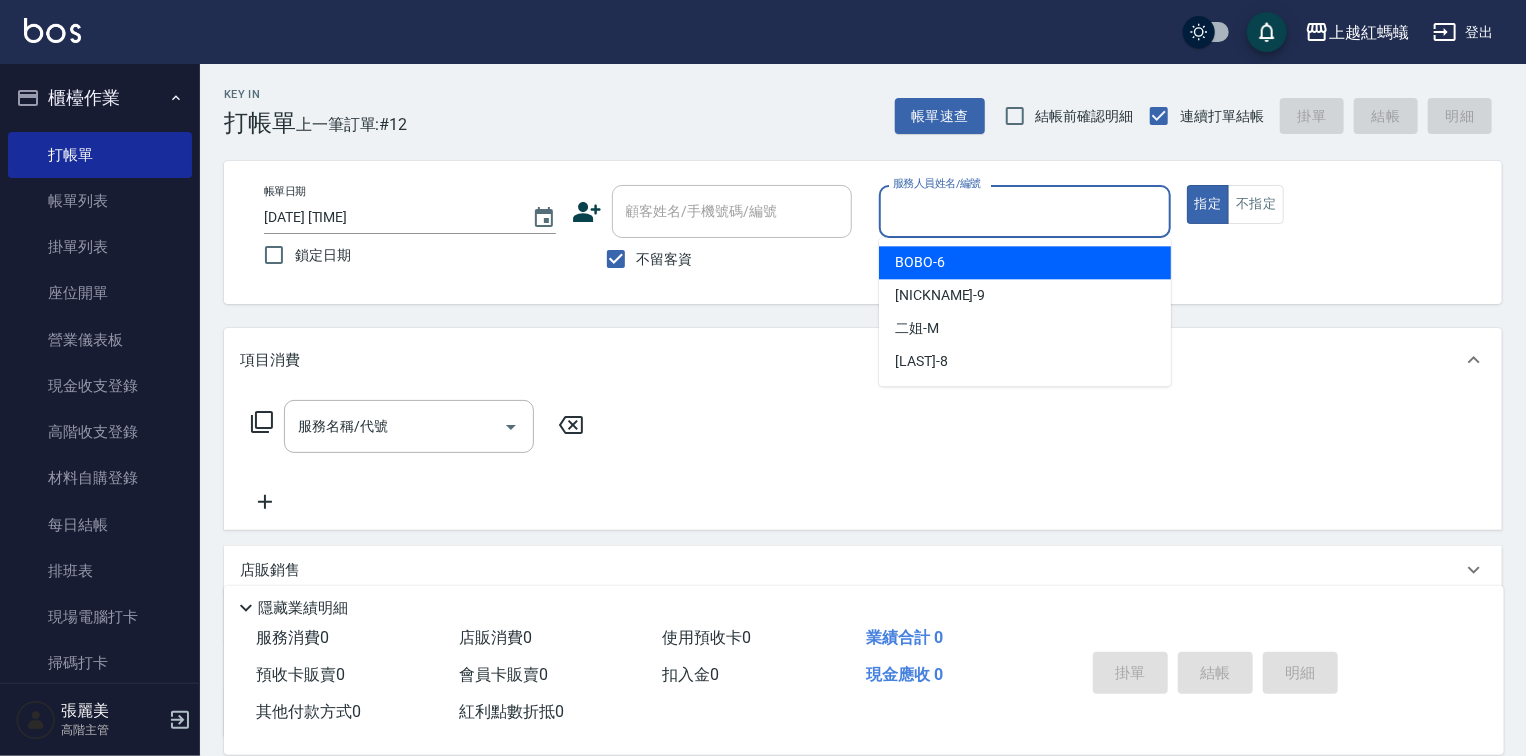 click on "[NICKNAME]-6" at bounding box center [1025, 262] 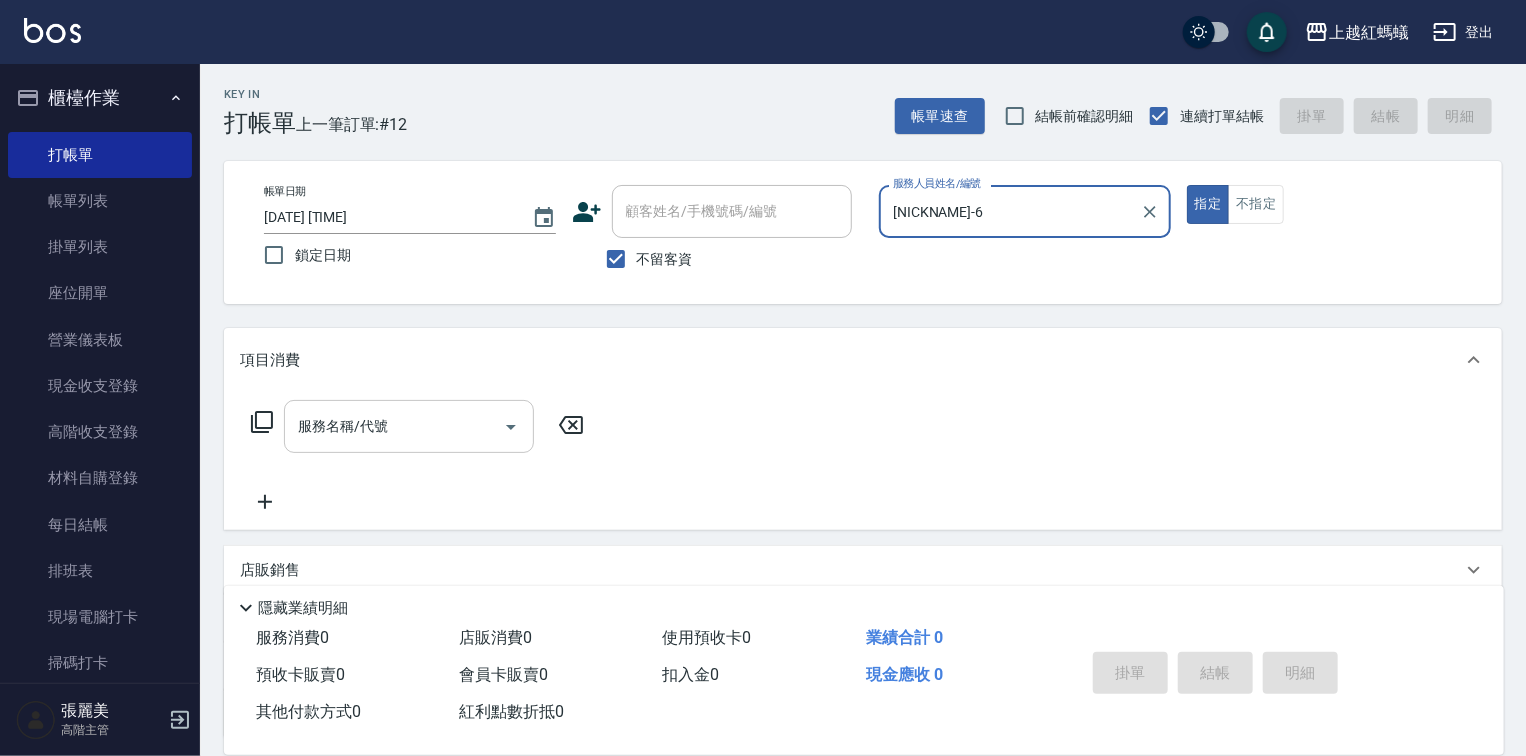 click on "服務名稱/代號" at bounding box center [394, 426] 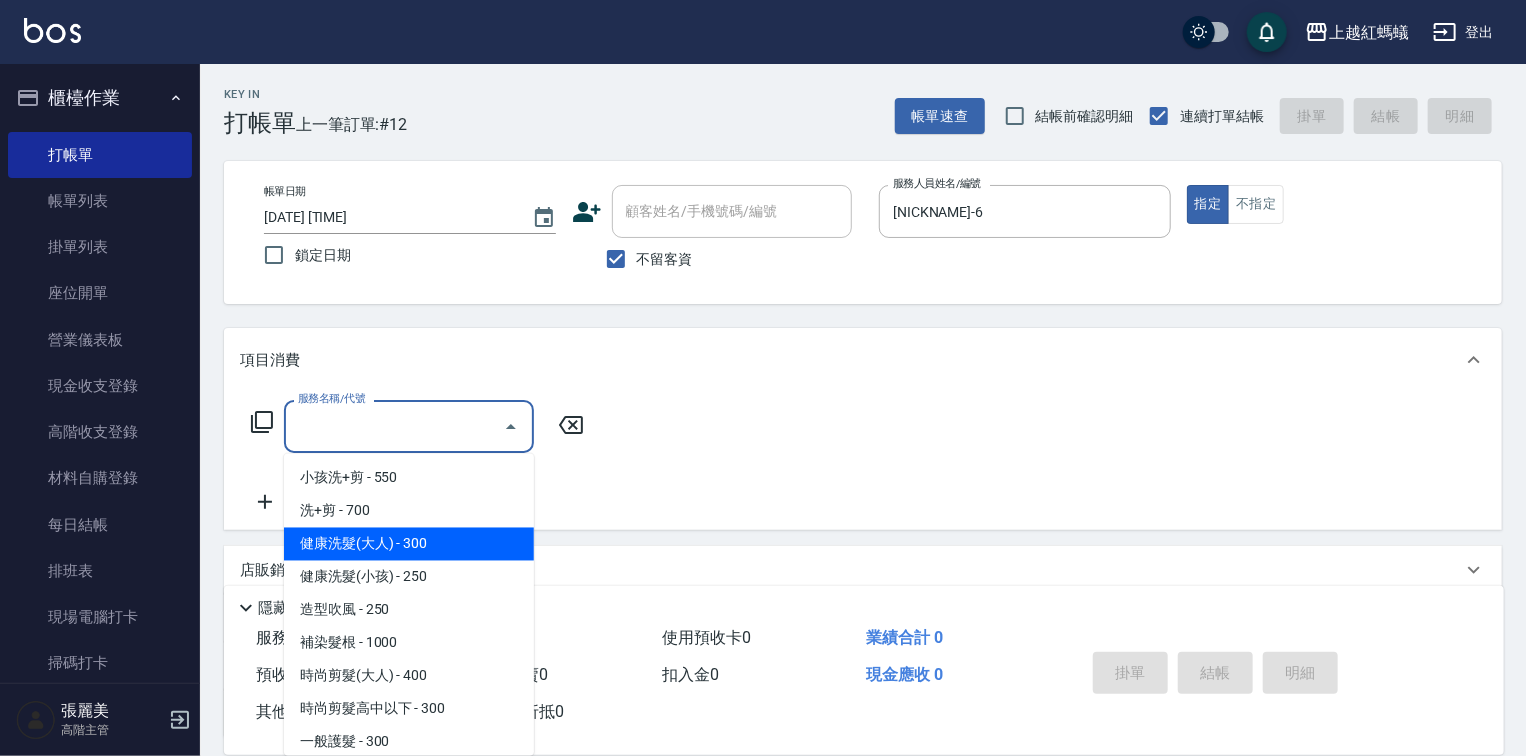 click on "健康洗髮(大人) - 300" at bounding box center (409, 544) 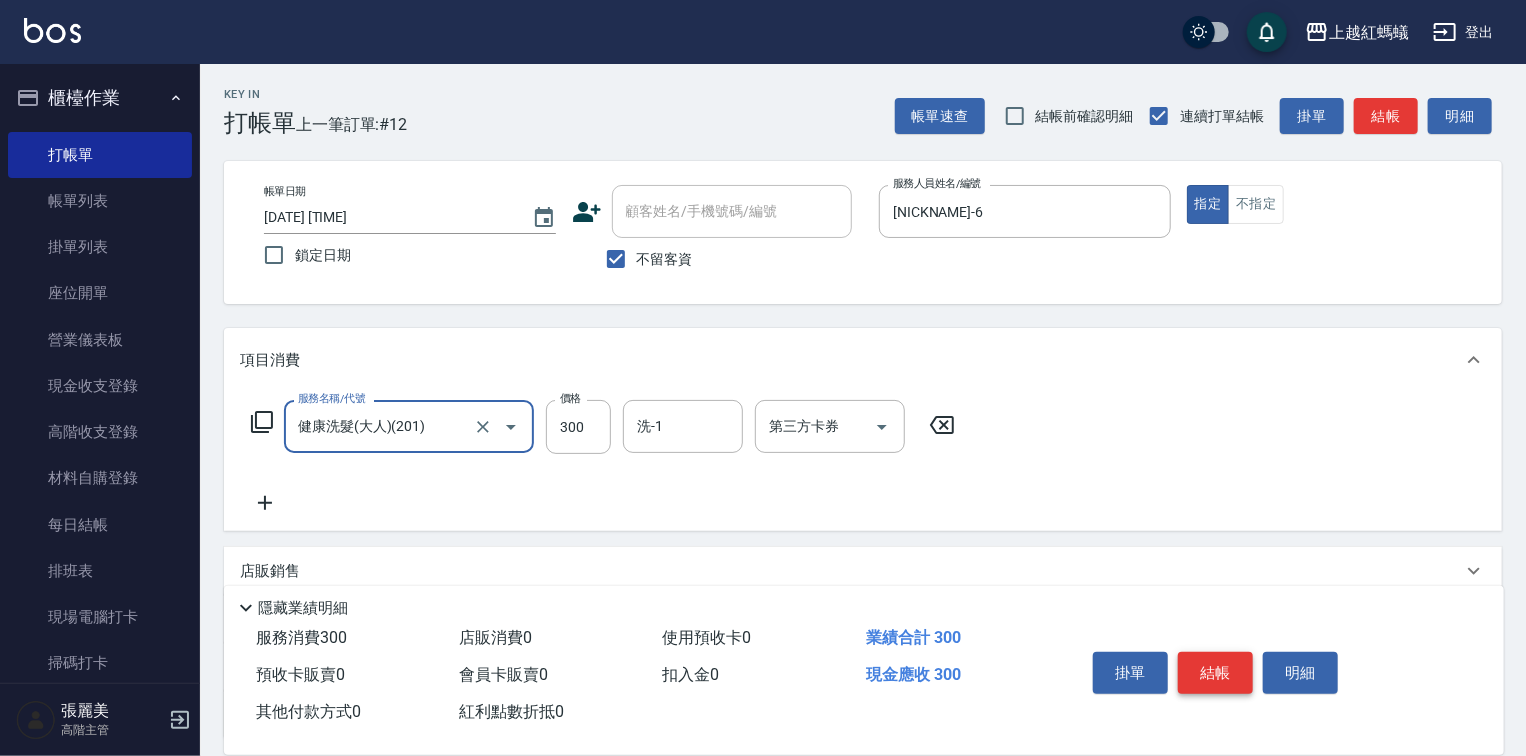 click on "結帳" at bounding box center (1215, 673) 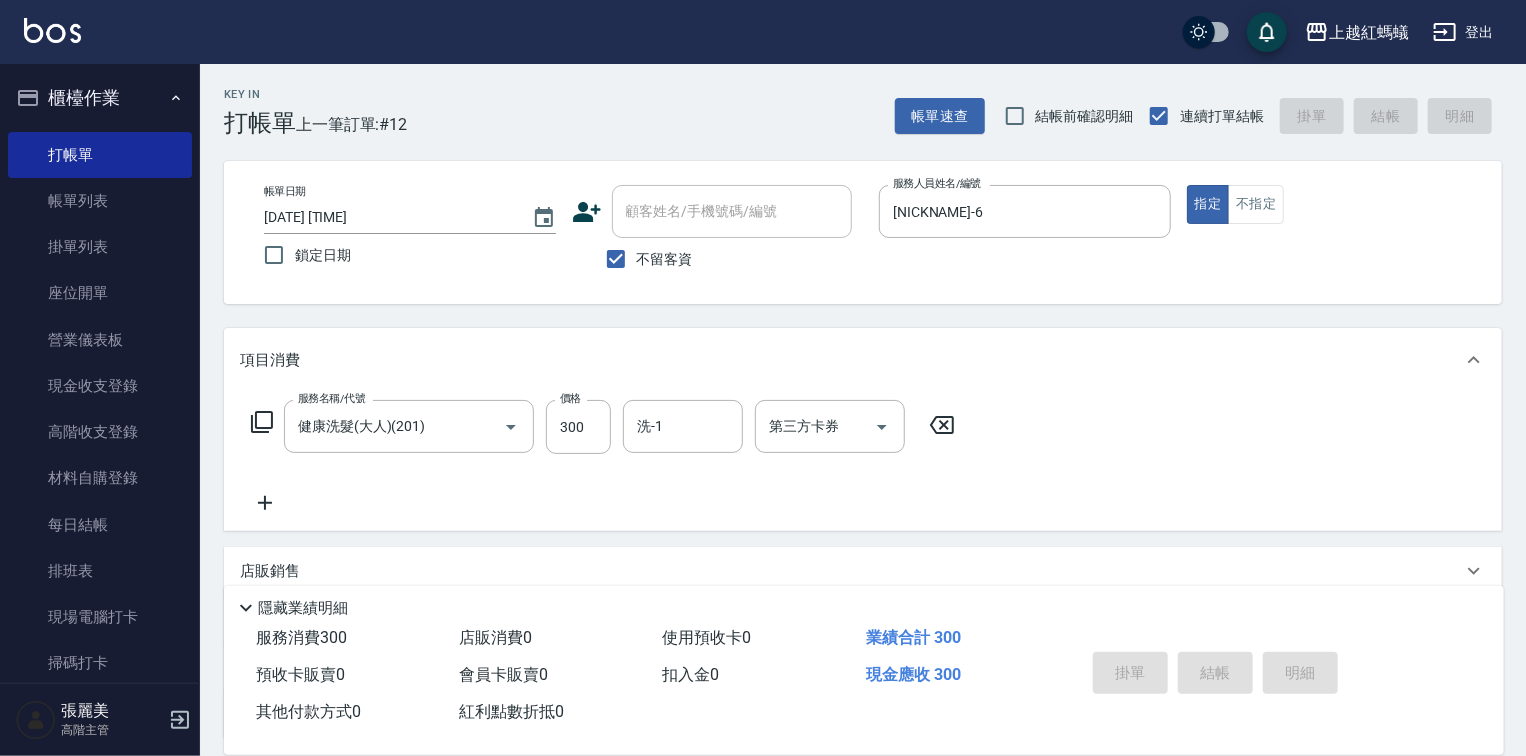 type 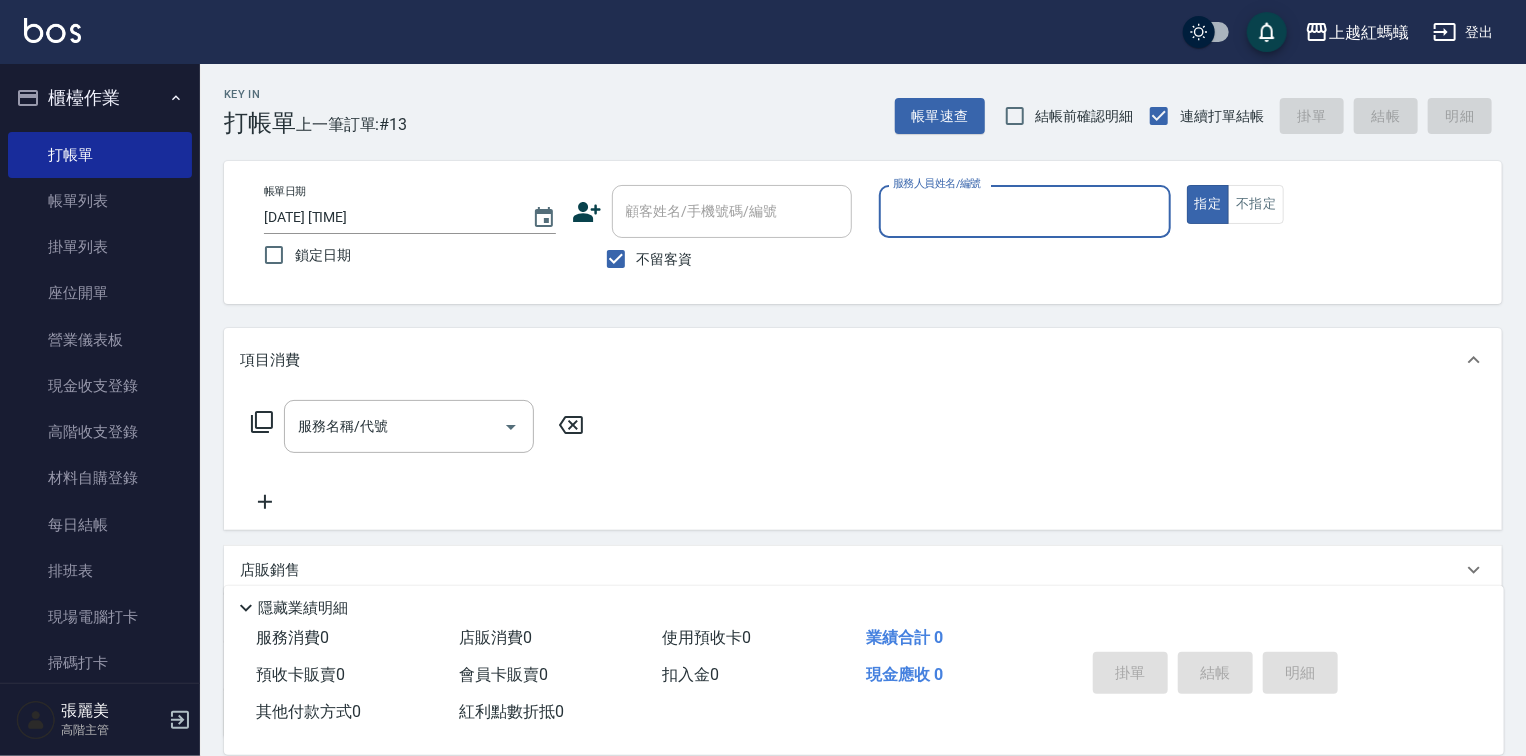 click on "服務人員姓名/編號" at bounding box center (1025, 211) 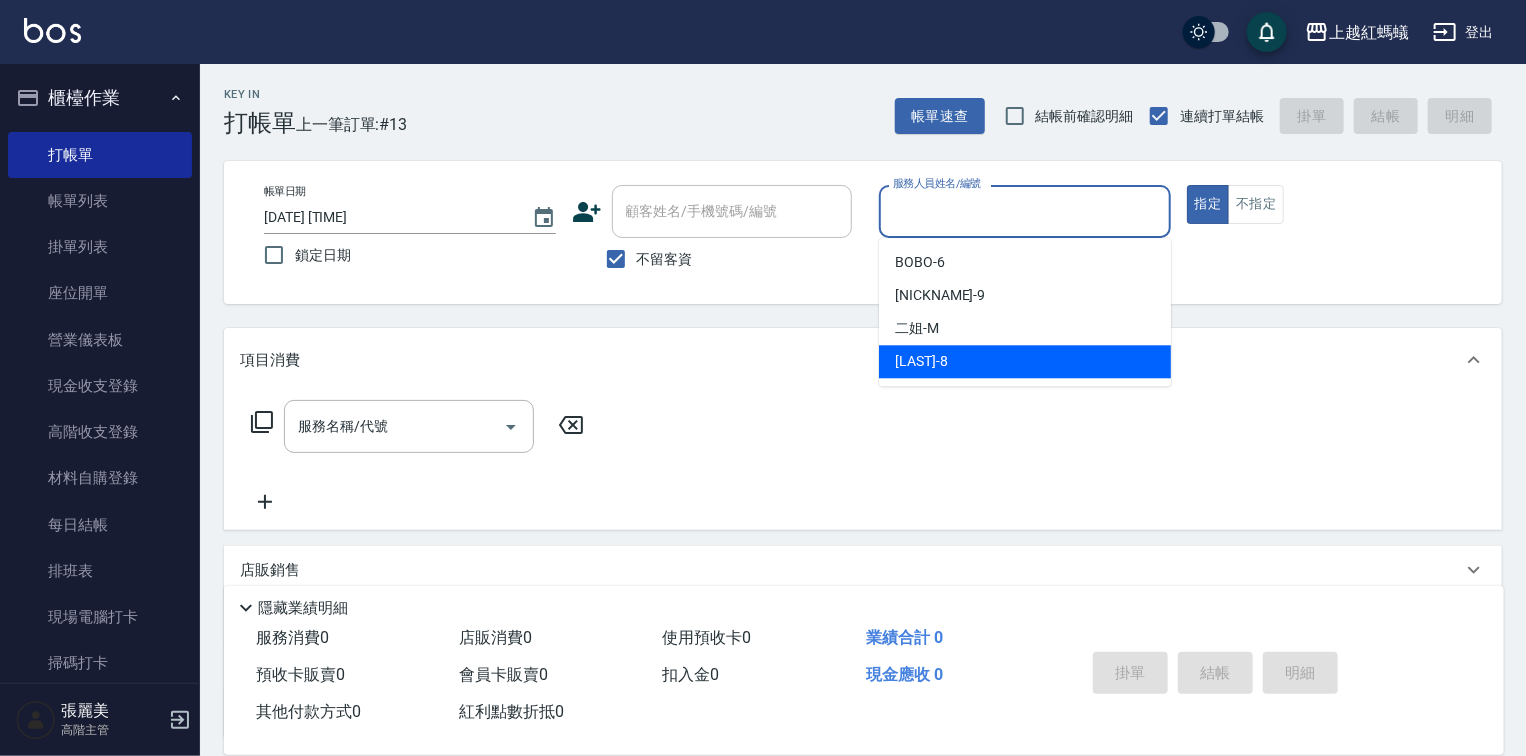click on "[LAST]-8" at bounding box center [1025, 361] 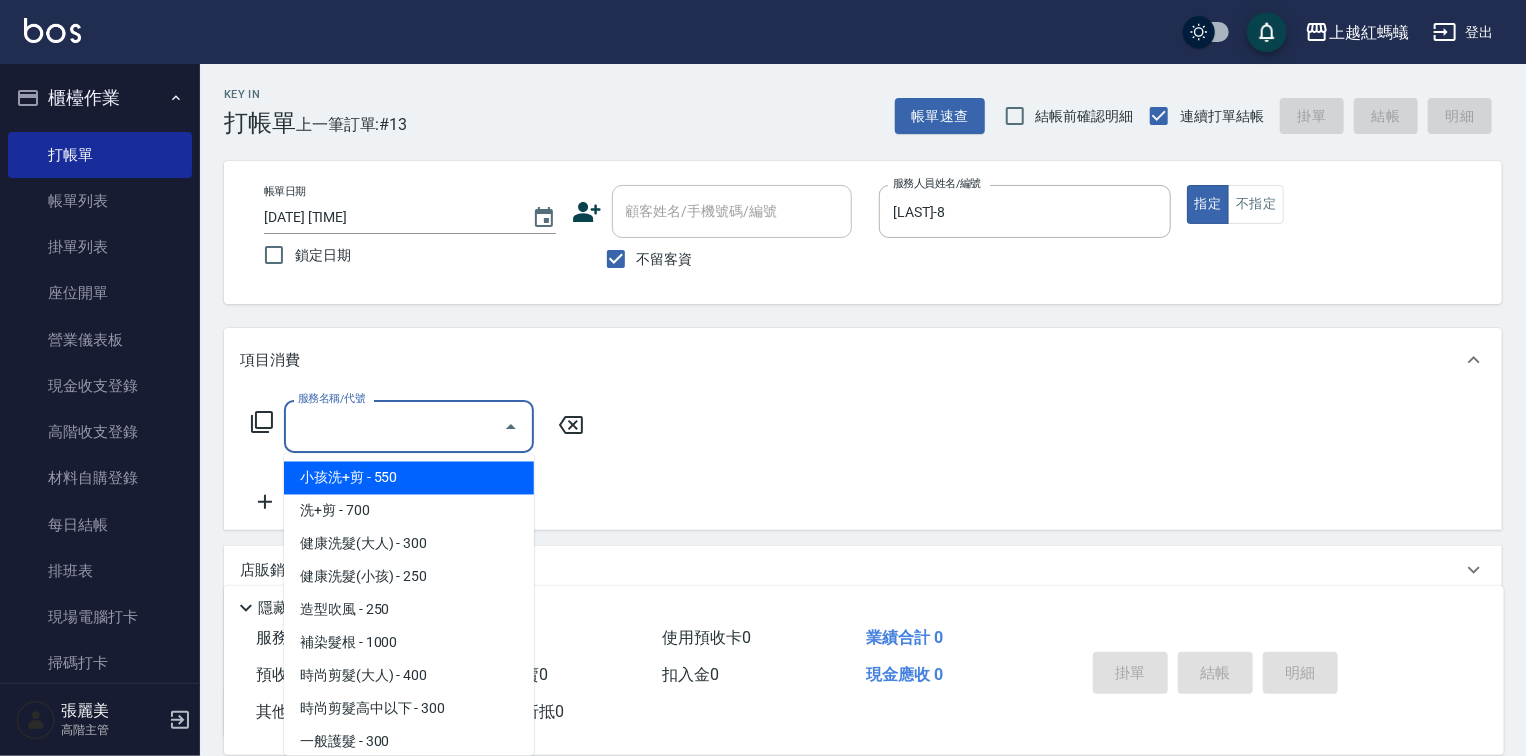 click on "服務名稱/代號" at bounding box center [394, 426] 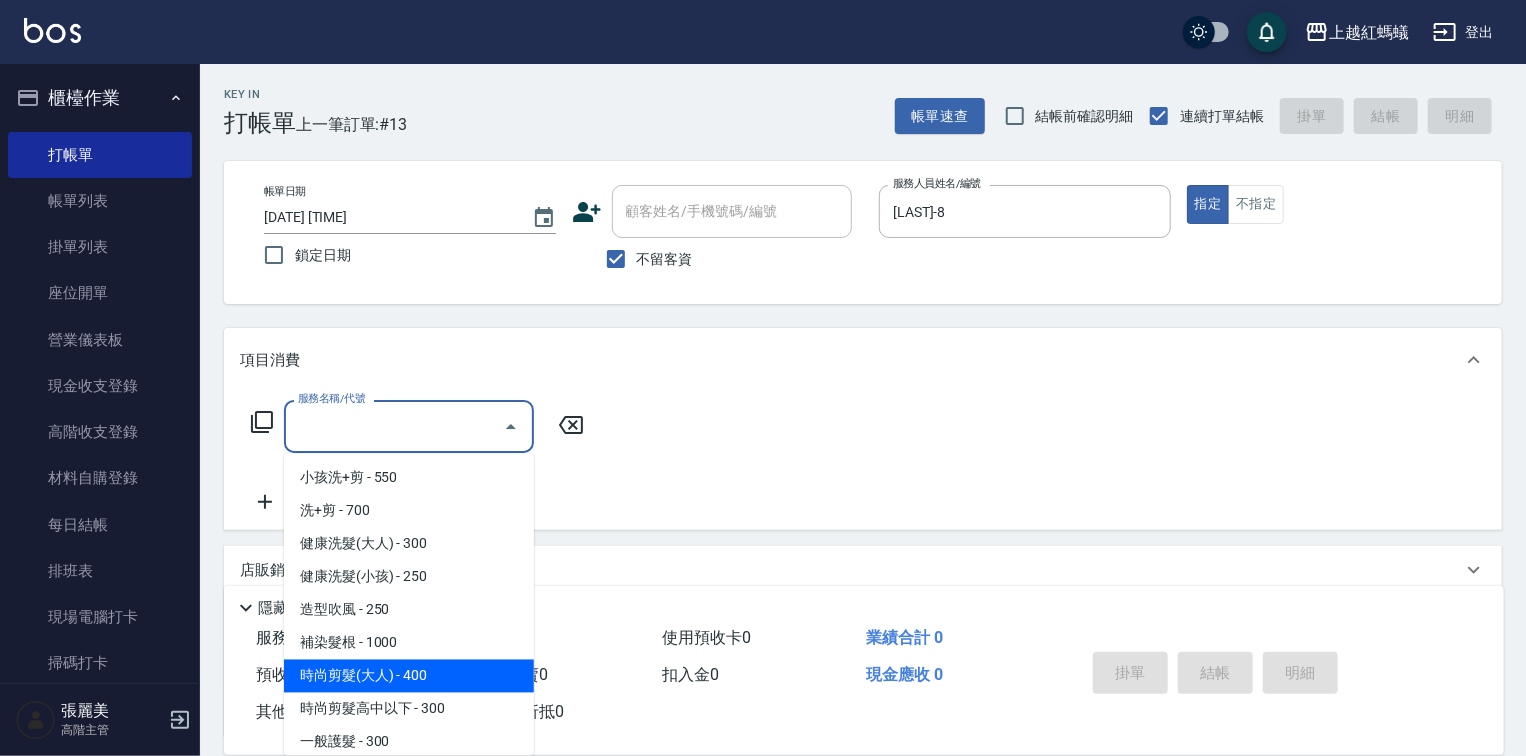 click on "時尚剪髮(大人) - 400" at bounding box center [409, 676] 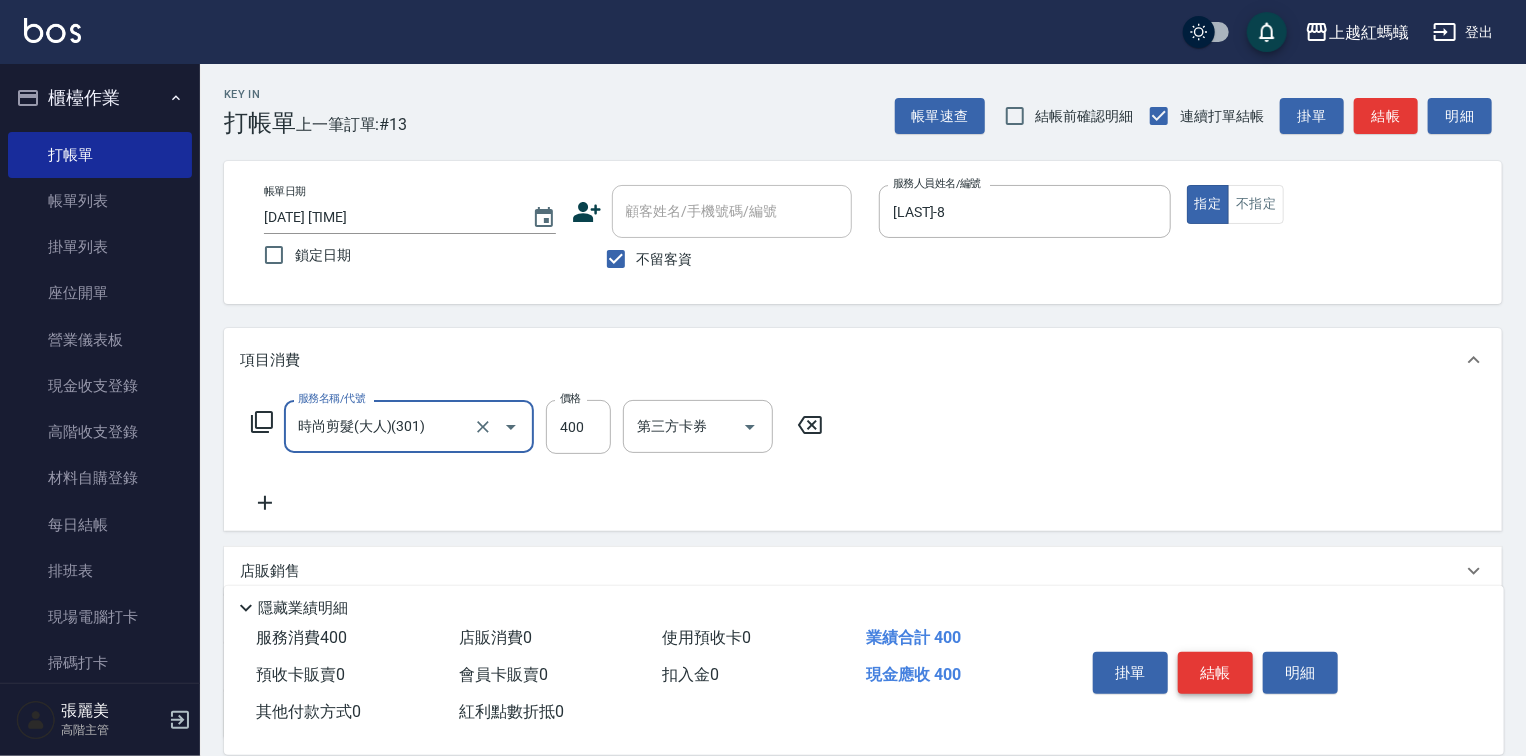 click on "結帳" at bounding box center [1215, 673] 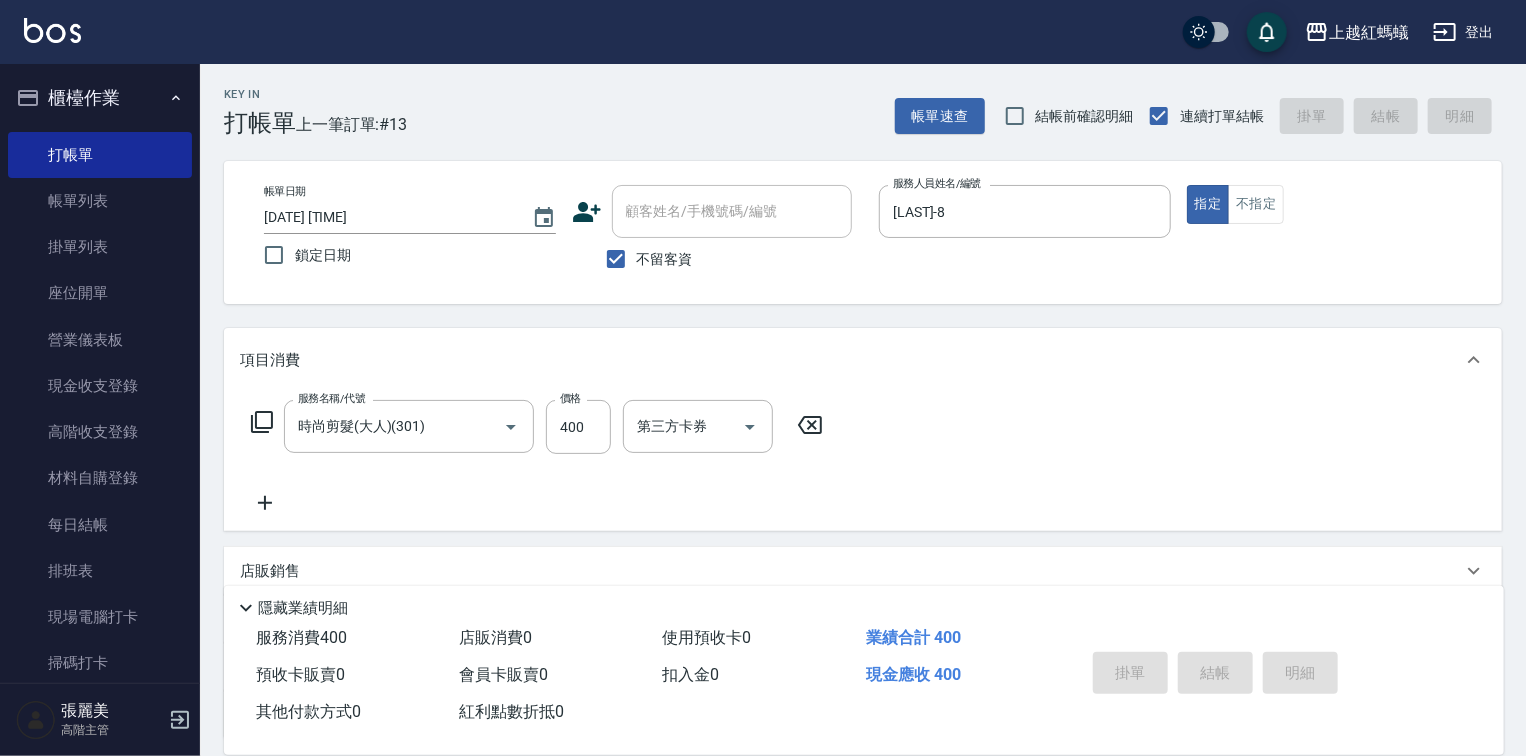 type 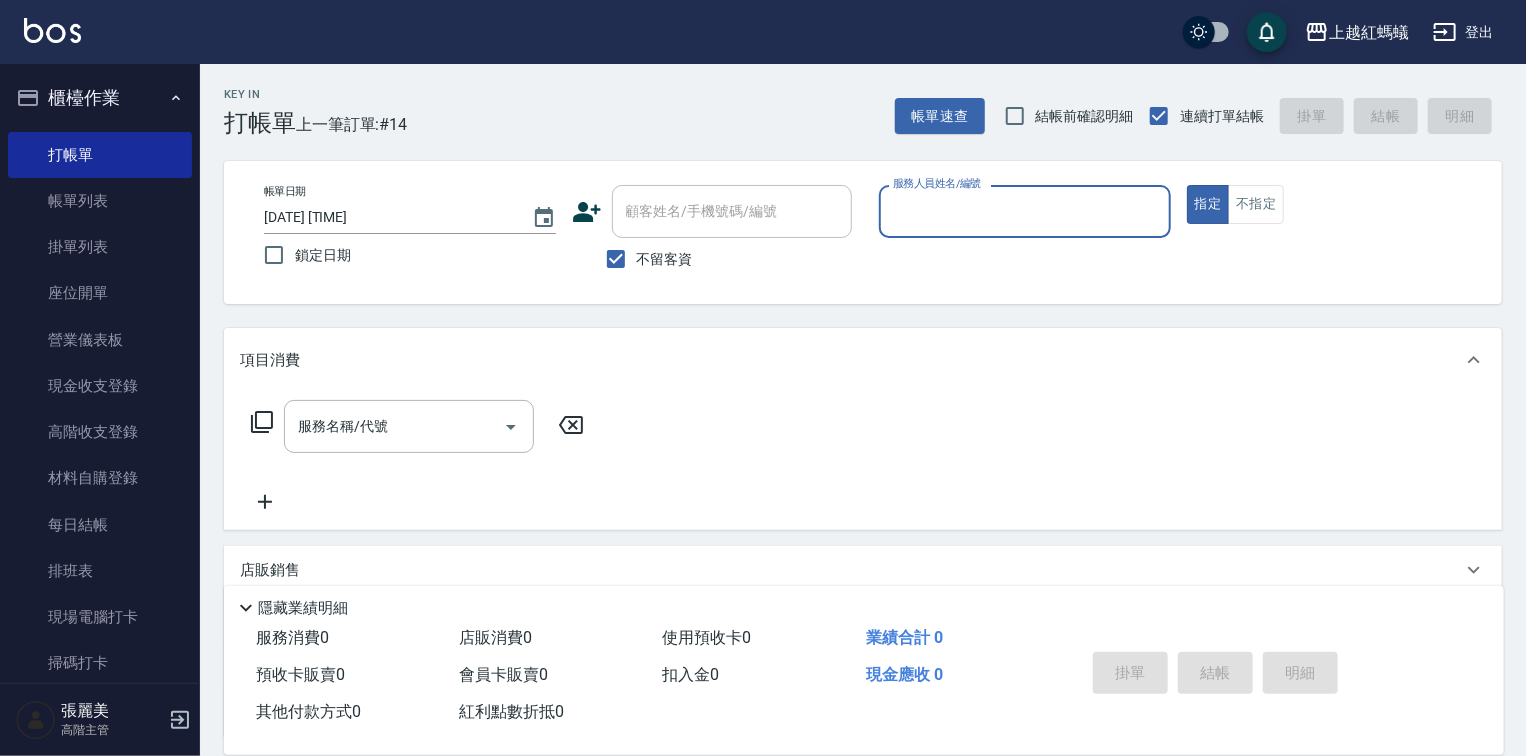 click on "服務人員姓名/編號" at bounding box center (1025, 211) 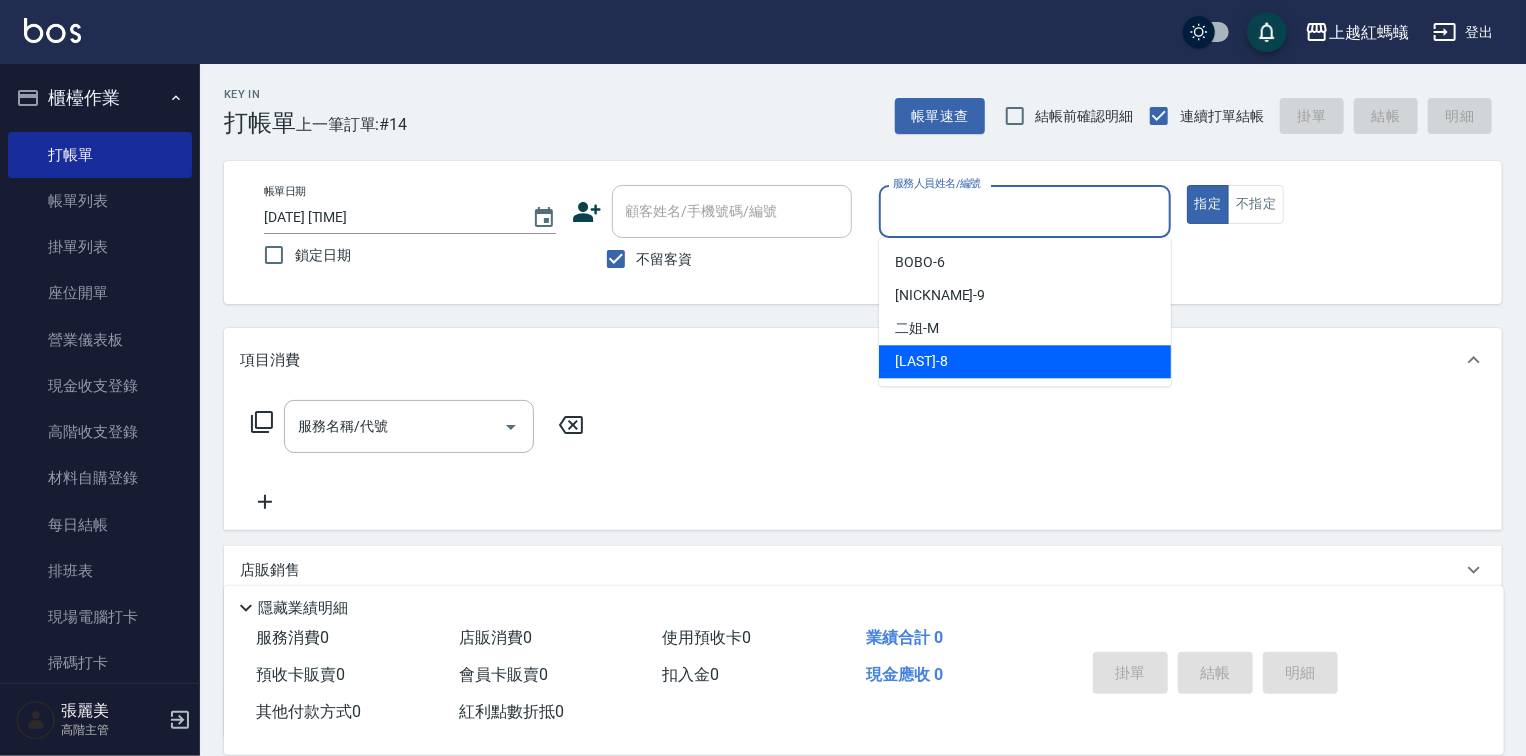 click on "[LAST]-8" at bounding box center [921, 361] 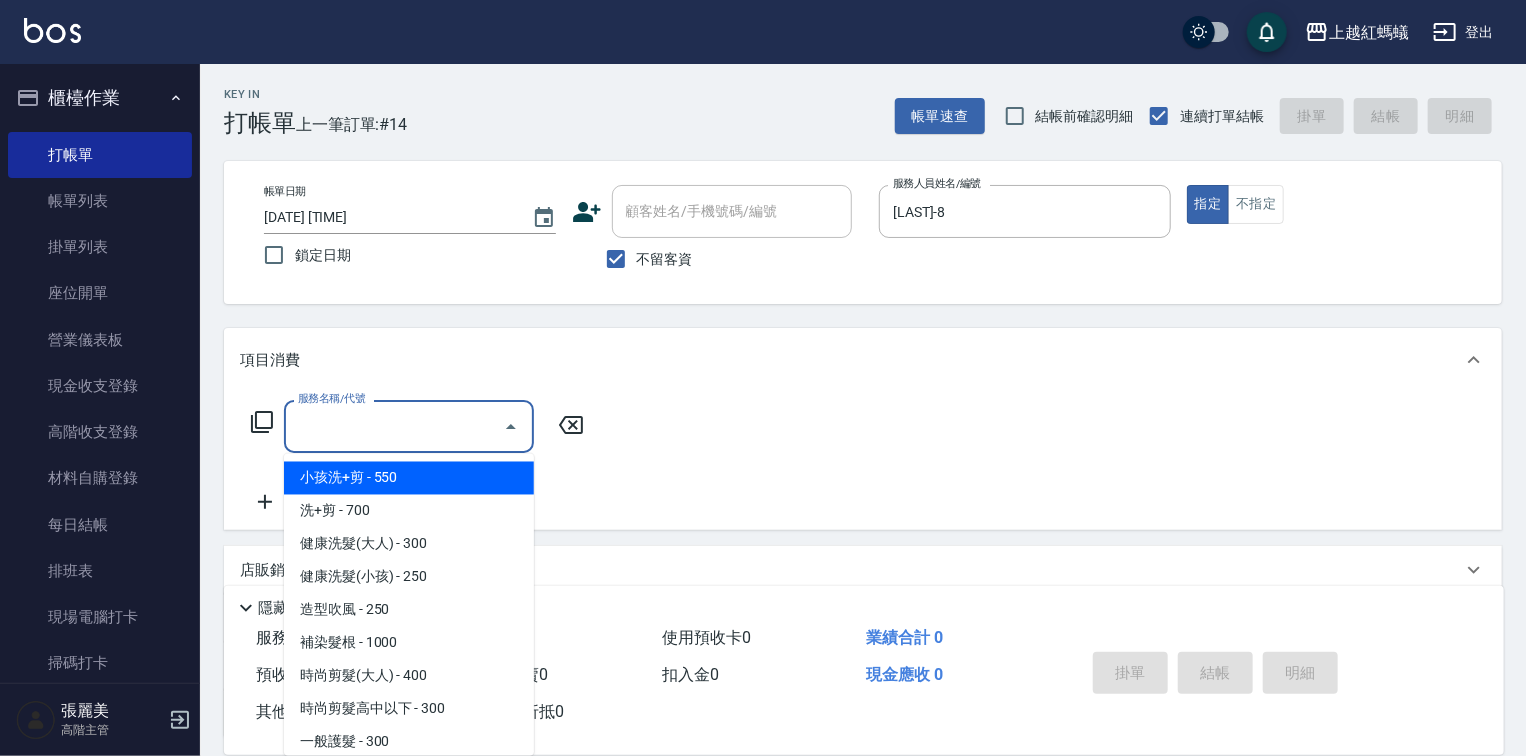 click on "服務名稱/代號" at bounding box center (394, 426) 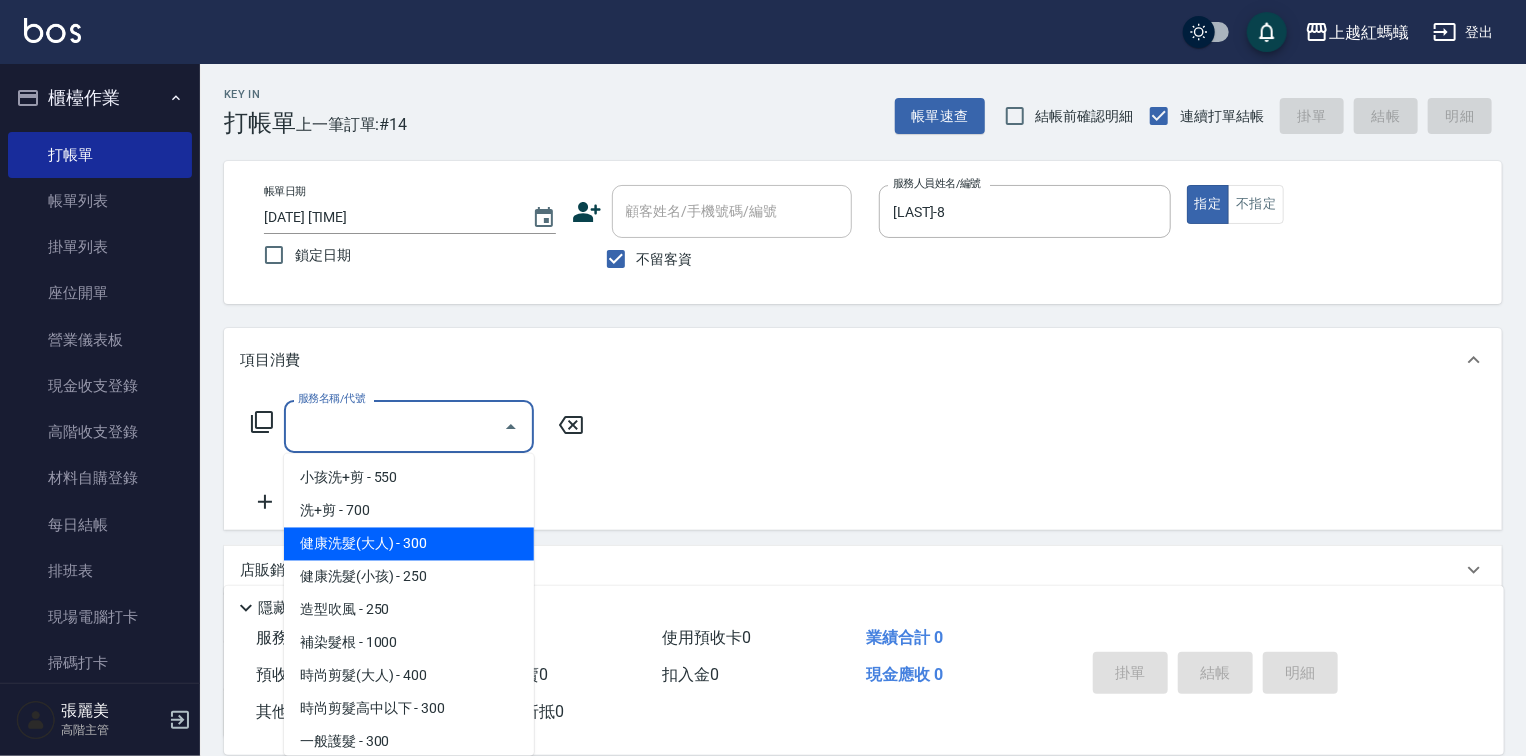 click on "健康洗髮(大人) - 300" at bounding box center (409, 544) 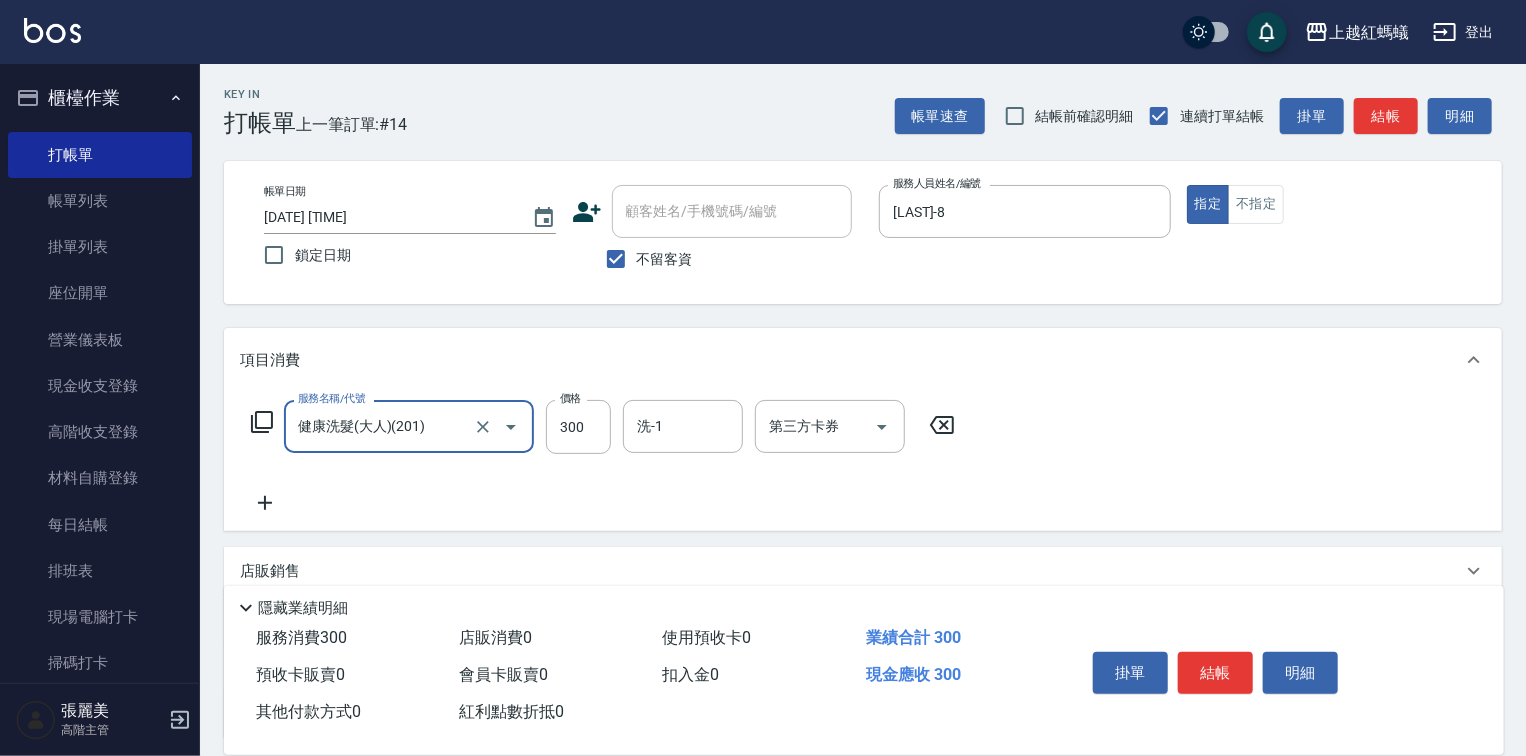click on "掛單 結帳 明細" at bounding box center (1215, 675) 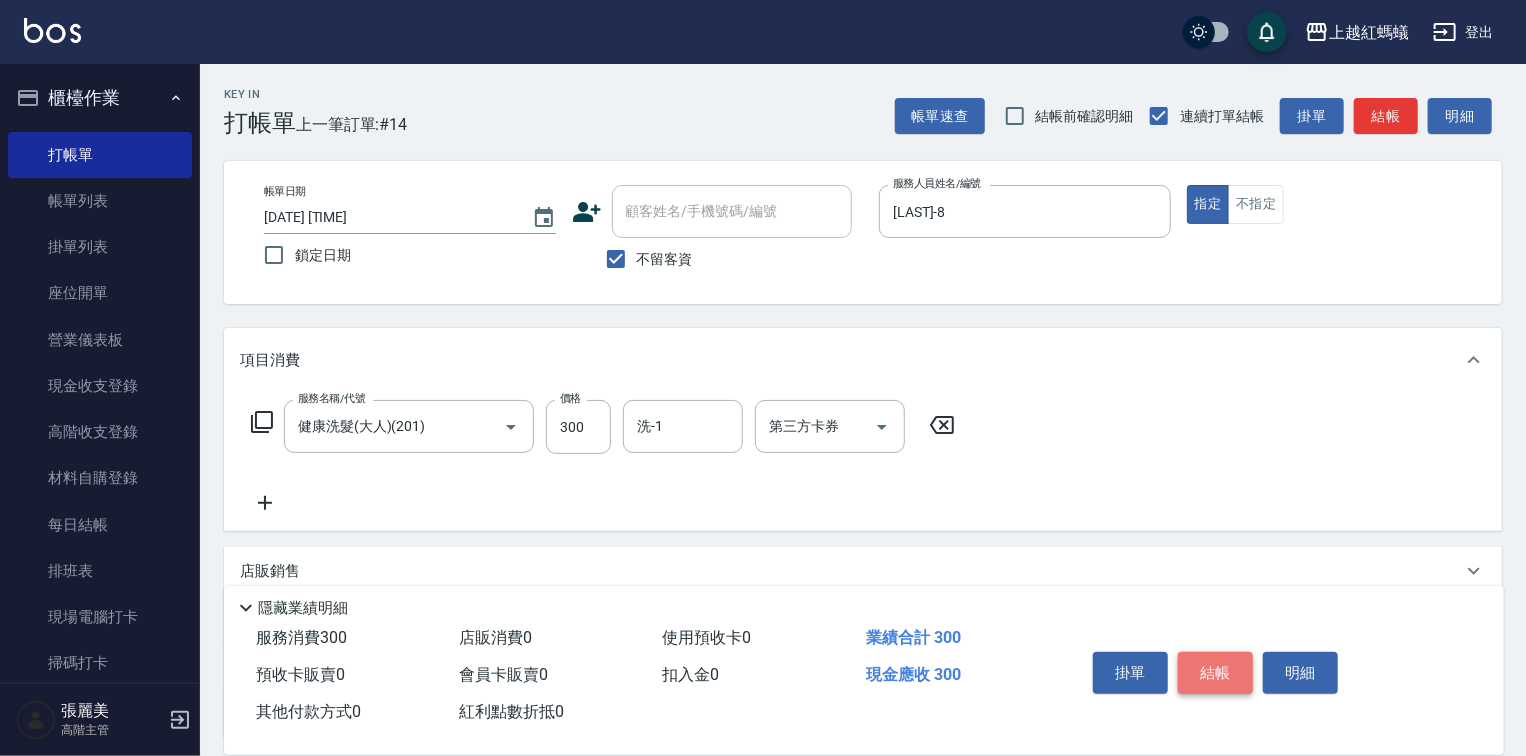 click on "結帳" at bounding box center [1215, 673] 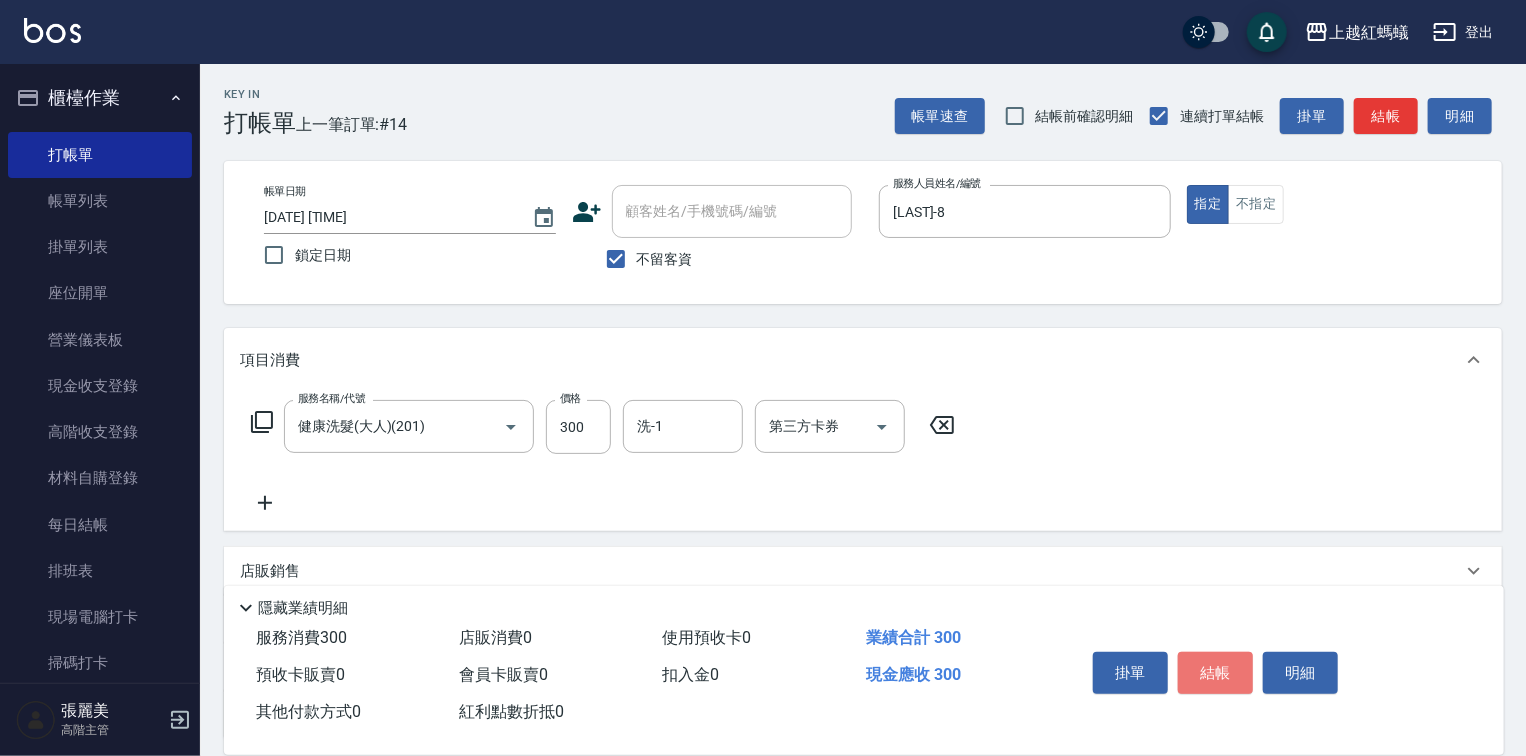 type 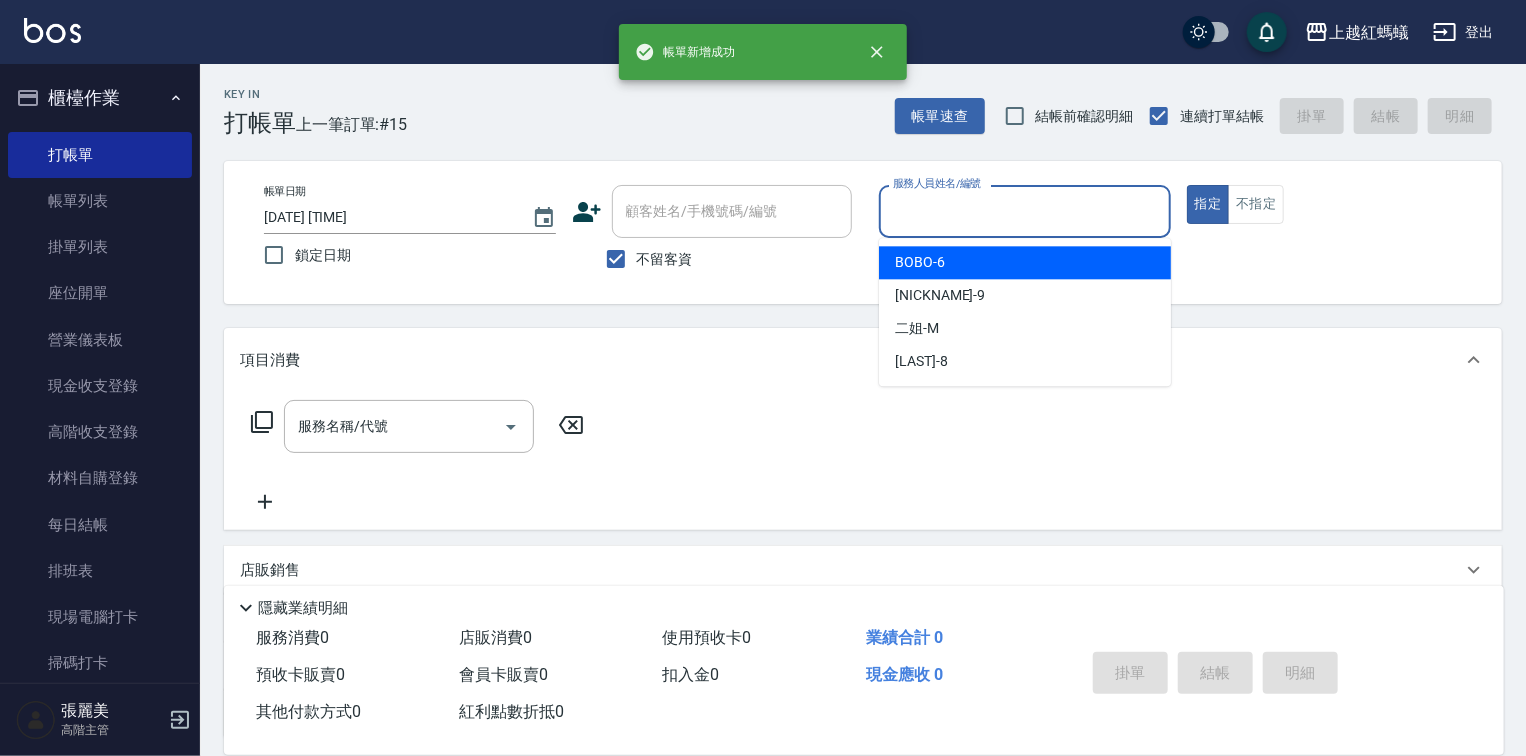 click on "服務人員姓名/編號" at bounding box center (1025, 211) 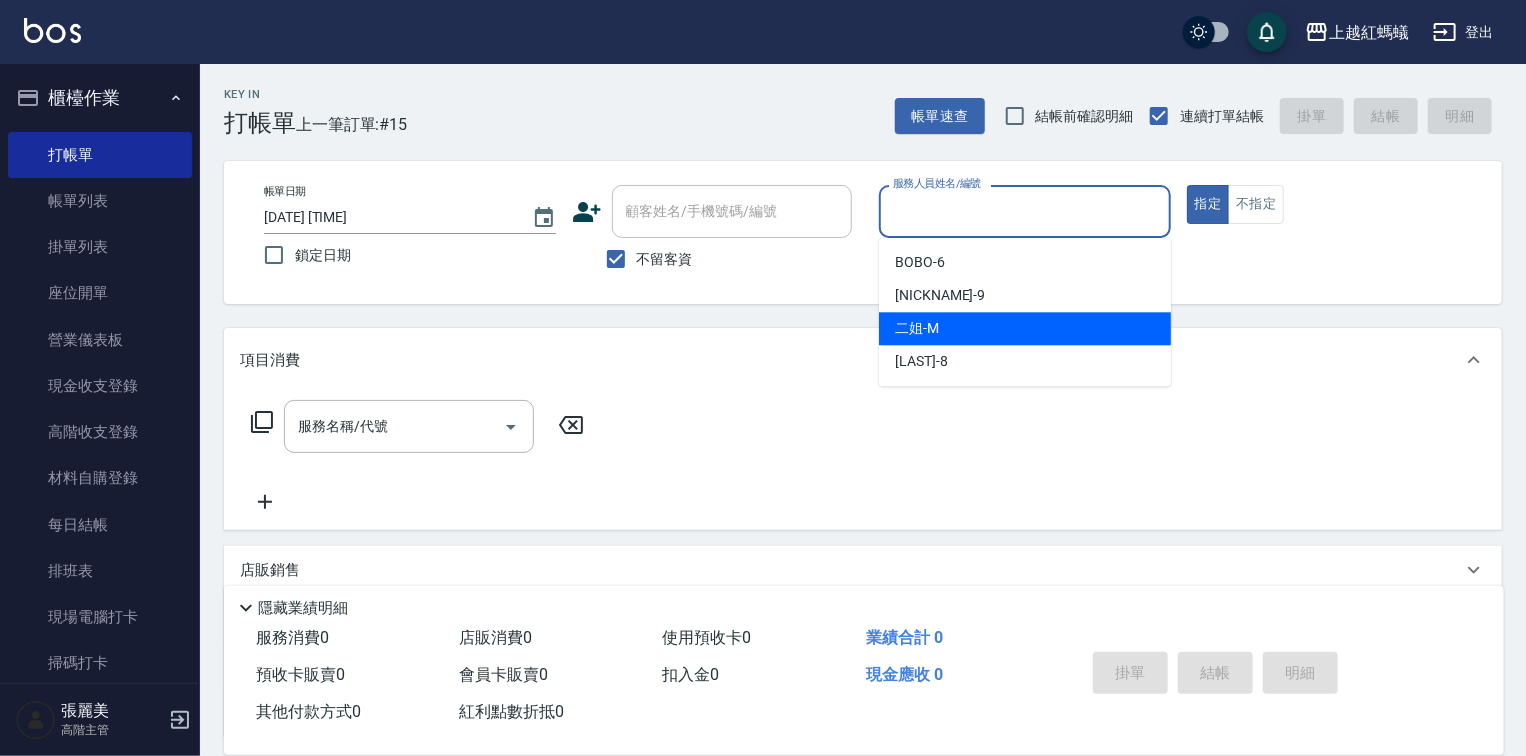 click on "[NICKNAME]-M" at bounding box center (1025, 328) 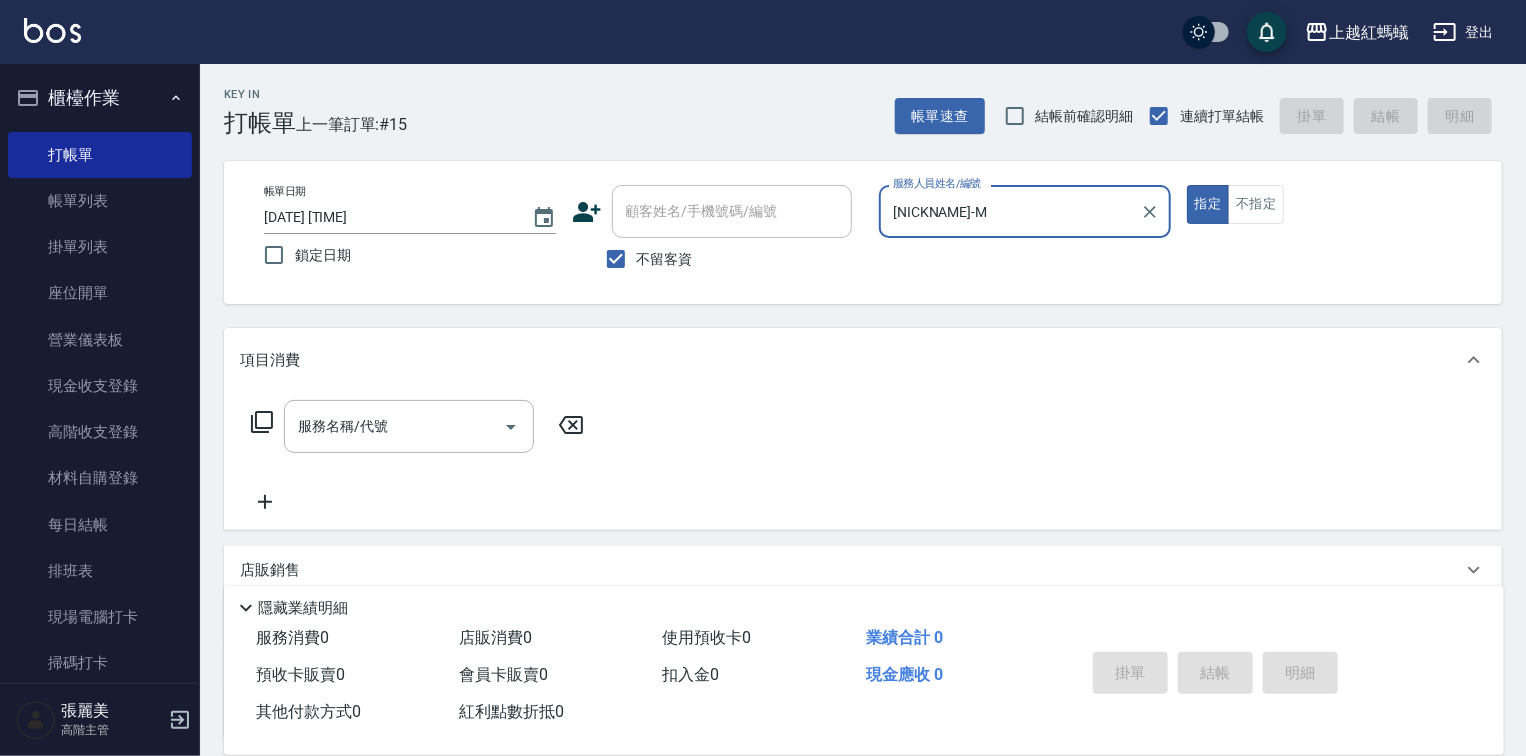 click on "[LAST]-M 服務人員姓名/編號" at bounding box center [1025, 211] 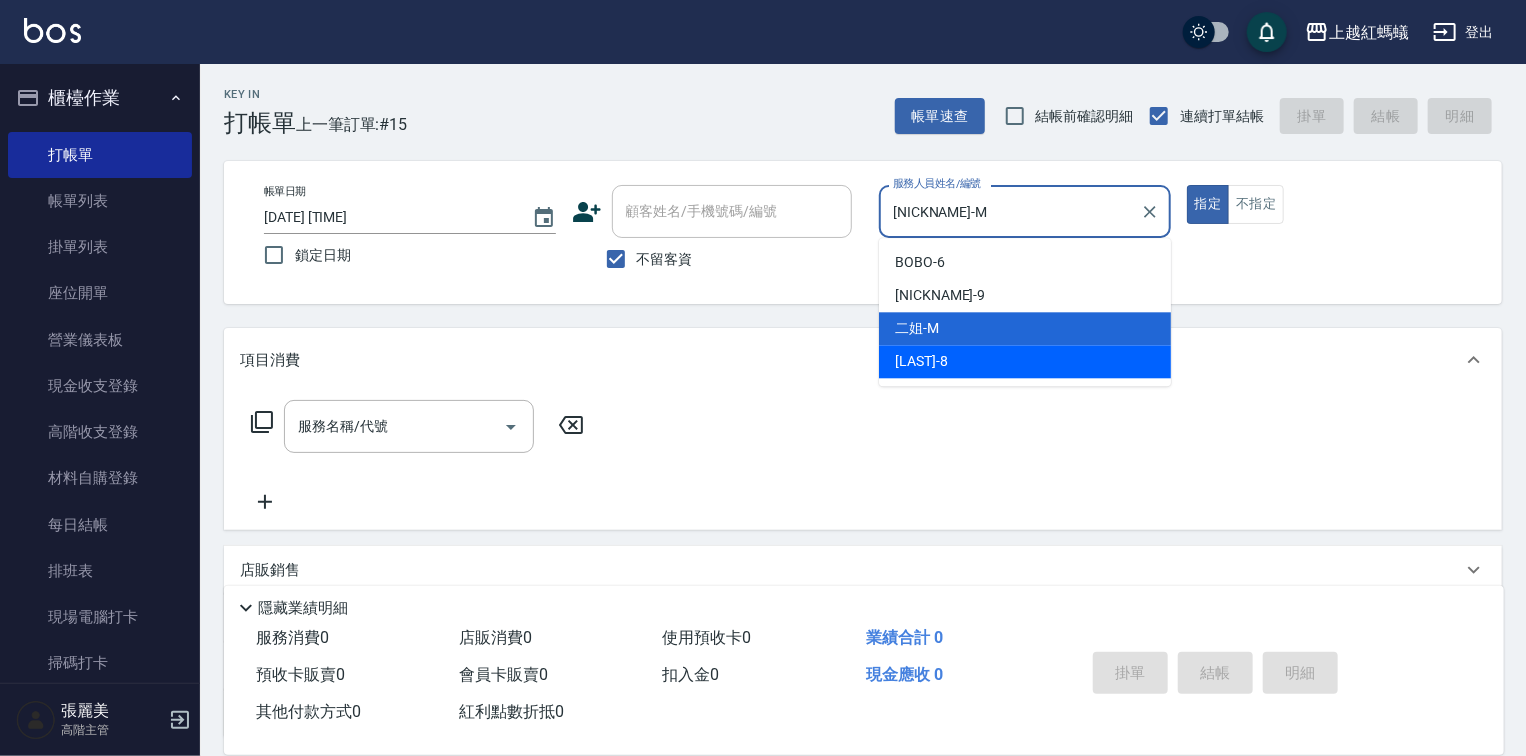 click on "[LAST]-8" at bounding box center (1025, 361) 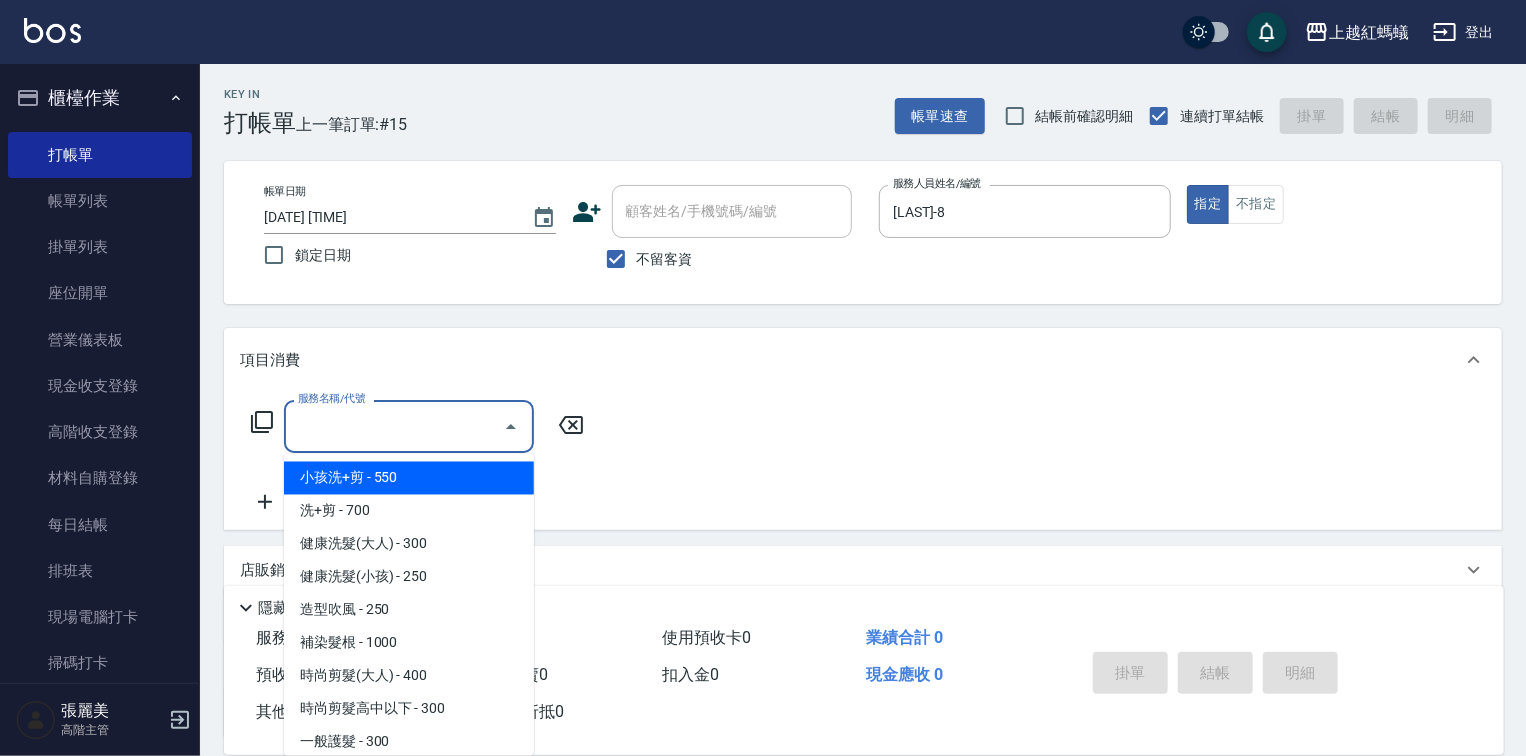 drag, startPoint x: 428, startPoint y: 432, endPoint x: 428, endPoint y: 594, distance: 162 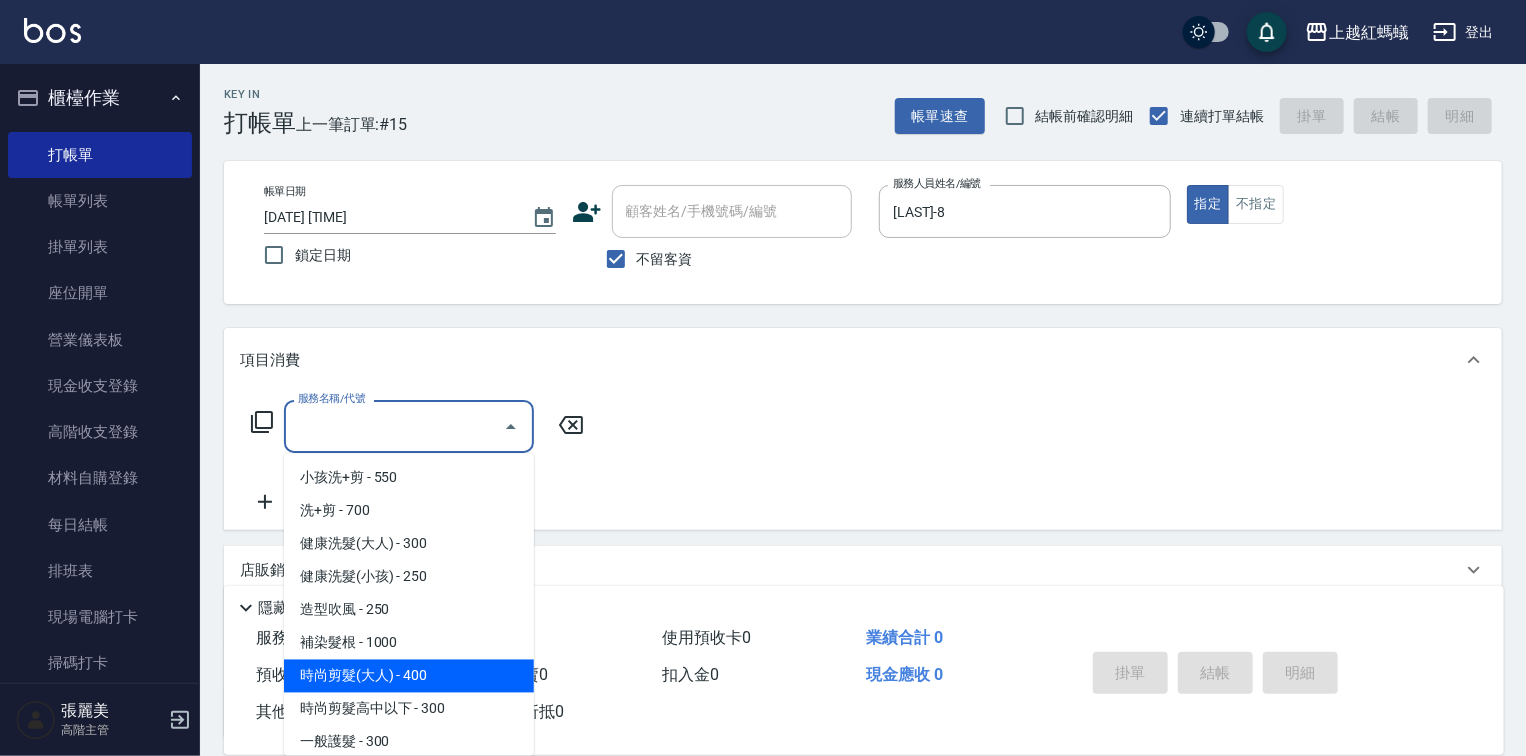 click on "時尚剪髮(大人) - 400" at bounding box center [409, 676] 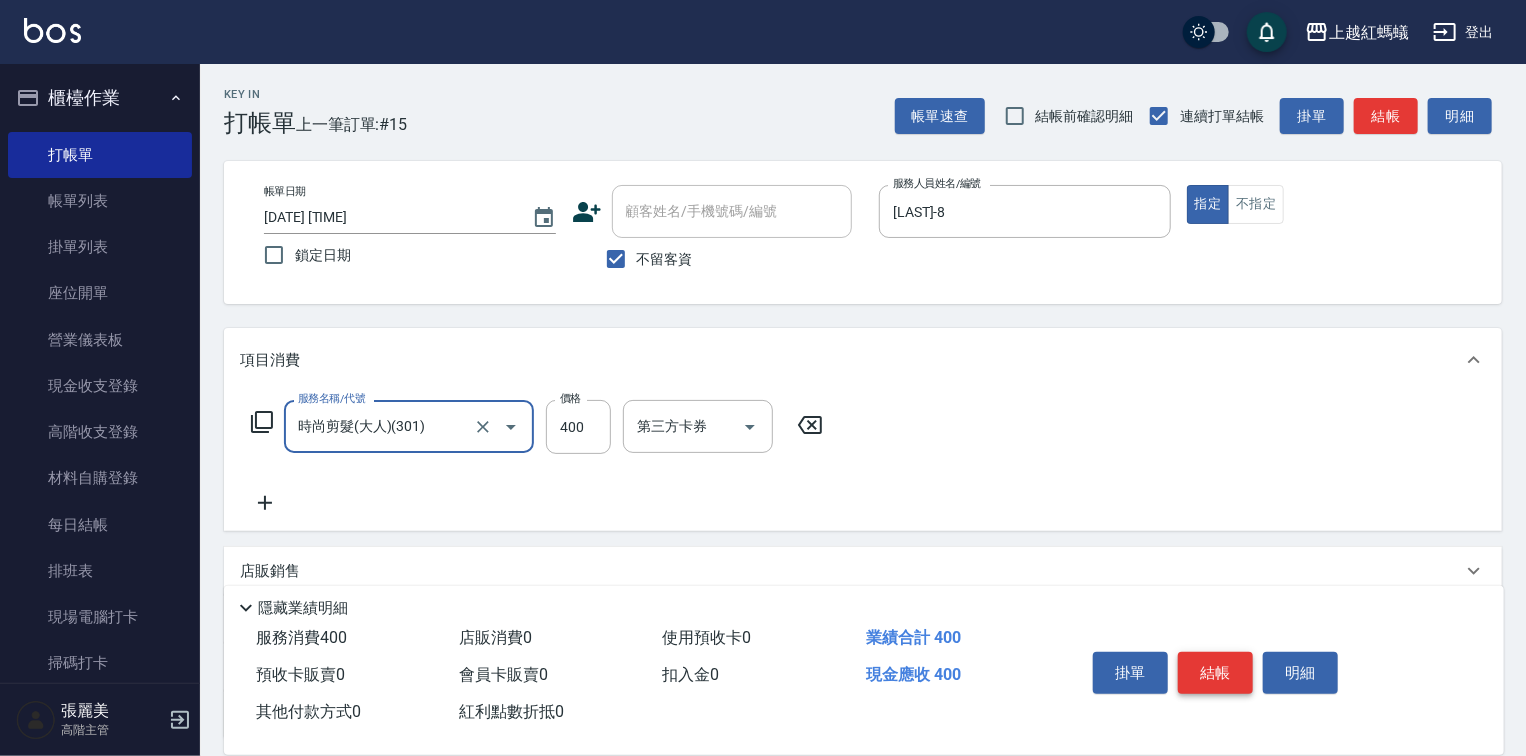 click on "結帳" at bounding box center (1215, 673) 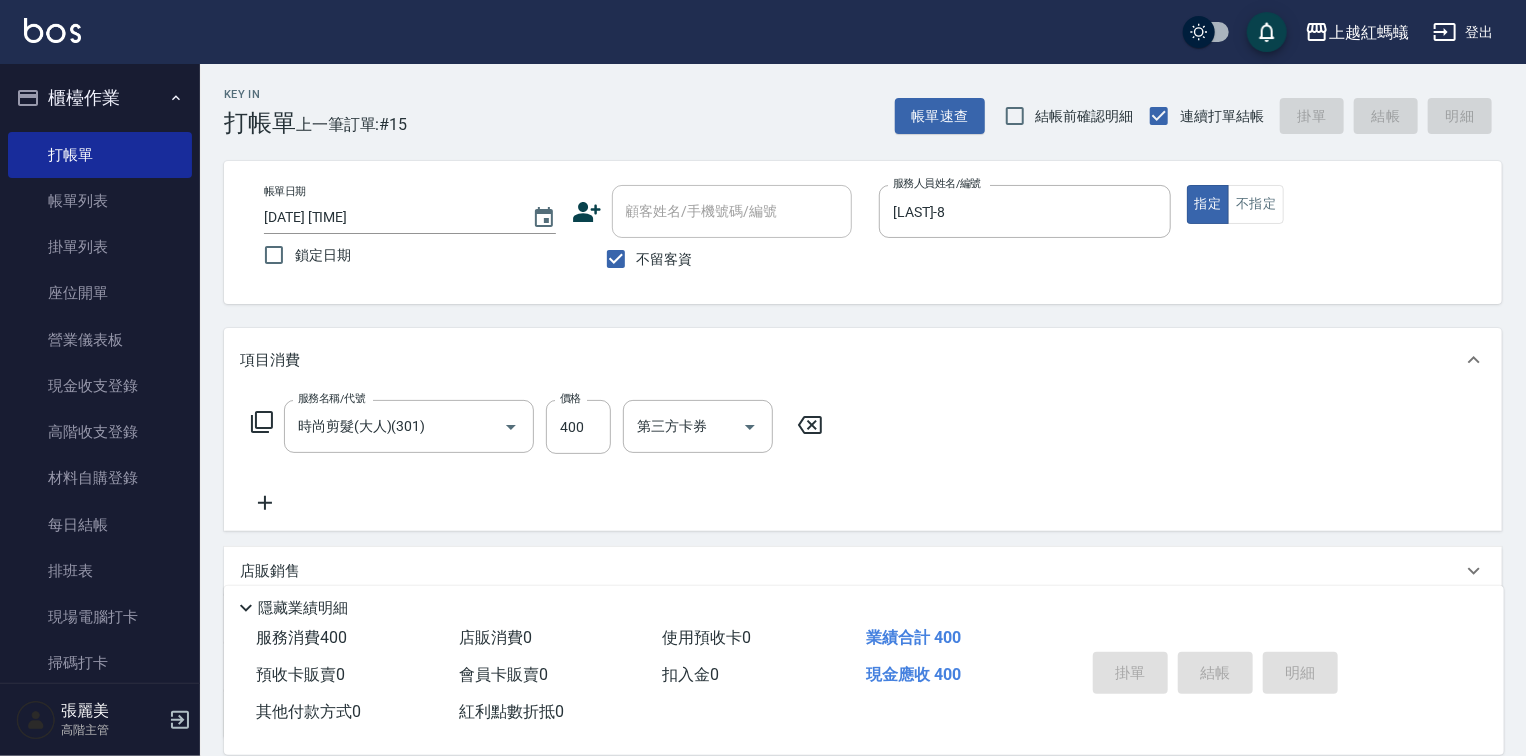 type on "[DATE] [TIME]" 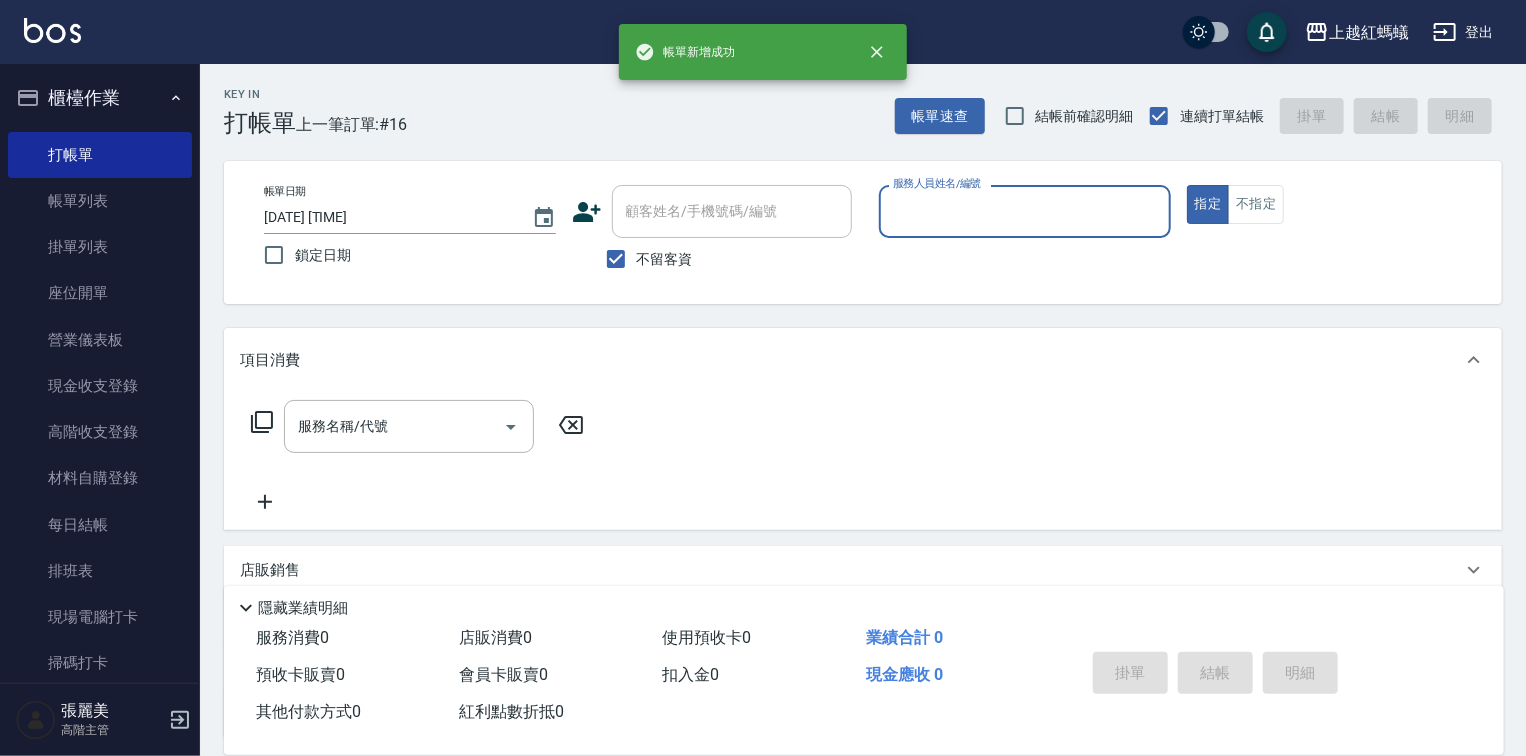 click on "服務人員姓名/編號" at bounding box center [1025, 211] 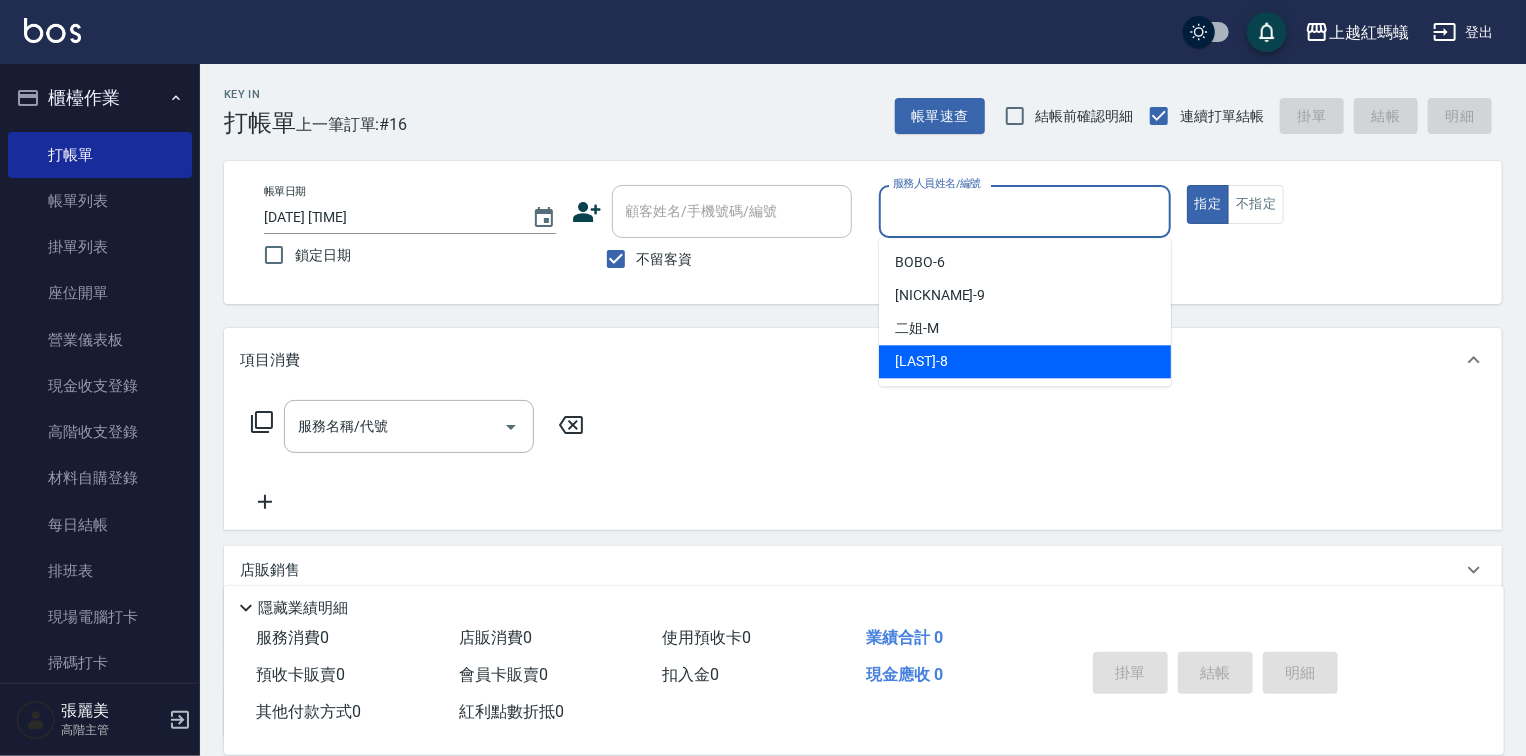 click on "[LAST]-8" at bounding box center (1025, 361) 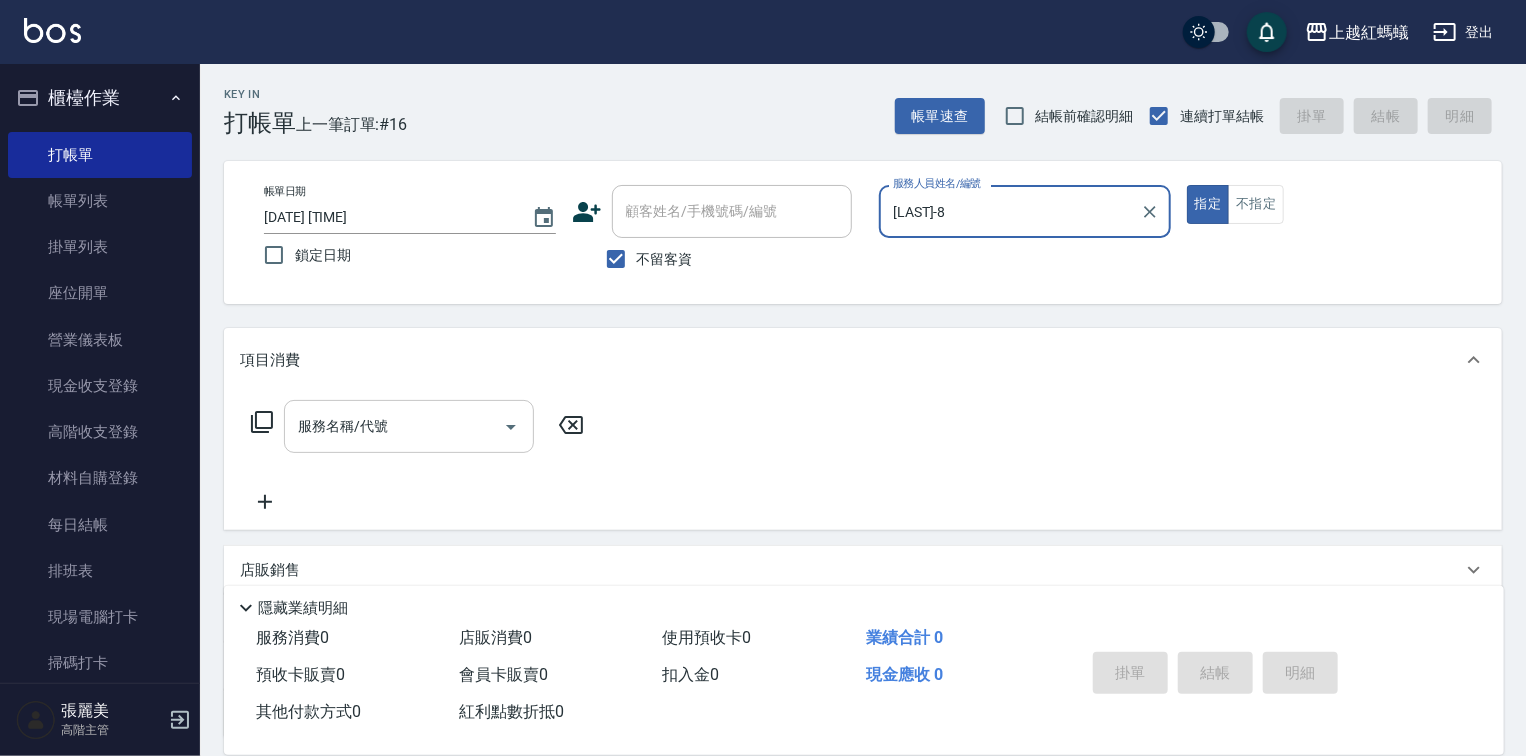 click on "服務名稱/代號" at bounding box center [394, 426] 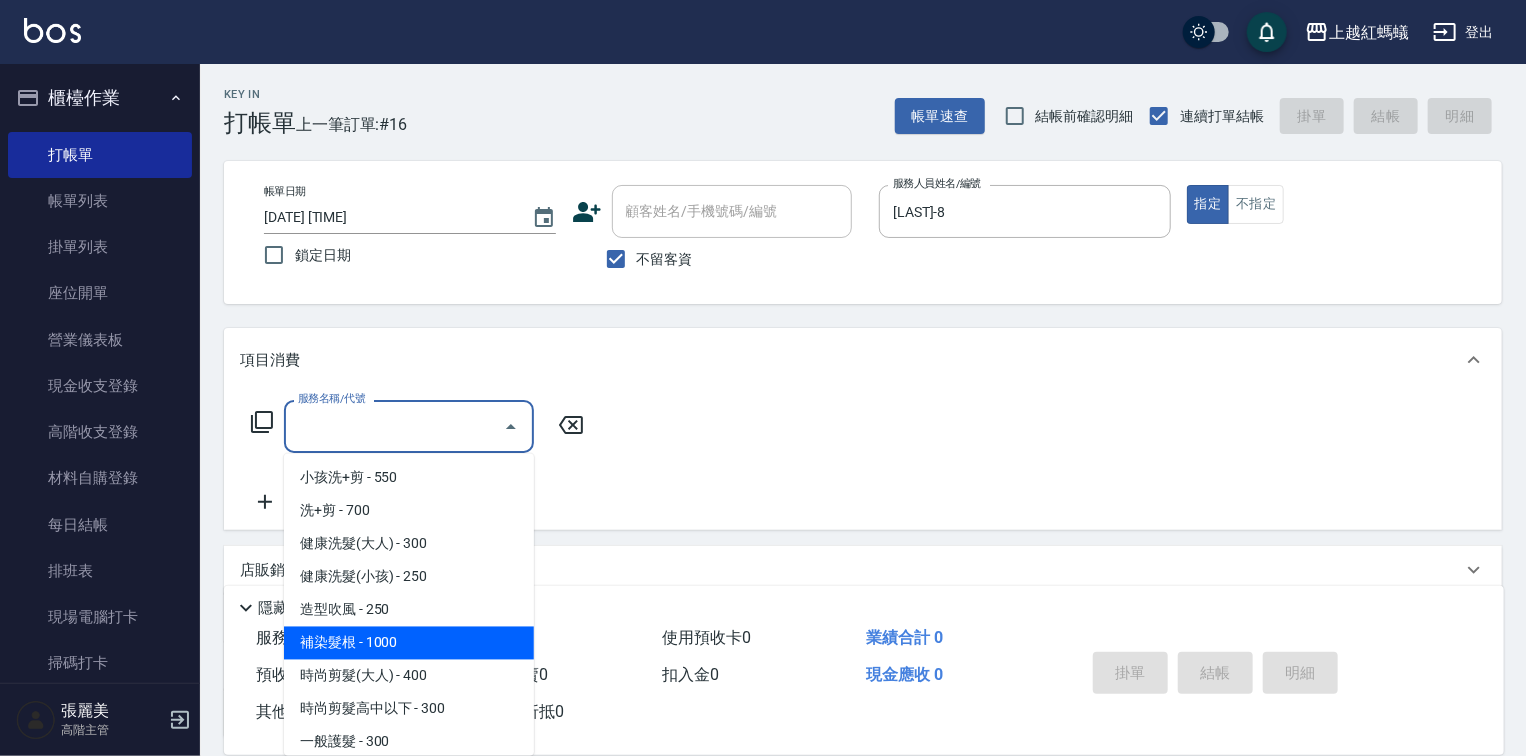 click on "補染髮根 - 1000" at bounding box center (409, 643) 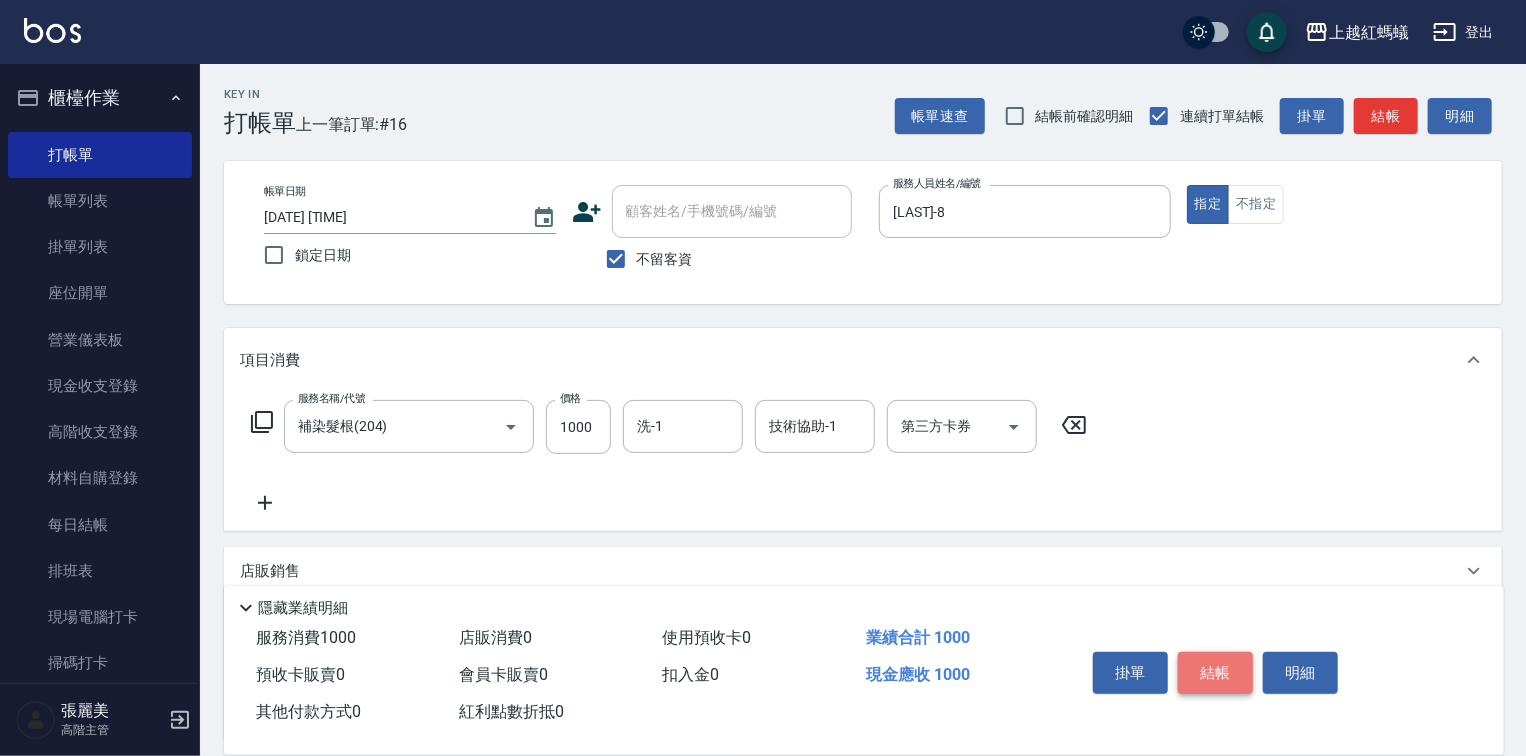 click on "結帳" at bounding box center [1215, 673] 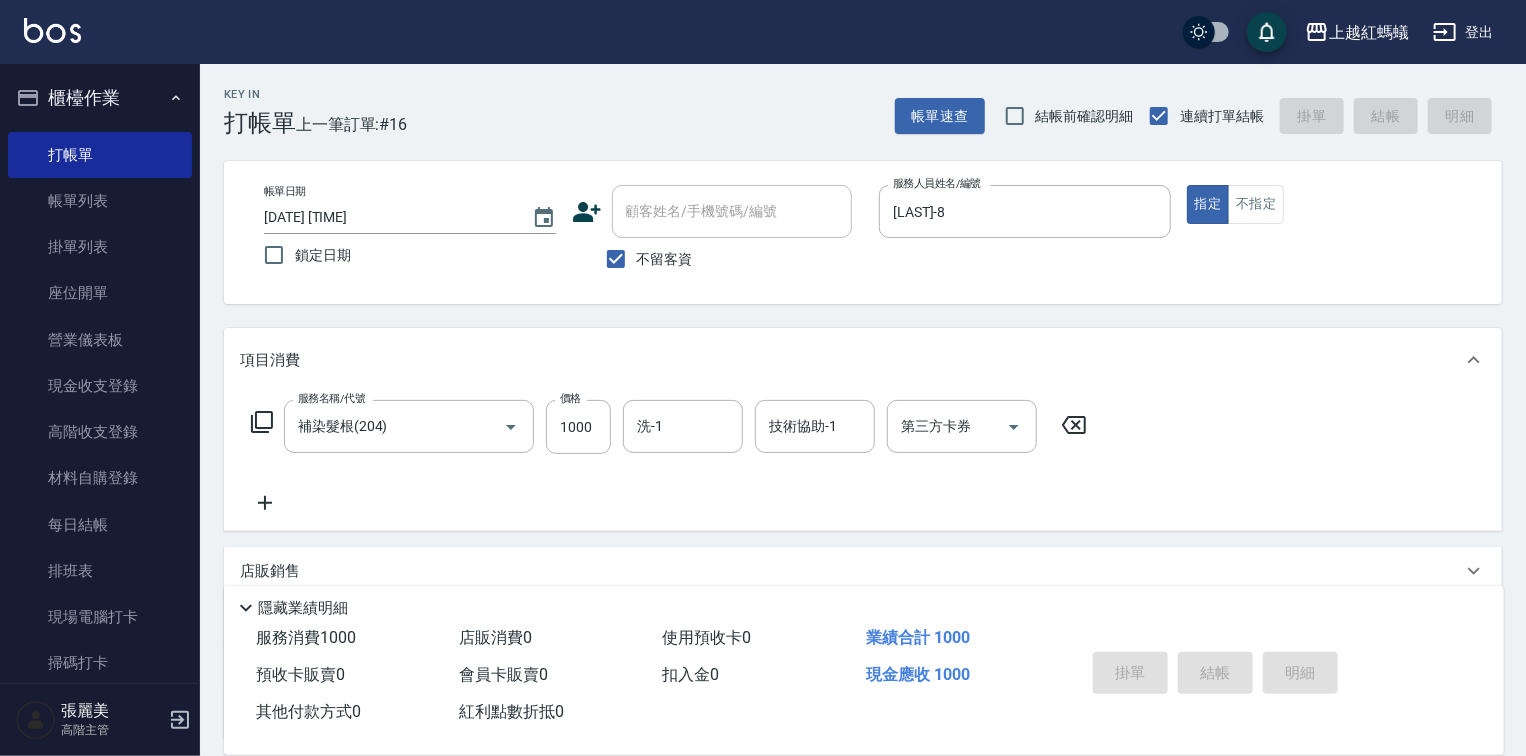 type 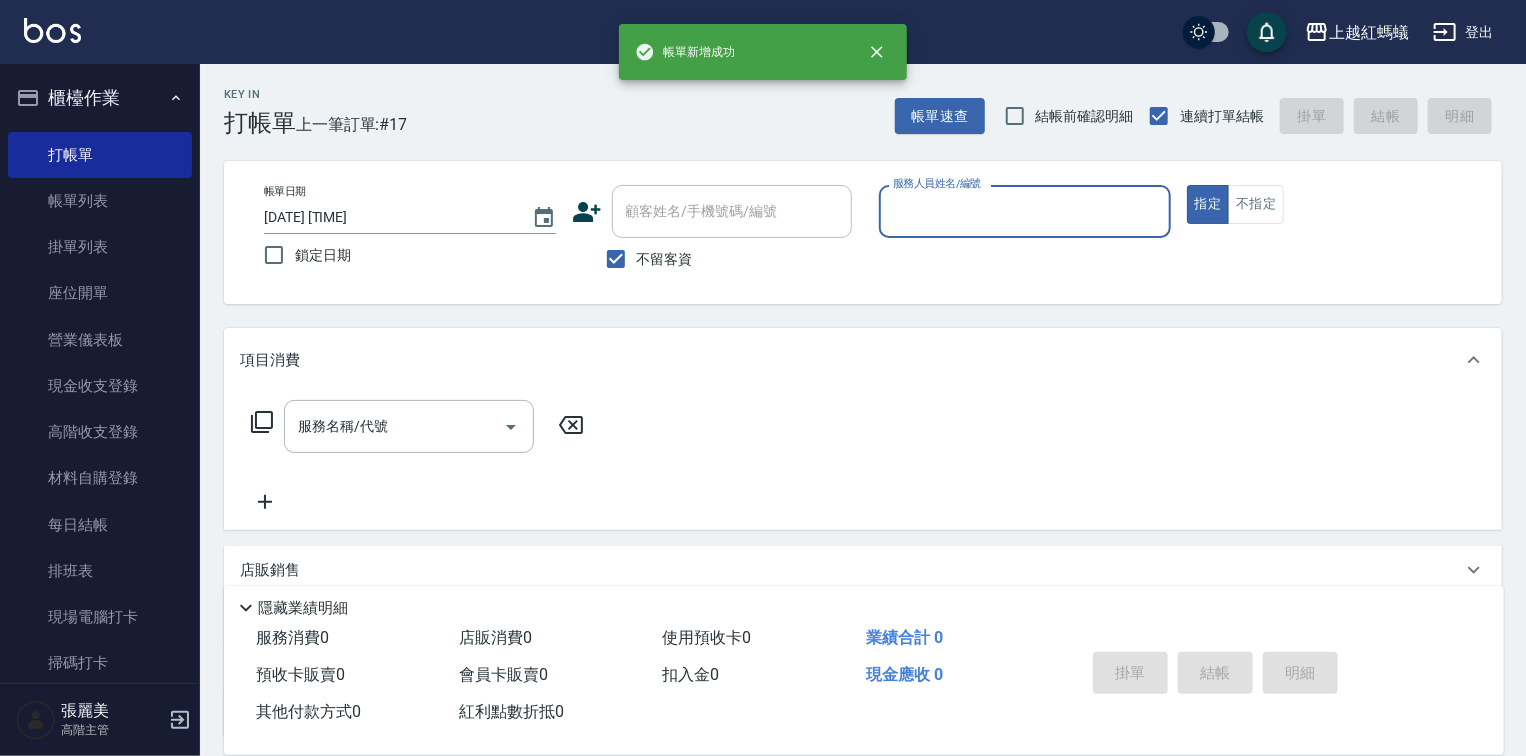 click on "服務人員姓名/編號" at bounding box center [1025, 211] 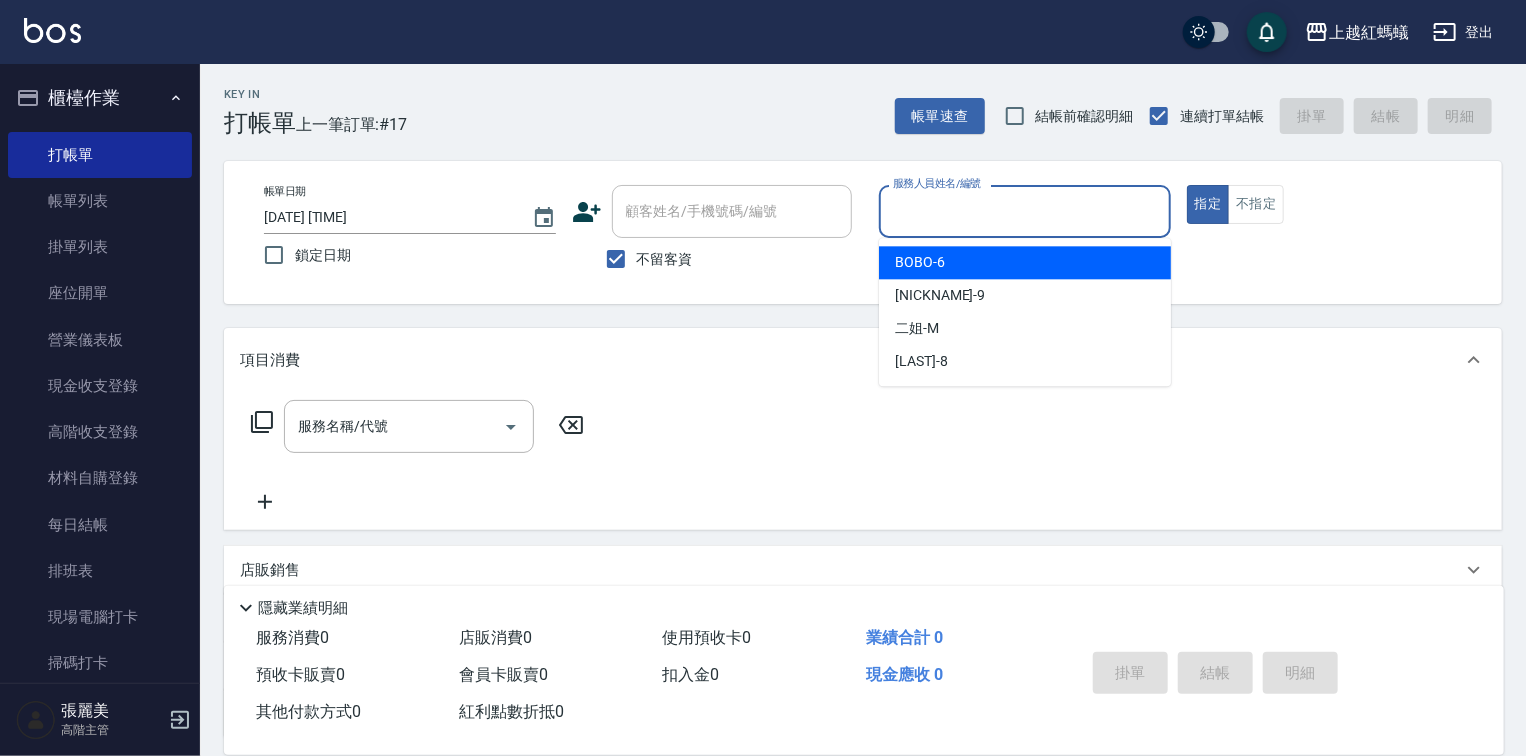 click on "[NICKNAME]-6" at bounding box center [920, 262] 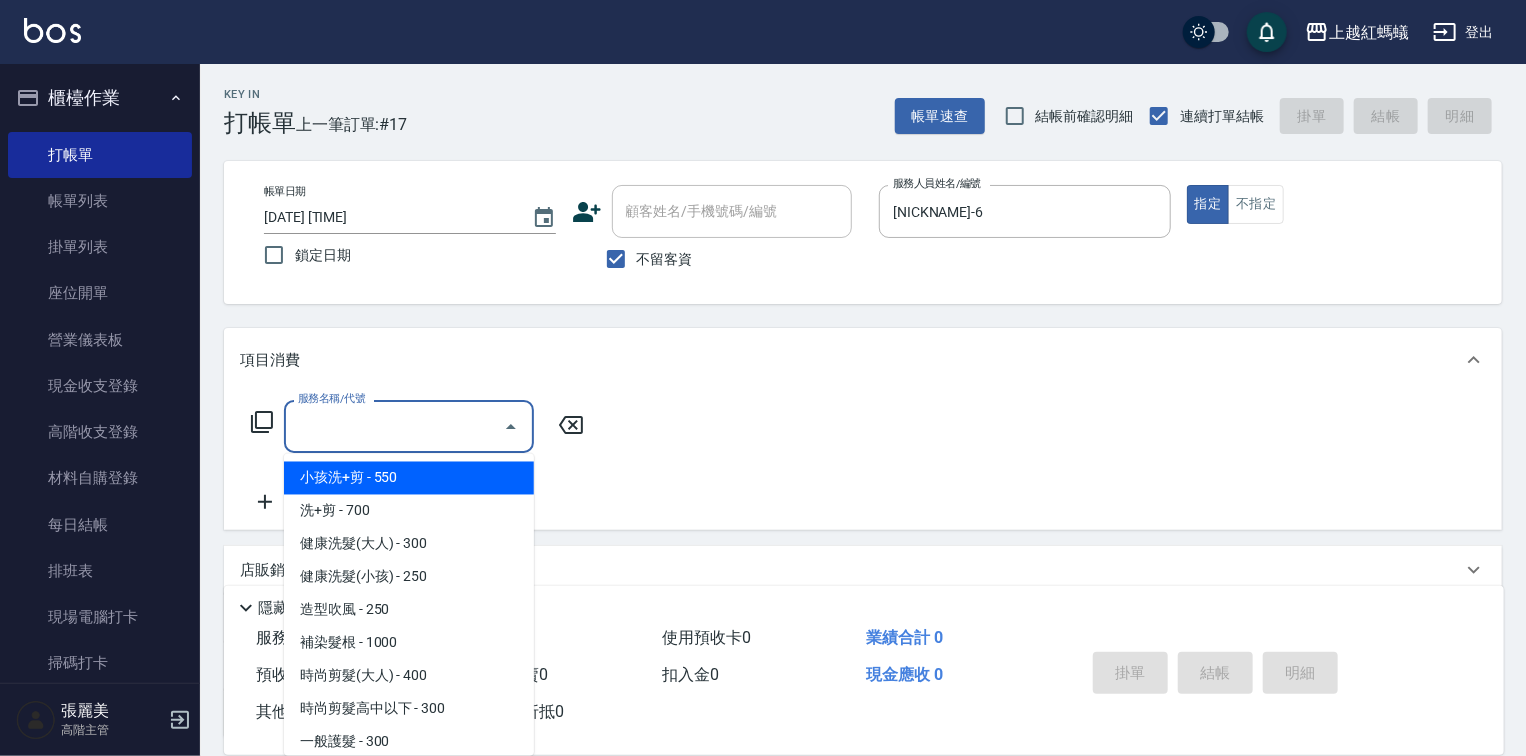 drag, startPoint x: 460, startPoint y: 427, endPoint x: 412, endPoint y: 532, distance: 115.45129 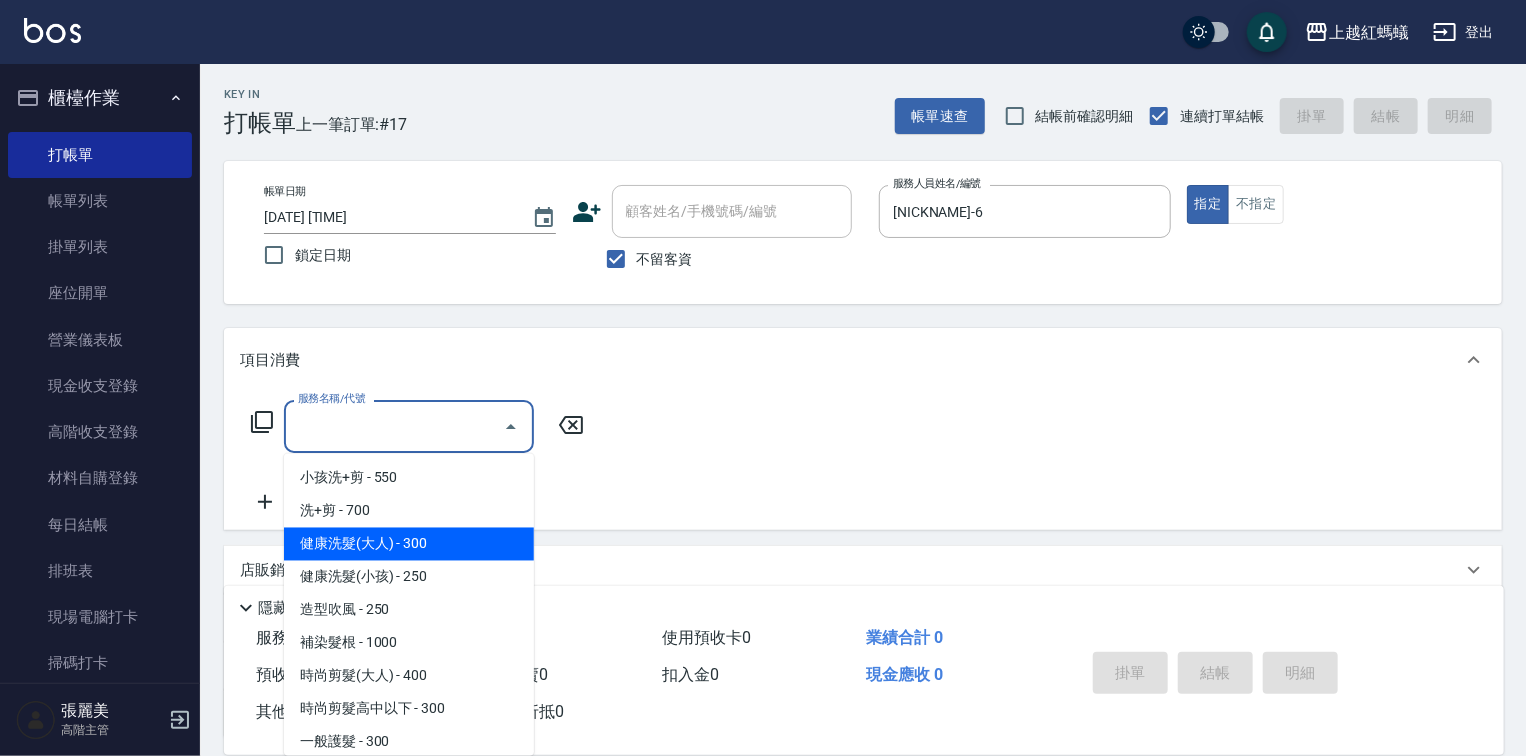 click on "健康洗髮(大人) - 300" at bounding box center [409, 544] 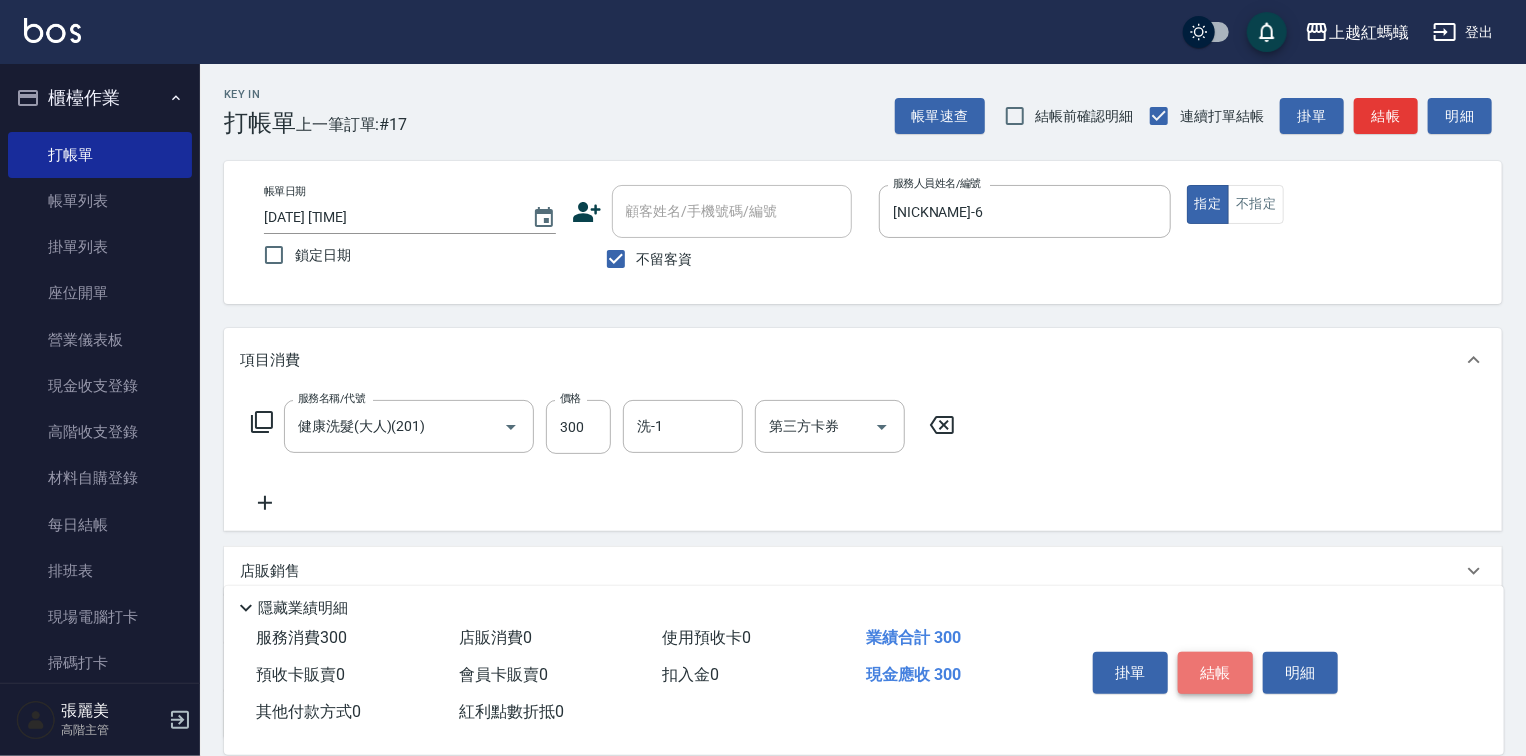 click on "結帳" at bounding box center [1215, 673] 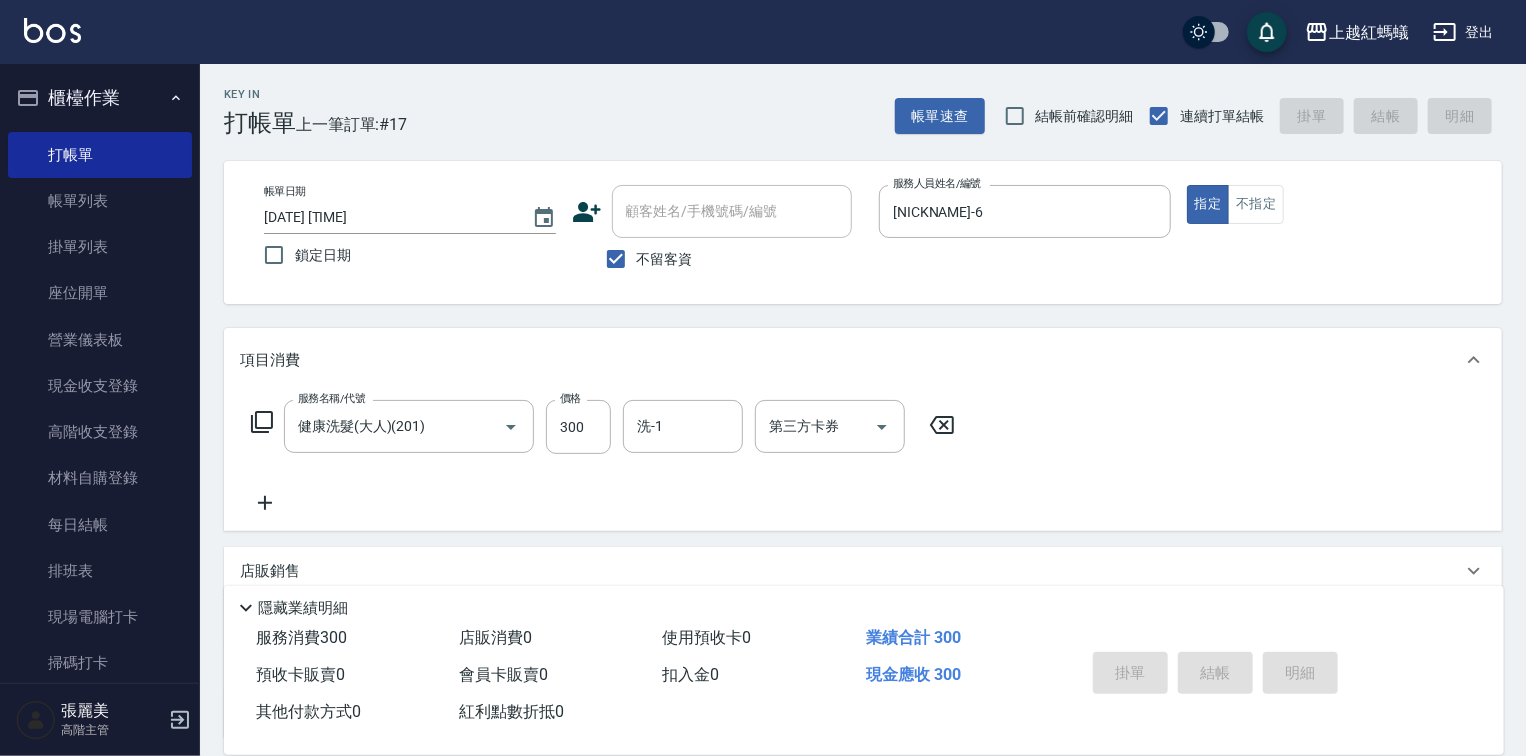 type 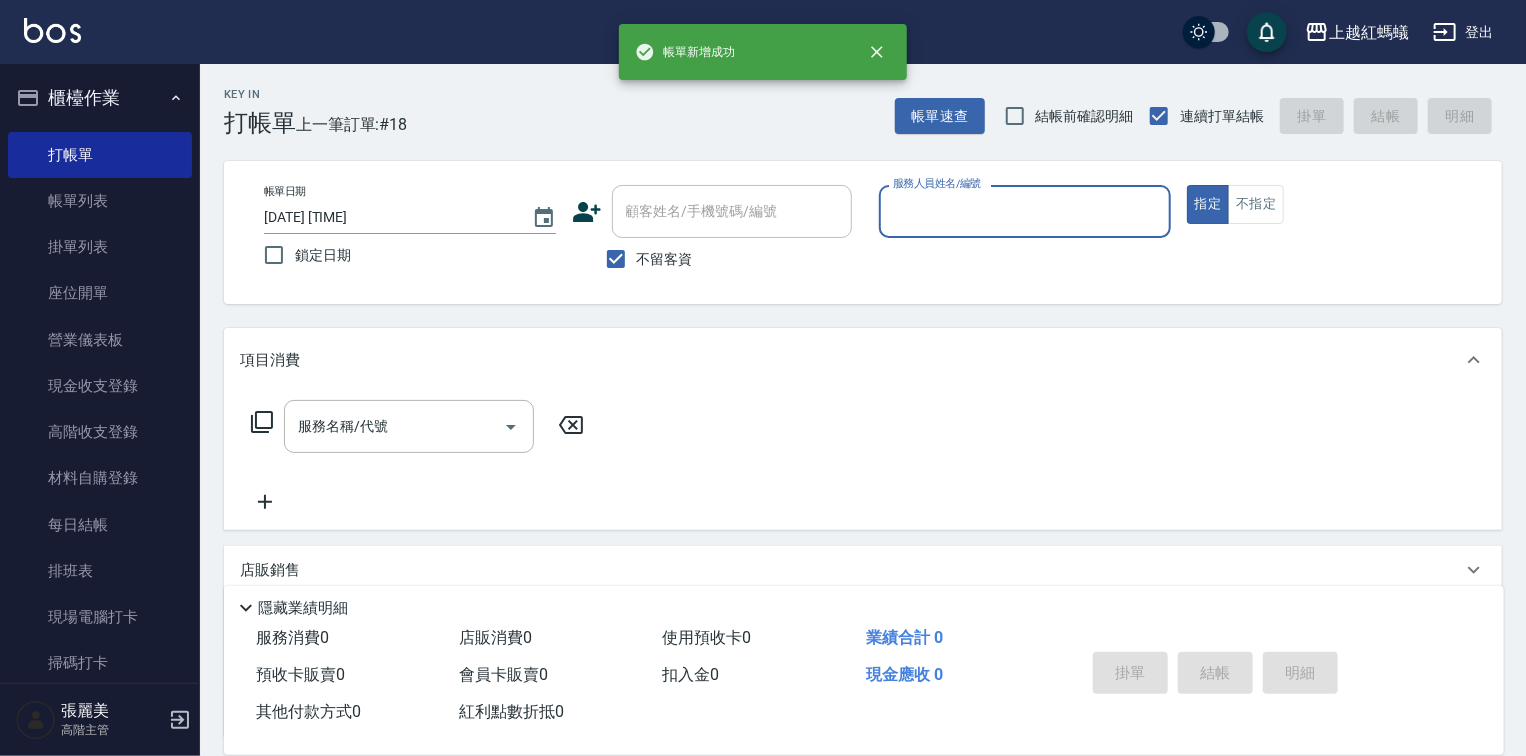 click on "服務人員姓名/編號" at bounding box center (1025, 211) 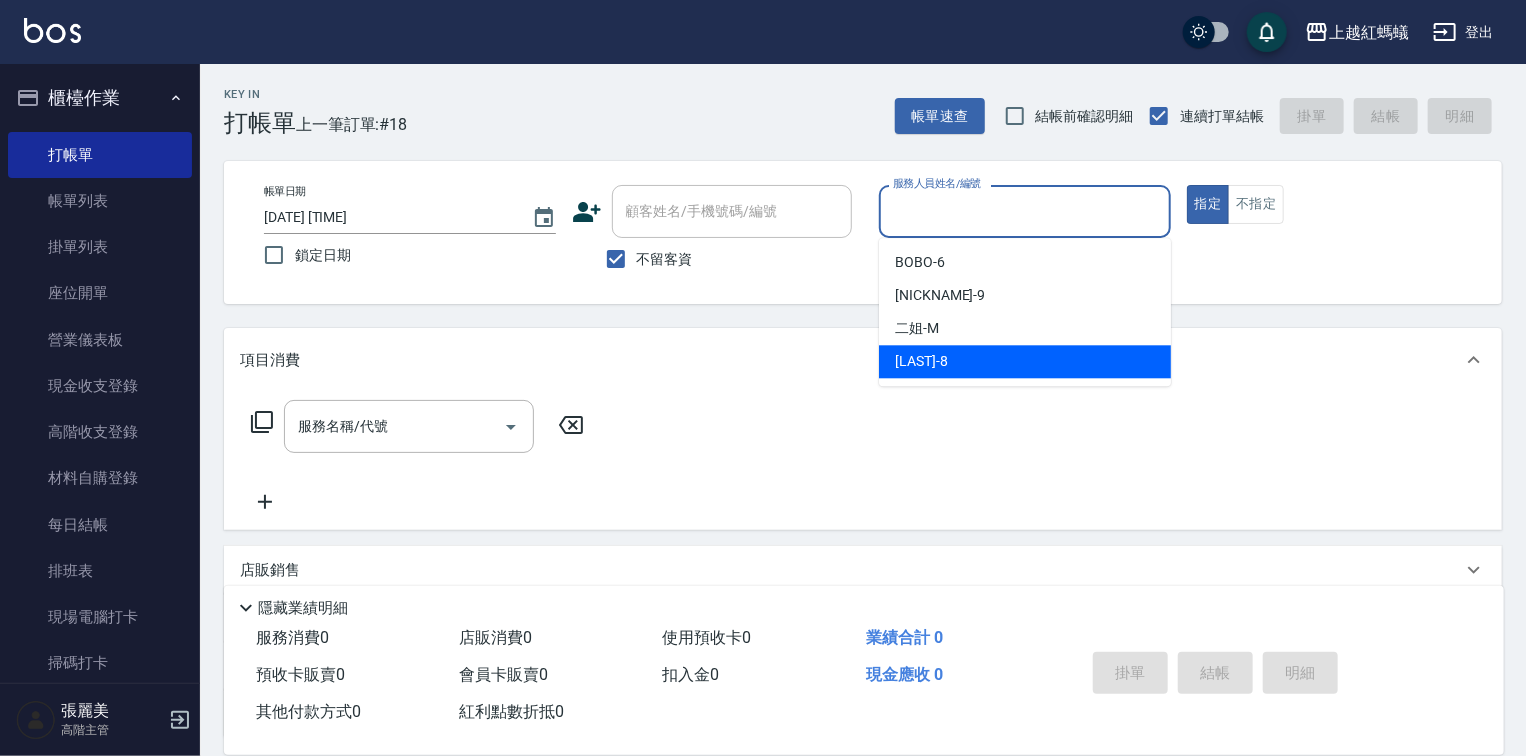click on "[LAST]-8" at bounding box center (1025, 361) 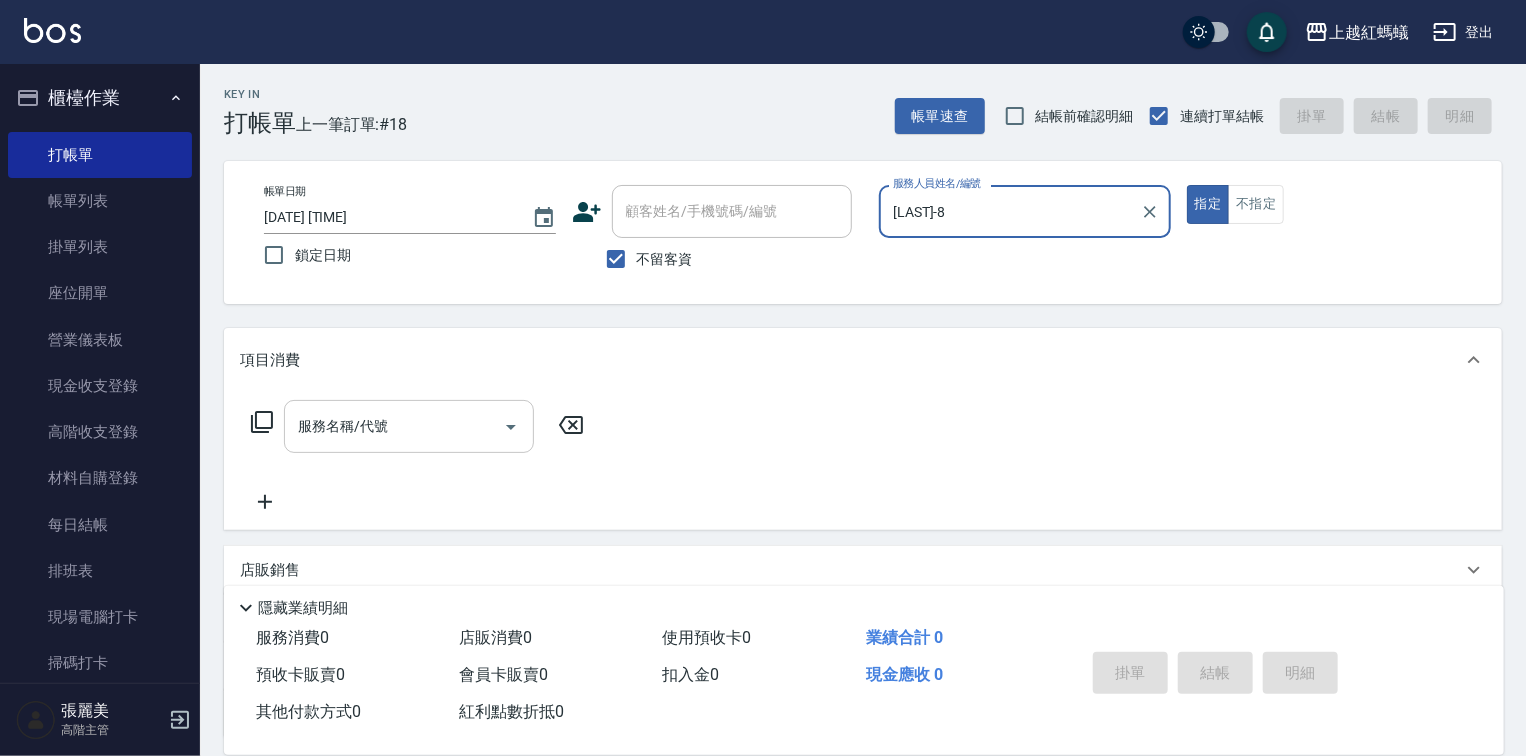 click on "服務名稱/代號" at bounding box center (409, 426) 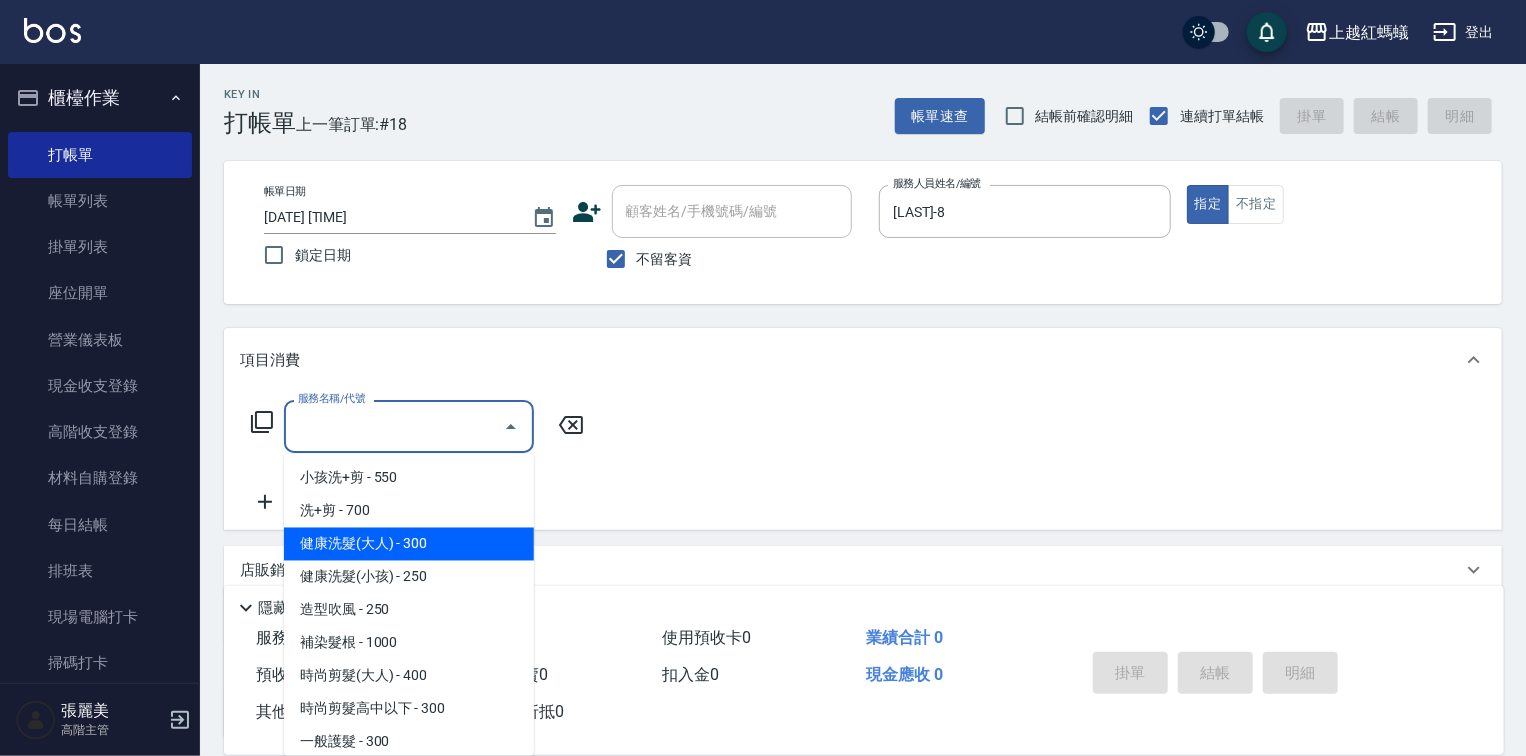 click on "健康洗髮(大人) - 300" at bounding box center (409, 544) 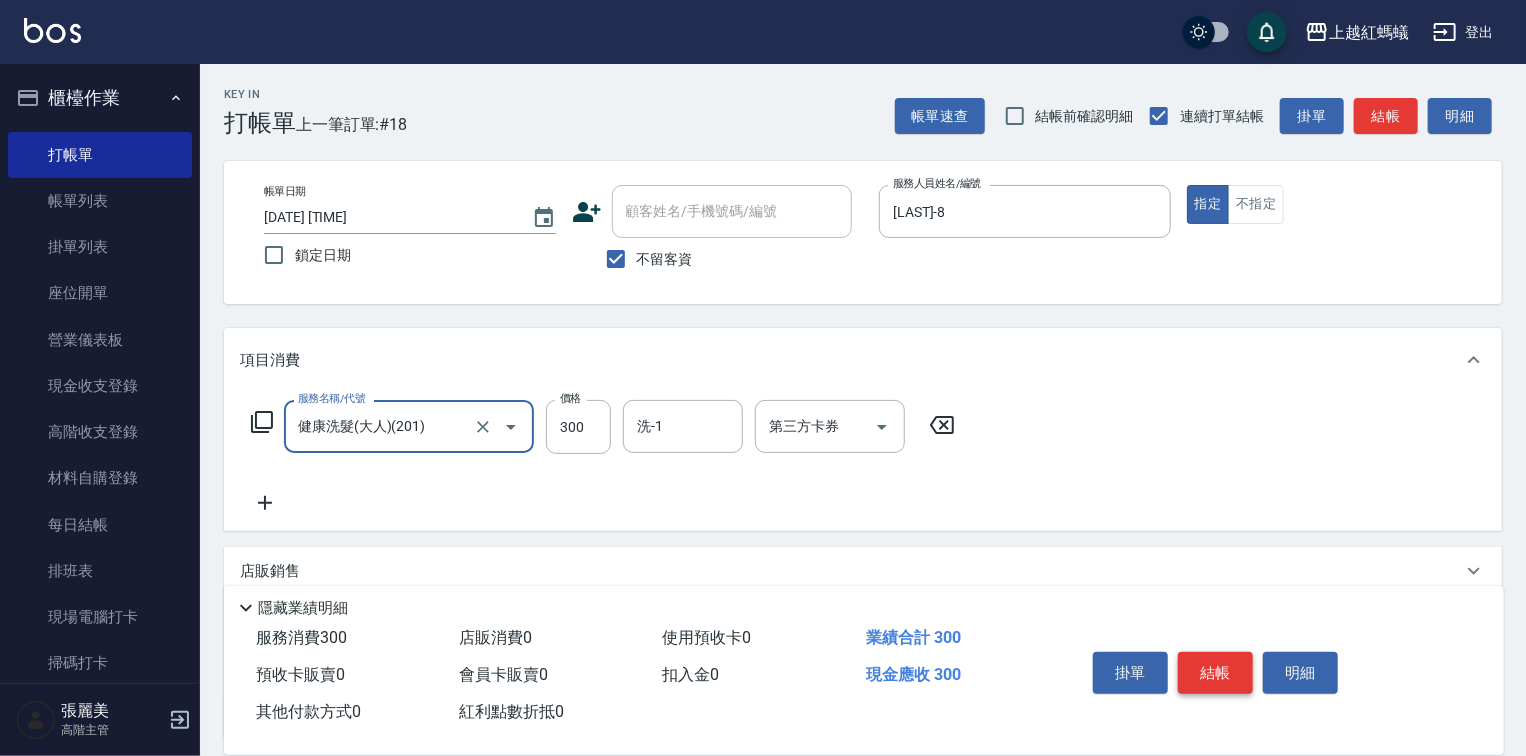 click on "結帳" at bounding box center [1215, 673] 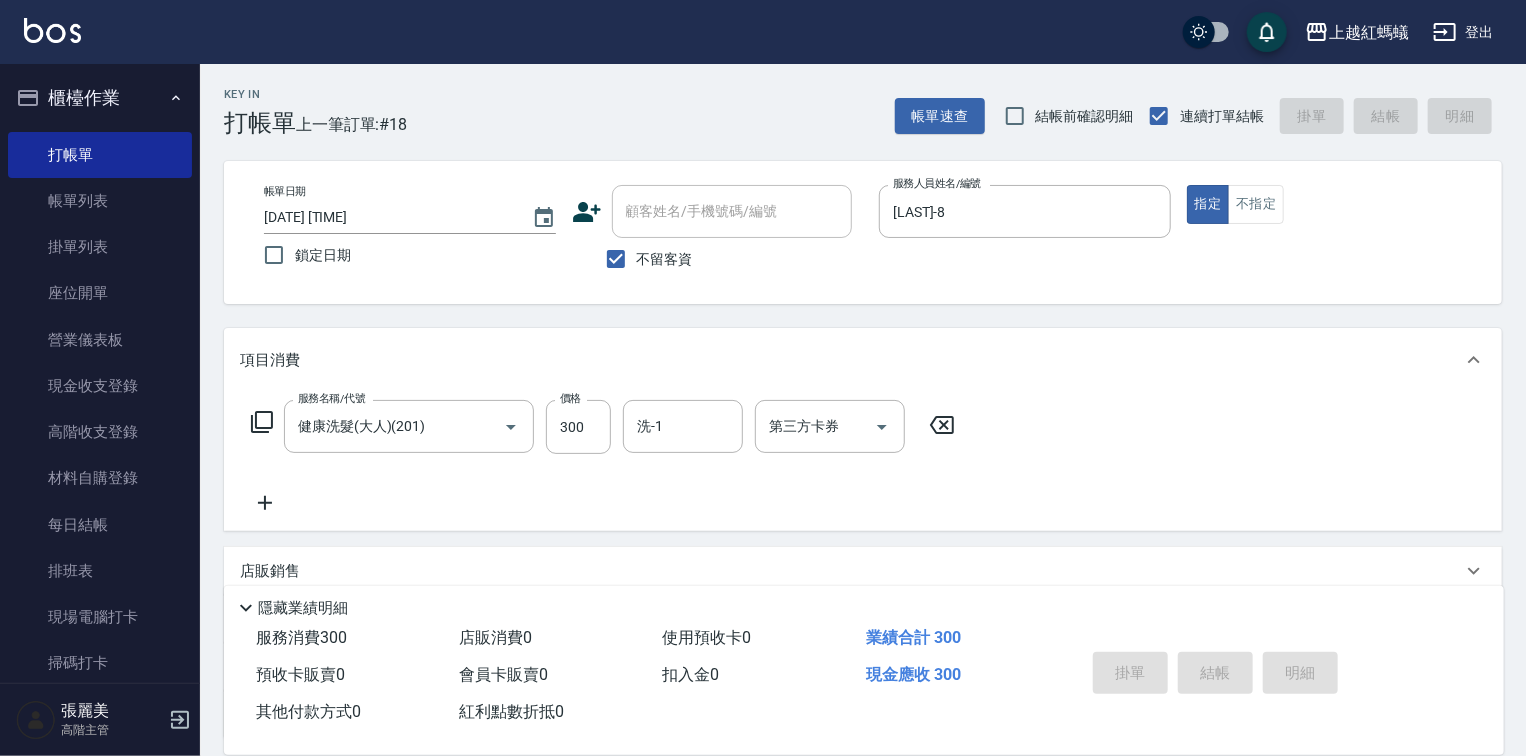 type 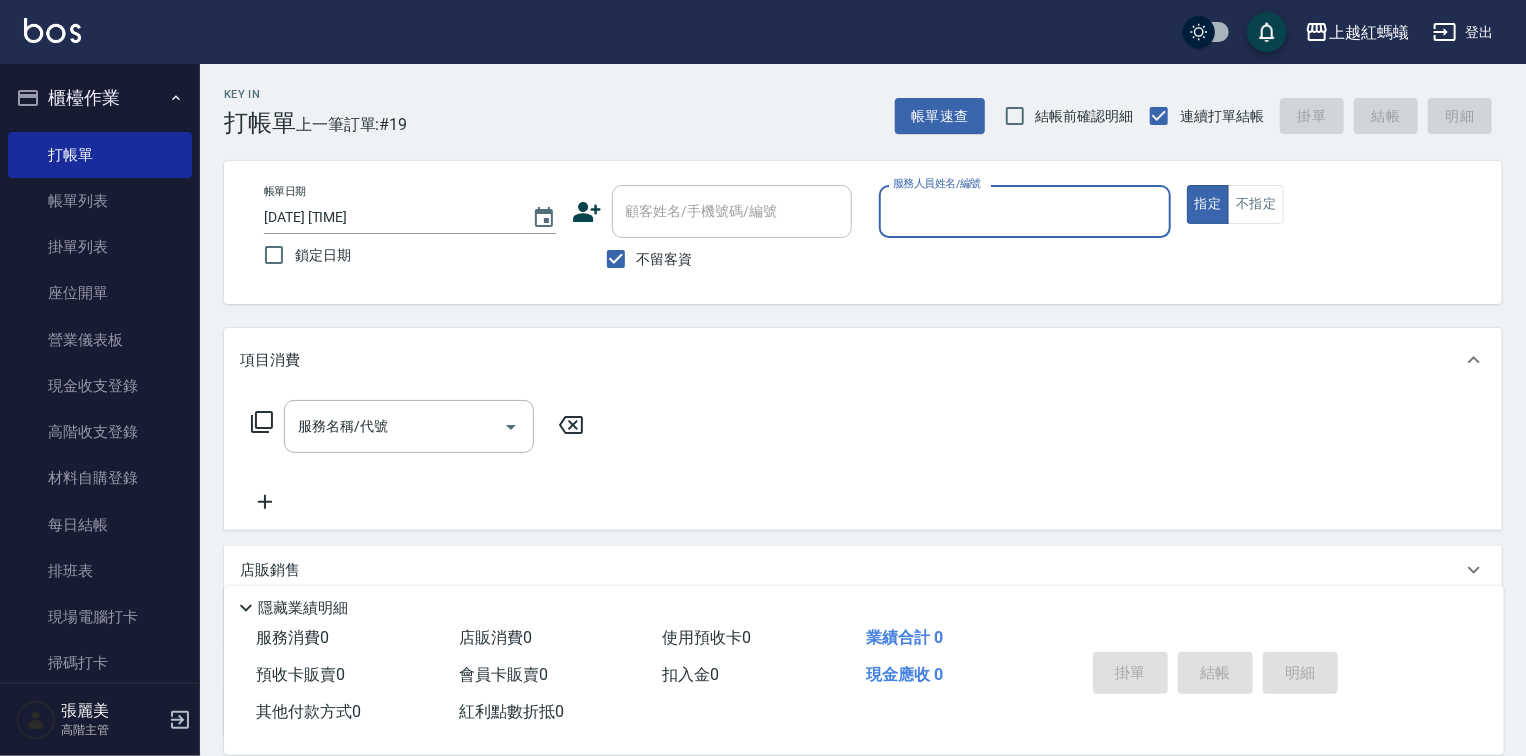 click on "服務人員姓名/編號" at bounding box center (1025, 211) 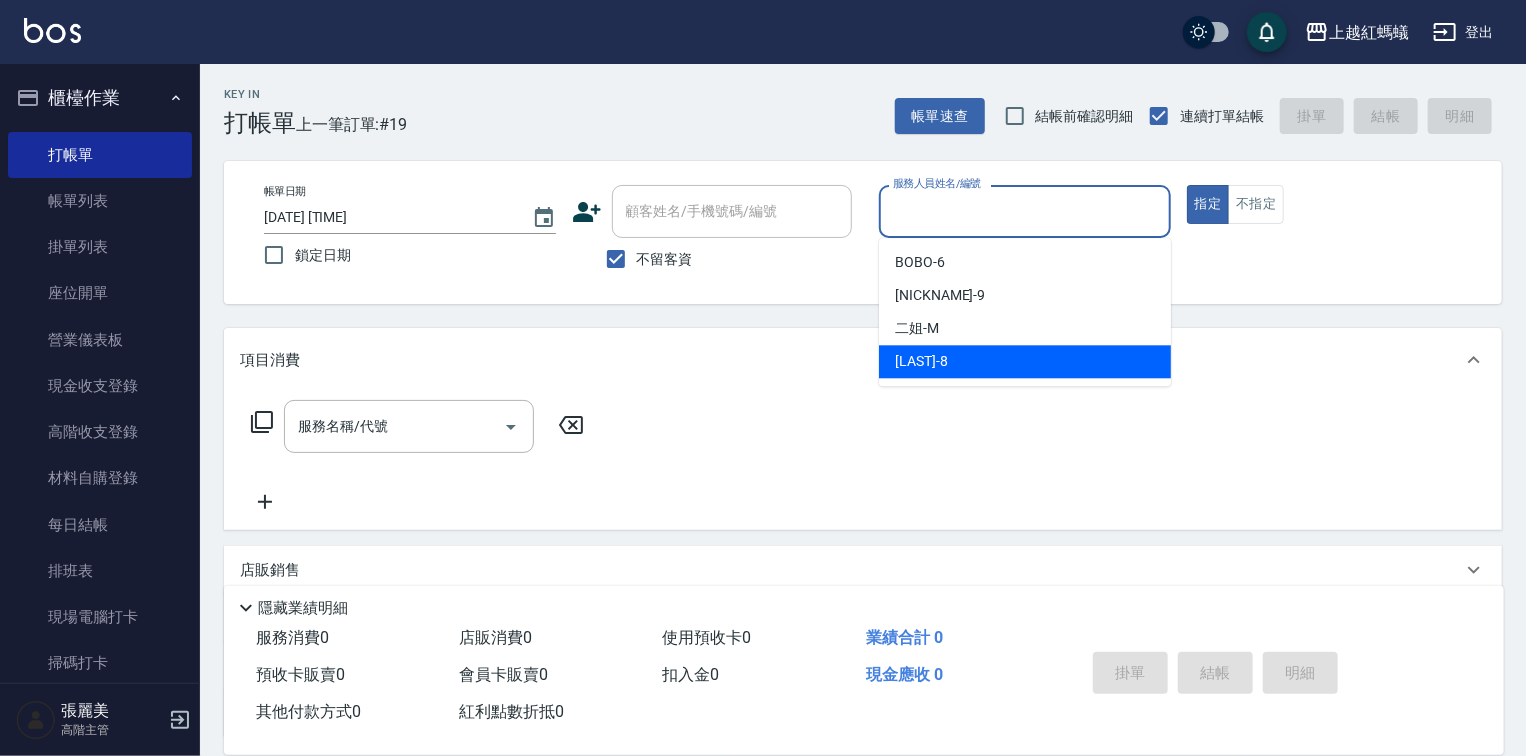 click on "[LAST]-8" at bounding box center [1025, 361] 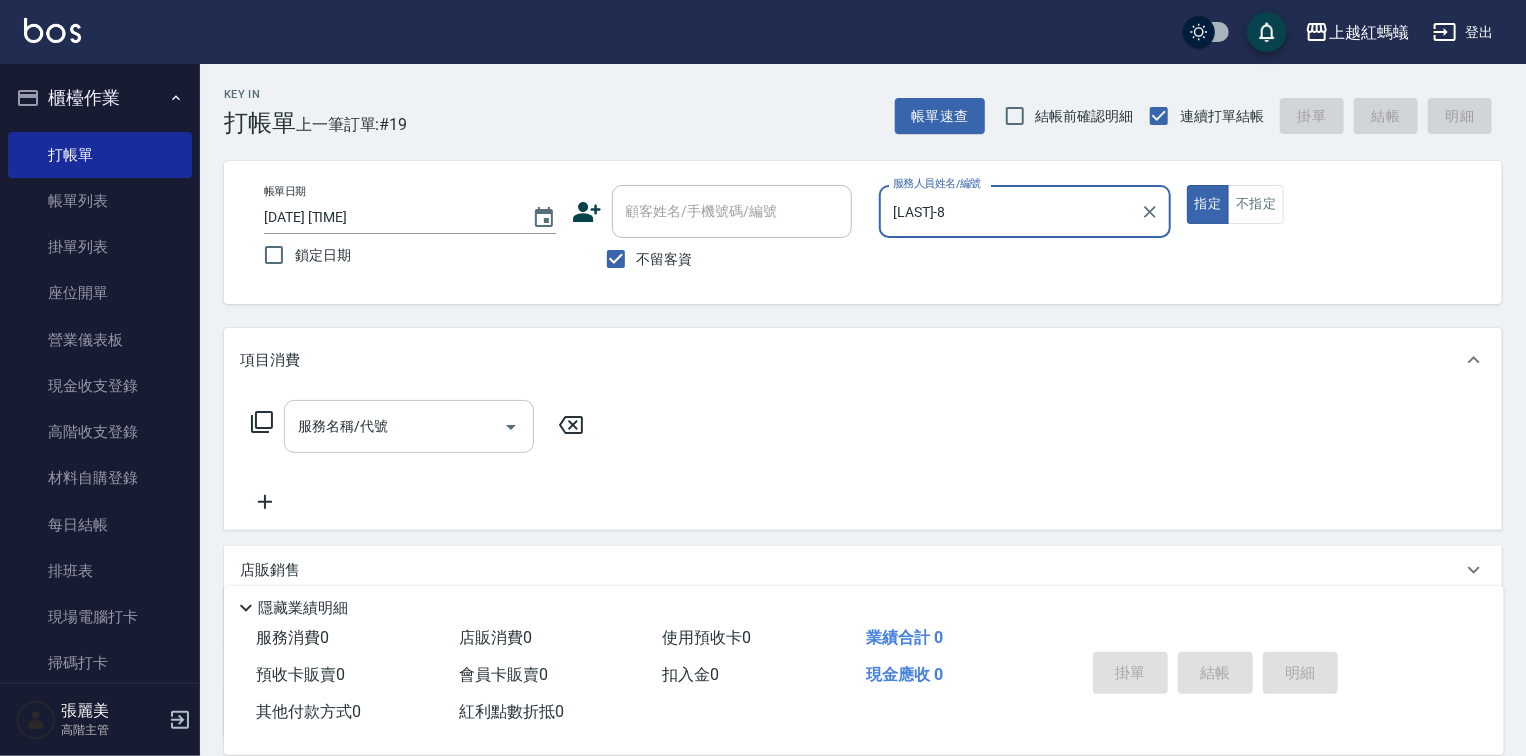 click on "服務名稱/代號" at bounding box center [394, 426] 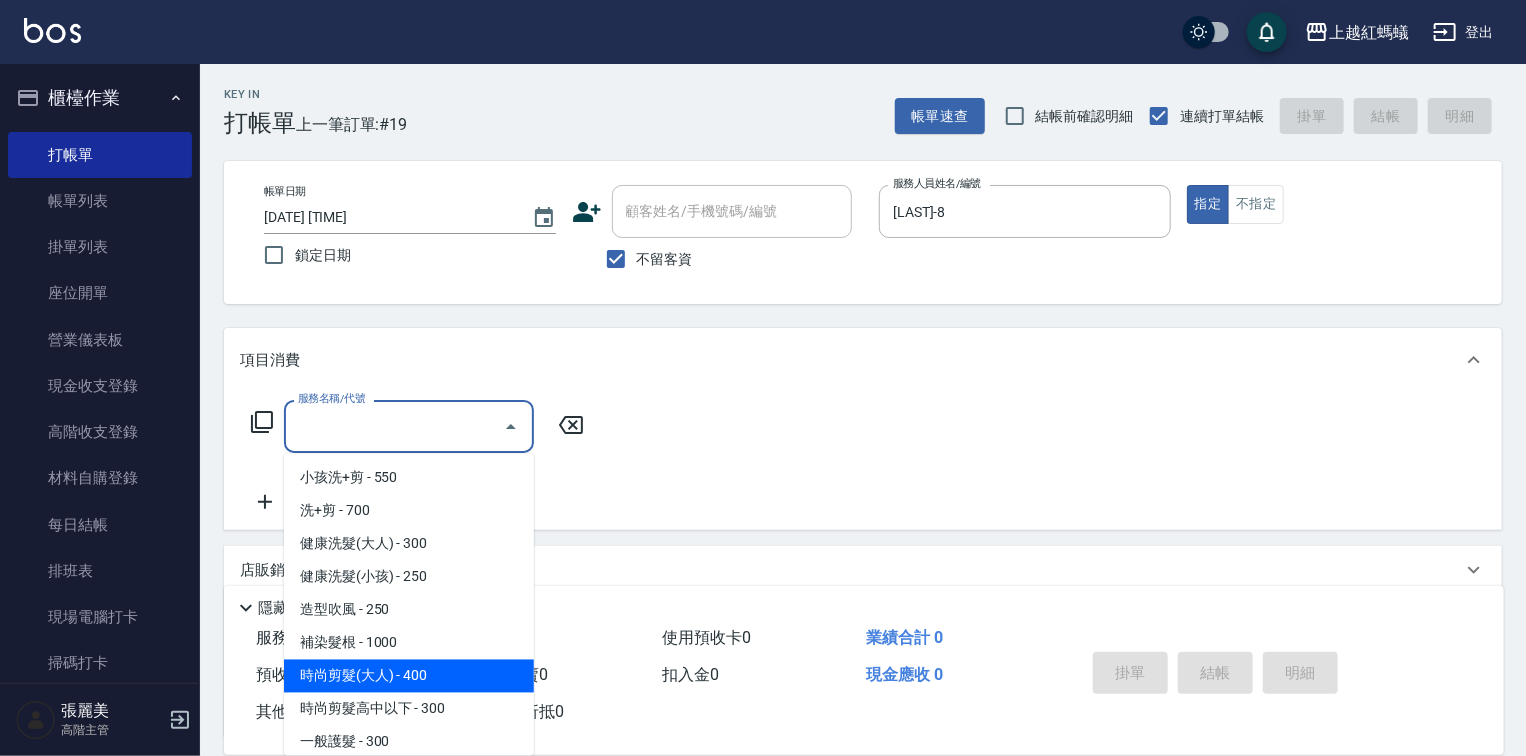 click on "時尚剪髮(大人) - 400" at bounding box center (409, 676) 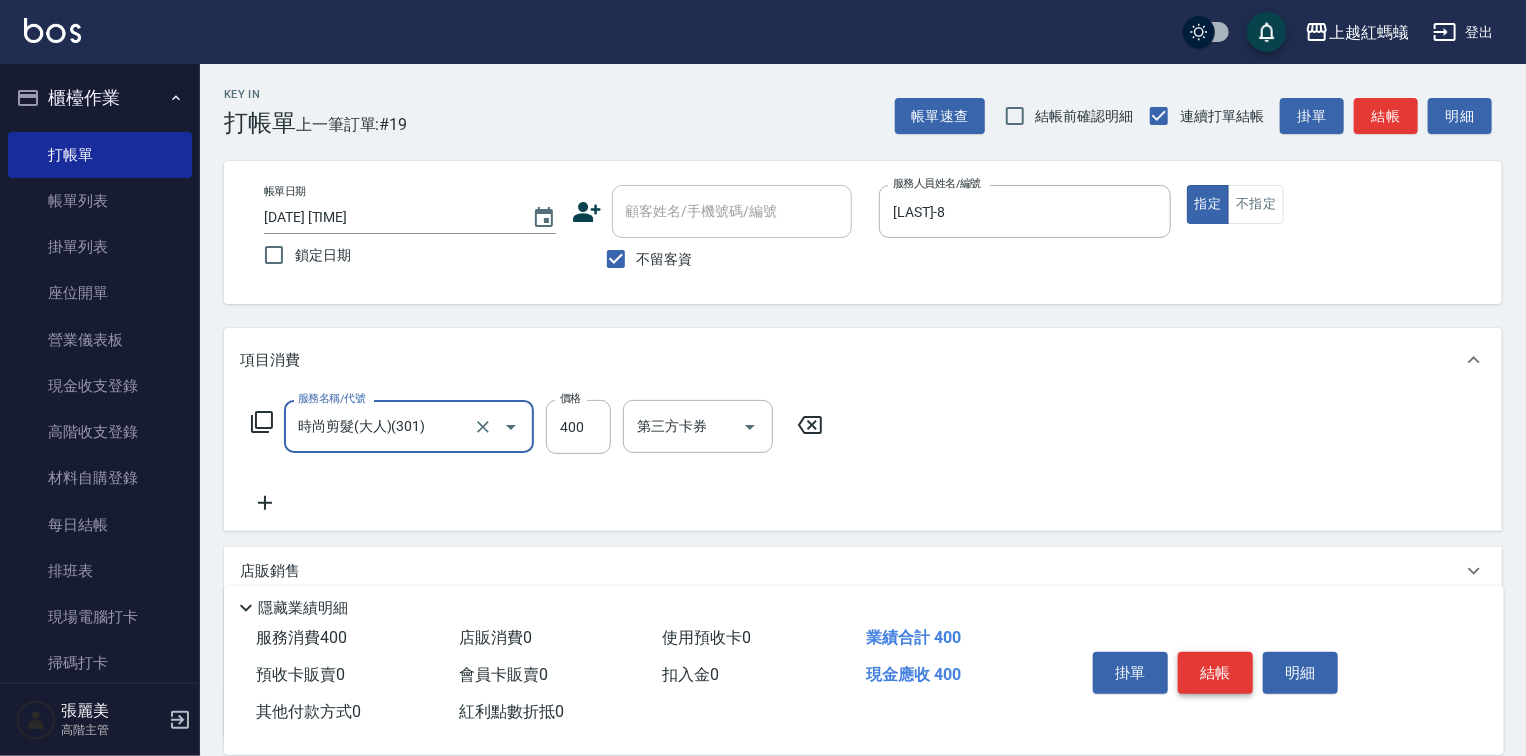click on "結帳" at bounding box center [1215, 673] 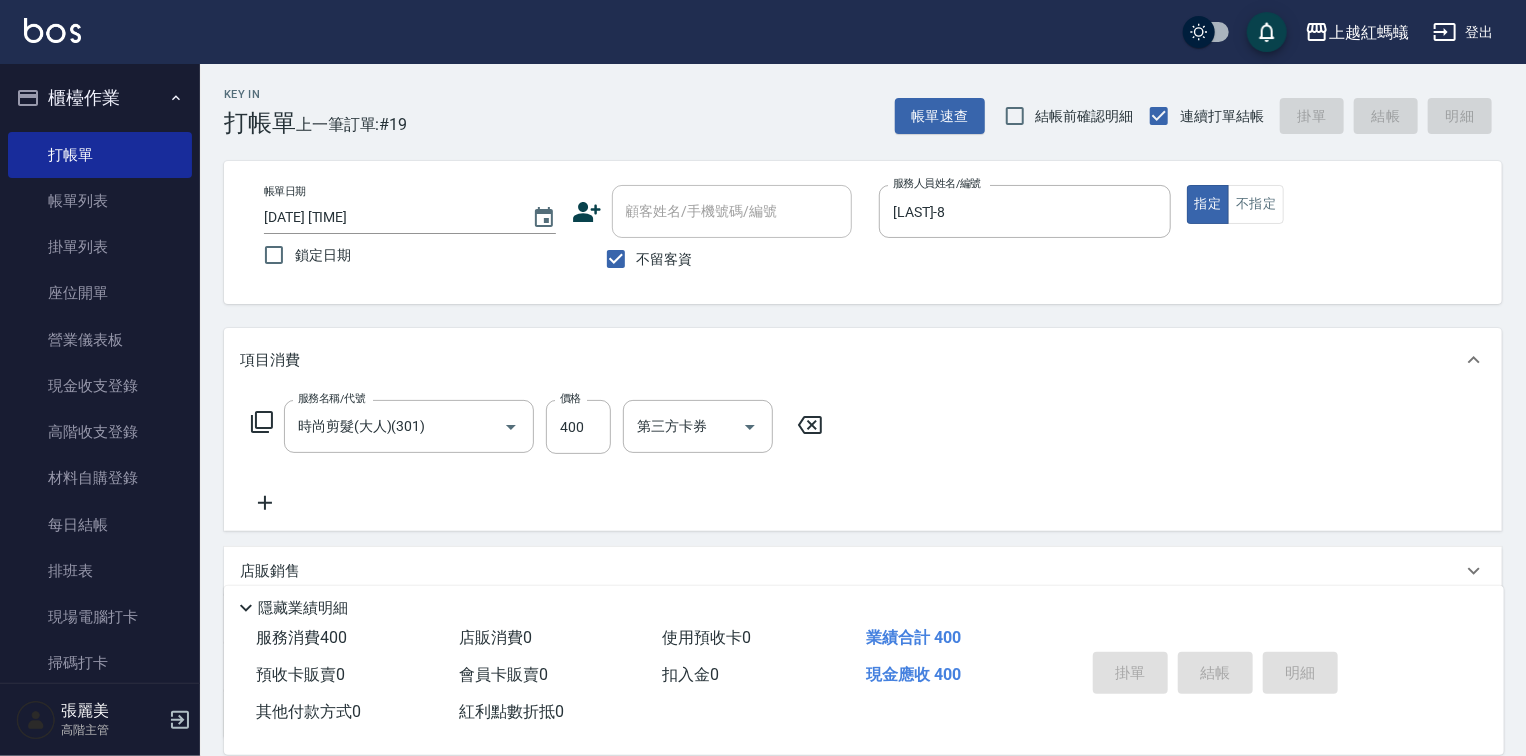 type 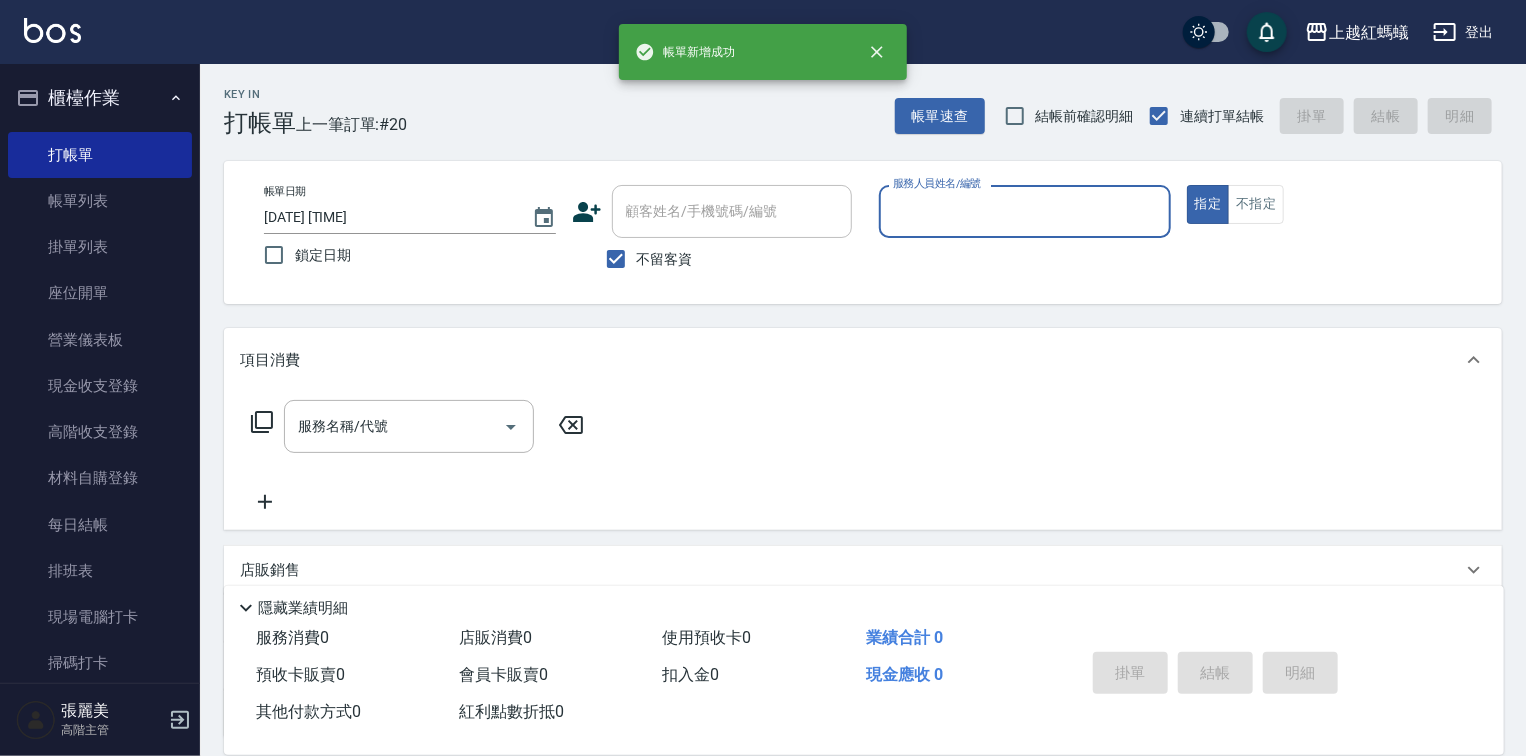 click on "服務人員姓名/編號" at bounding box center [1025, 211] 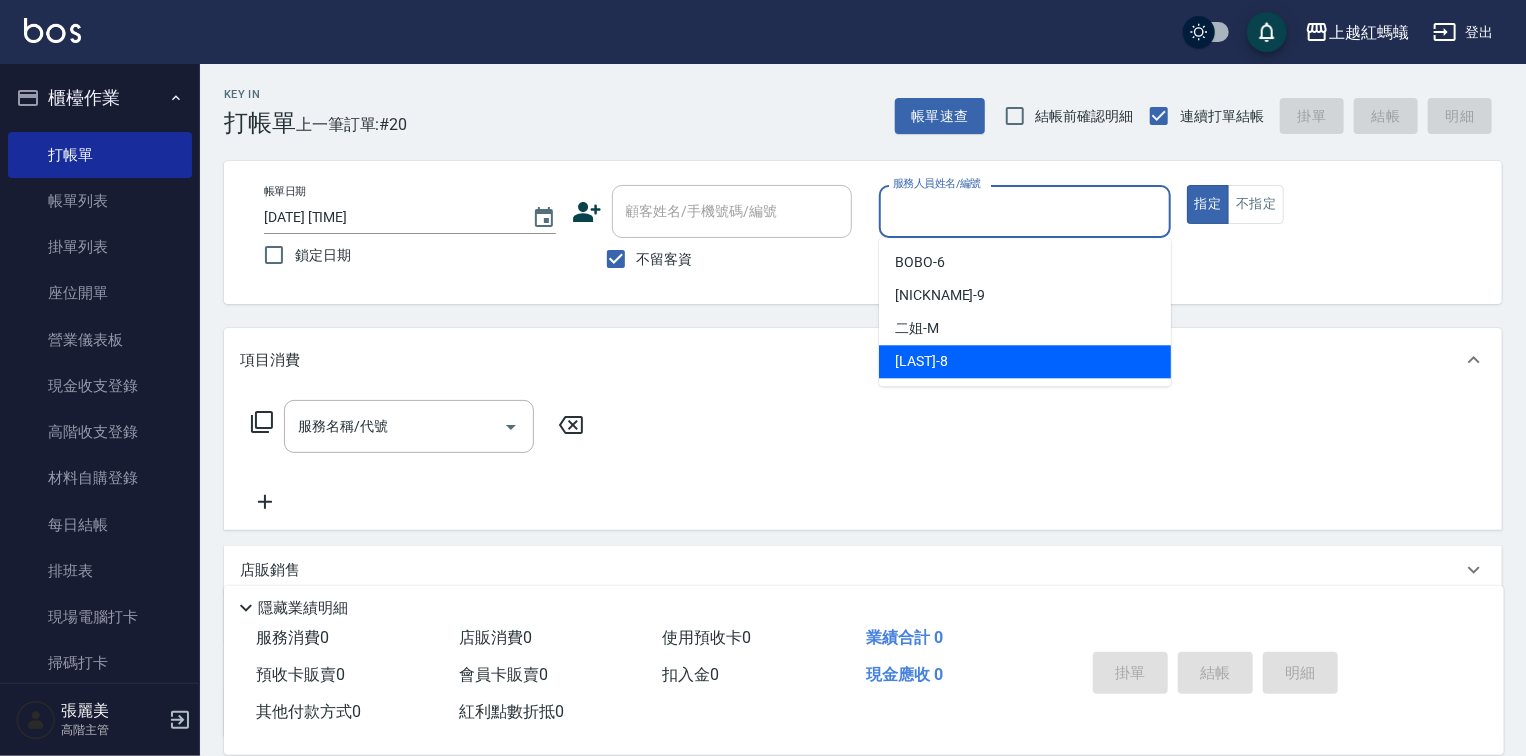 click on "[LAST]-8" at bounding box center (921, 361) 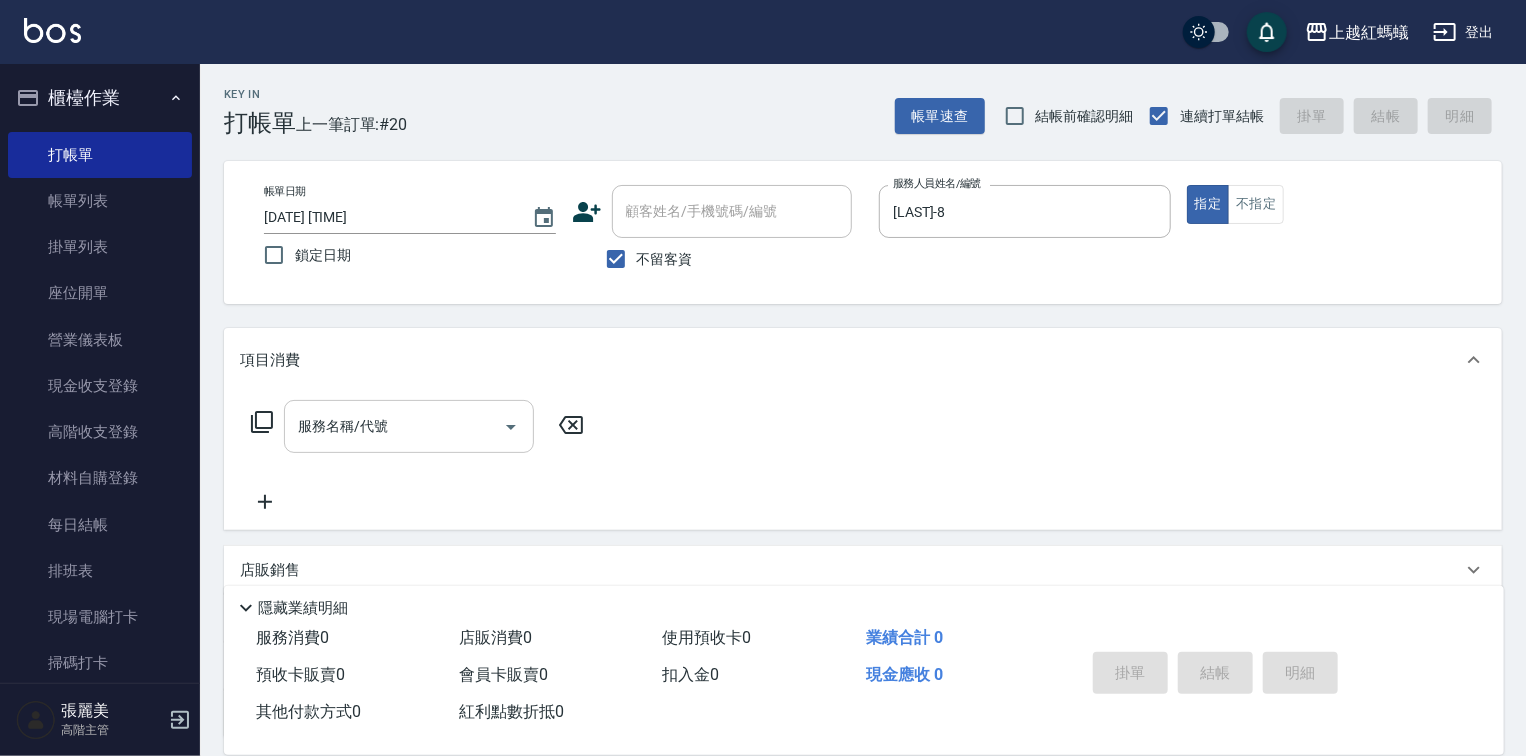 drag, startPoint x: 484, startPoint y: 397, endPoint x: 466, endPoint y: 418, distance: 27.658634 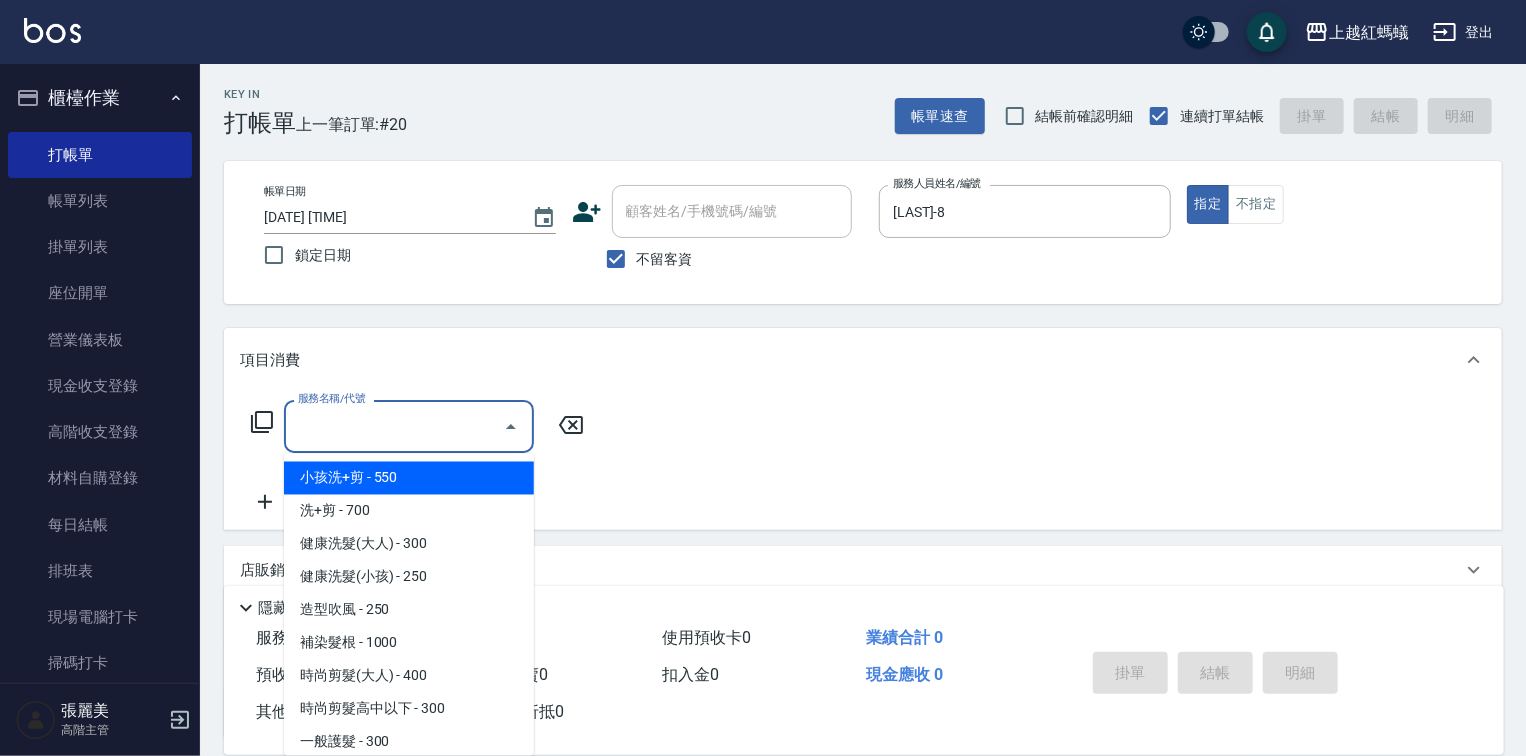 click on "服務名稱/代號" at bounding box center (394, 426) 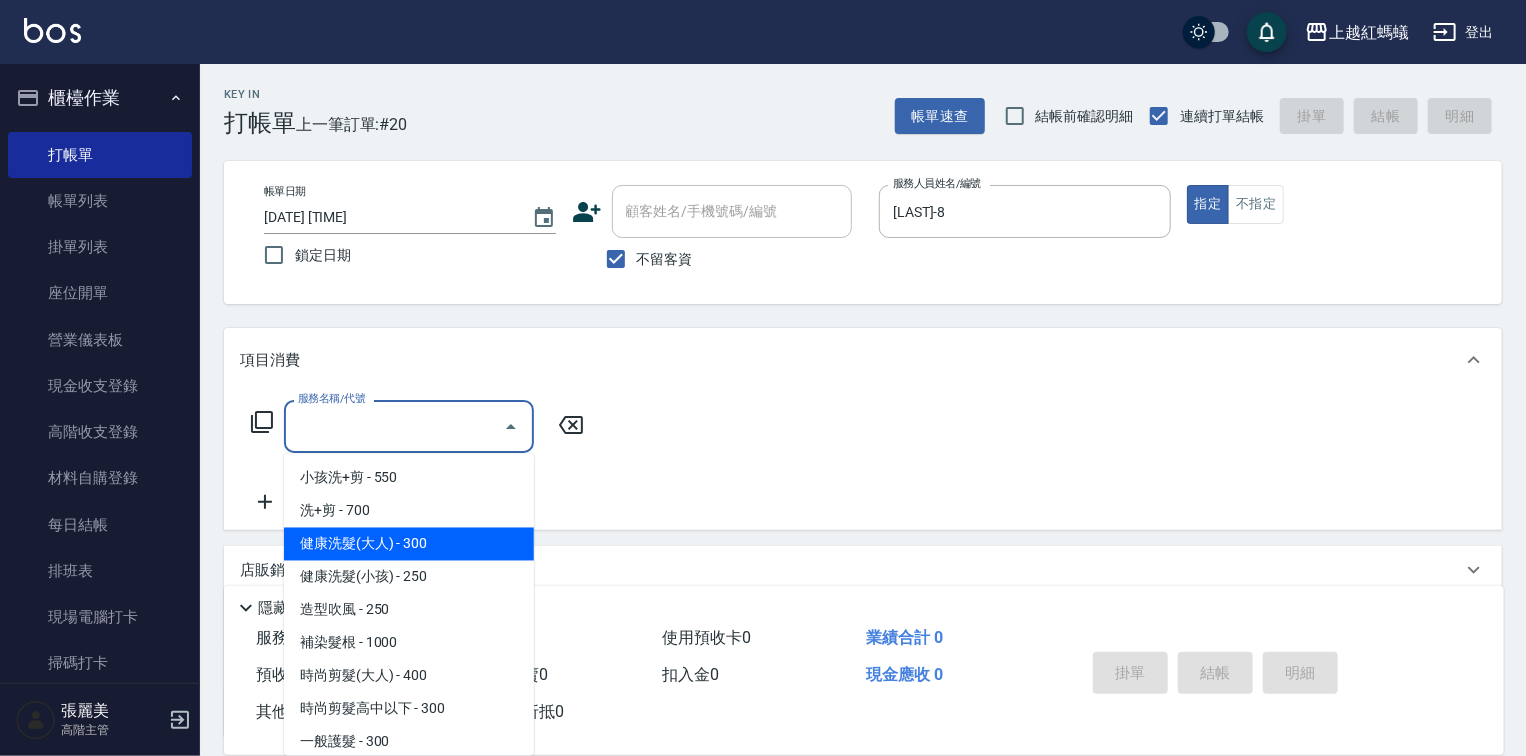 click on "健康洗髮(大人) - 300" at bounding box center (409, 544) 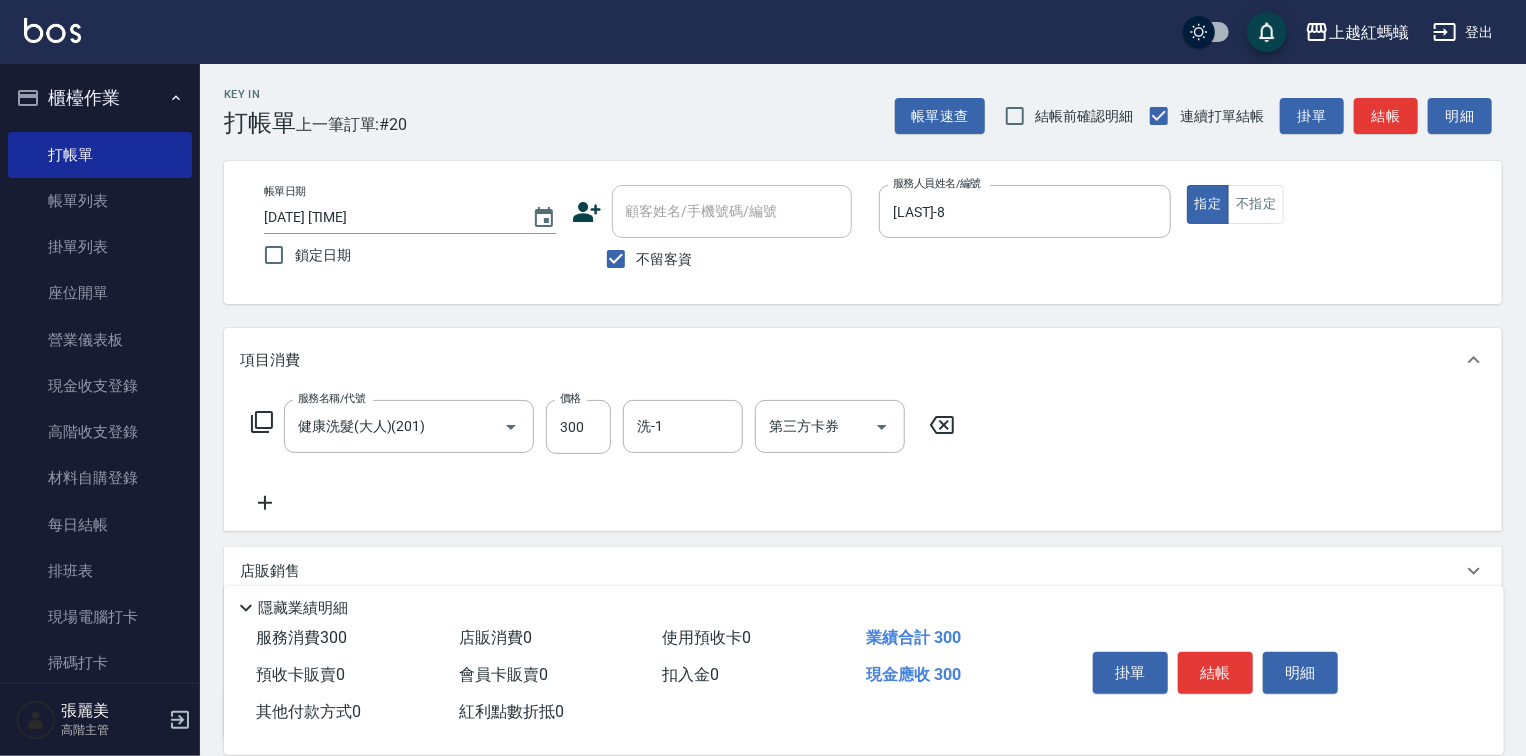 click 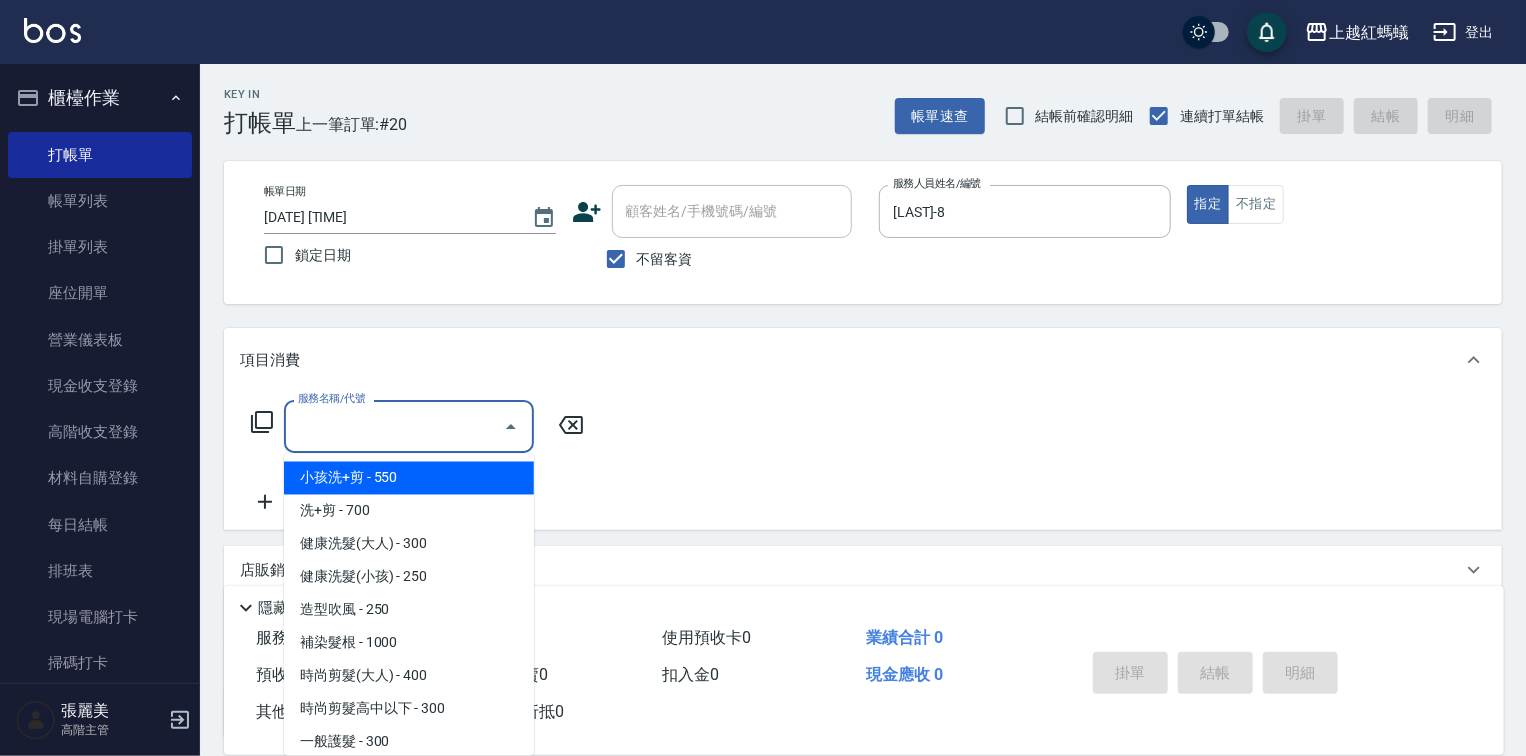 click on "服務名稱/代號" at bounding box center [394, 426] 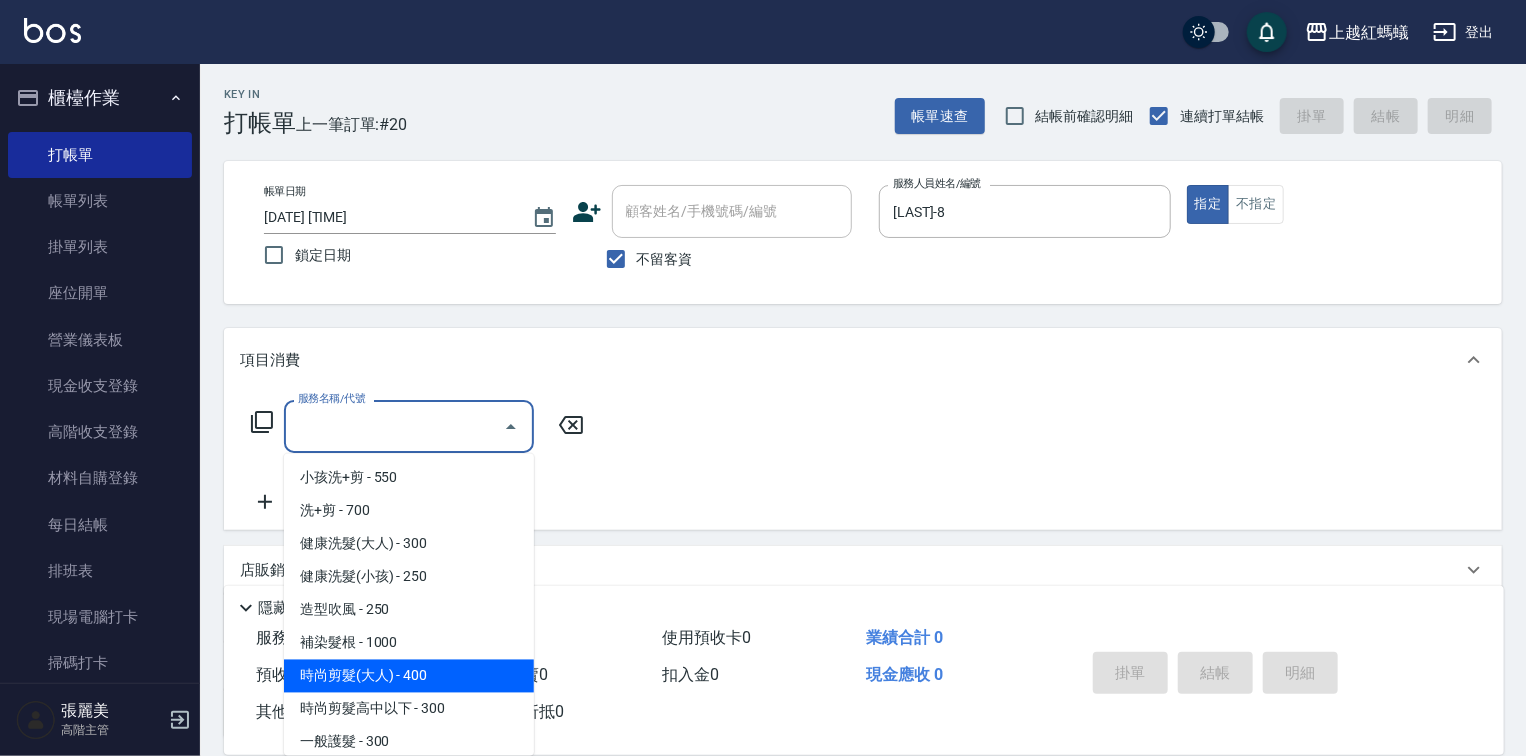 click on "時尚剪髮(大人) - 400" at bounding box center [409, 676] 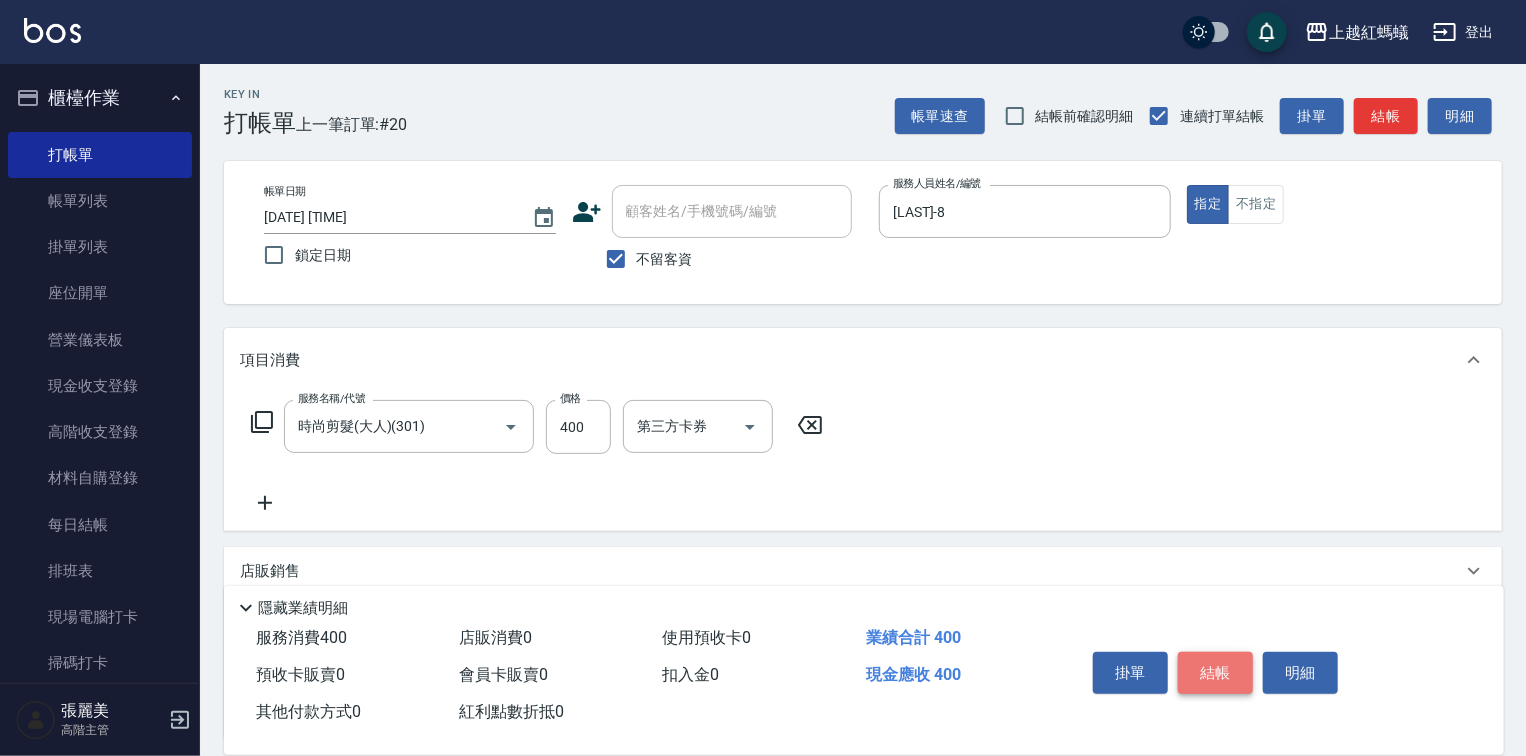 click on "結帳" at bounding box center [1215, 673] 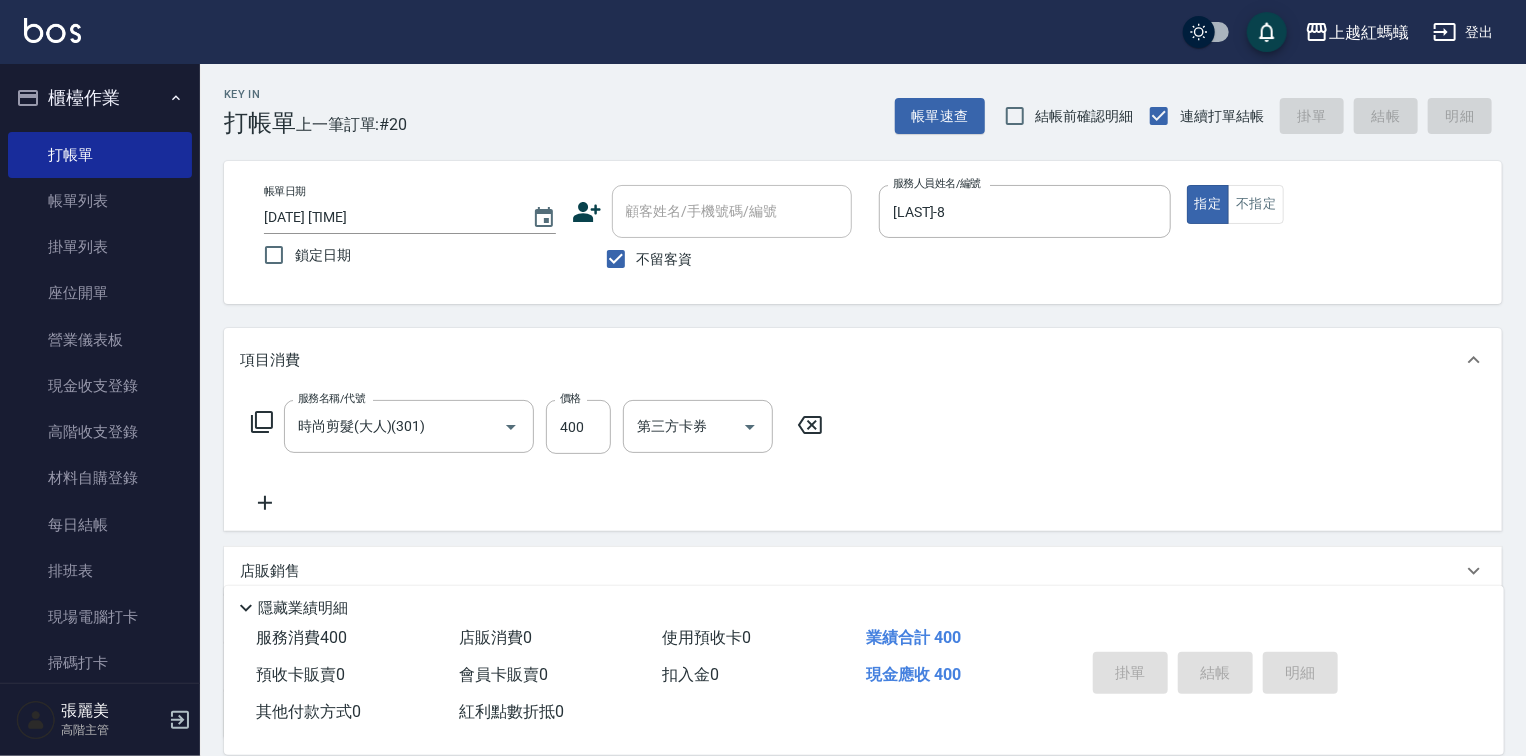type 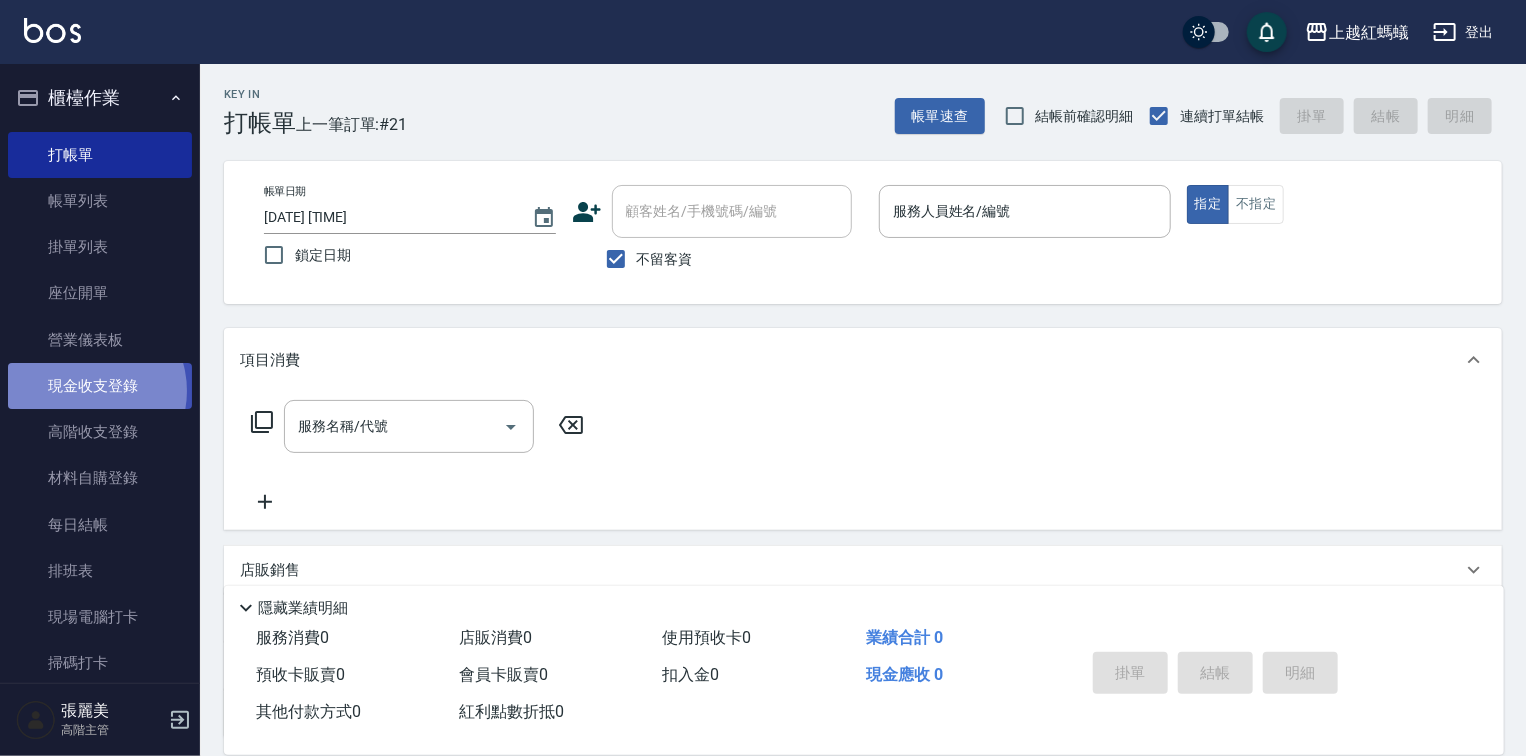 click on "現金收支登錄" at bounding box center [100, 386] 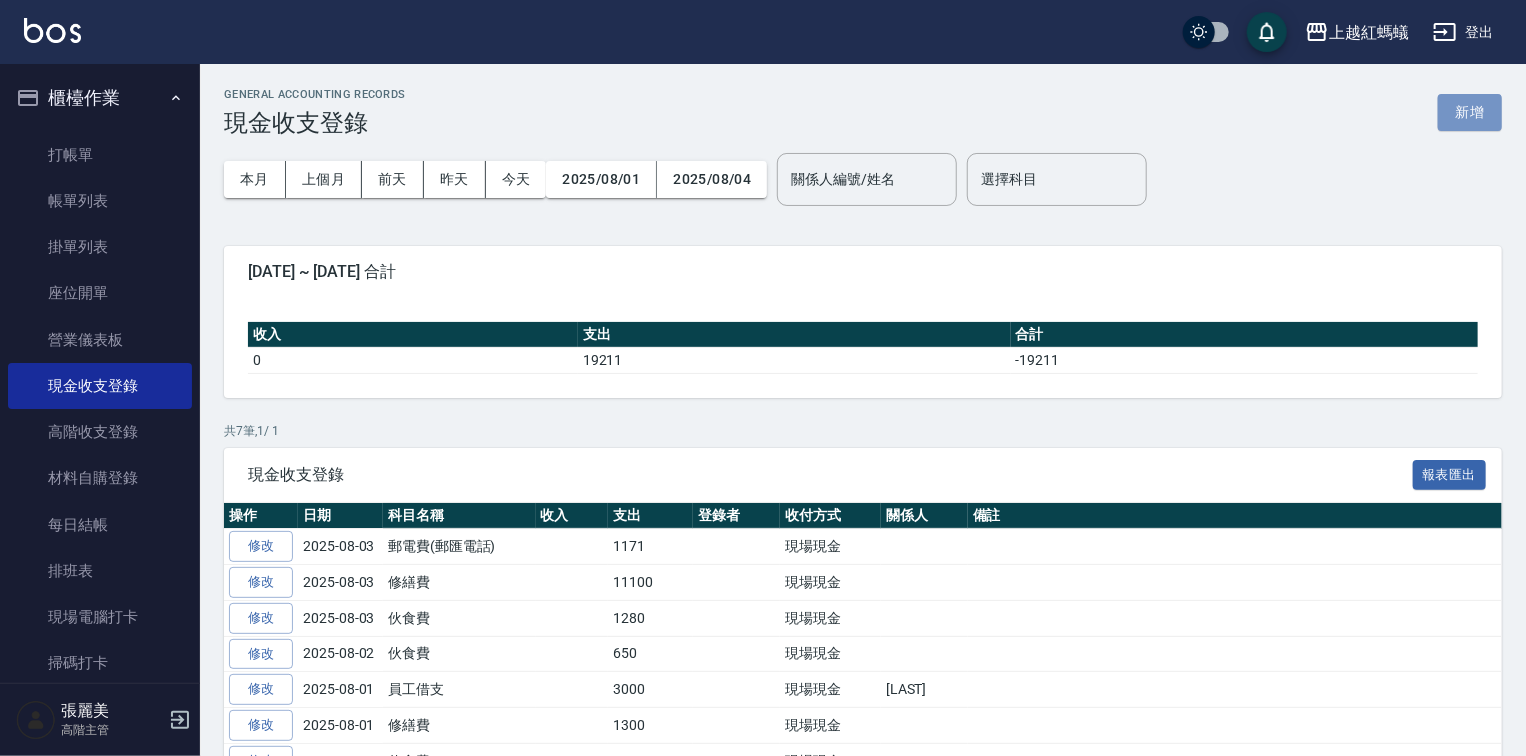 click on "新增" at bounding box center (1470, 112) 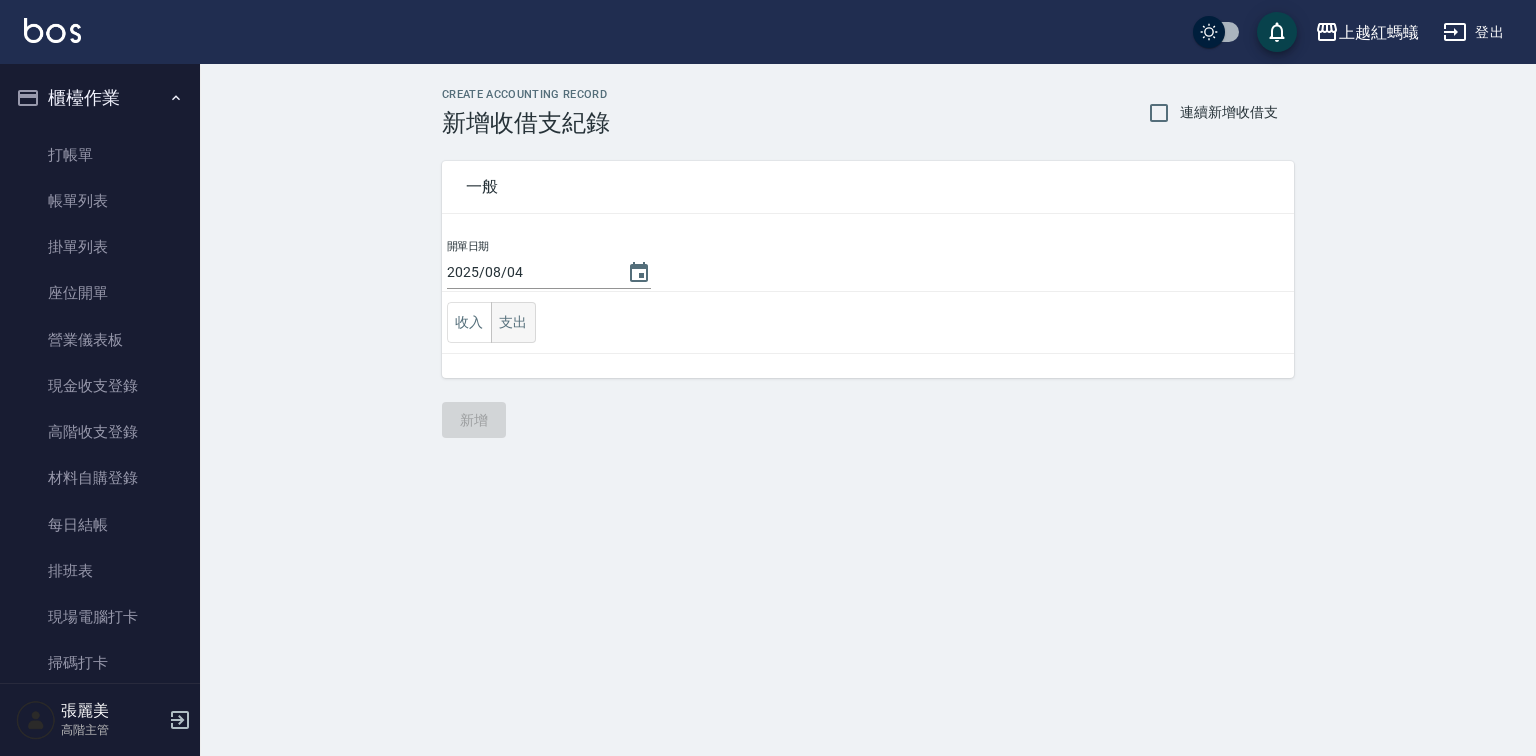 click on "支出" at bounding box center (513, 322) 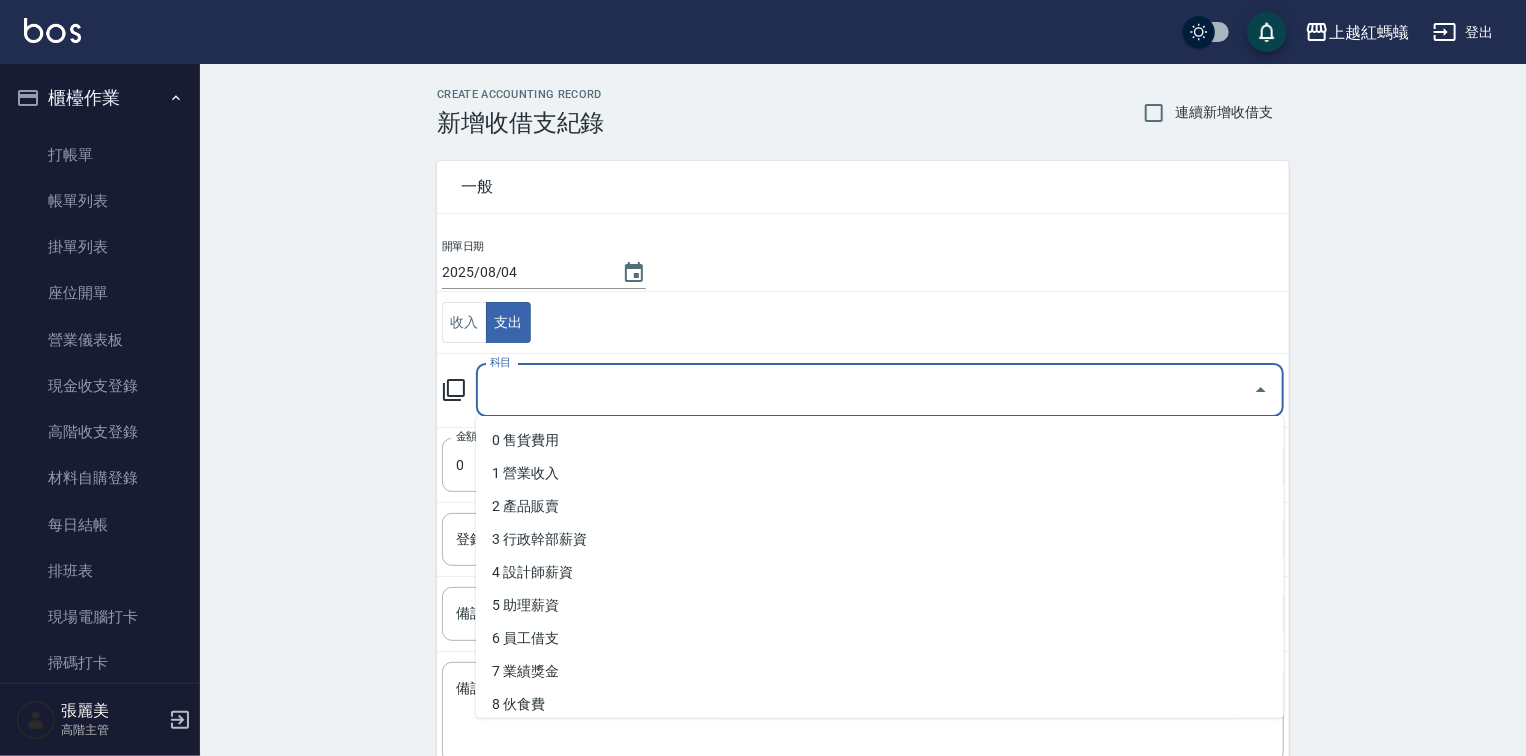 click on "科目" at bounding box center [865, 390] 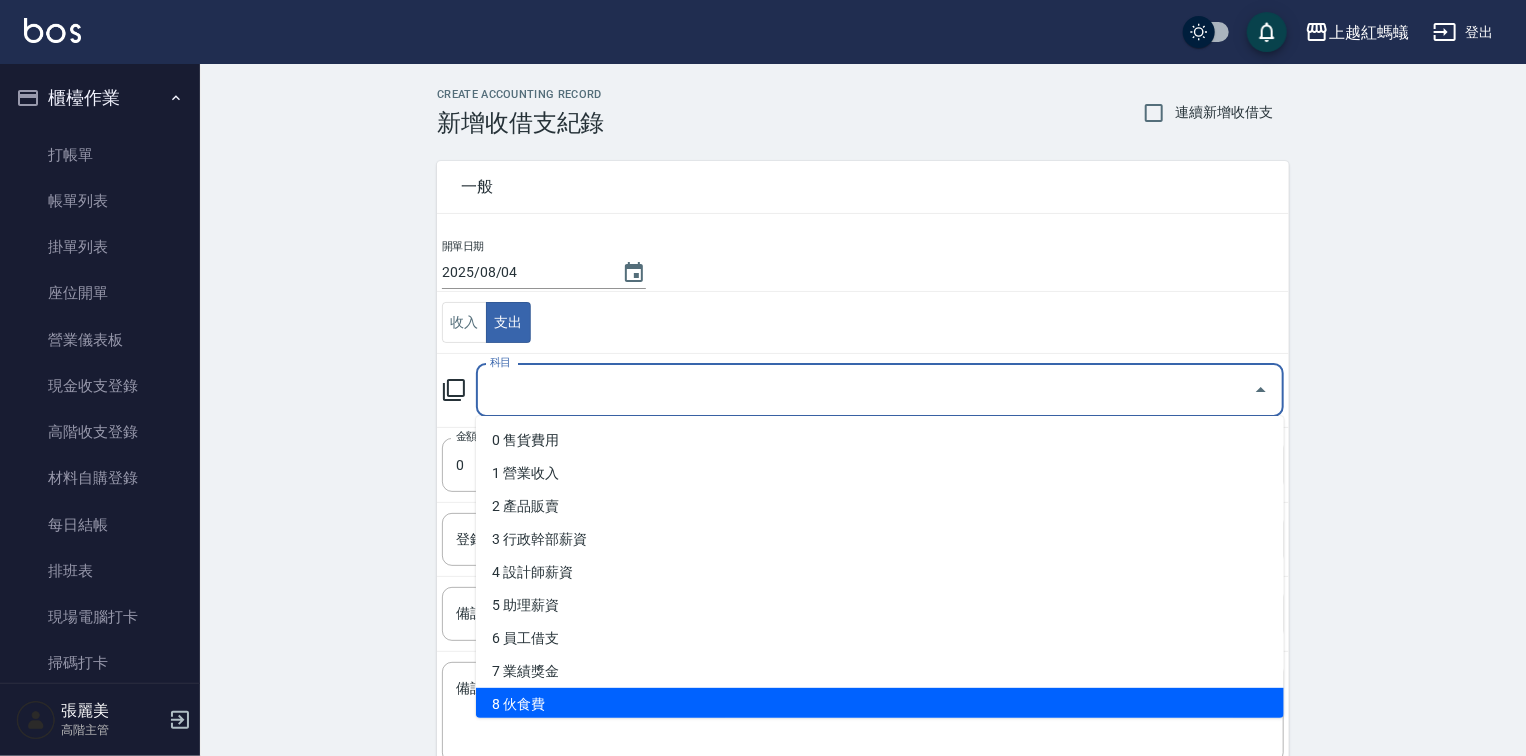 click on "8 伙食費" at bounding box center (880, 704) 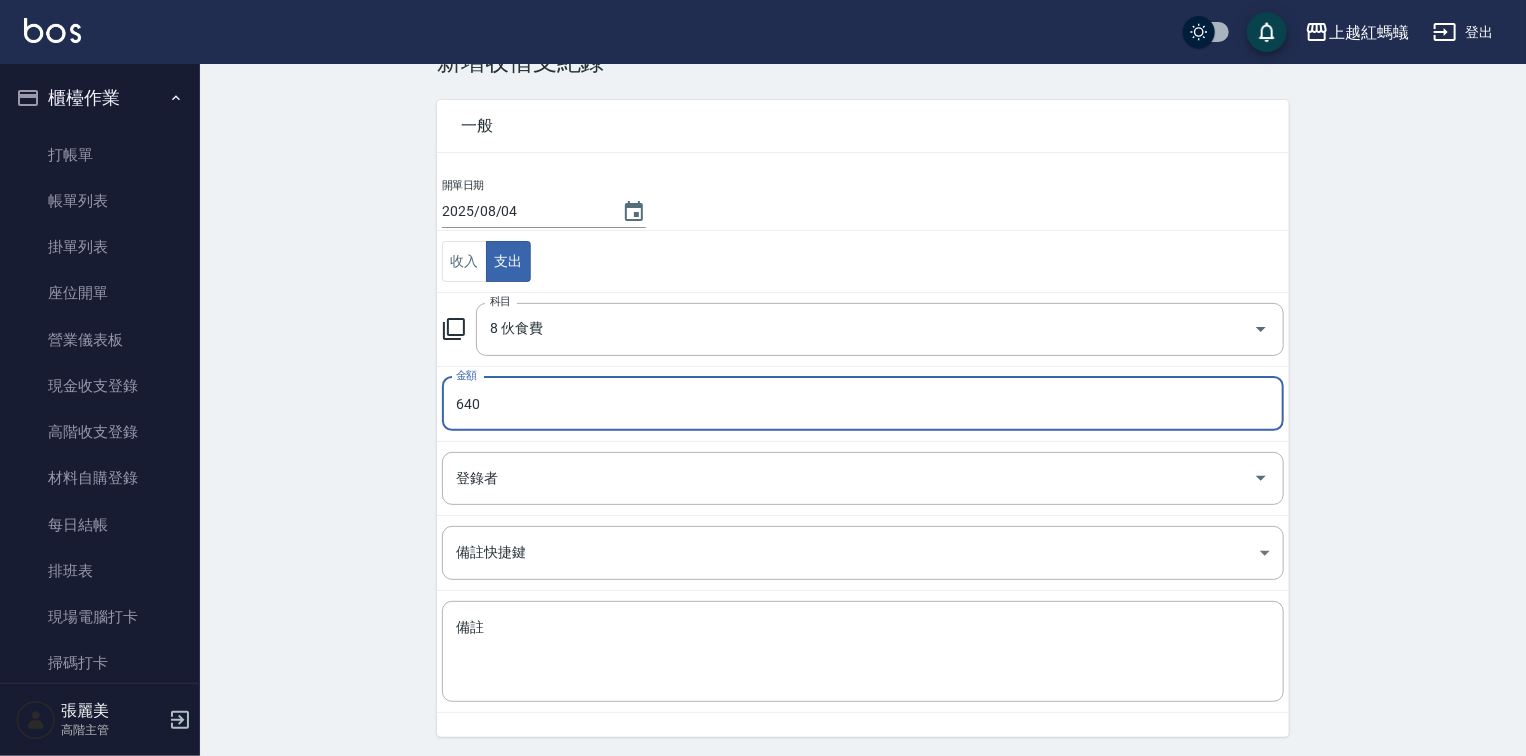 scroll, scrollTop: 124, scrollLeft: 0, axis: vertical 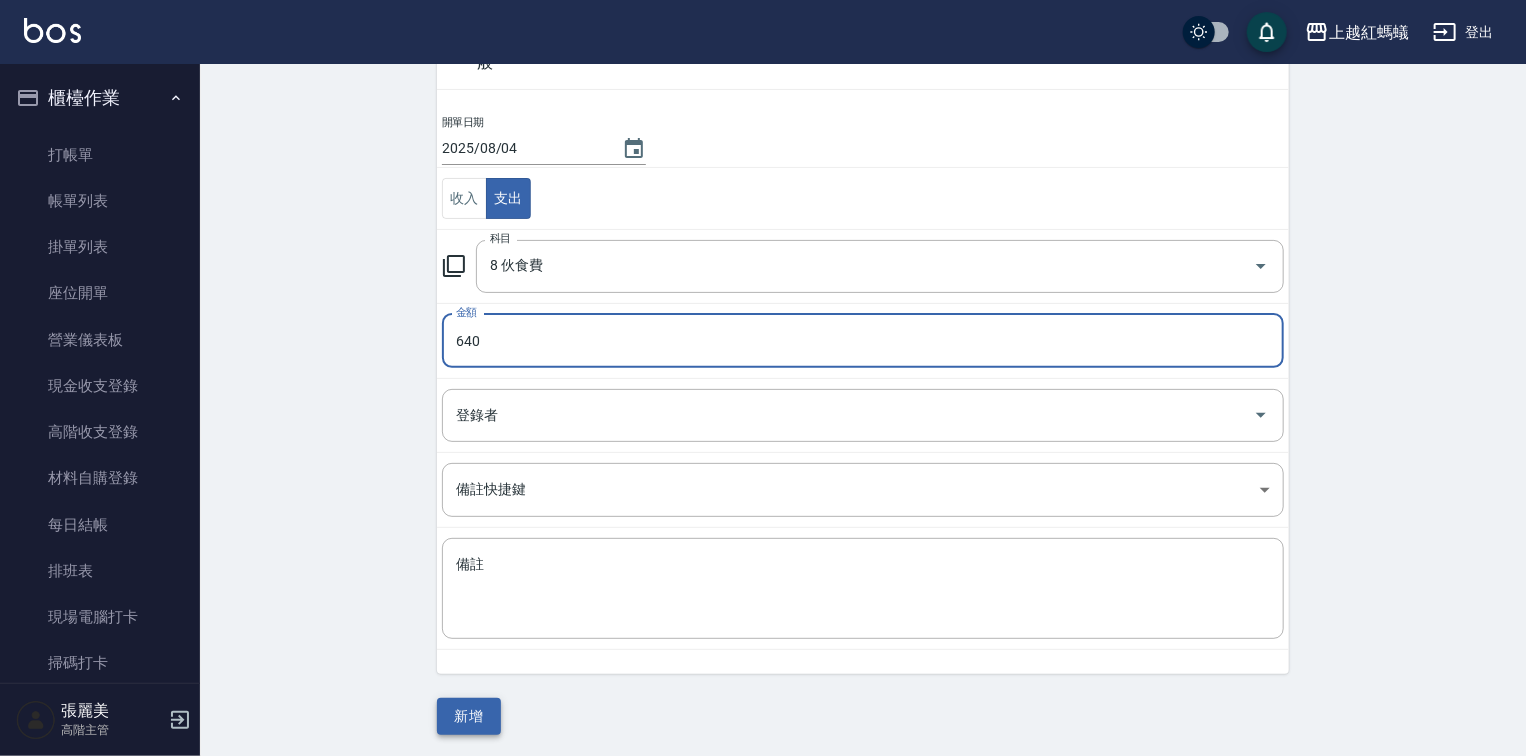 type on "640" 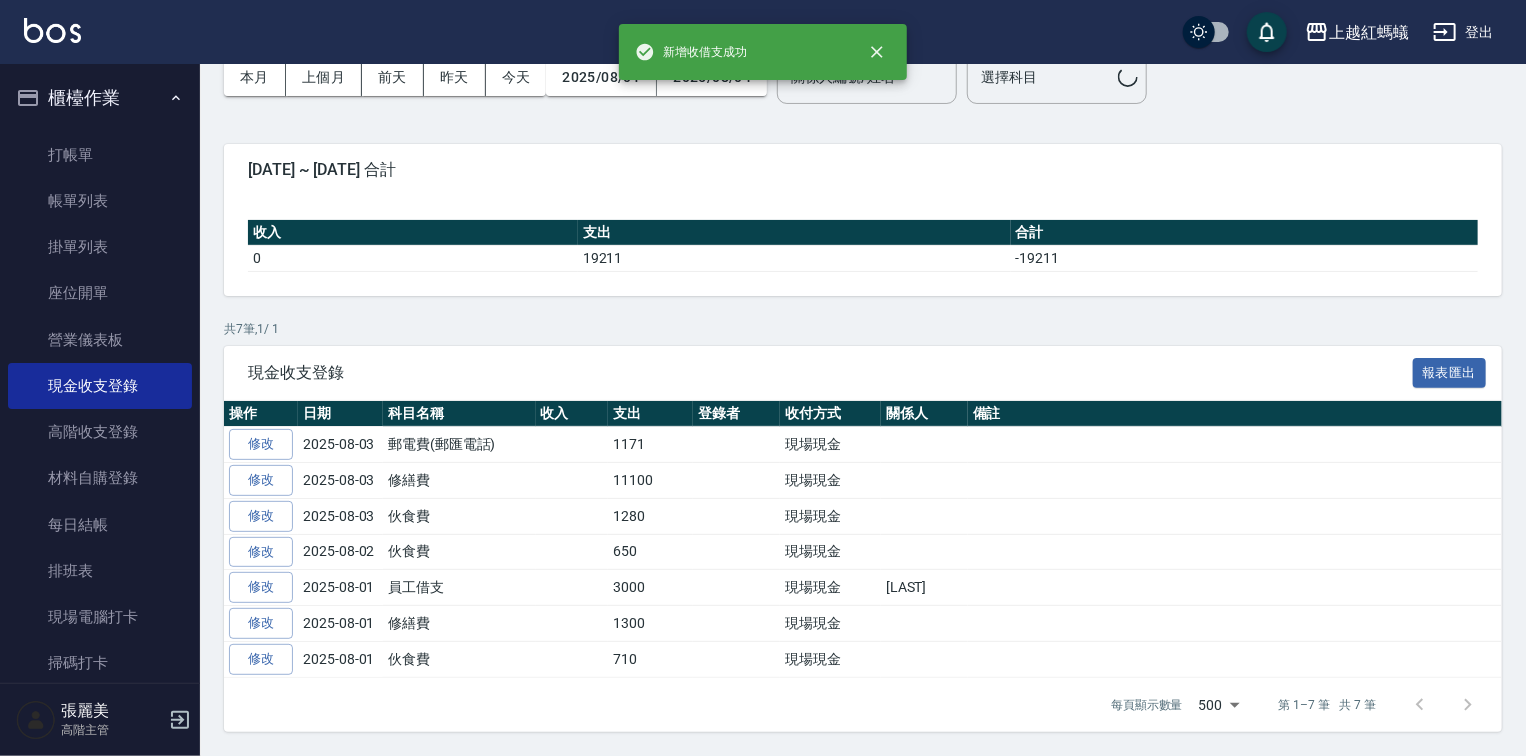 scroll, scrollTop: 0, scrollLeft: 0, axis: both 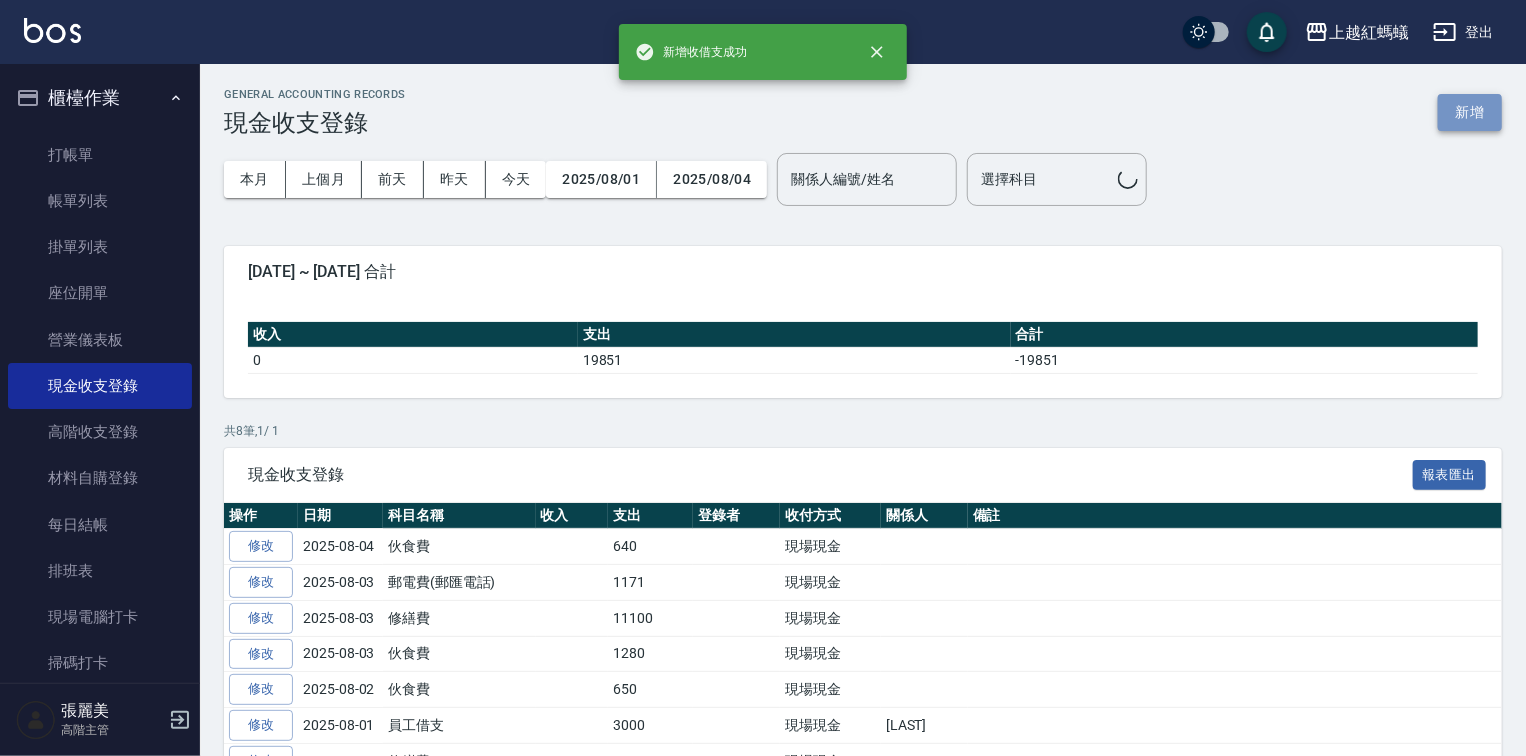 click on "新增" at bounding box center [1470, 112] 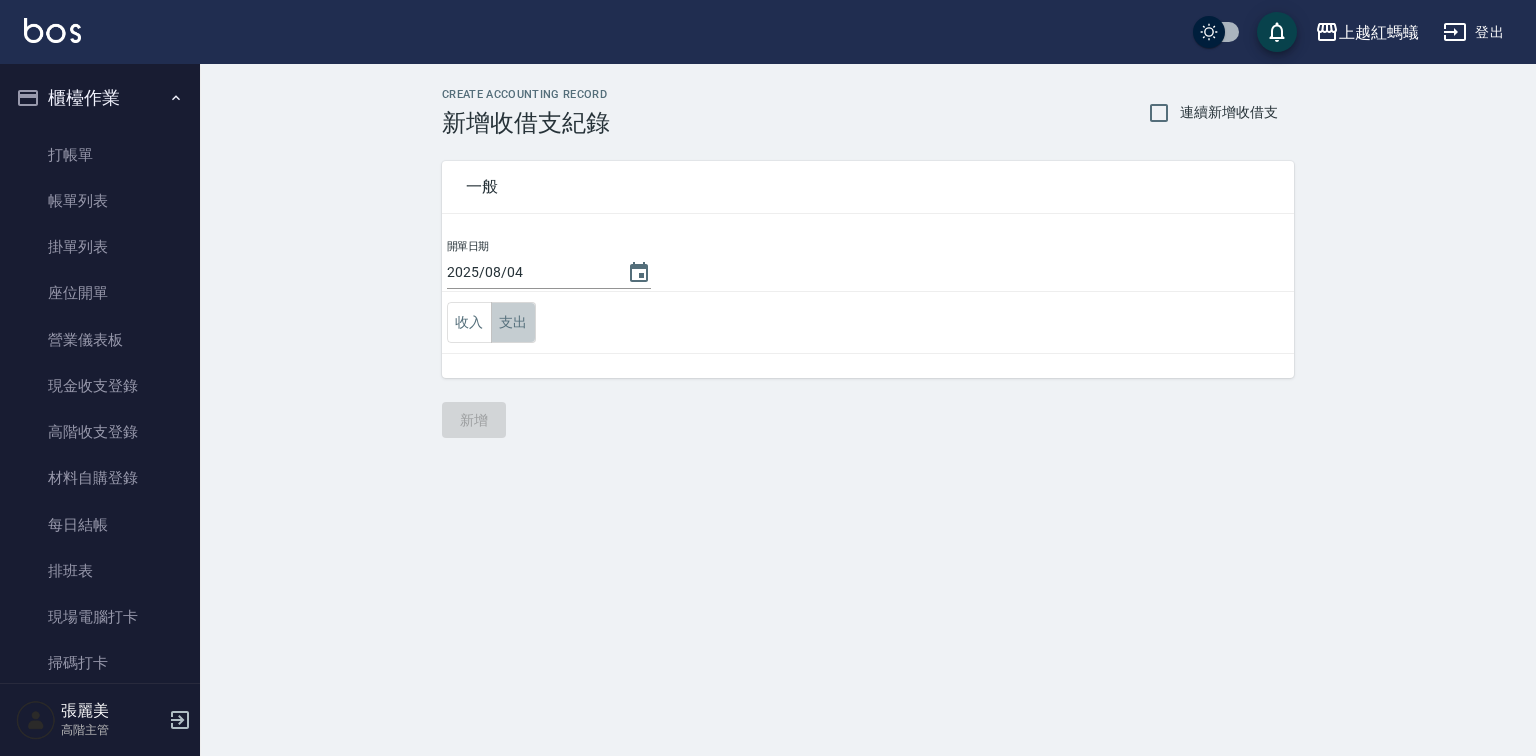 click on "支出" at bounding box center (513, 322) 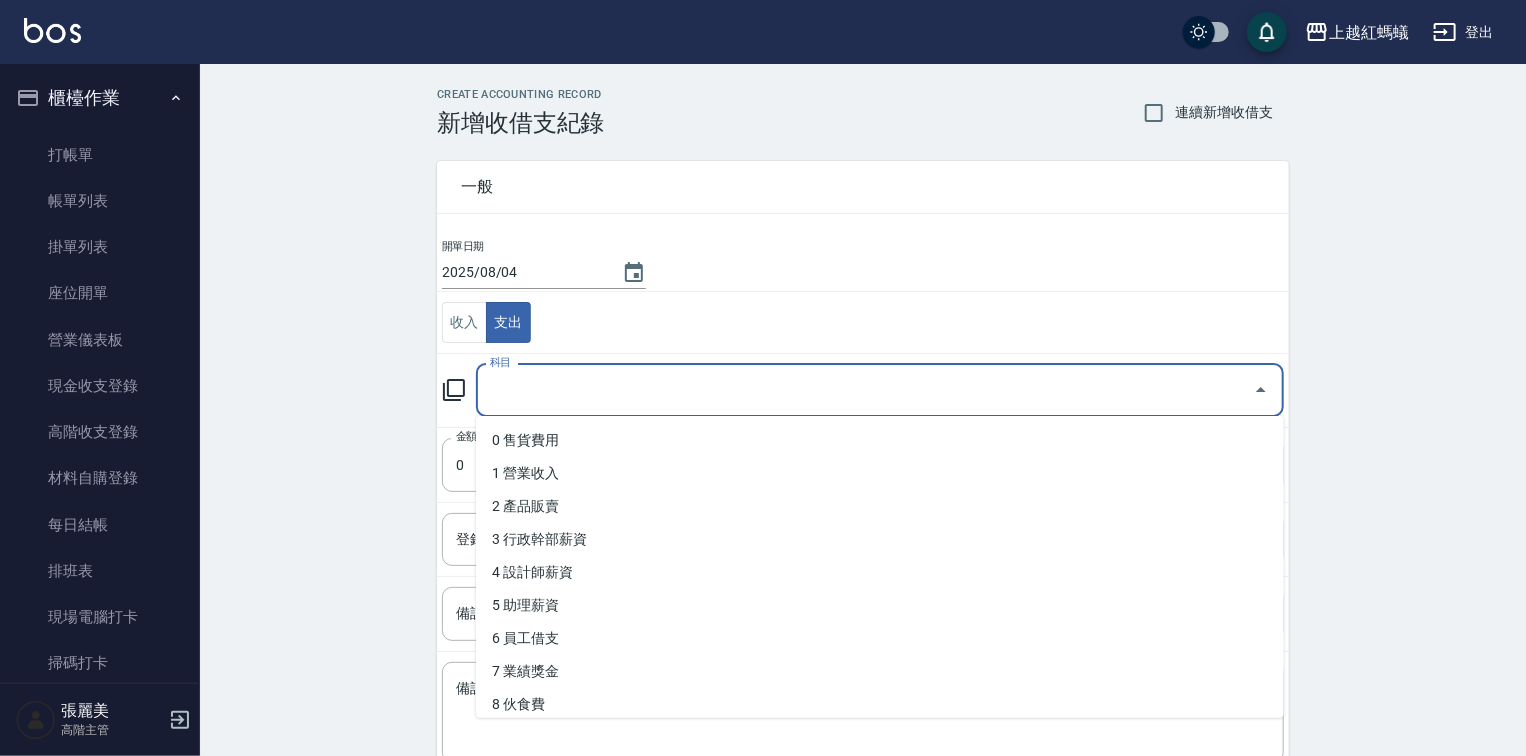 click on "科目" at bounding box center [865, 390] 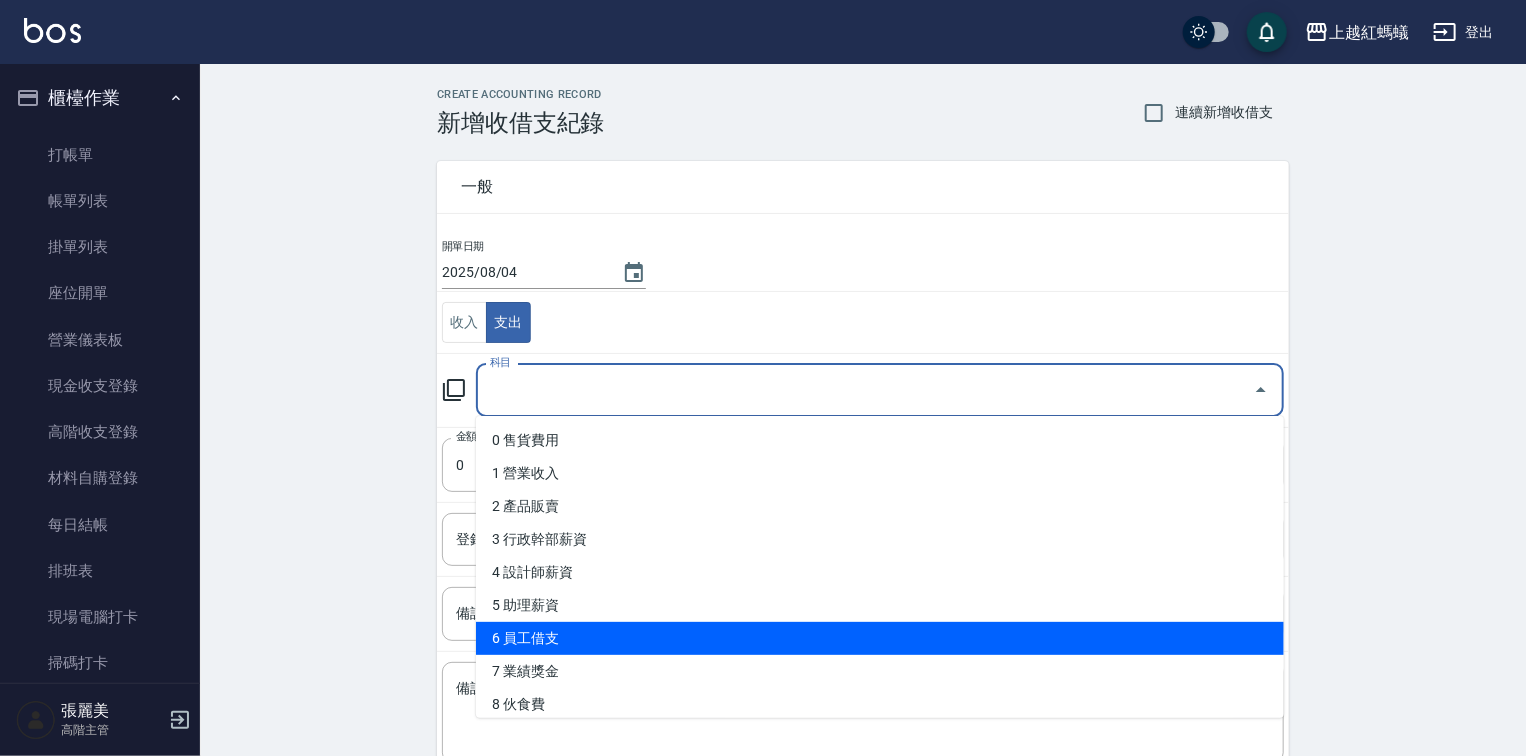 click on "6 員工借支" at bounding box center (880, 638) 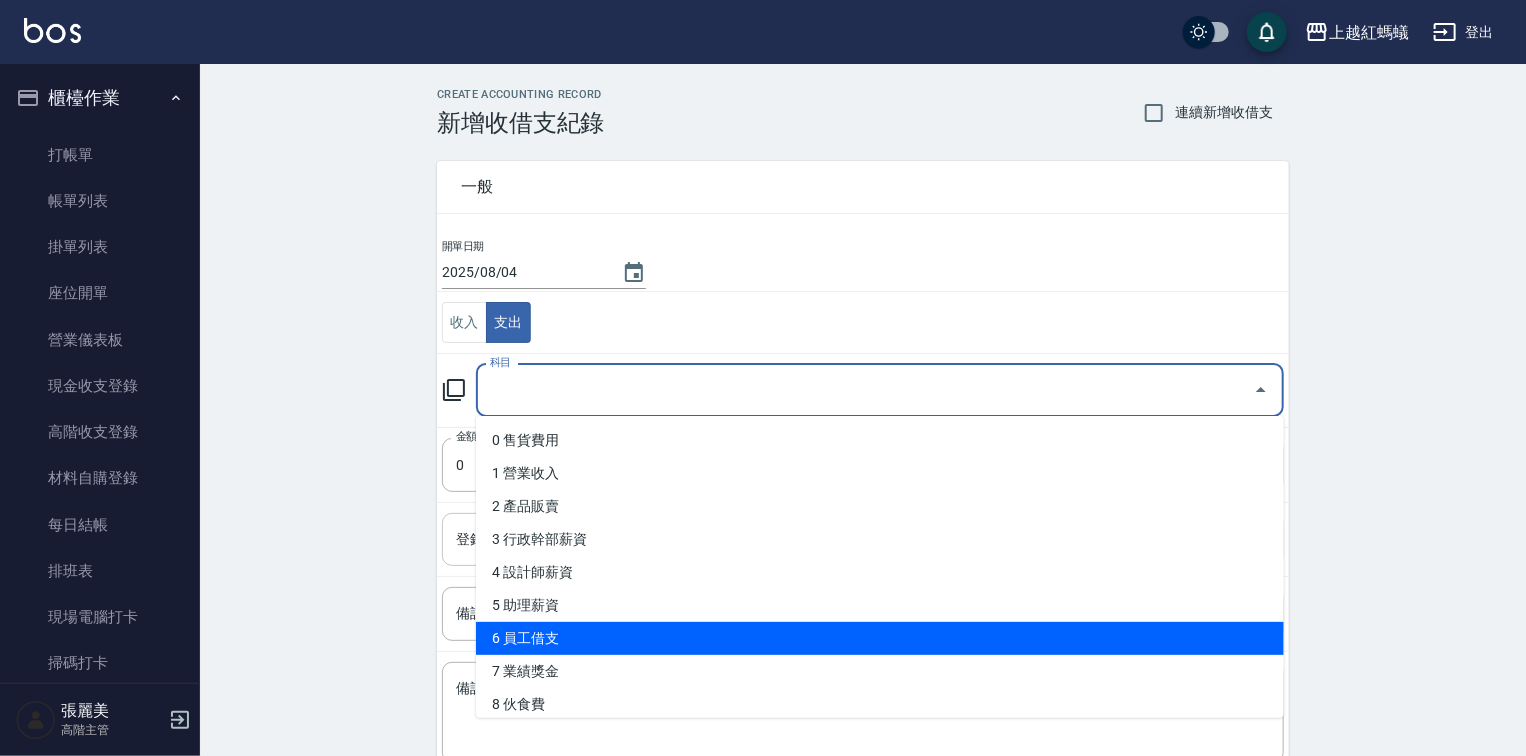 type on "6 員工借支" 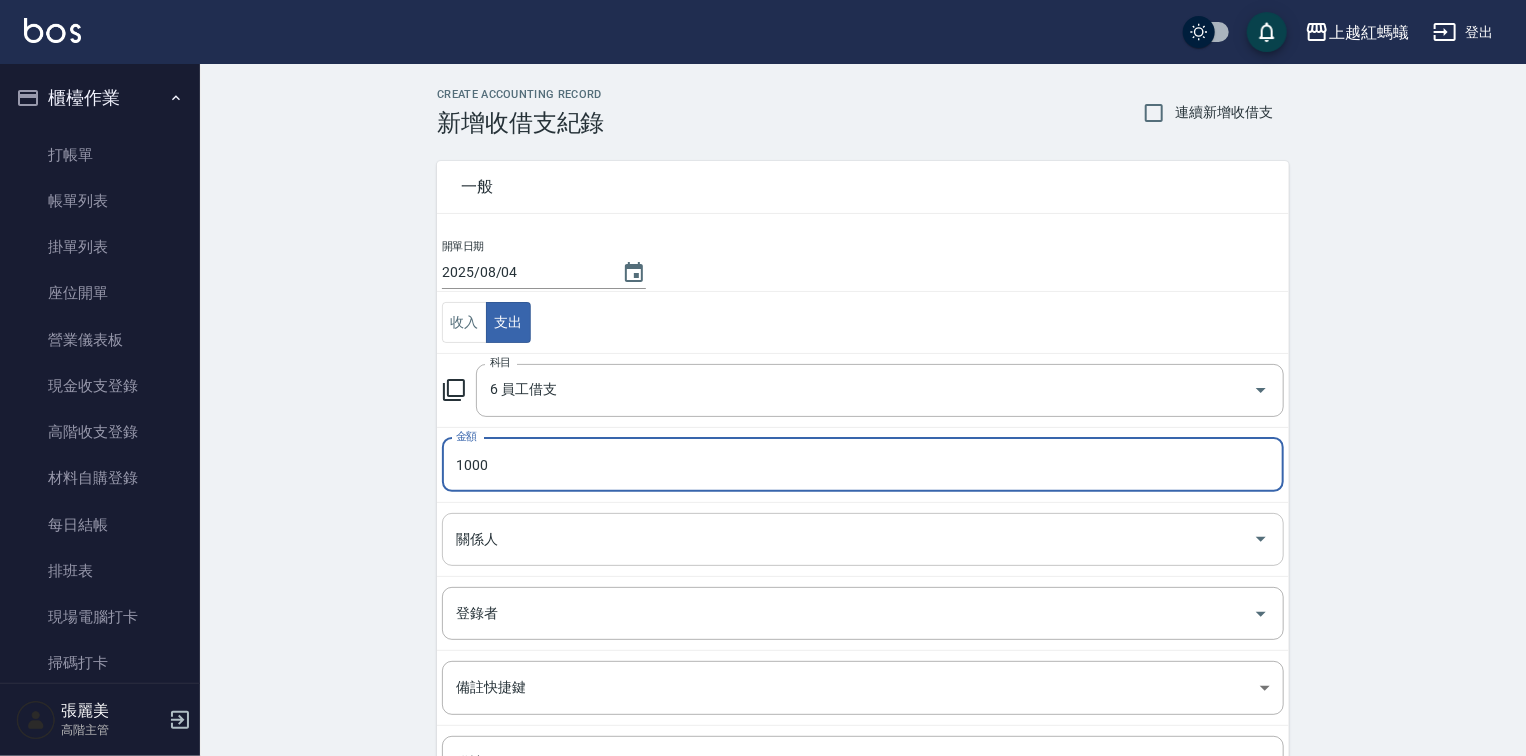 type on "1000" 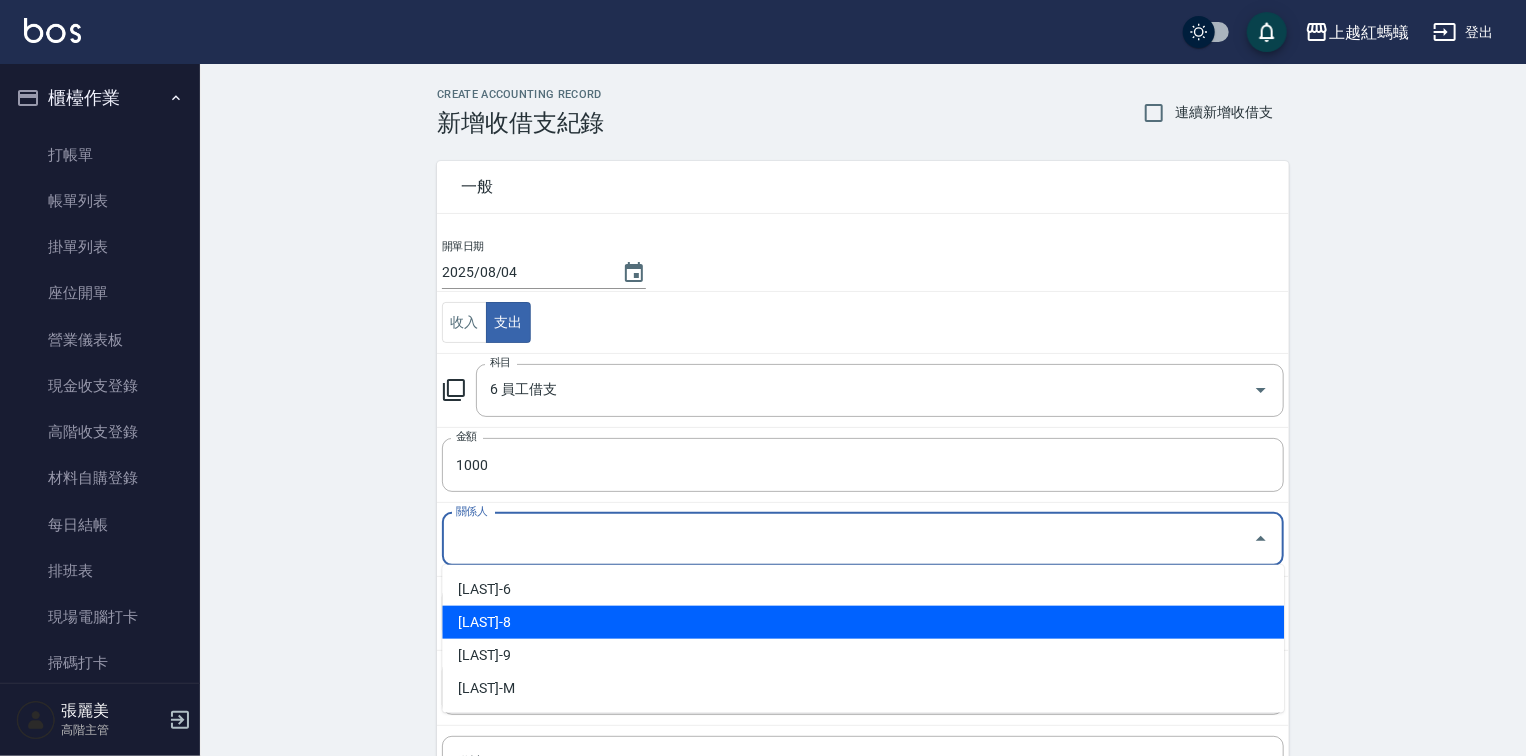 click on "[LAST]-8" at bounding box center [863, 622] 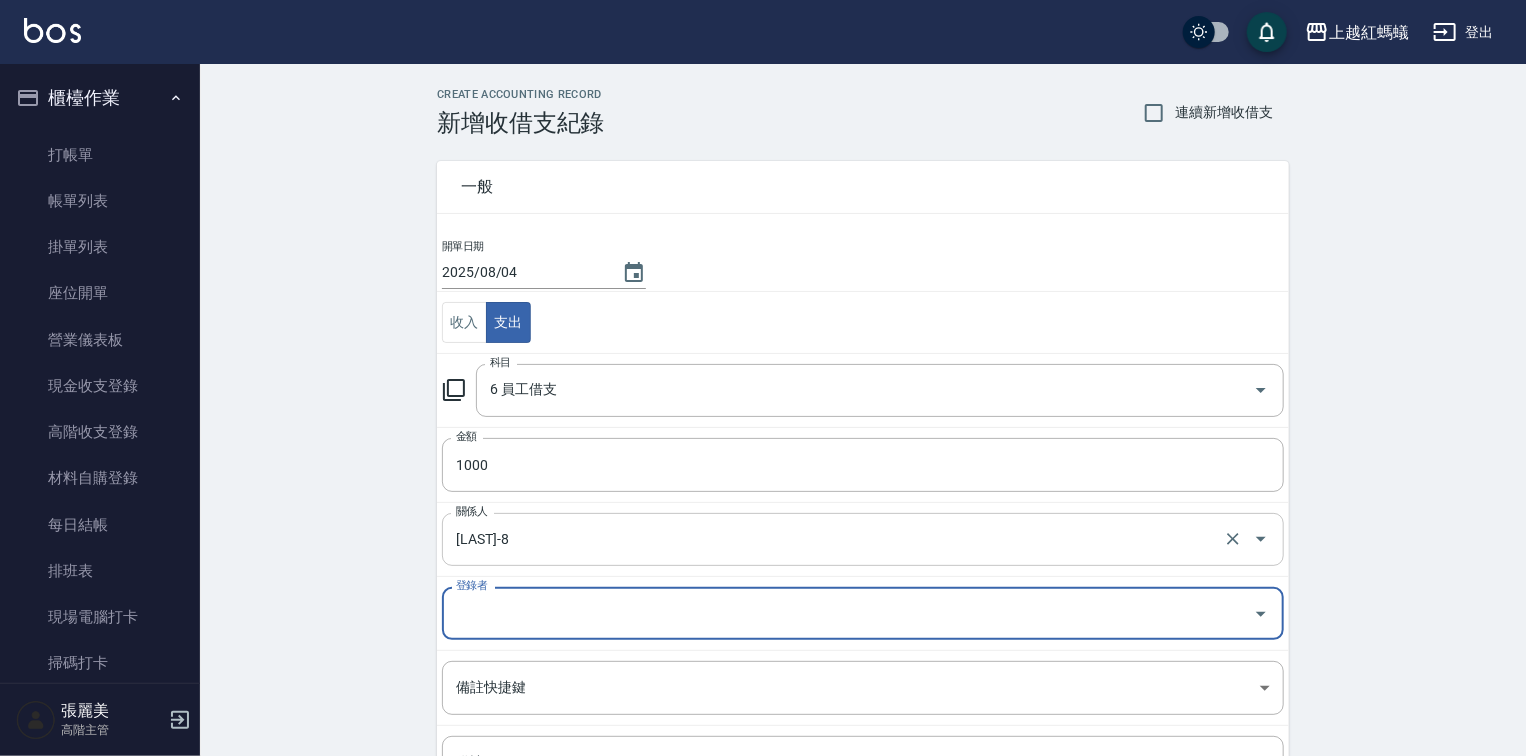 click on "[LAST]-8" at bounding box center [835, 539] 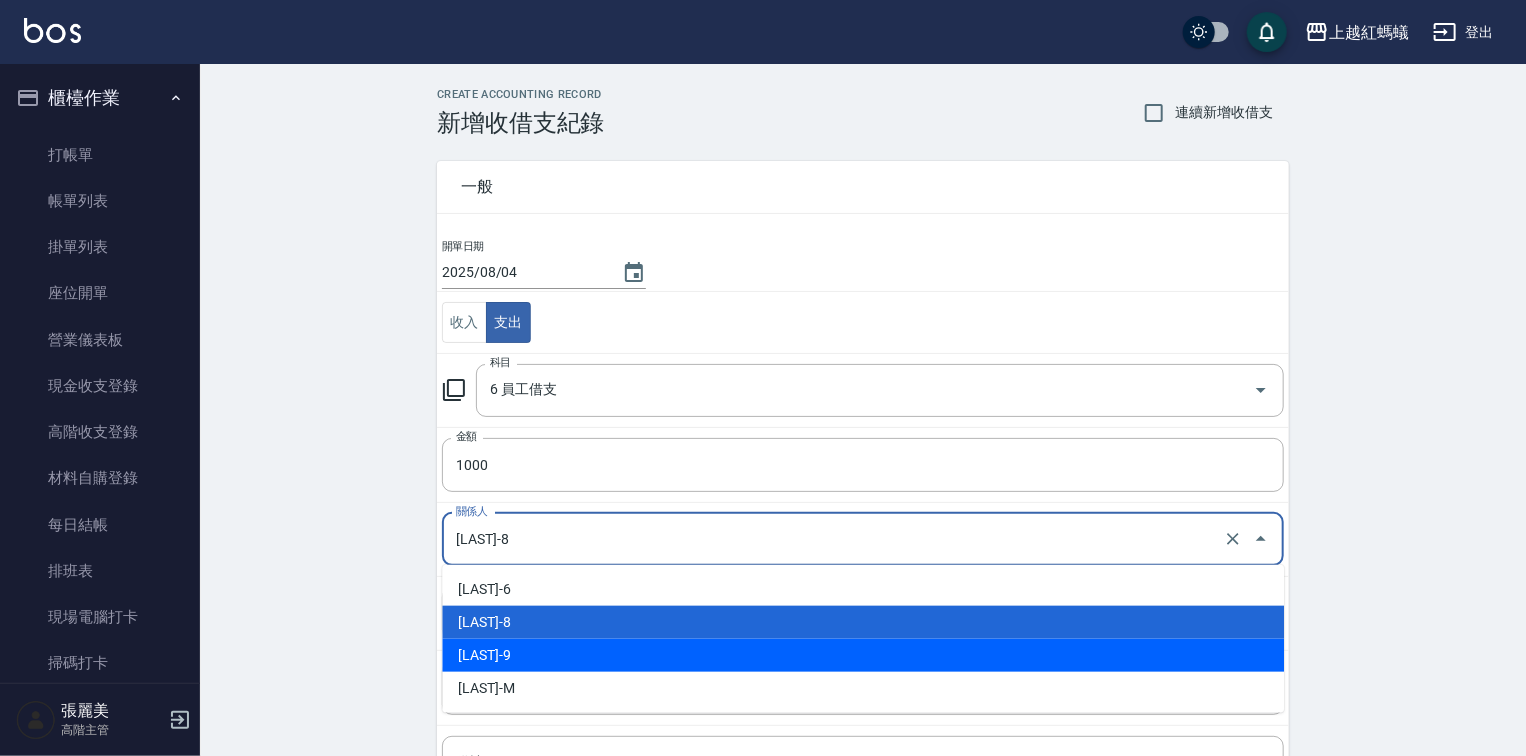 click on "[LAST]-9" at bounding box center [863, 655] 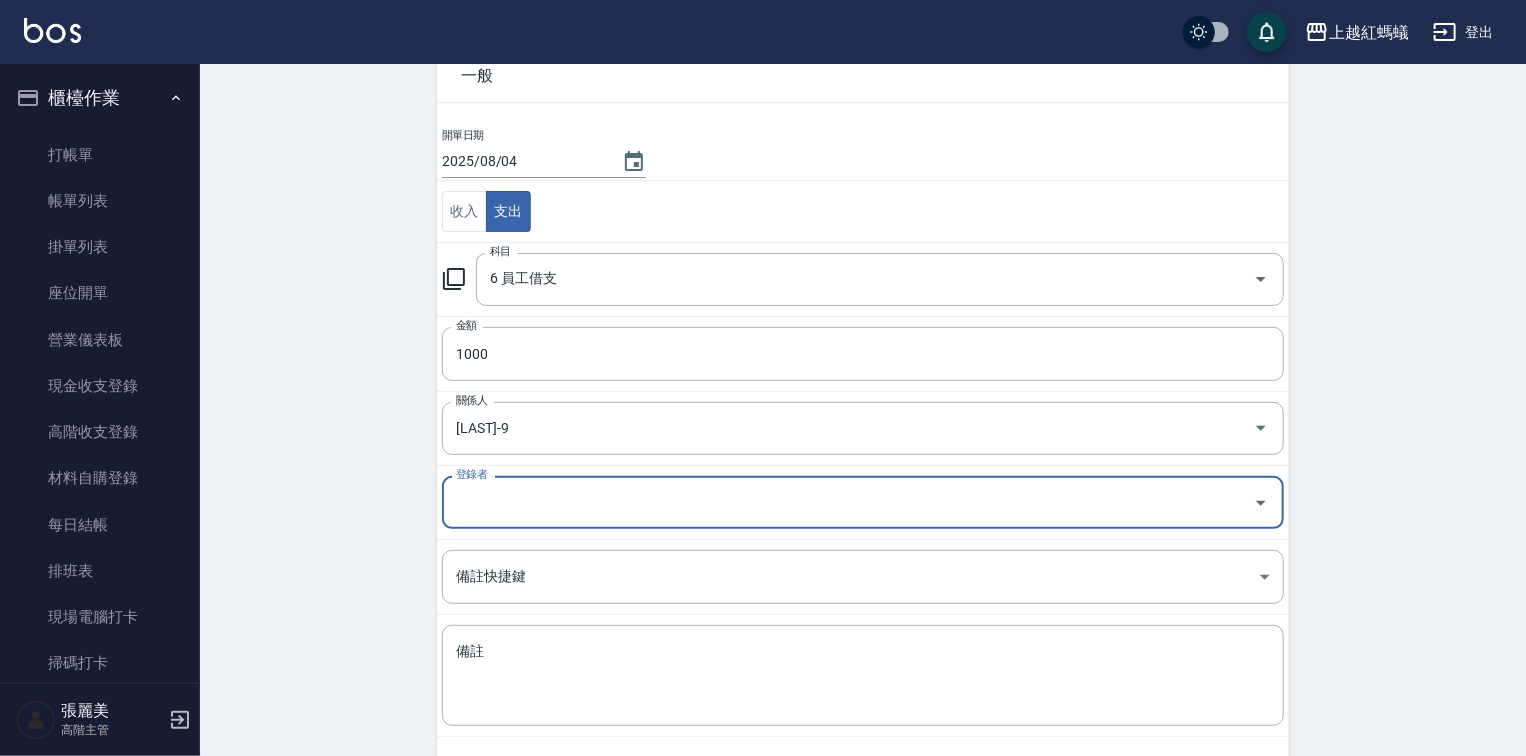 scroll, scrollTop: 198, scrollLeft: 0, axis: vertical 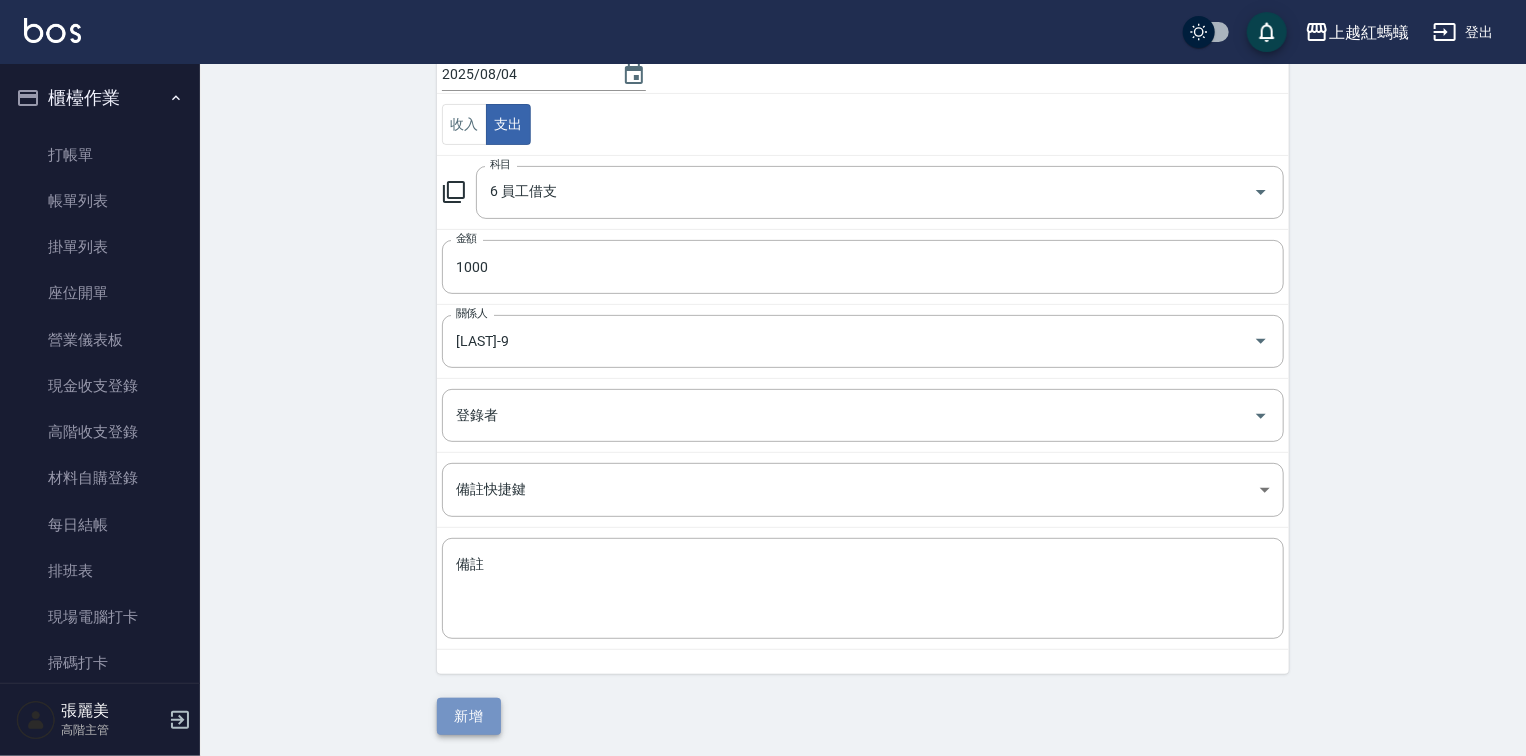 click on "新增" at bounding box center (469, 716) 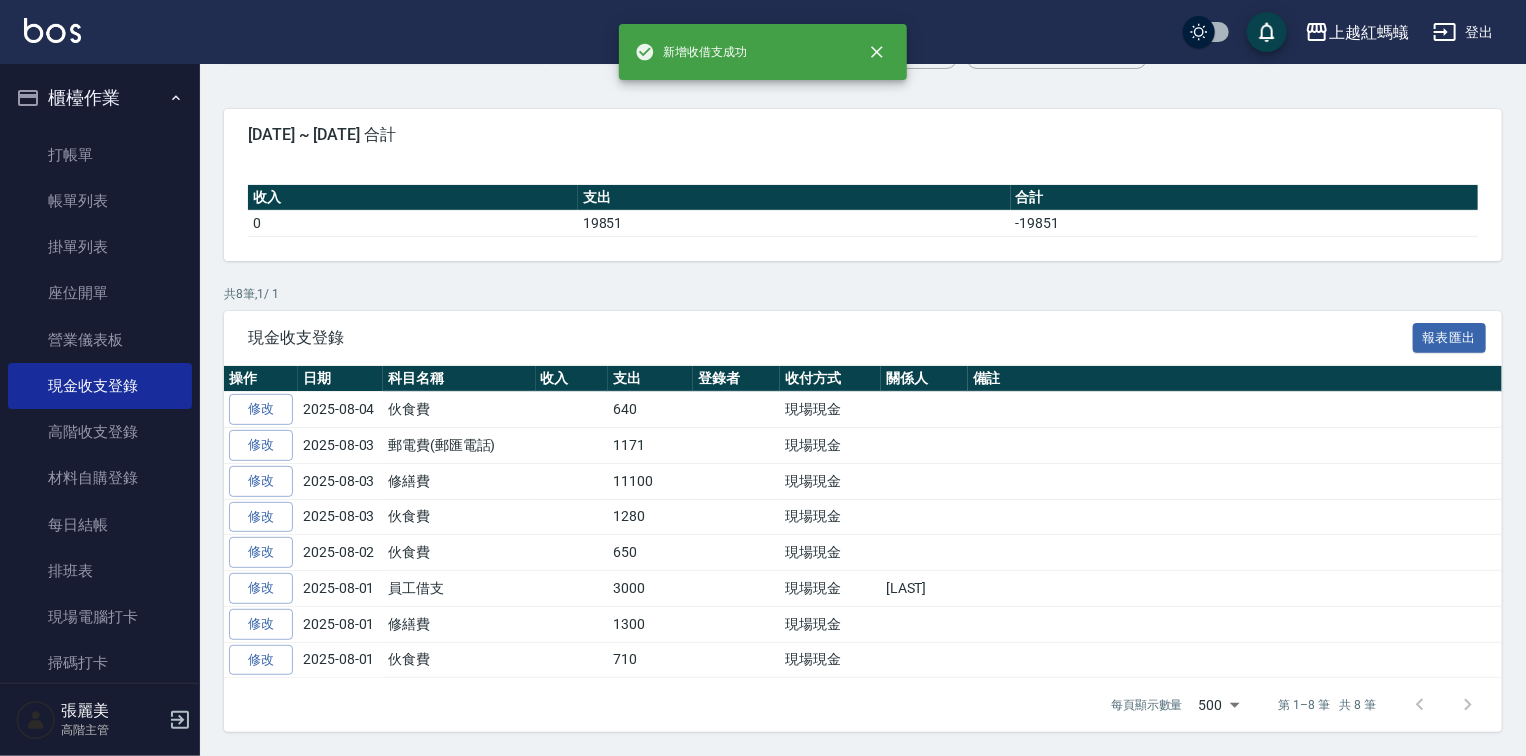 scroll, scrollTop: 0, scrollLeft: 0, axis: both 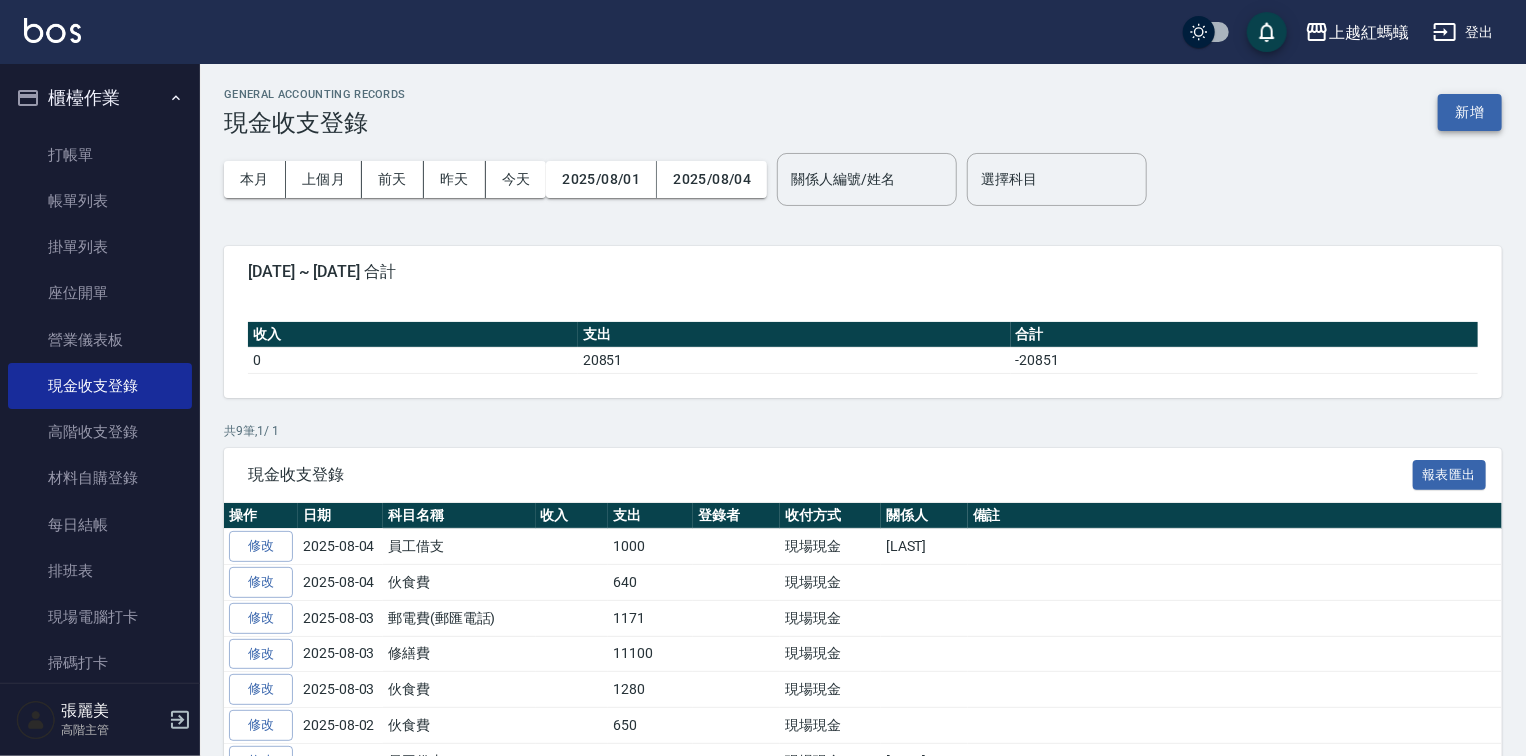 click on "新增" at bounding box center [1470, 112] 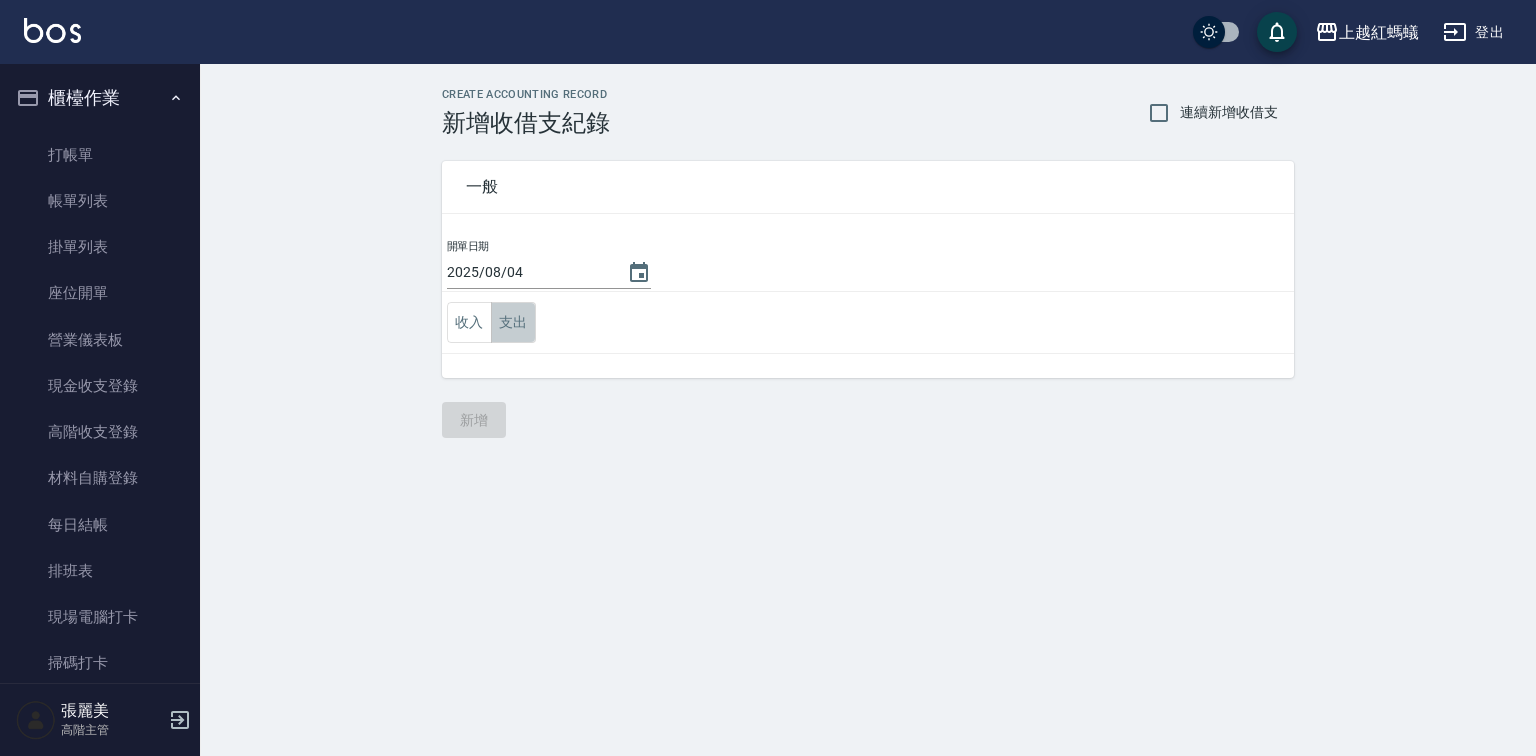 click on "支出" at bounding box center [513, 322] 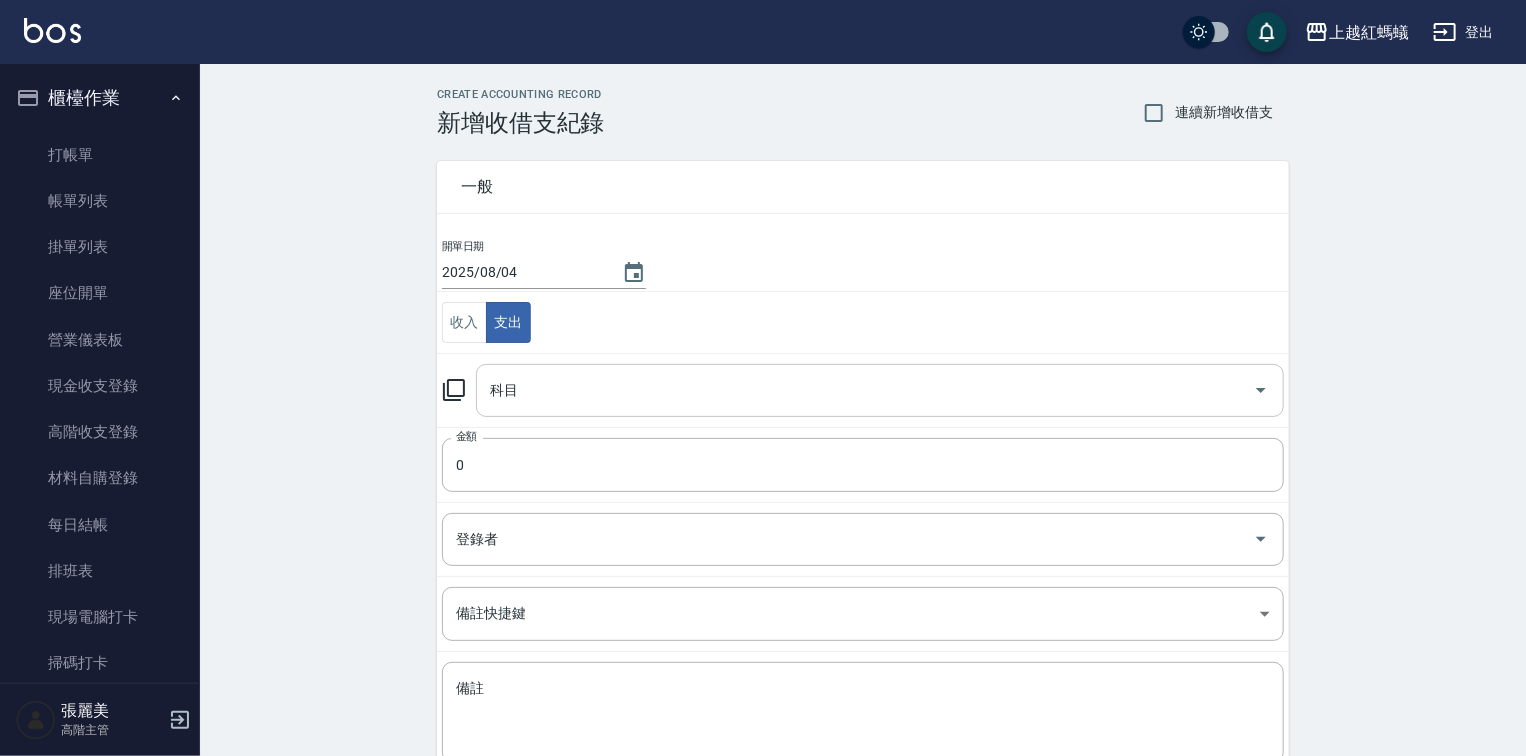 click on "科目 科目" at bounding box center (880, 390) 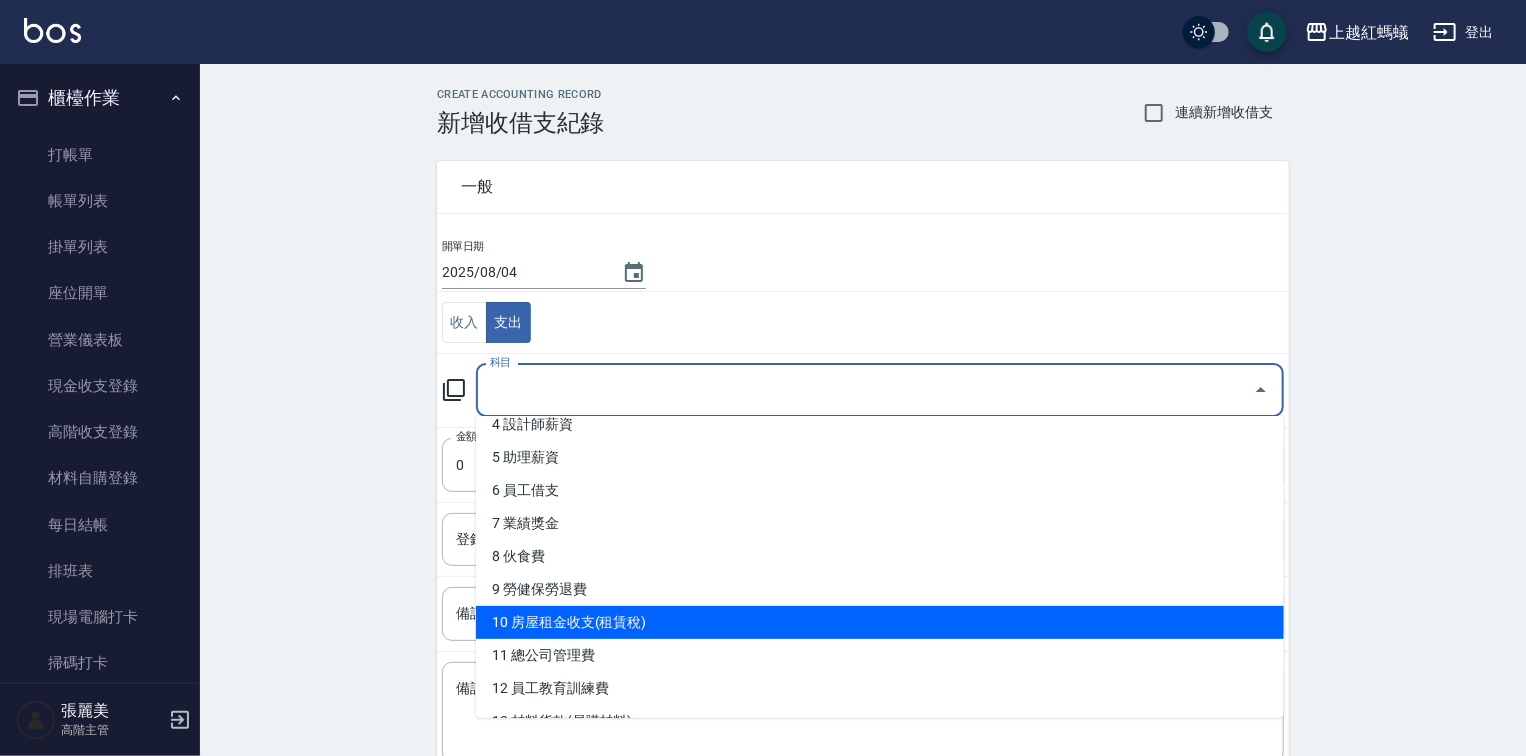 scroll, scrollTop: 320, scrollLeft: 0, axis: vertical 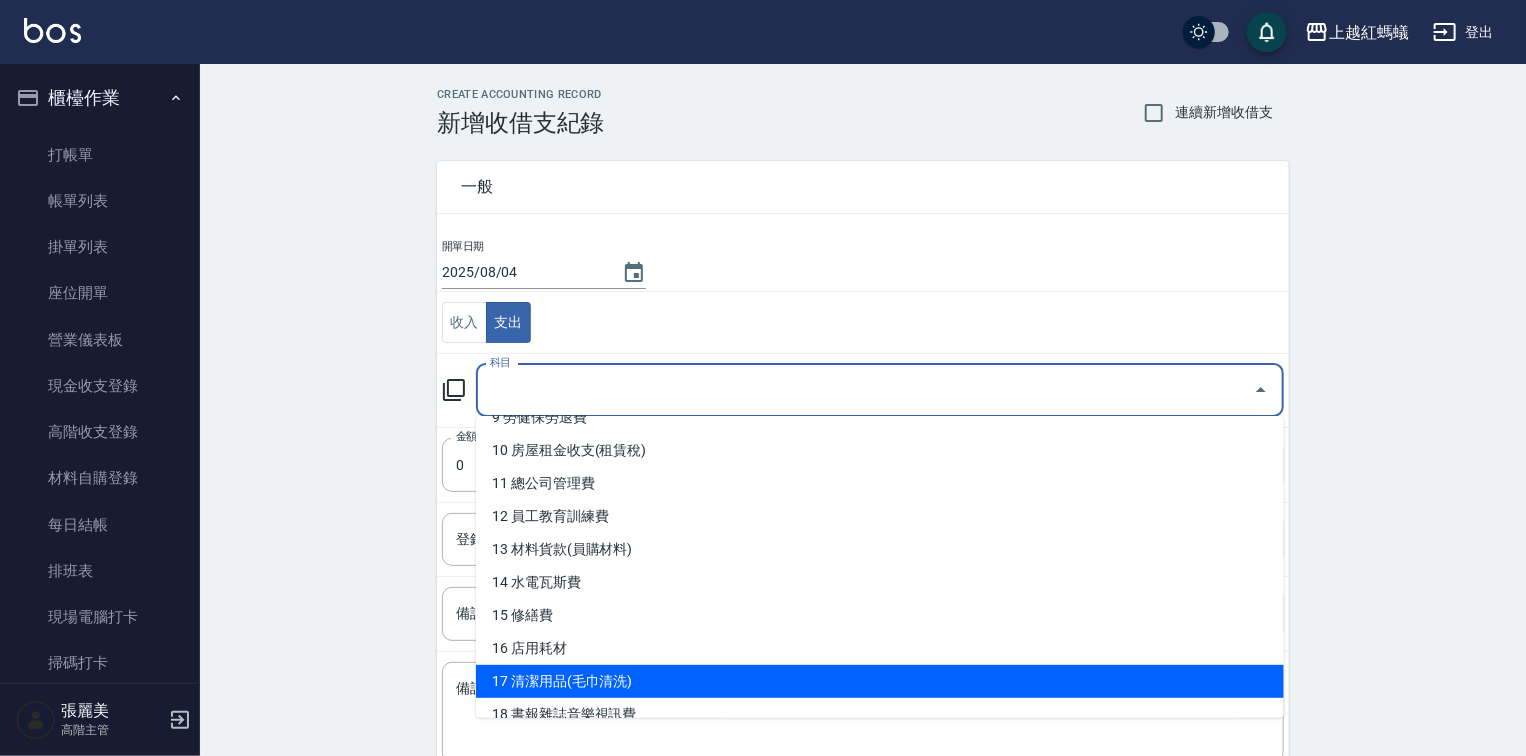 click on "17 清潔用品(毛巾清洗)" at bounding box center (880, 681) 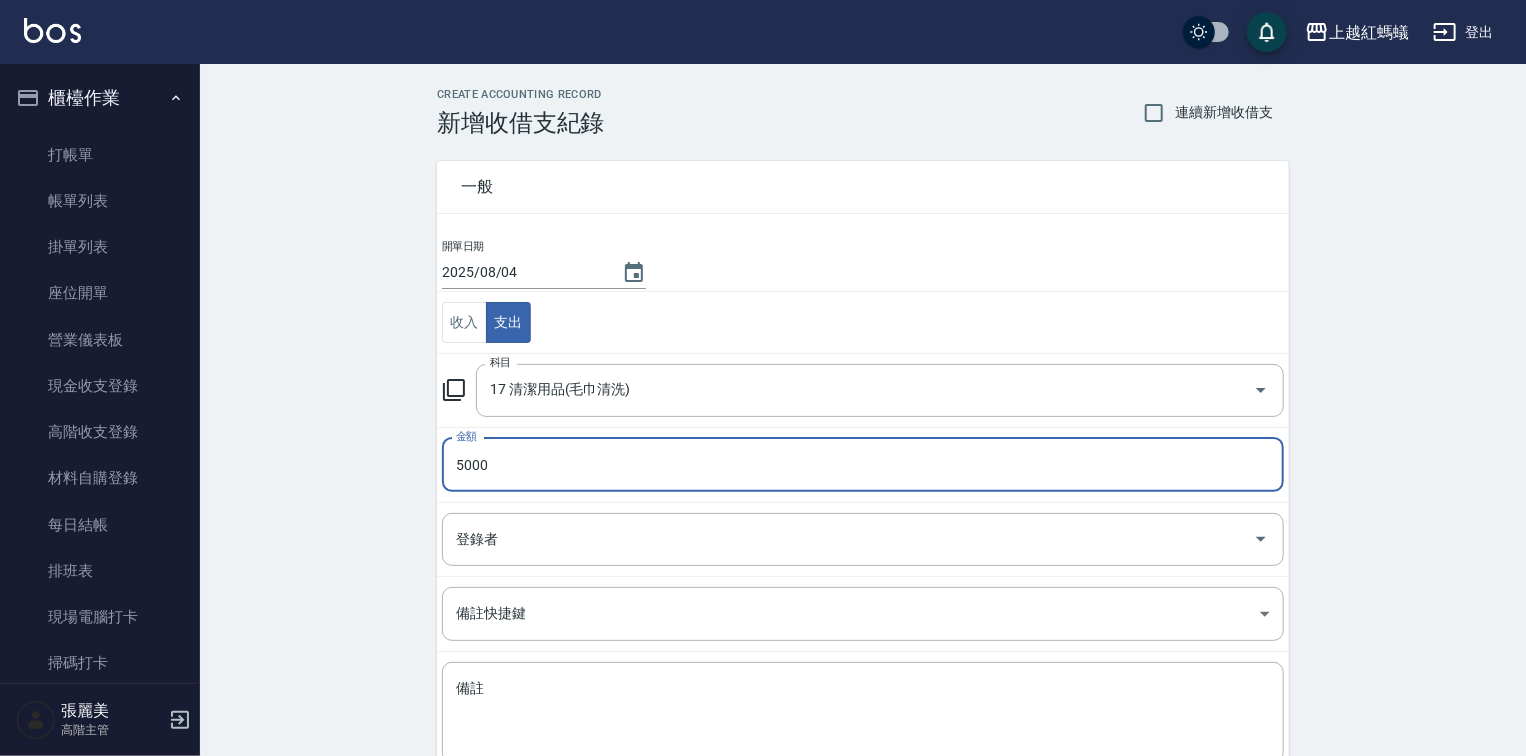 scroll, scrollTop: 124, scrollLeft: 0, axis: vertical 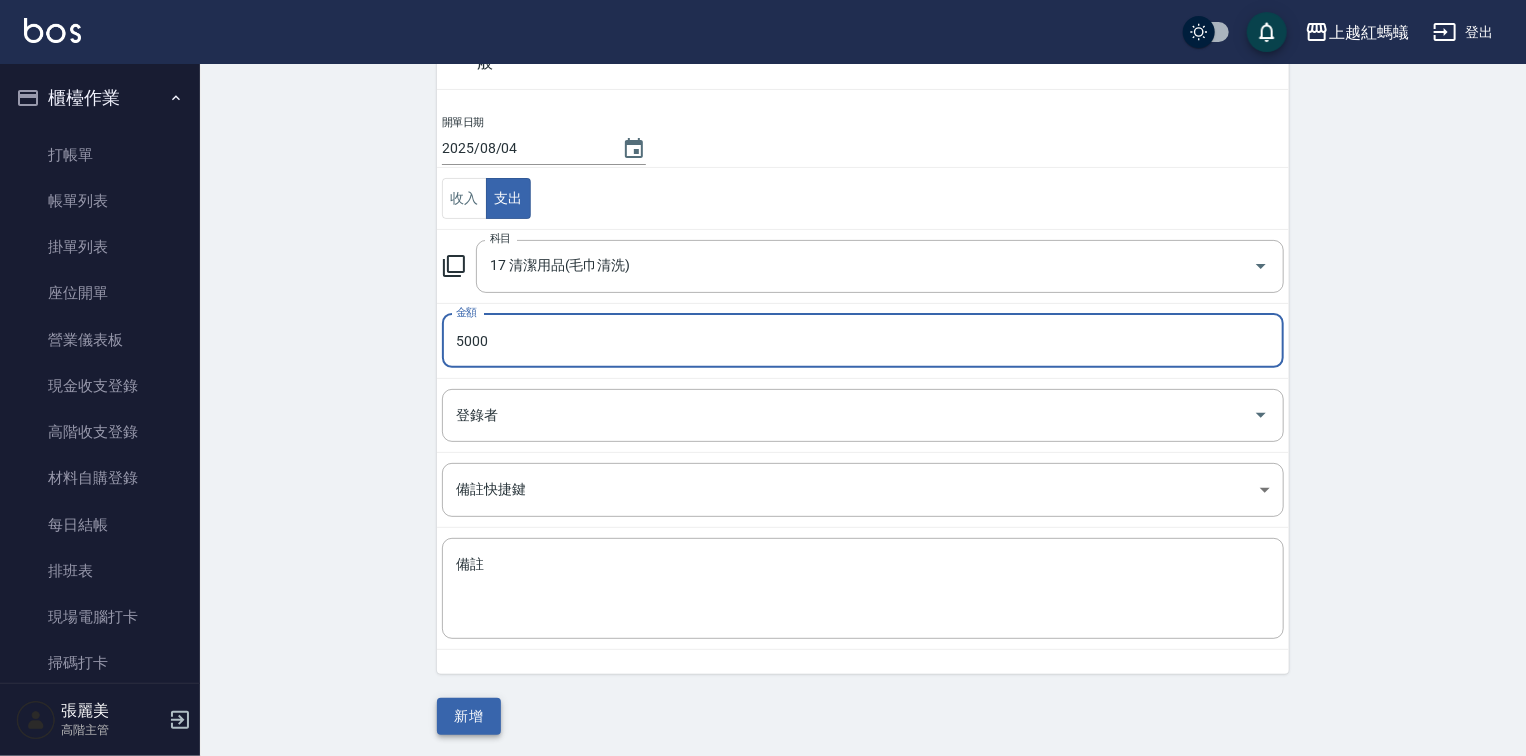 type on "5000" 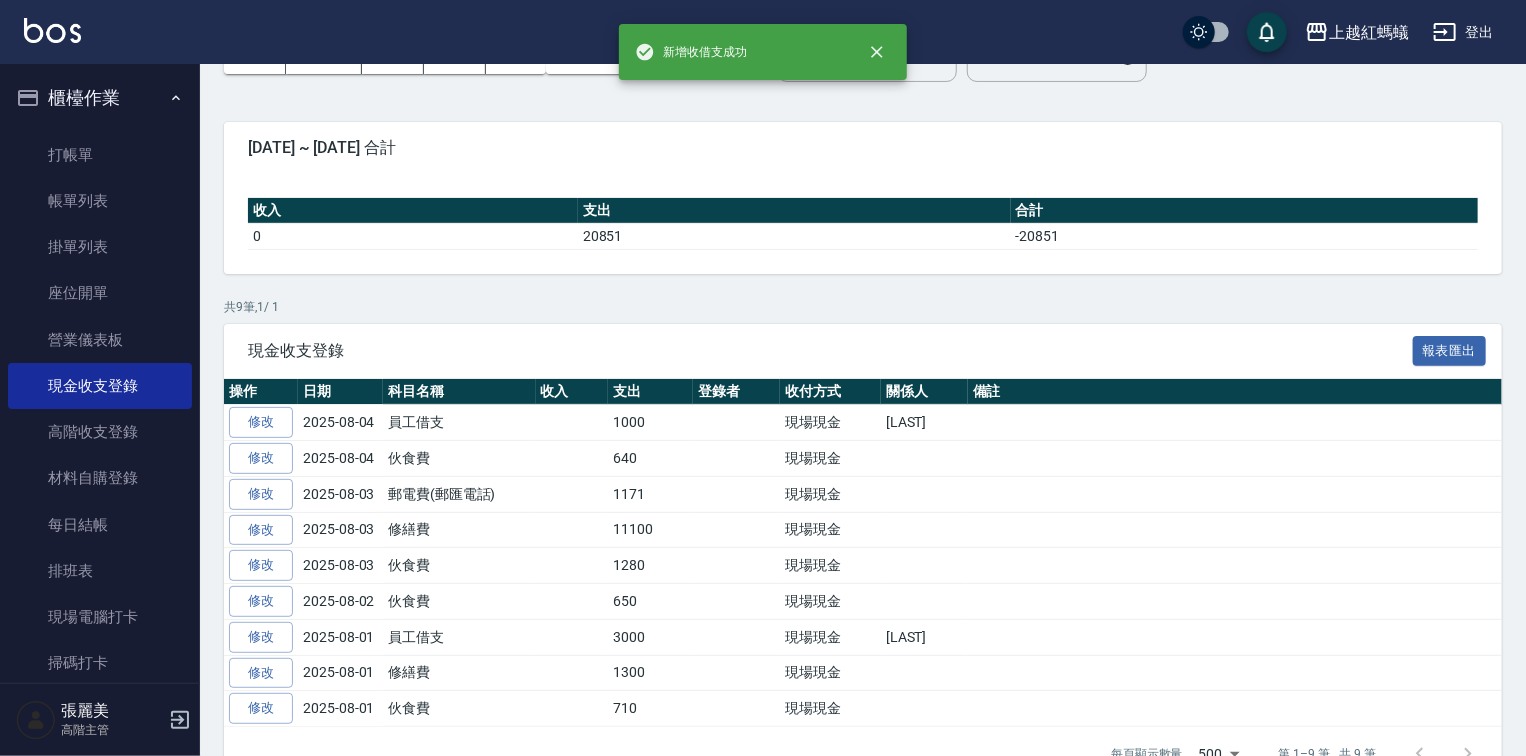 scroll, scrollTop: 0, scrollLeft: 0, axis: both 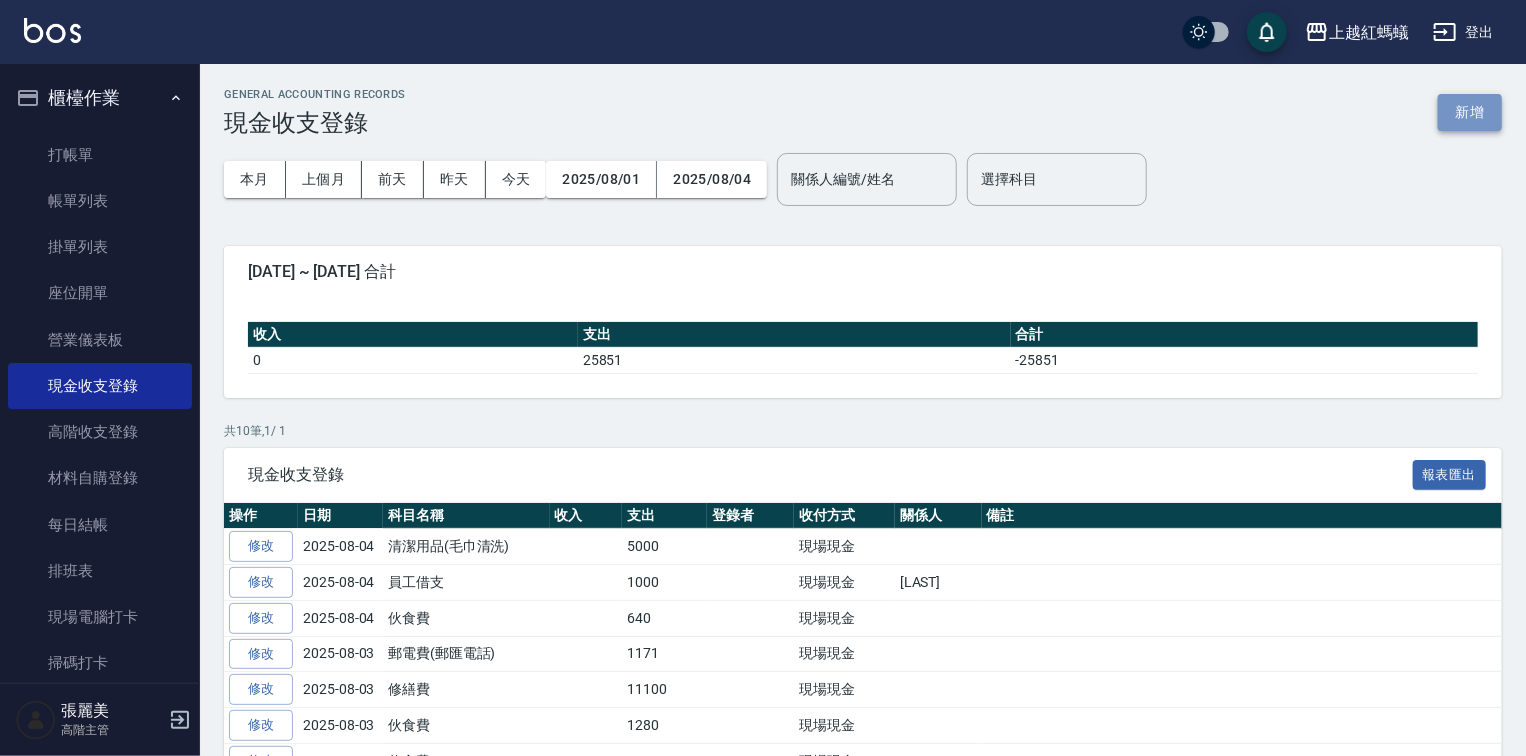 click on "新增" at bounding box center (1470, 112) 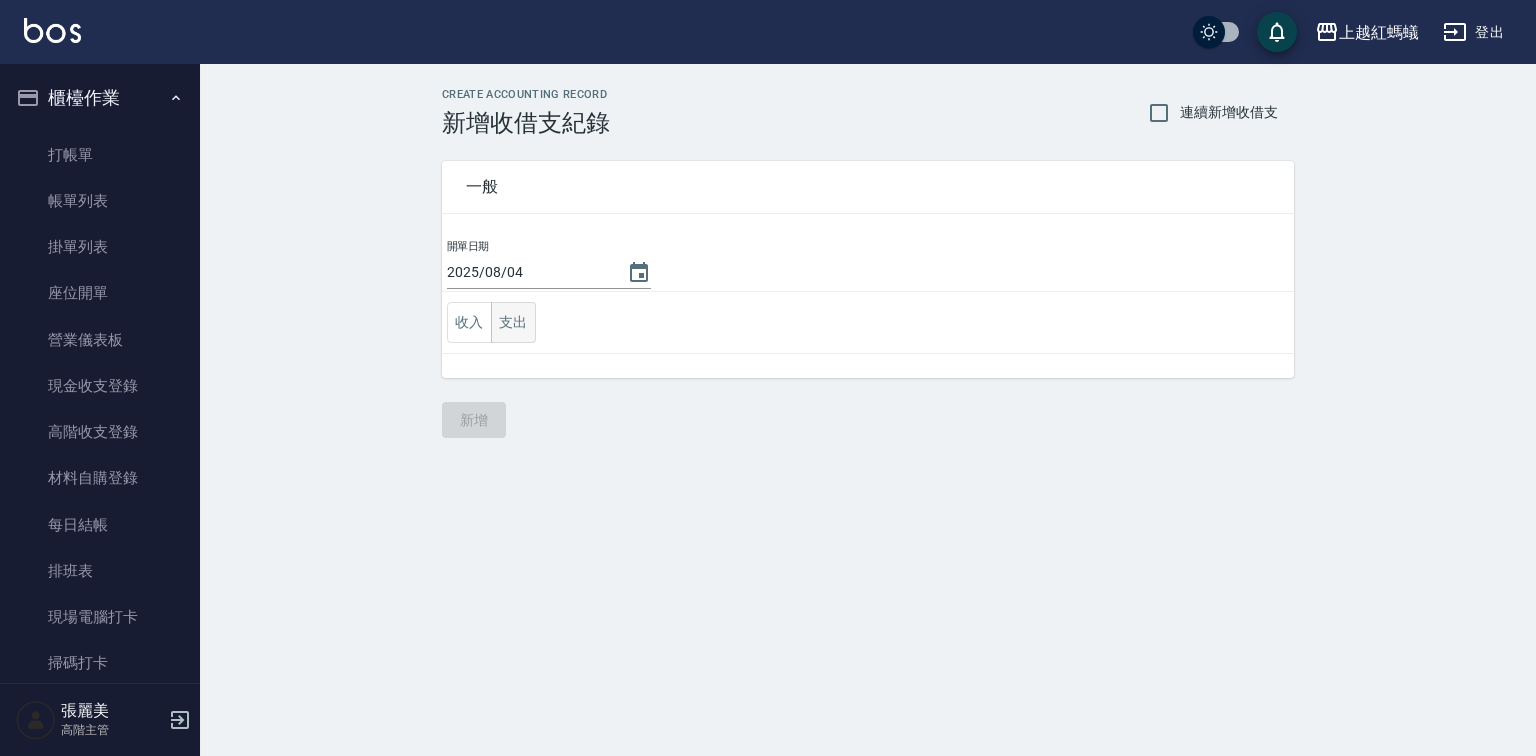 click on "支出" at bounding box center (513, 322) 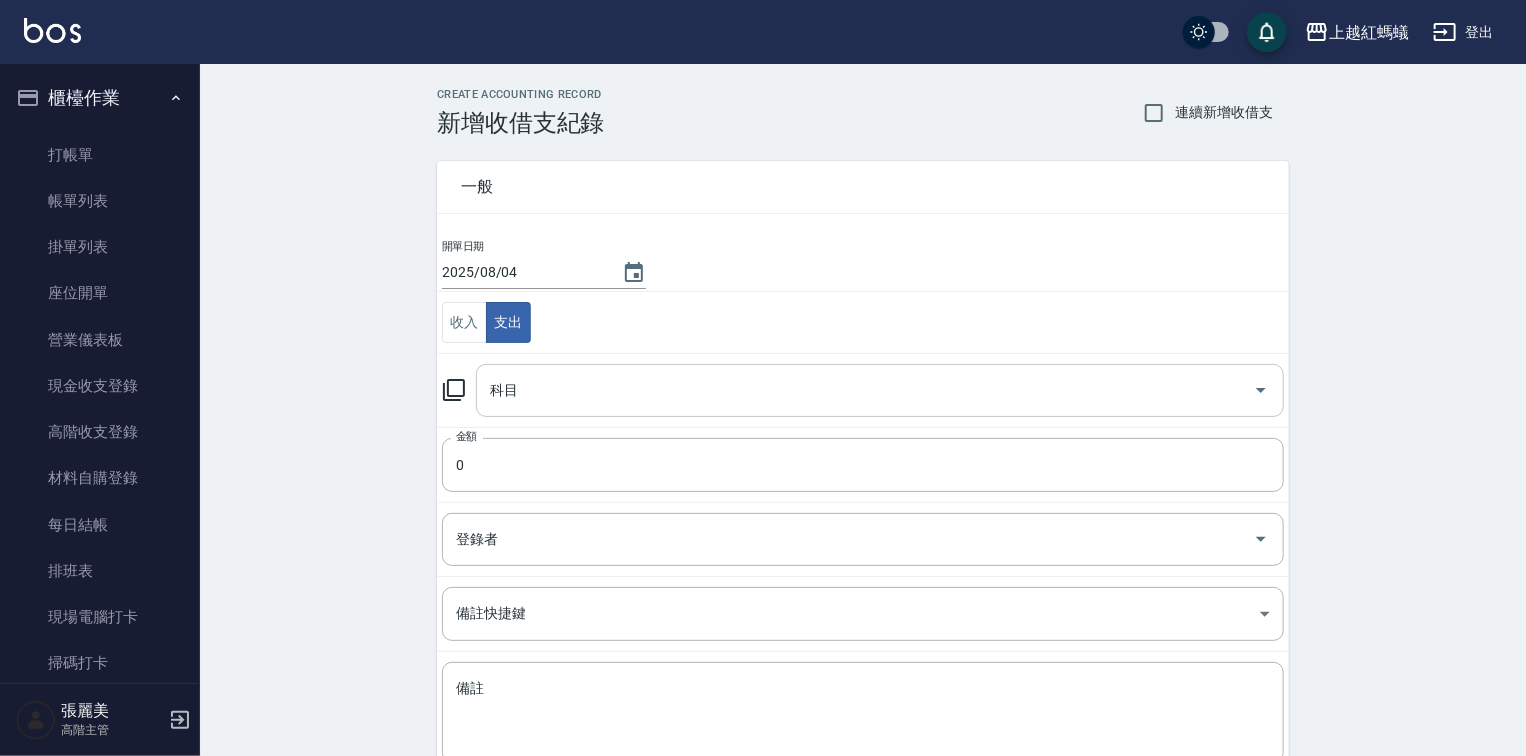 click on "科目" at bounding box center [865, 390] 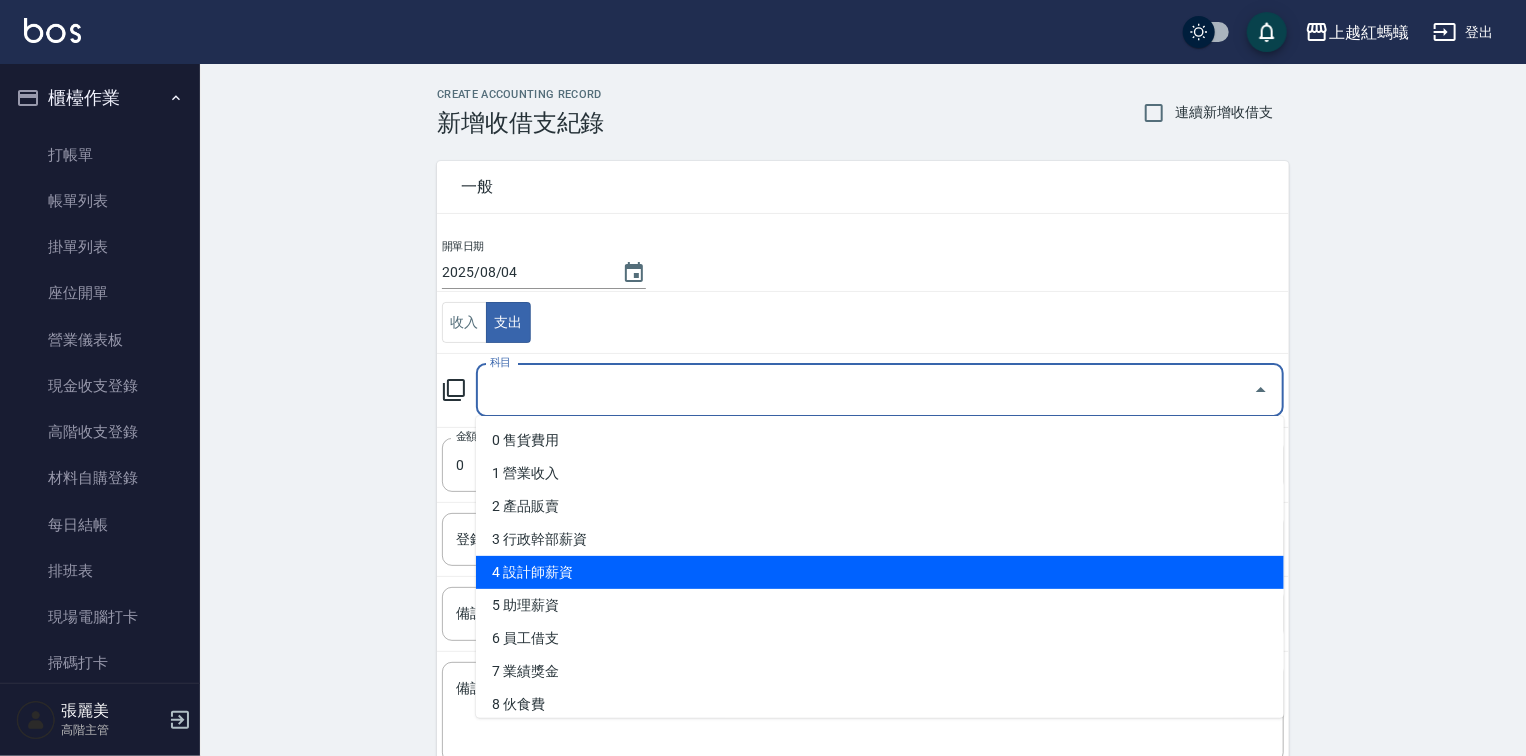 click on "4 設計師薪資" at bounding box center [880, 572] 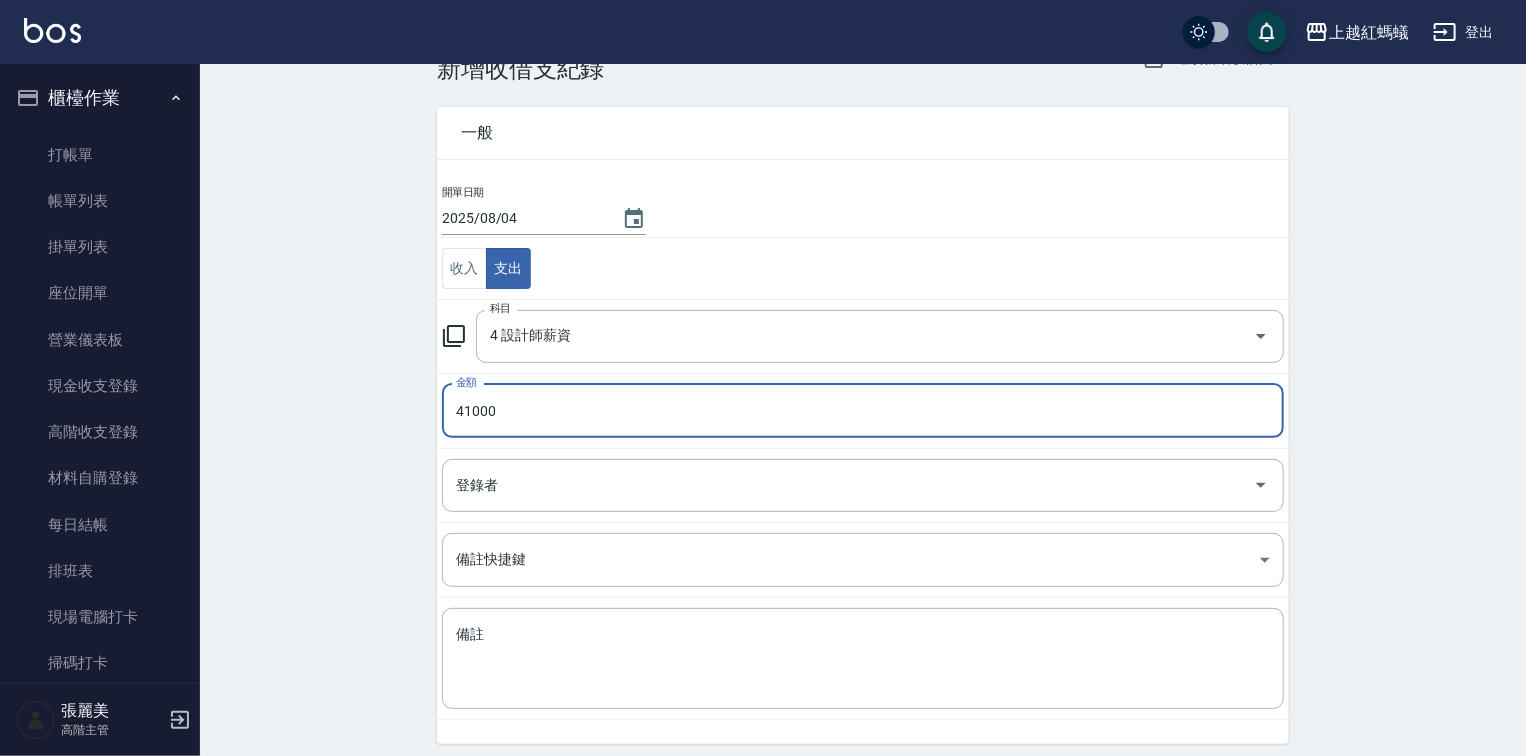 scroll, scrollTop: 124, scrollLeft: 0, axis: vertical 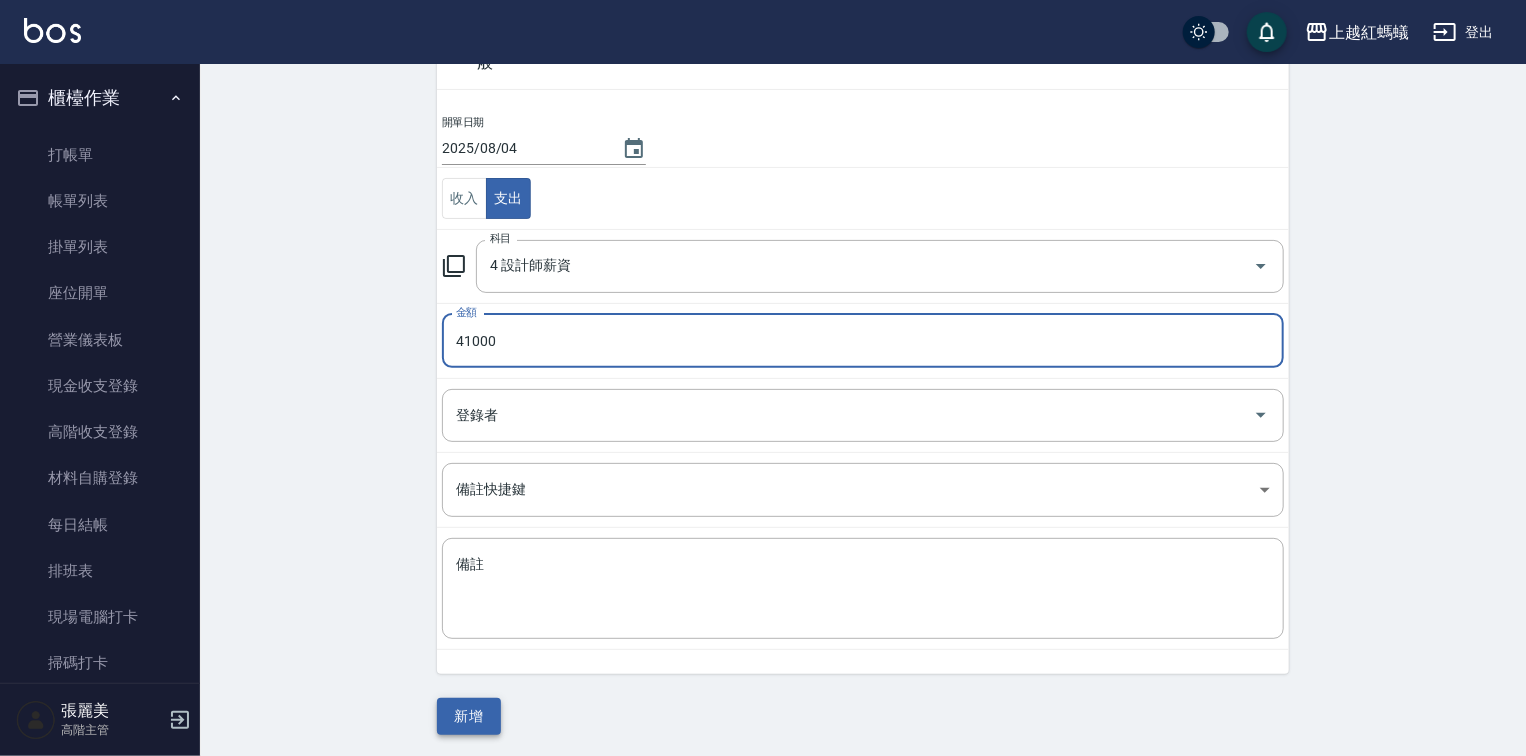 type on "41000" 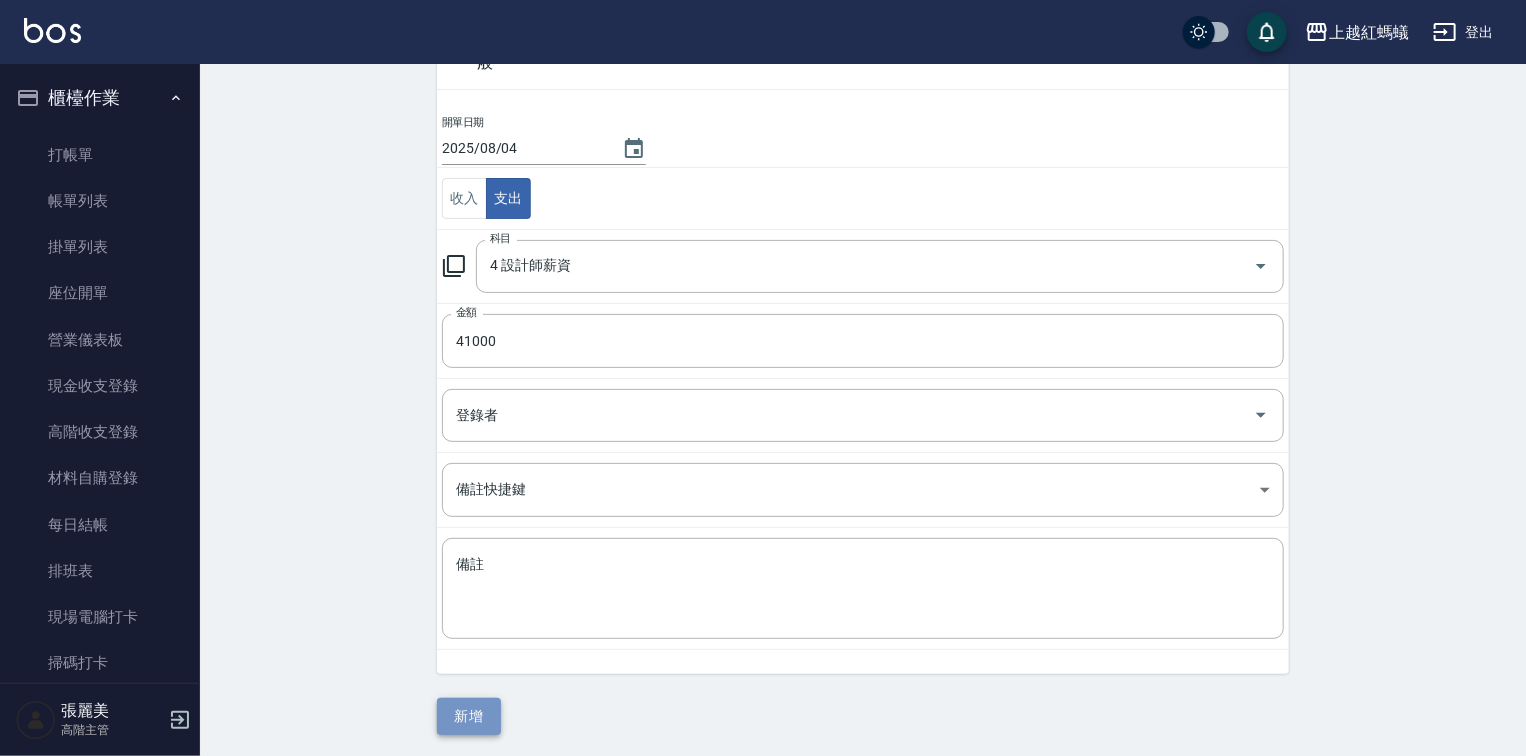 click on "新增" at bounding box center [469, 716] 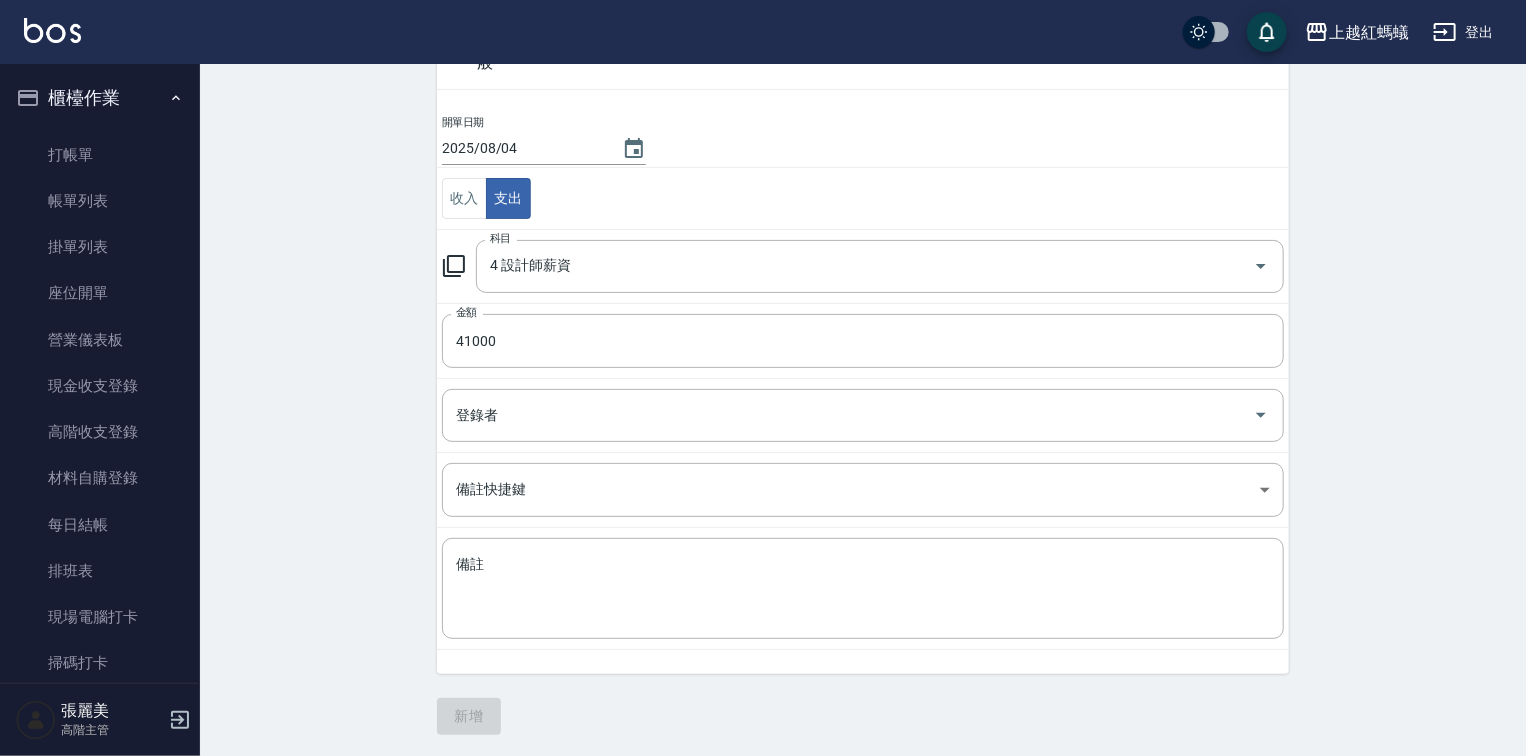 scroll, scrollTop: 0, scrollLeft: 0, axis: both 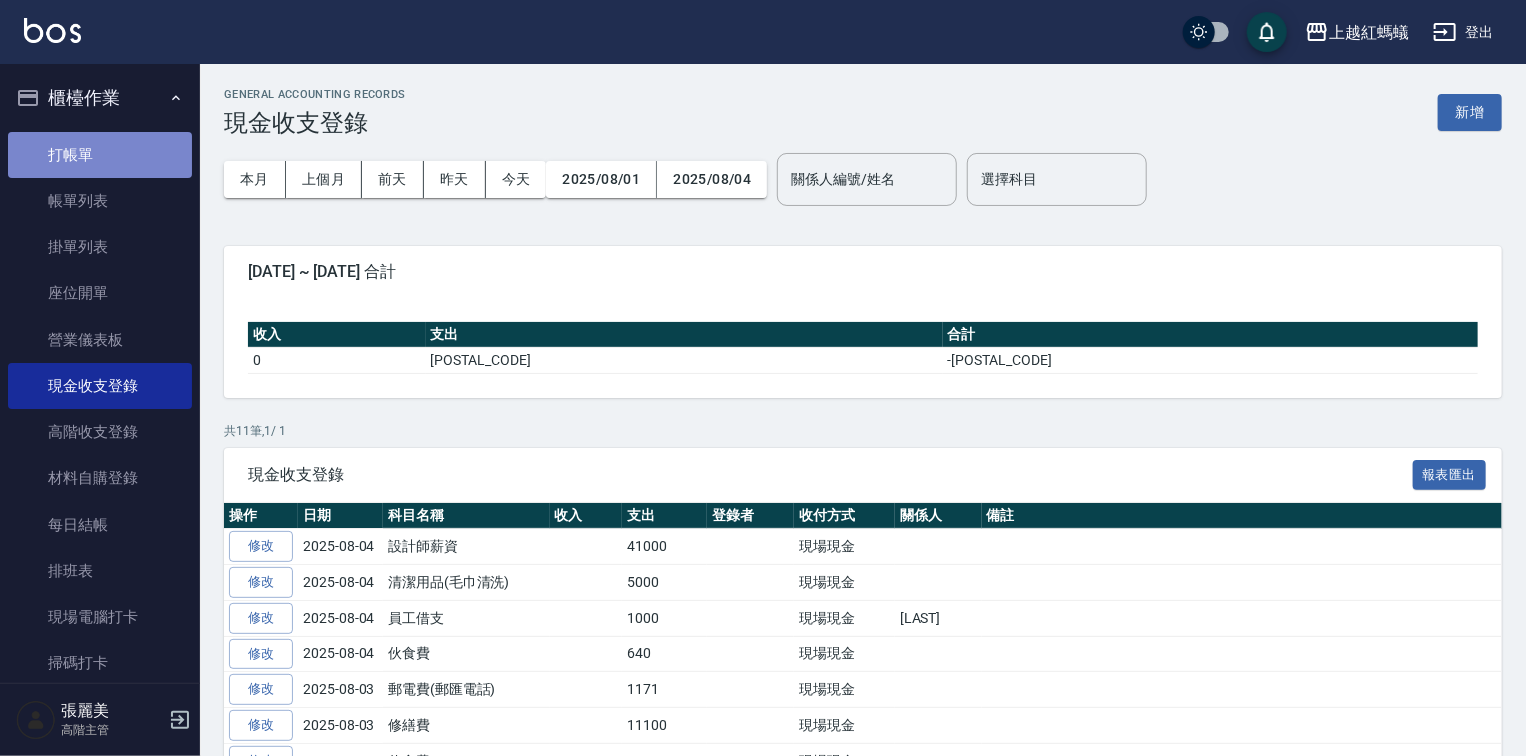 click on "打帳單" at bounding box center [100, 155] 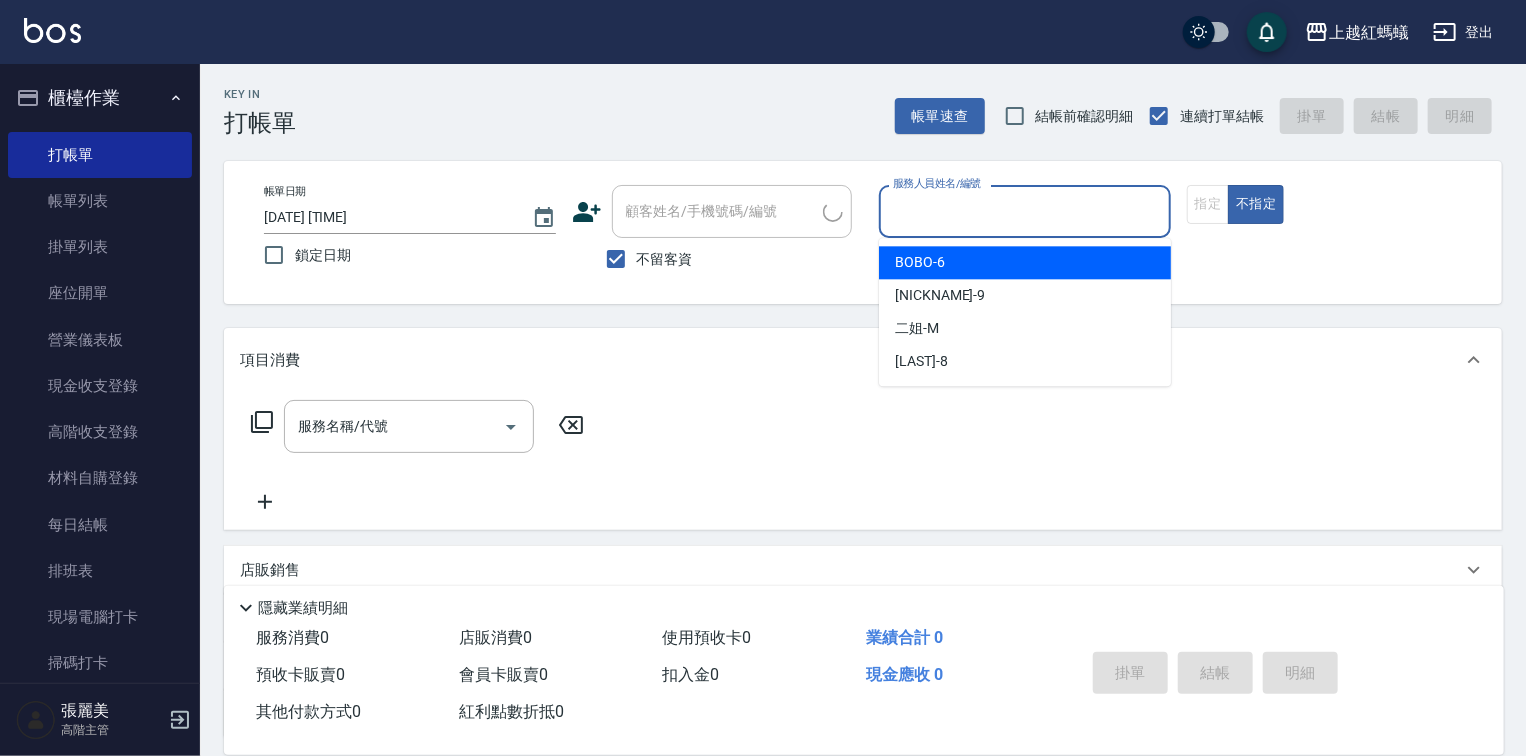 click on "服務人員姓名/編號" at bounding box center [1025, 211] 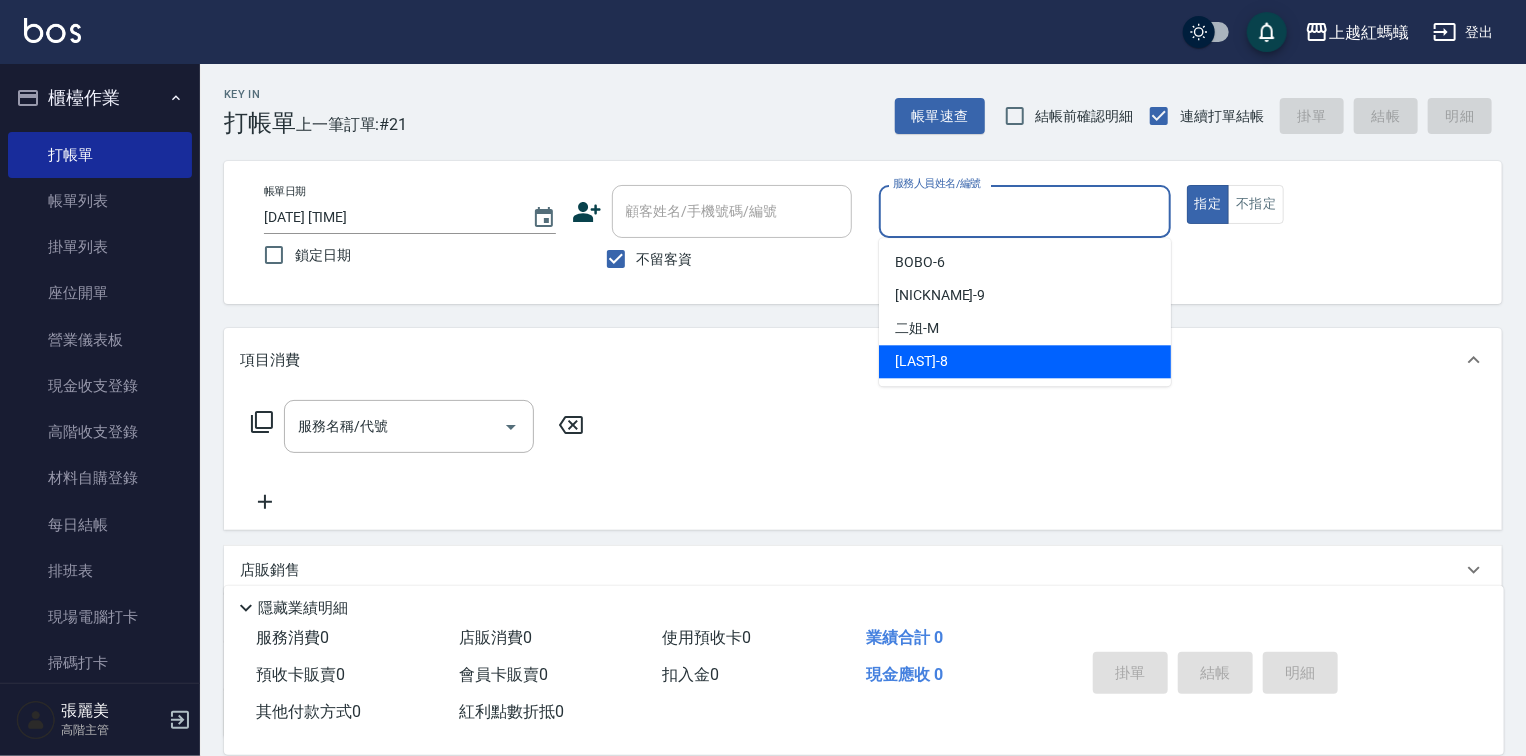 click on "[LAST]-8" at bounding box center (1025, 361) 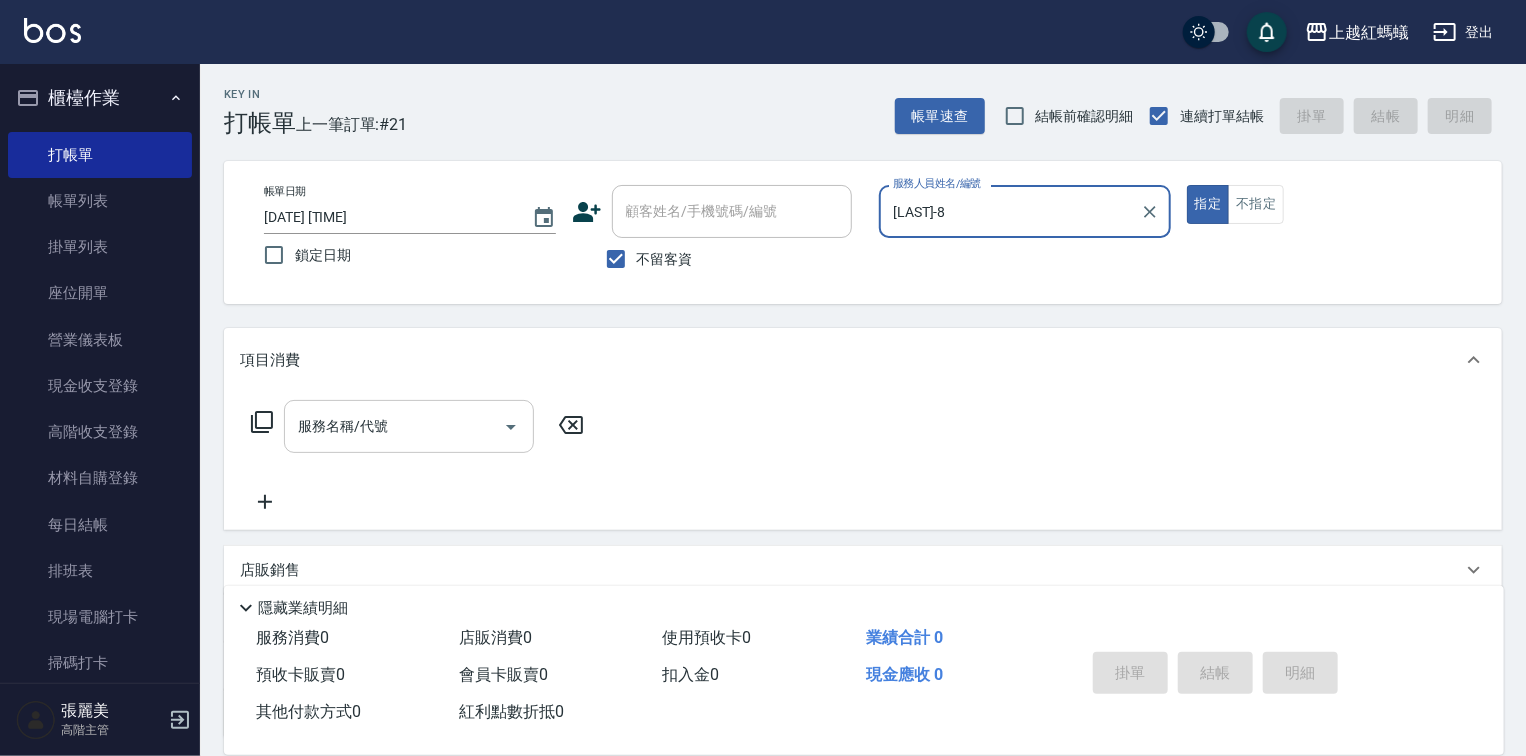 click on "服務名稱/代號" at bounding box center (394, 426) 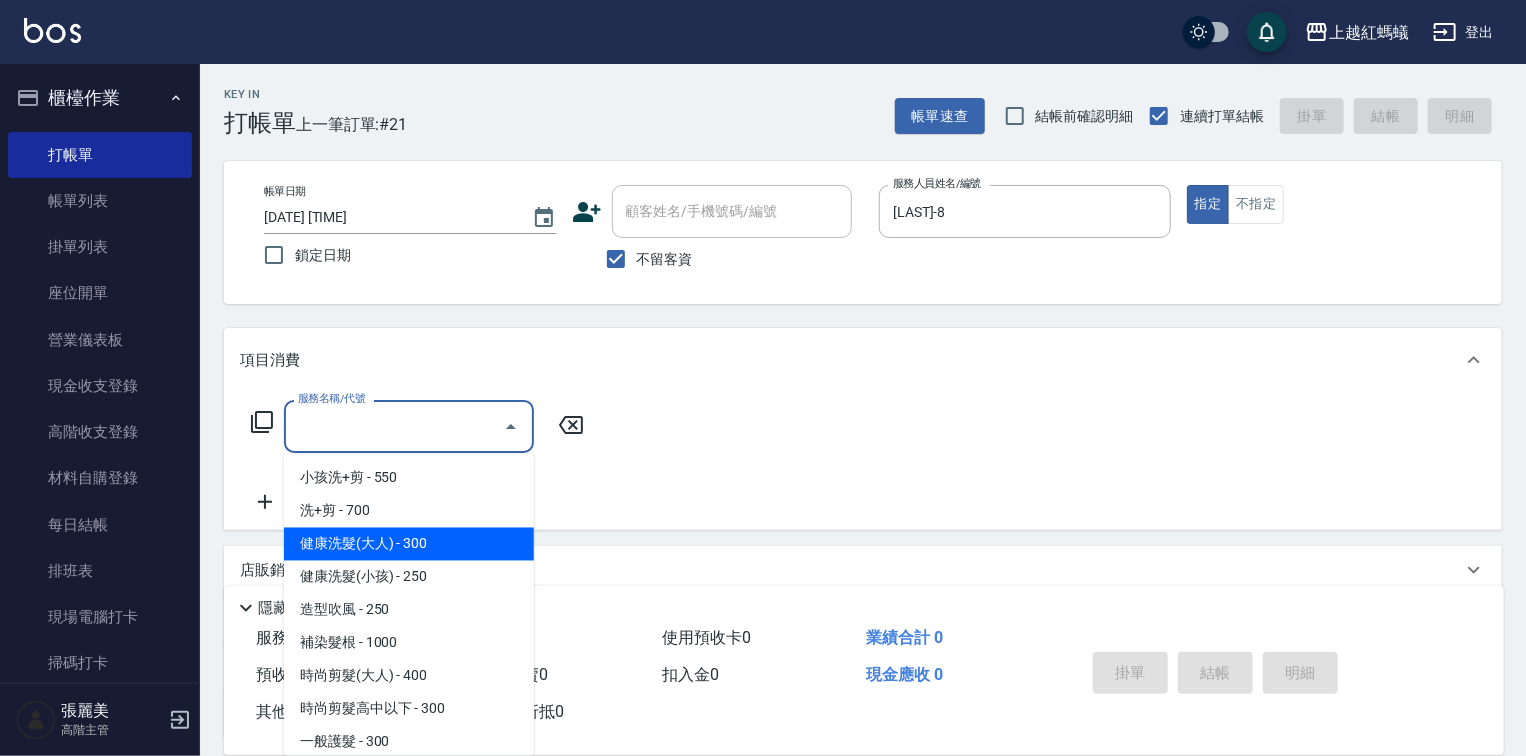click on "健康洗髮(大人) - 300" at bounding box center [409, 544] 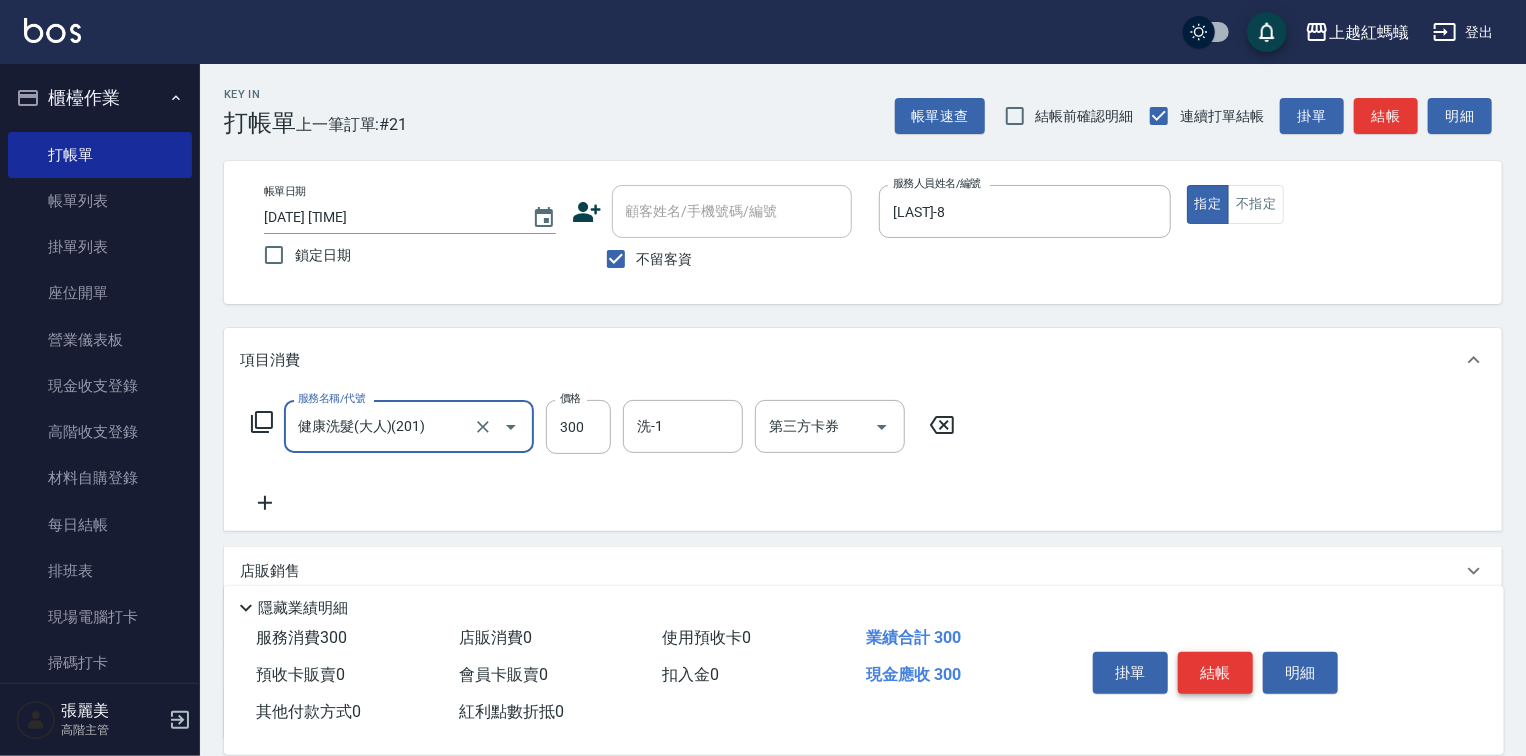 click on "結帳" at bounding box center (1215, 673) 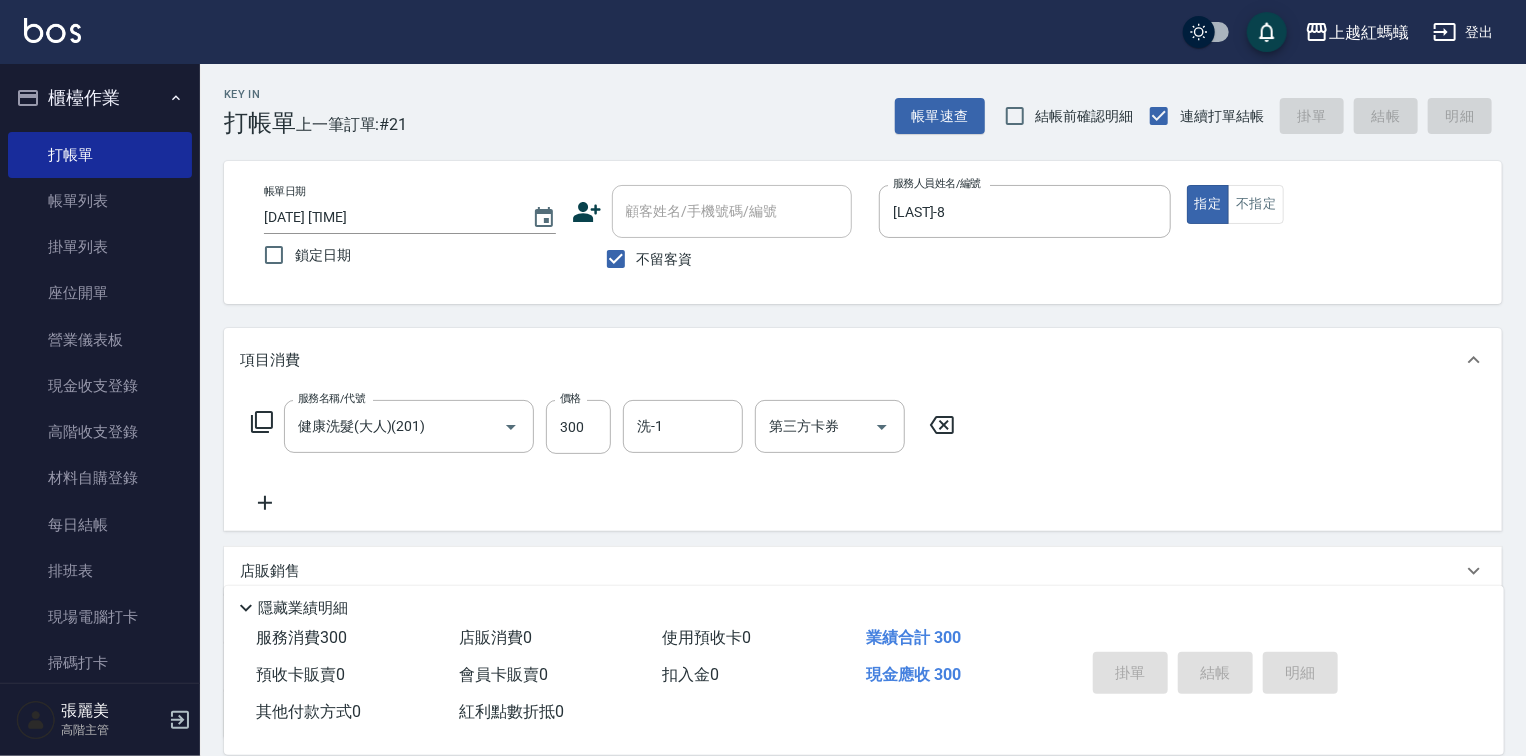 type on "[DATE] [TIME]" 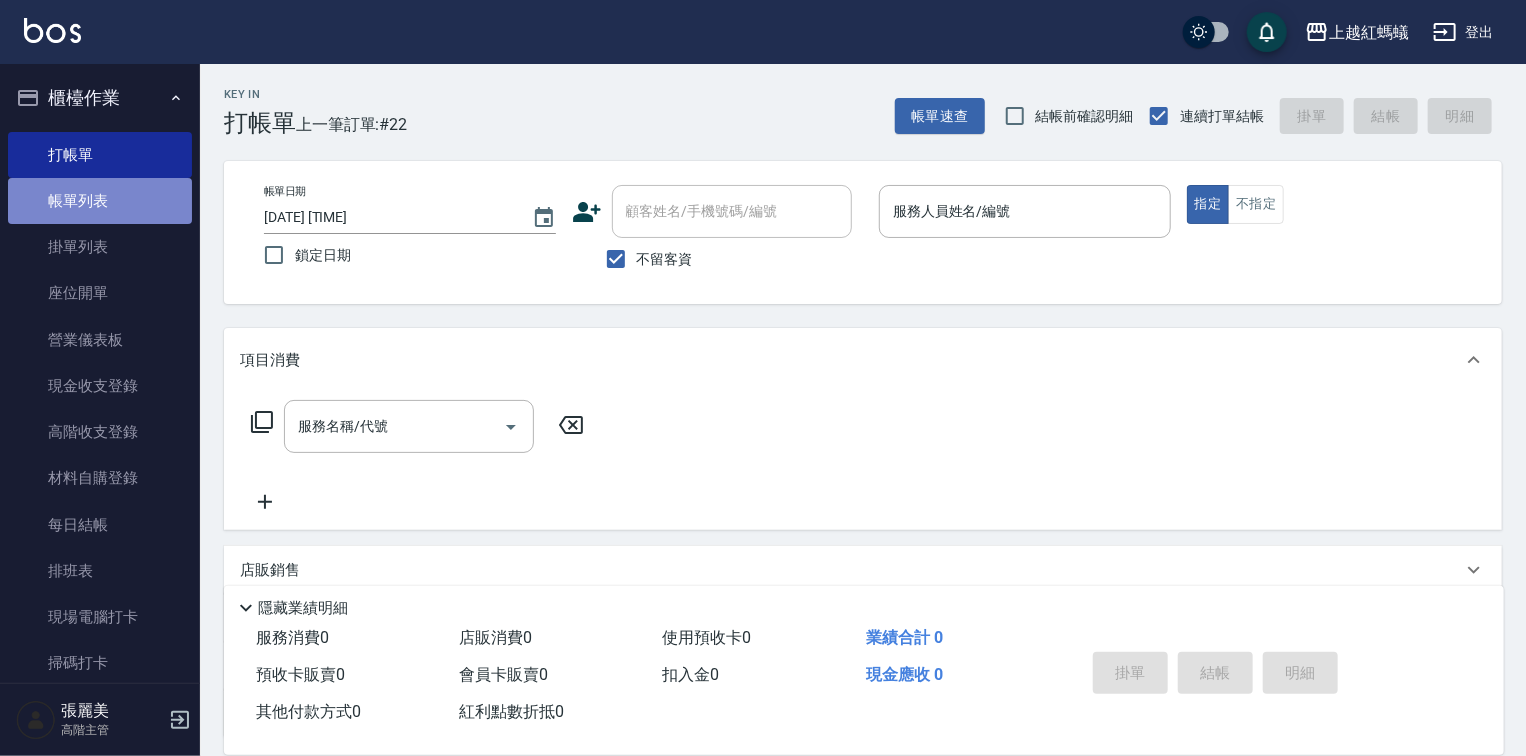 click on "帳單列表" at bounding box center [100, 201] 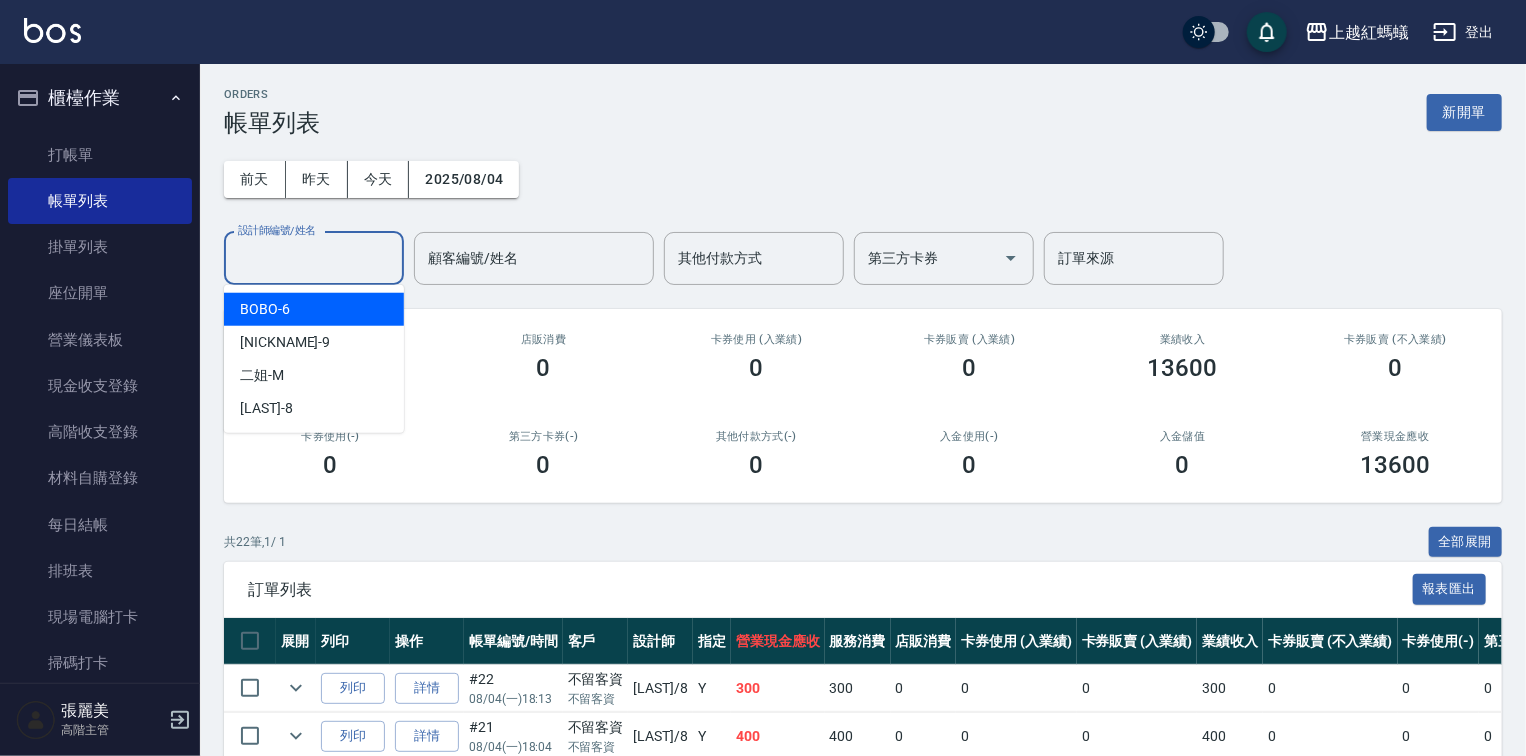 click on "設計師編號/姓名" at bounding box center [314, 258] 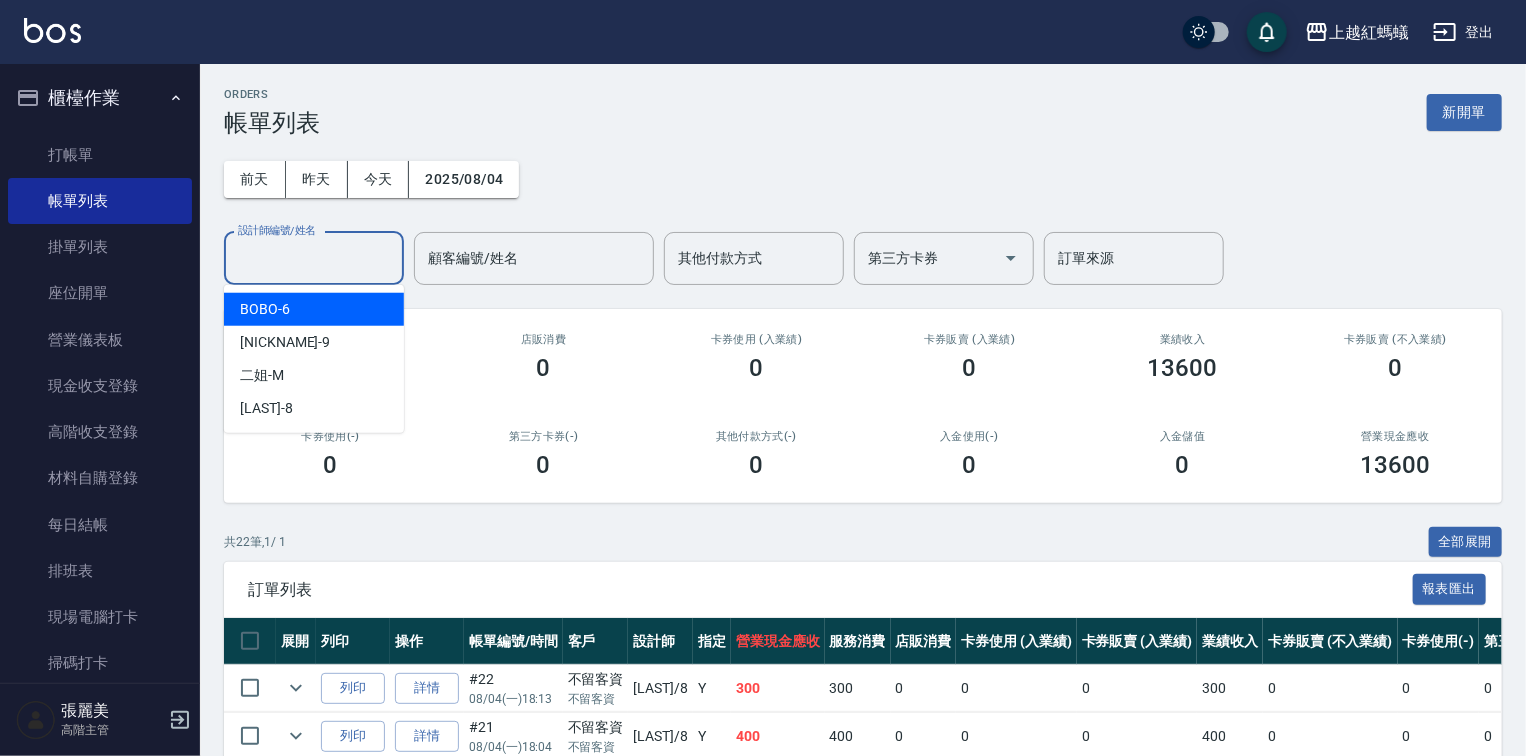 click on "[NICKNAME]-6" at bounding box center (314, 309) 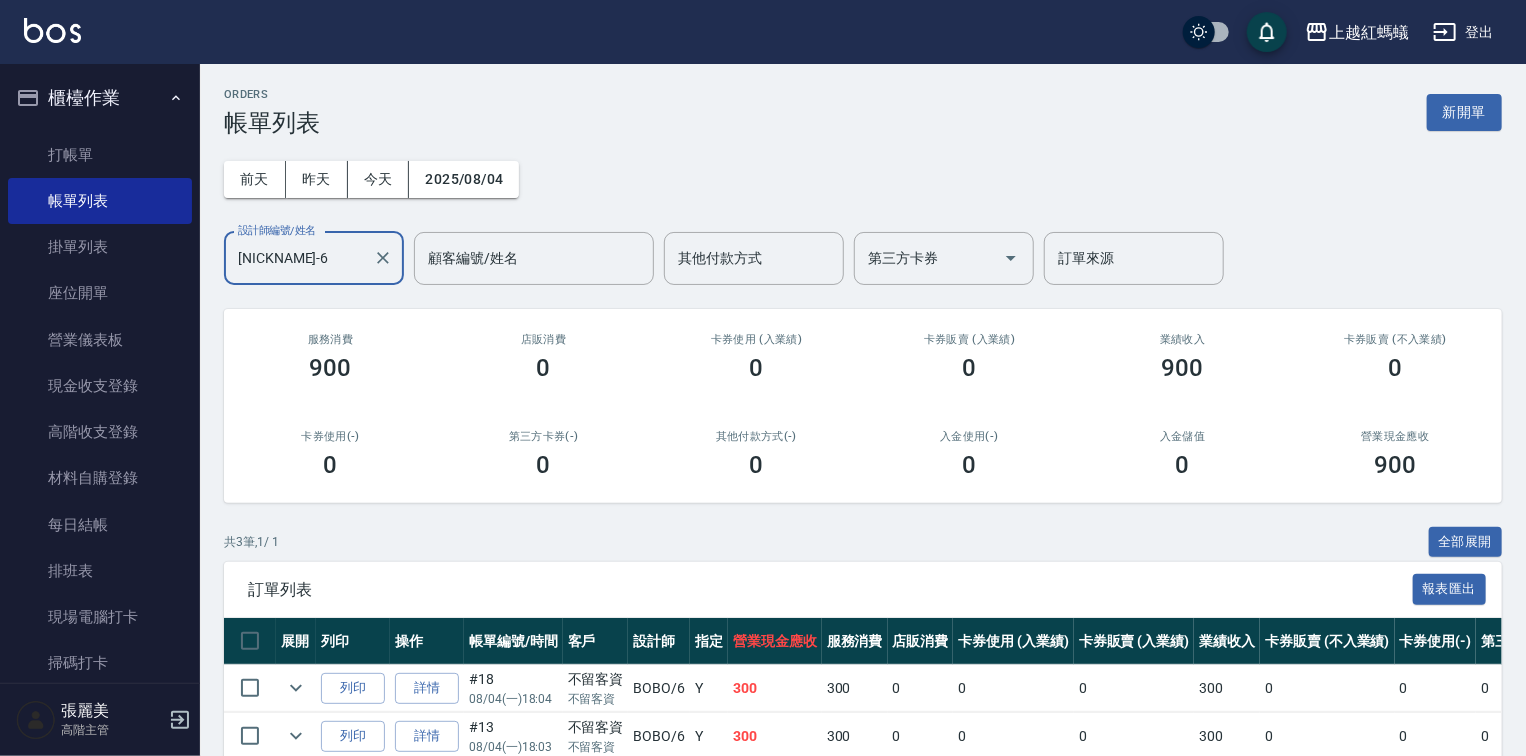 click on "[NICKNAME]-6" at bounding box center [299, 258] 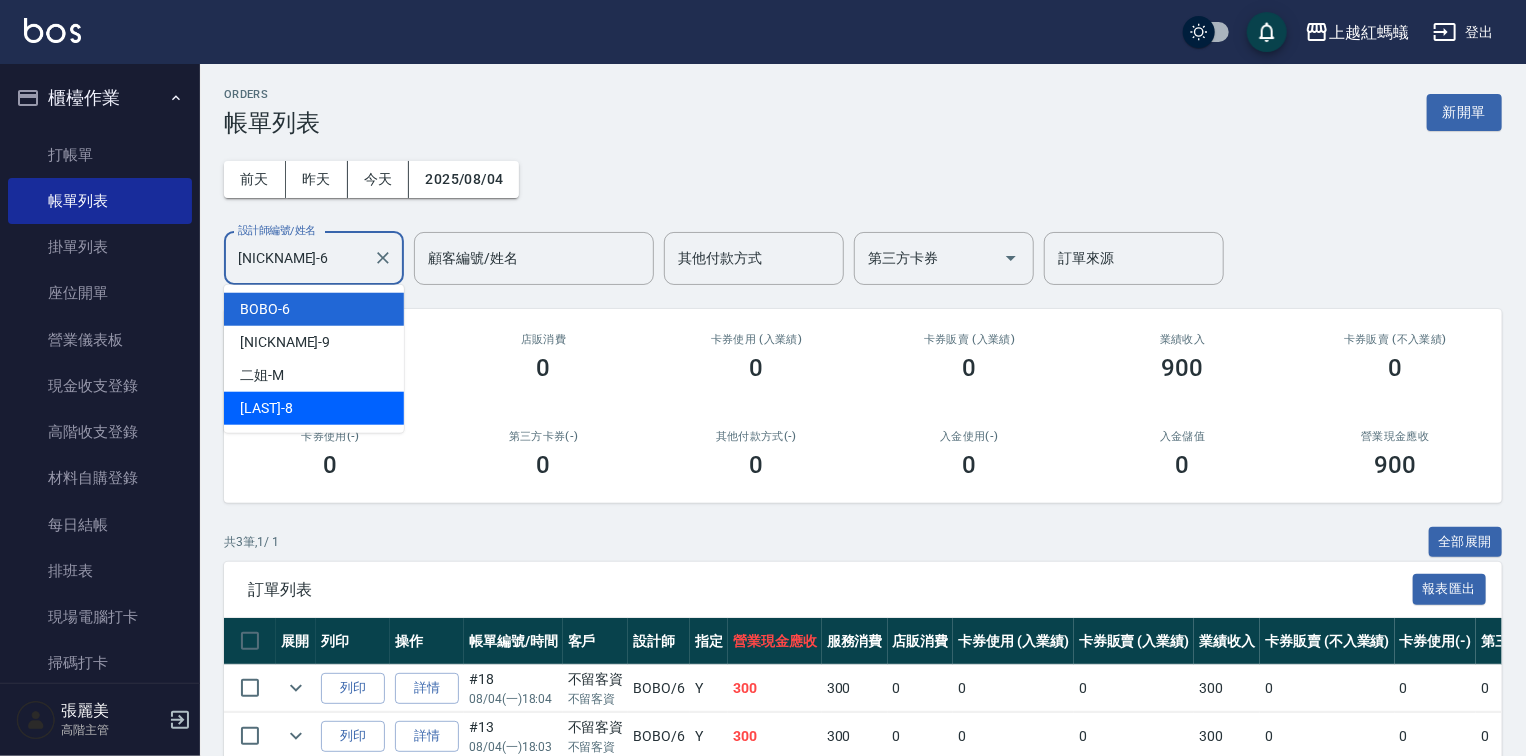 click on "[LAST]-8" at bounding box center (314, 408) 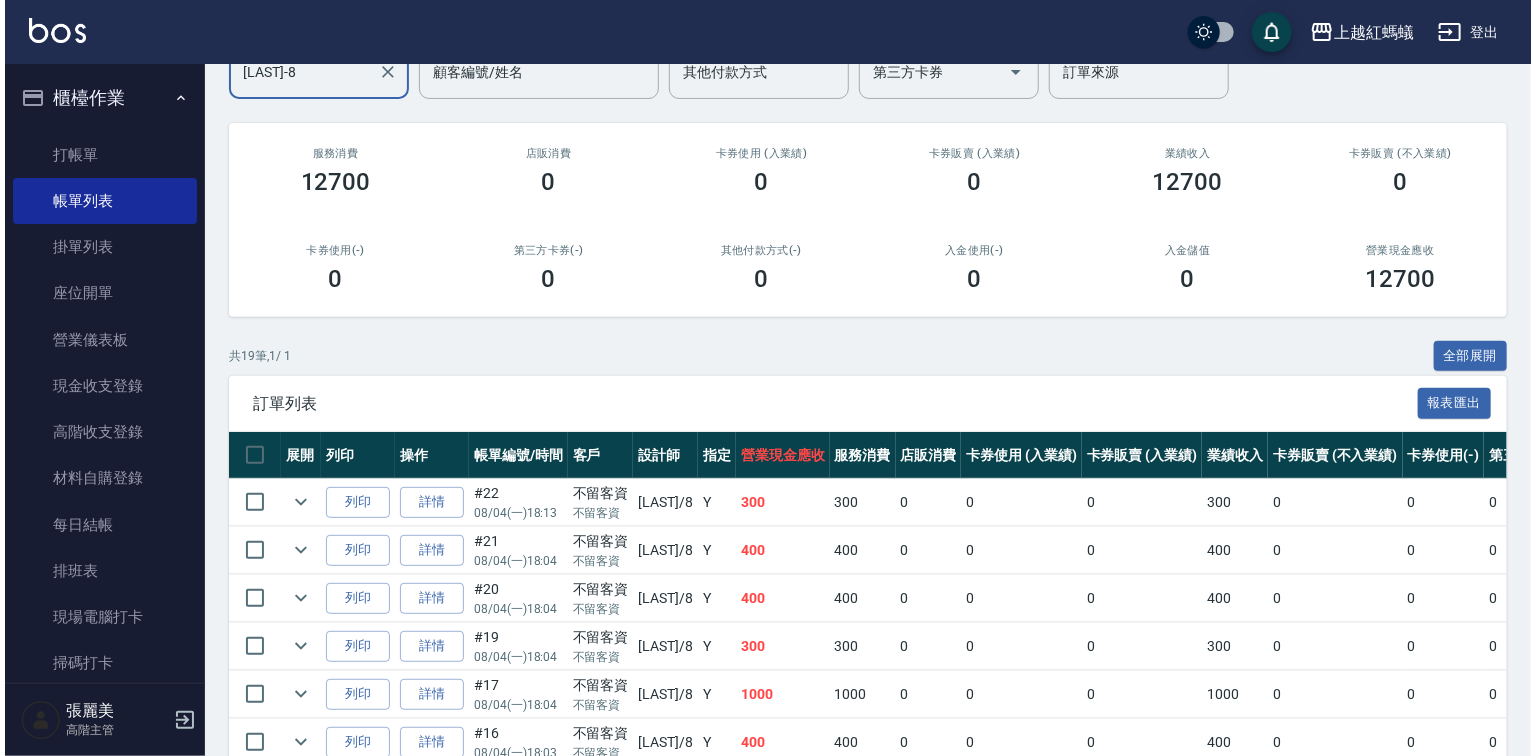 scroll, scrollTop: 184, scrollLeft: 0, axis: vertical 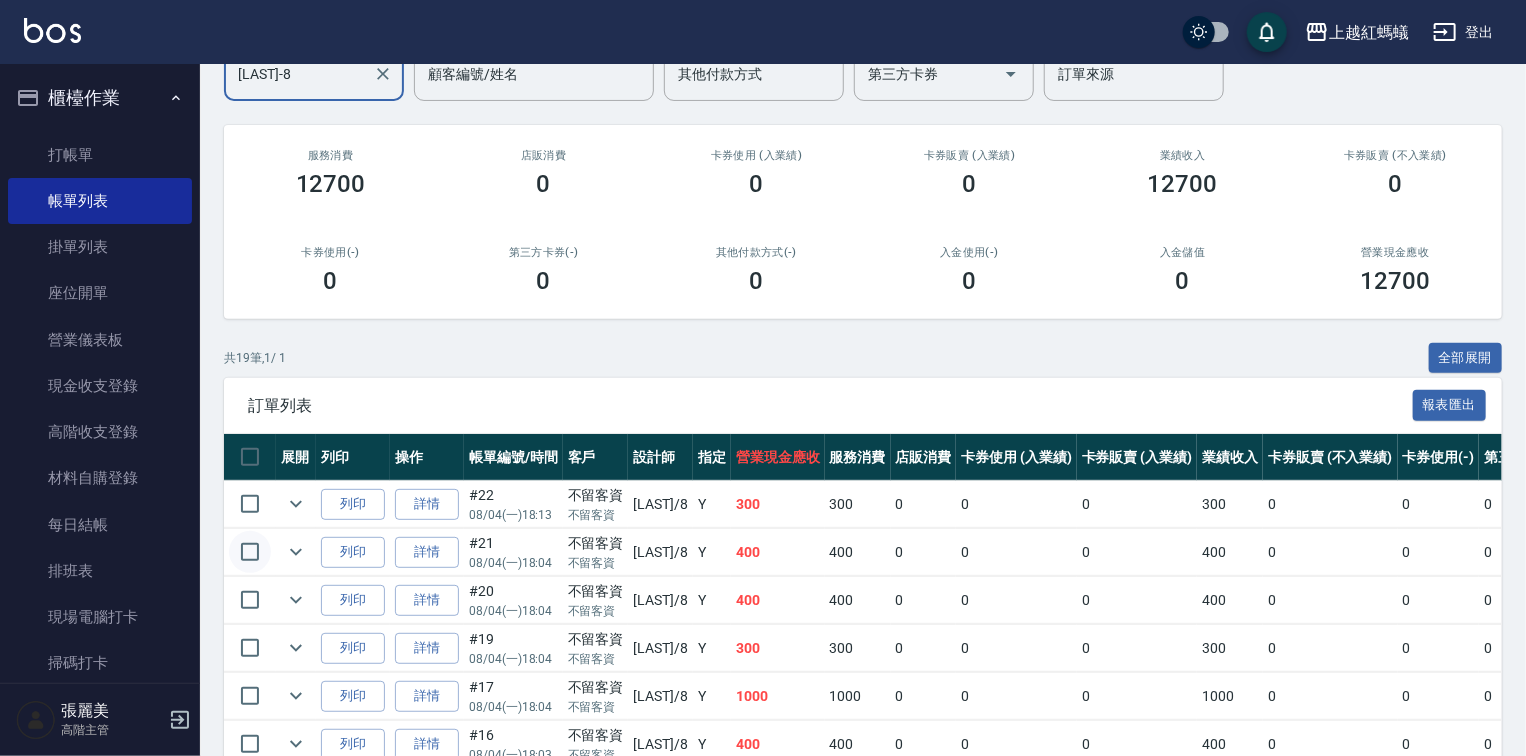 click at bounding box center (250, 552) 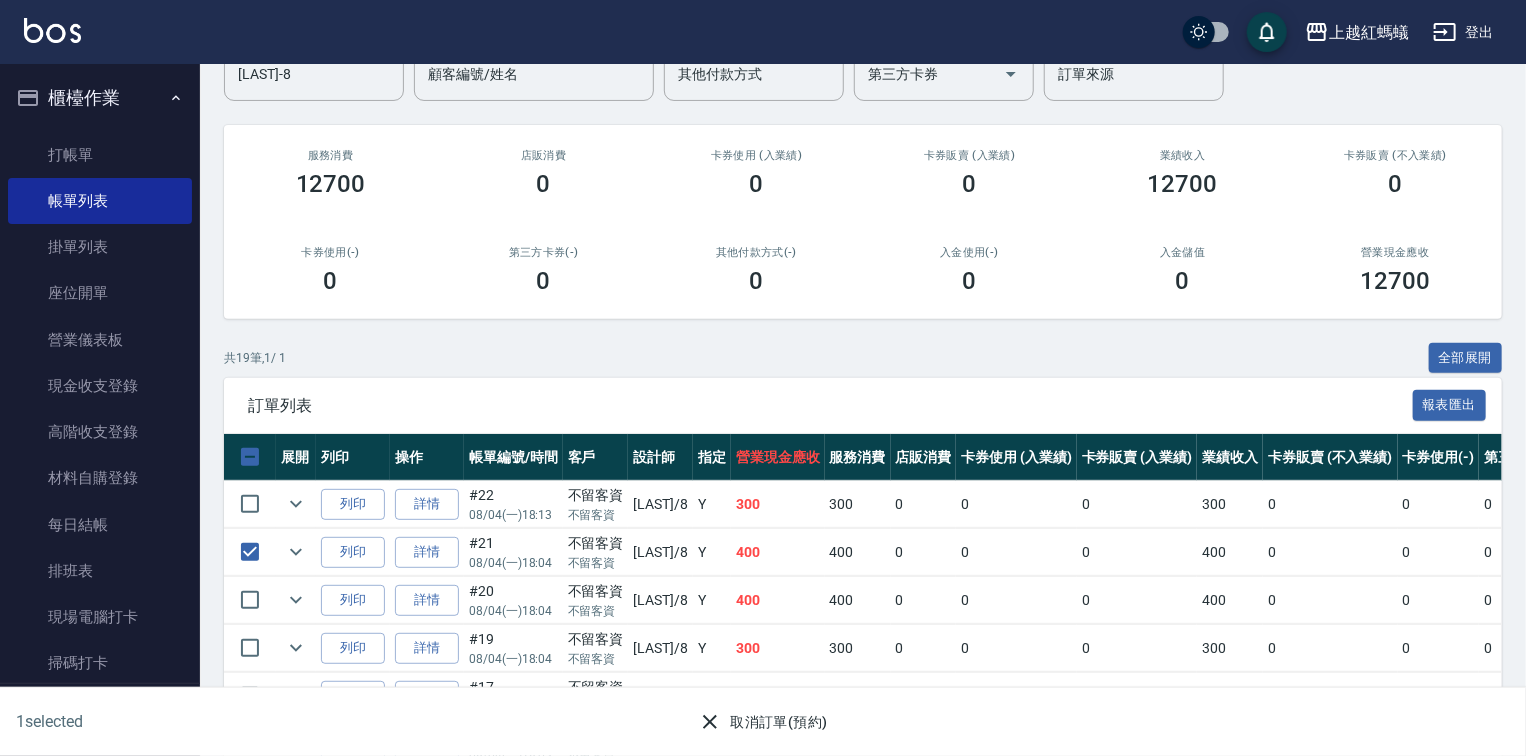 click on "取消訂單(預約)" at bounding box center [762, 722] 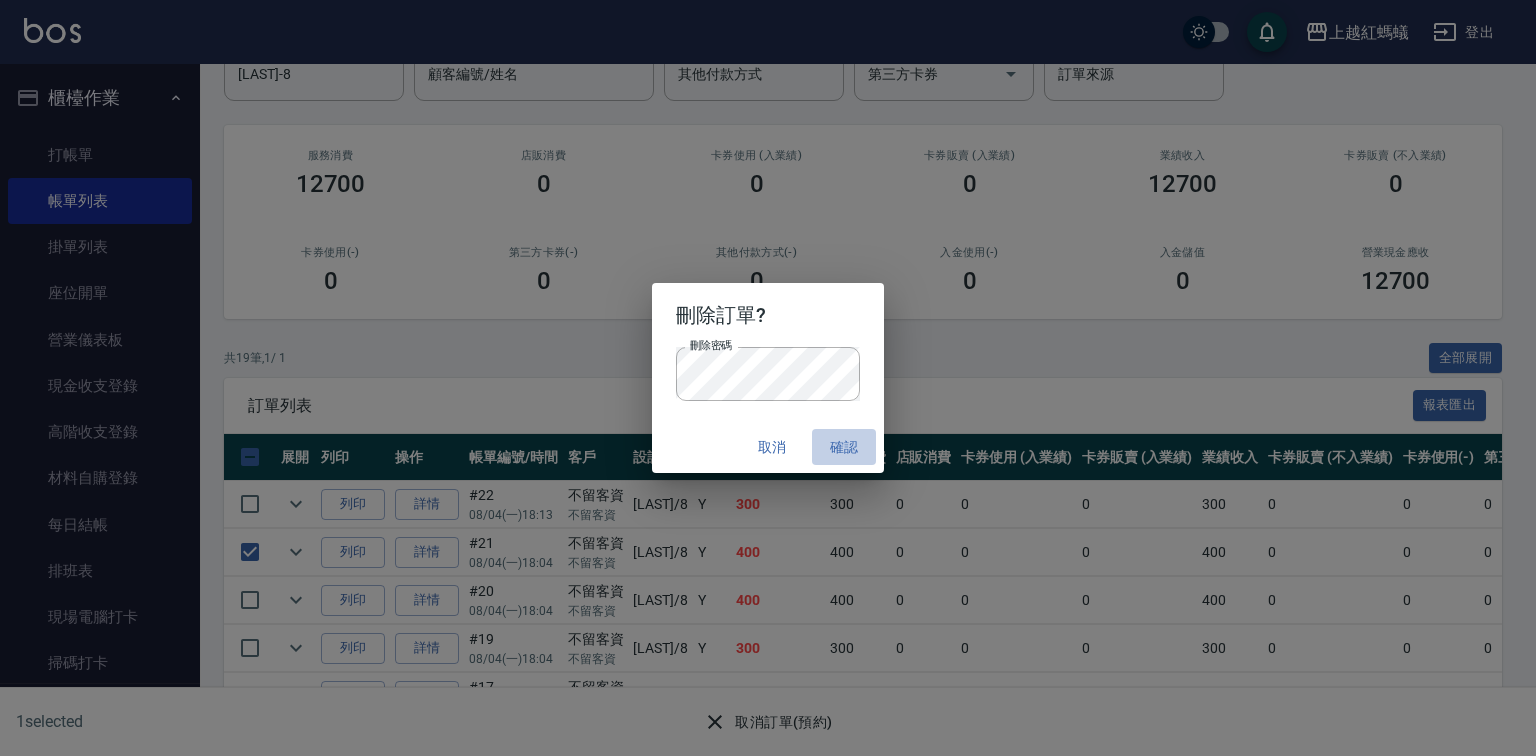 click on "確認" at bounding box center (844, 447) 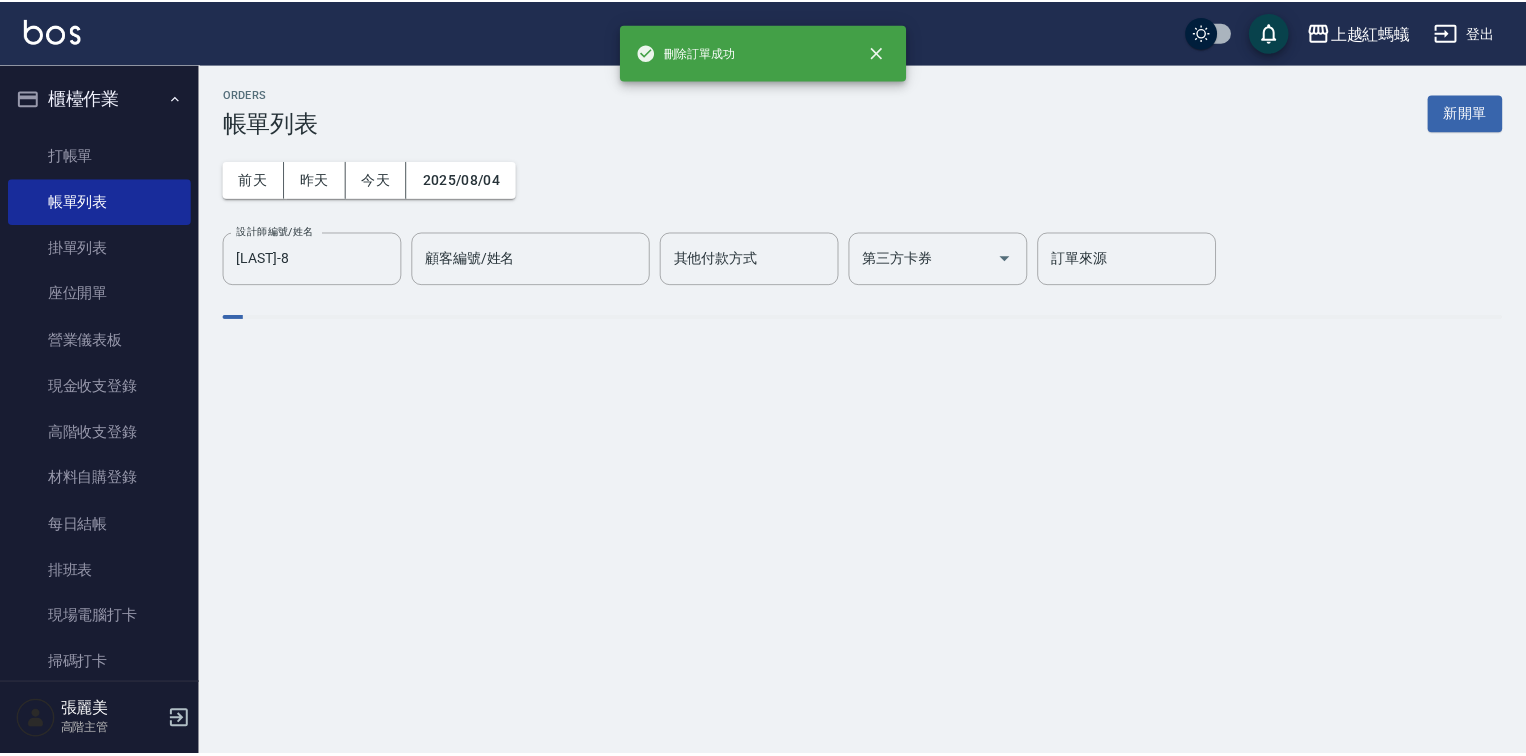 scroll, scrollTop: 0, scrollLeft: 0, axis: both 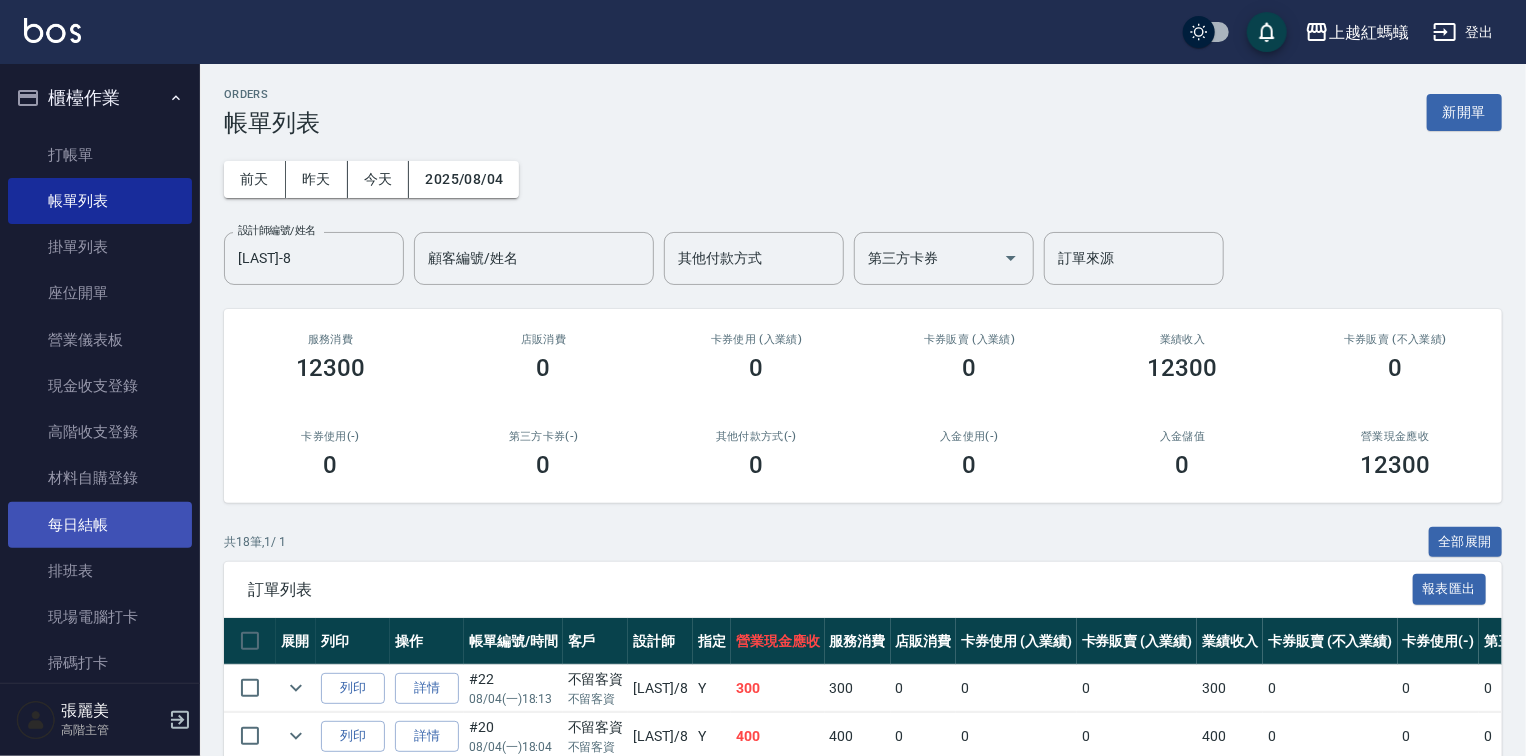 click on "每日結帳" at bounding box center (100, 525) 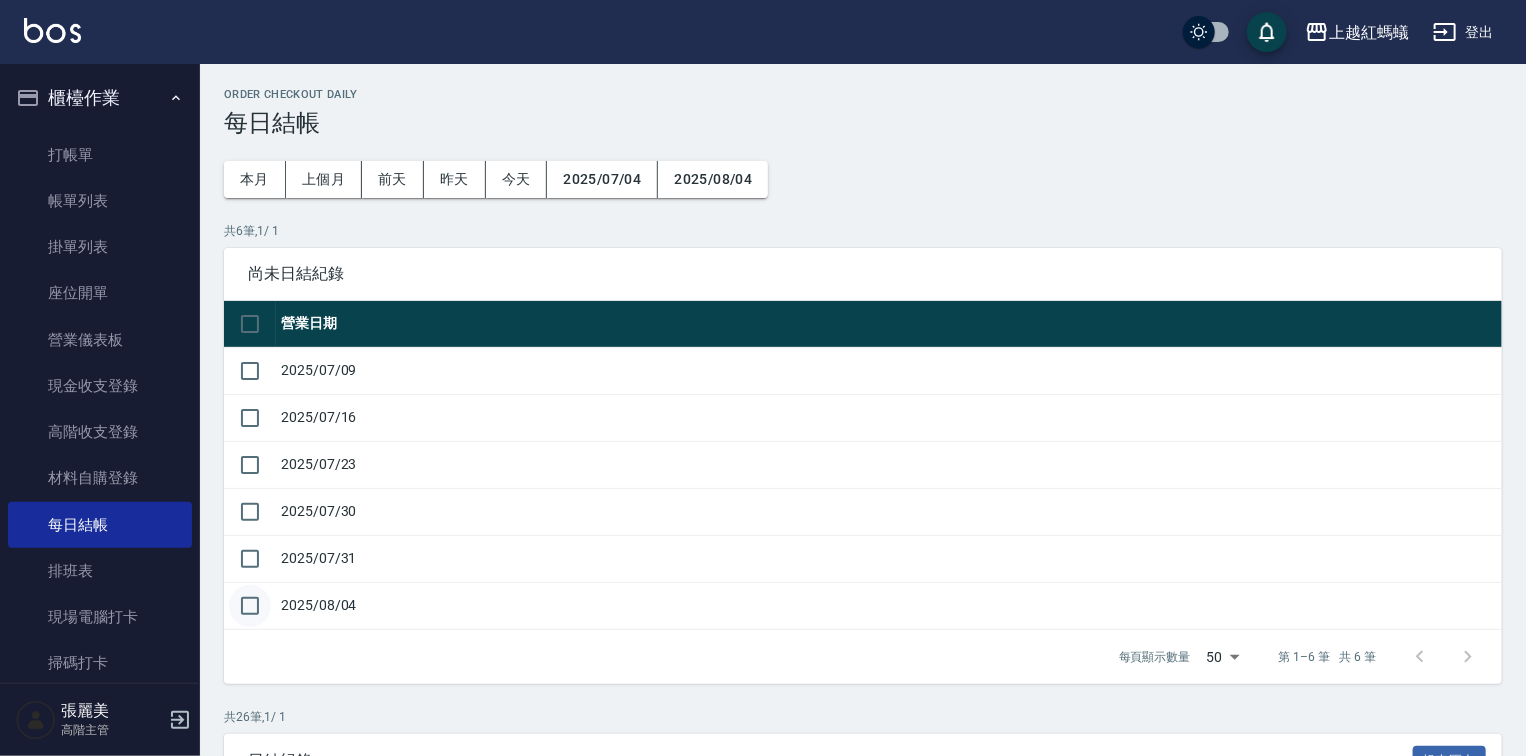 click at bounding box center (250, 606) 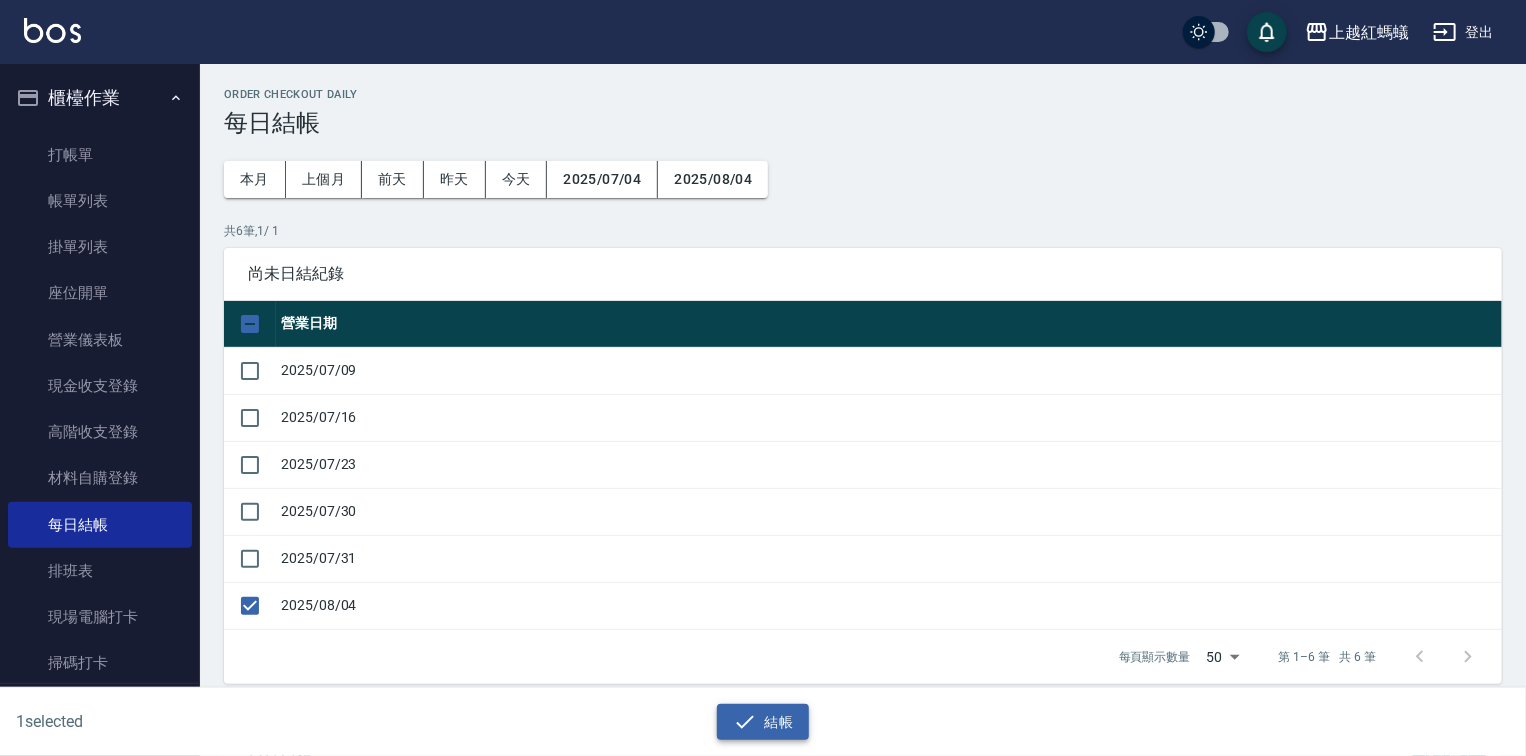 click on "結帳" at bounding box center [763, 722] 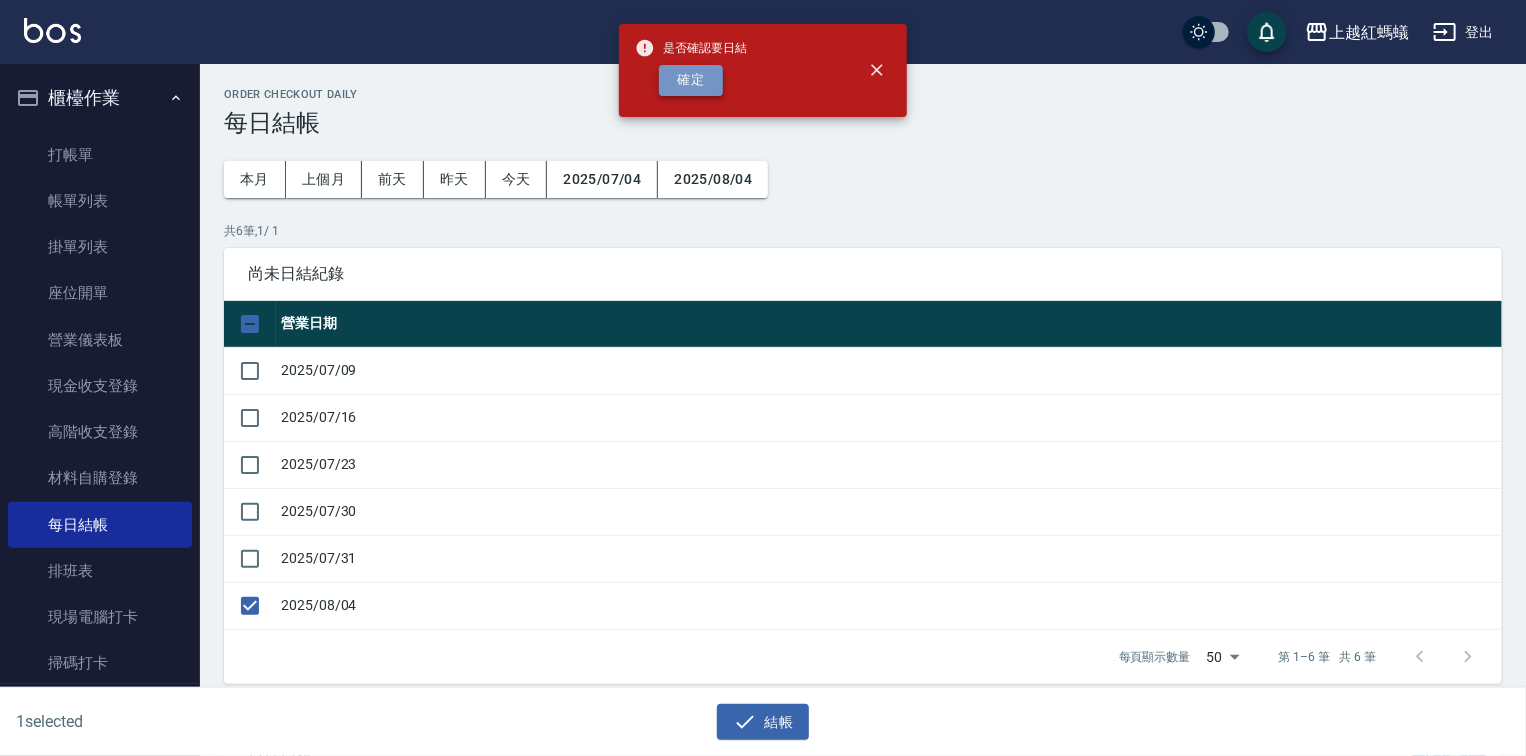 click on "確定" at bounding box center (691, 80) 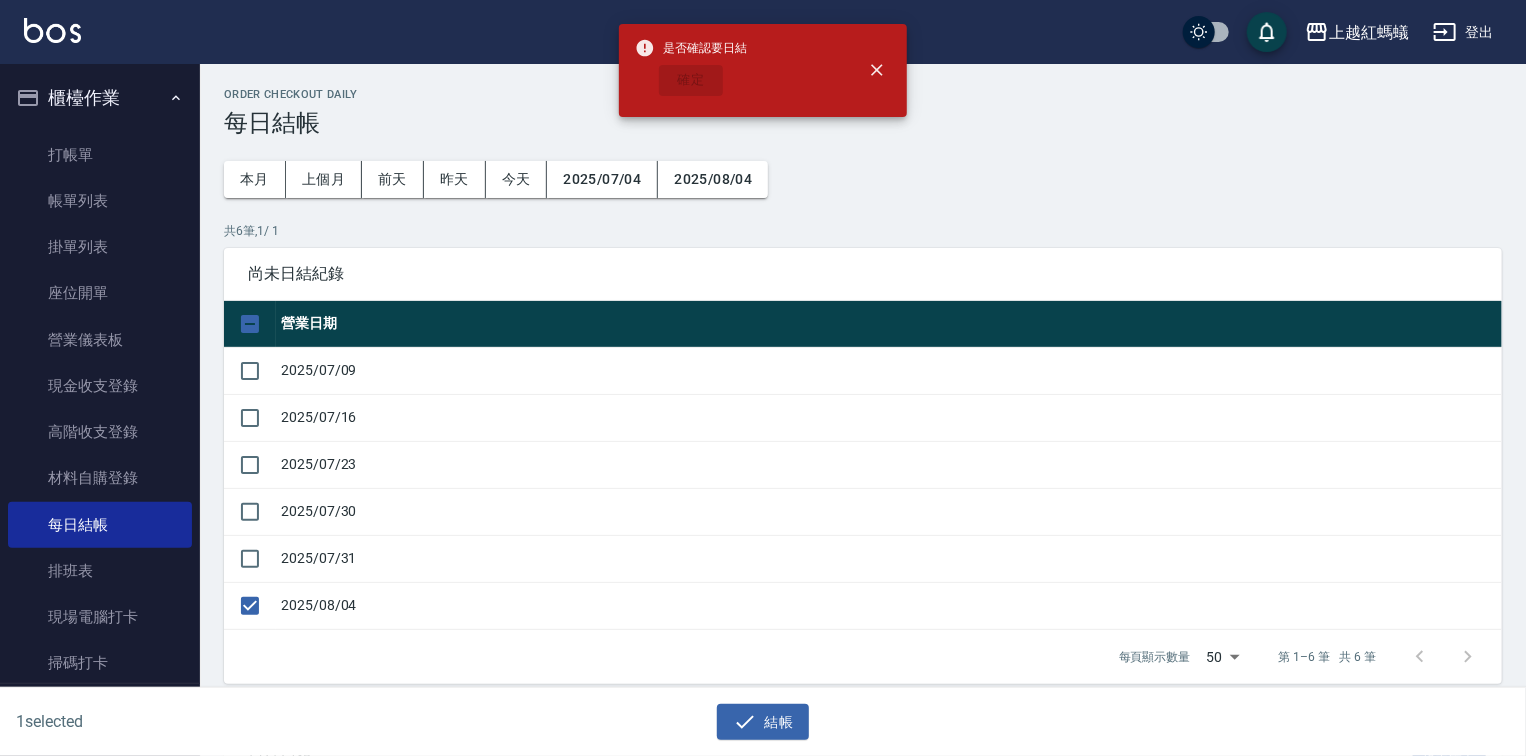 checkbox on "false" 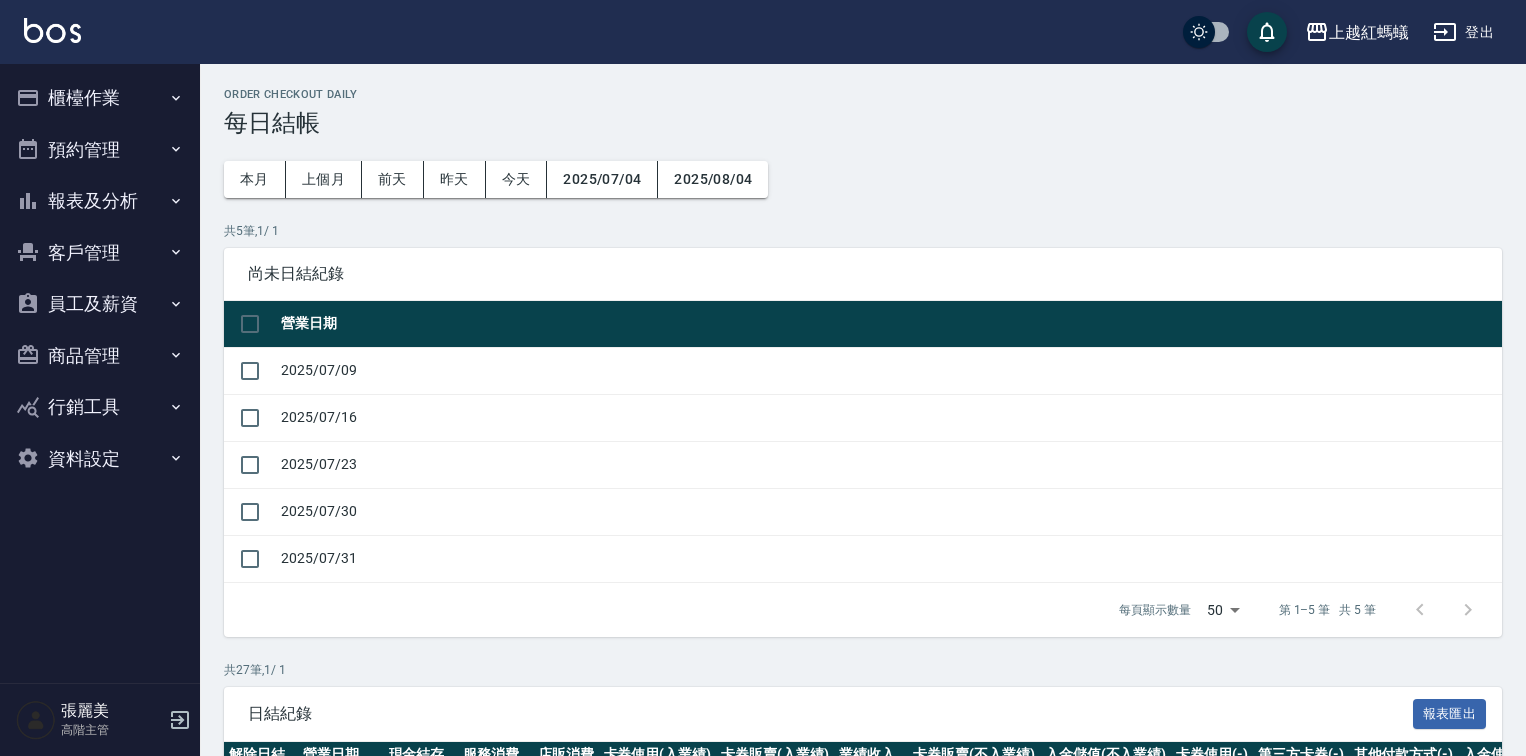 scroll, scrollTop: 0, scrollLeft: 0, axis: both 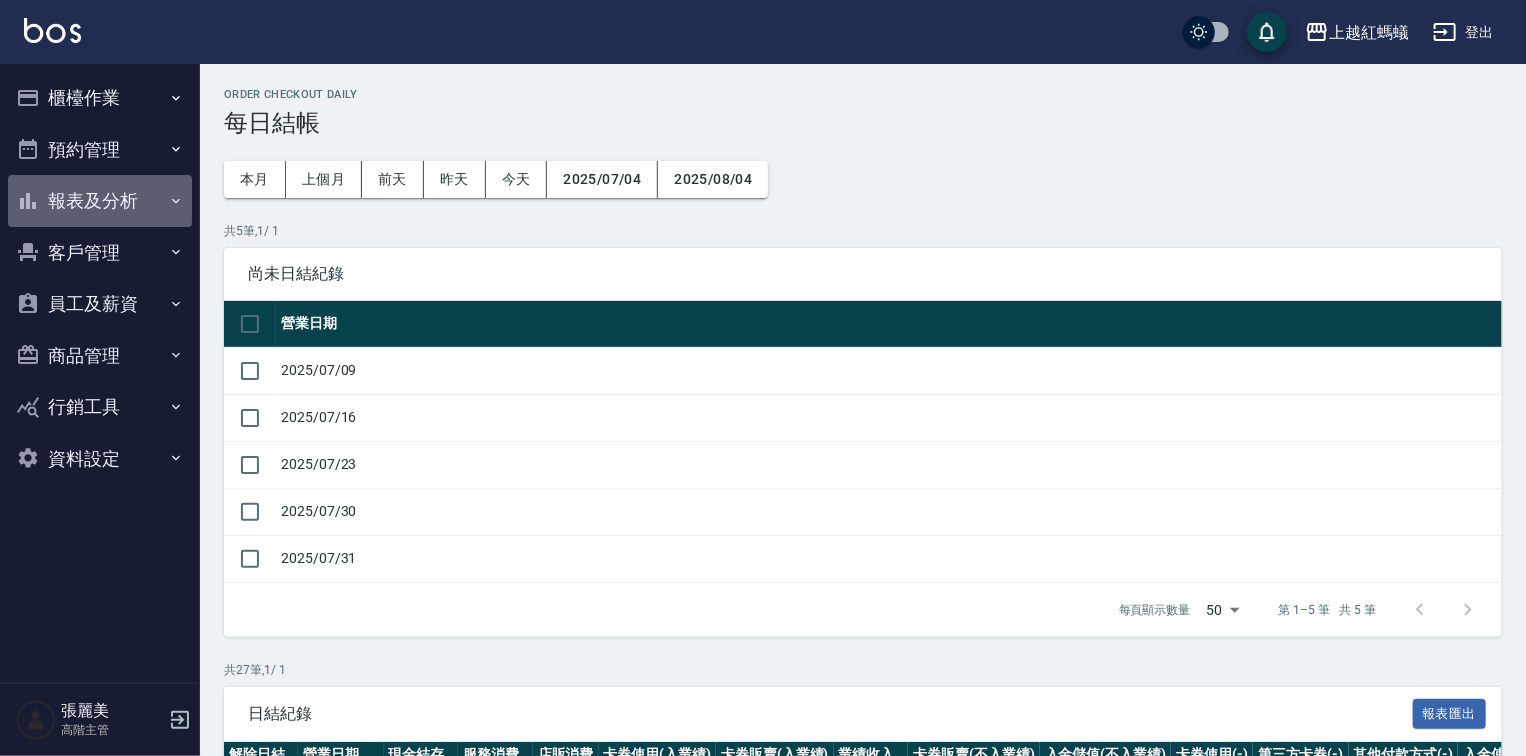 click on "報表及分析" at bounding box center [100, 201] 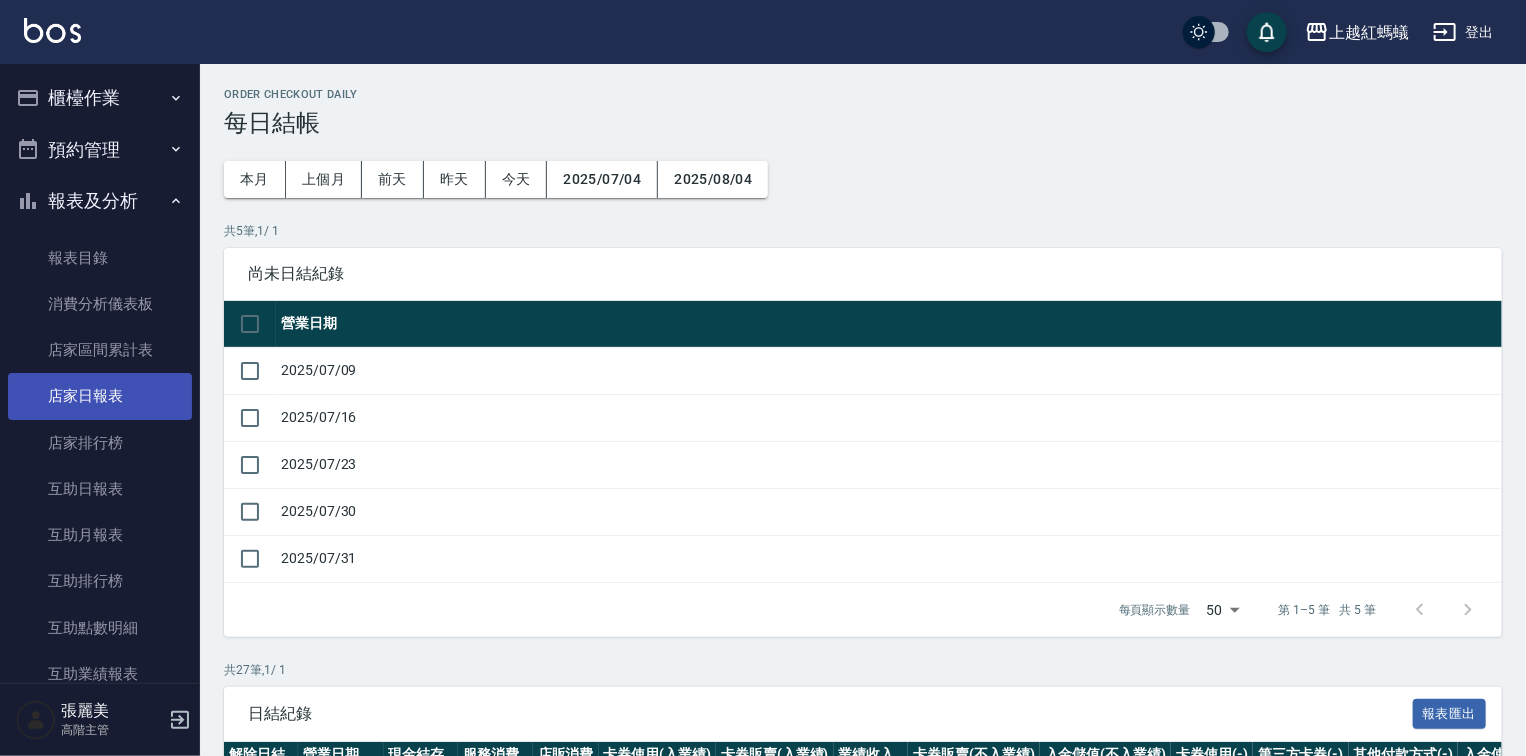 click on "店家日報表" at bounding box center [100, 396] 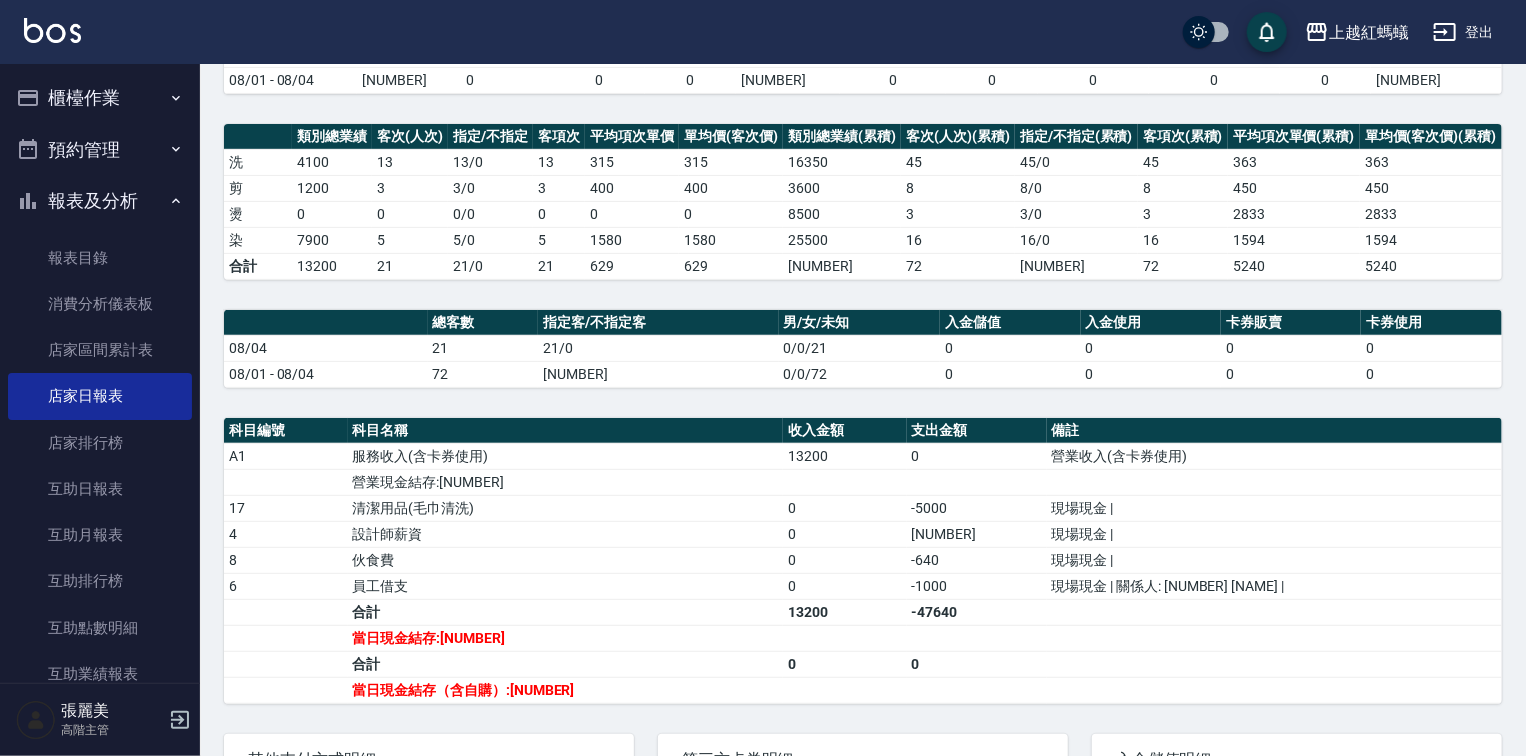 scroll, scrollTop: 378, scrollLeft: 0, axis: vertical 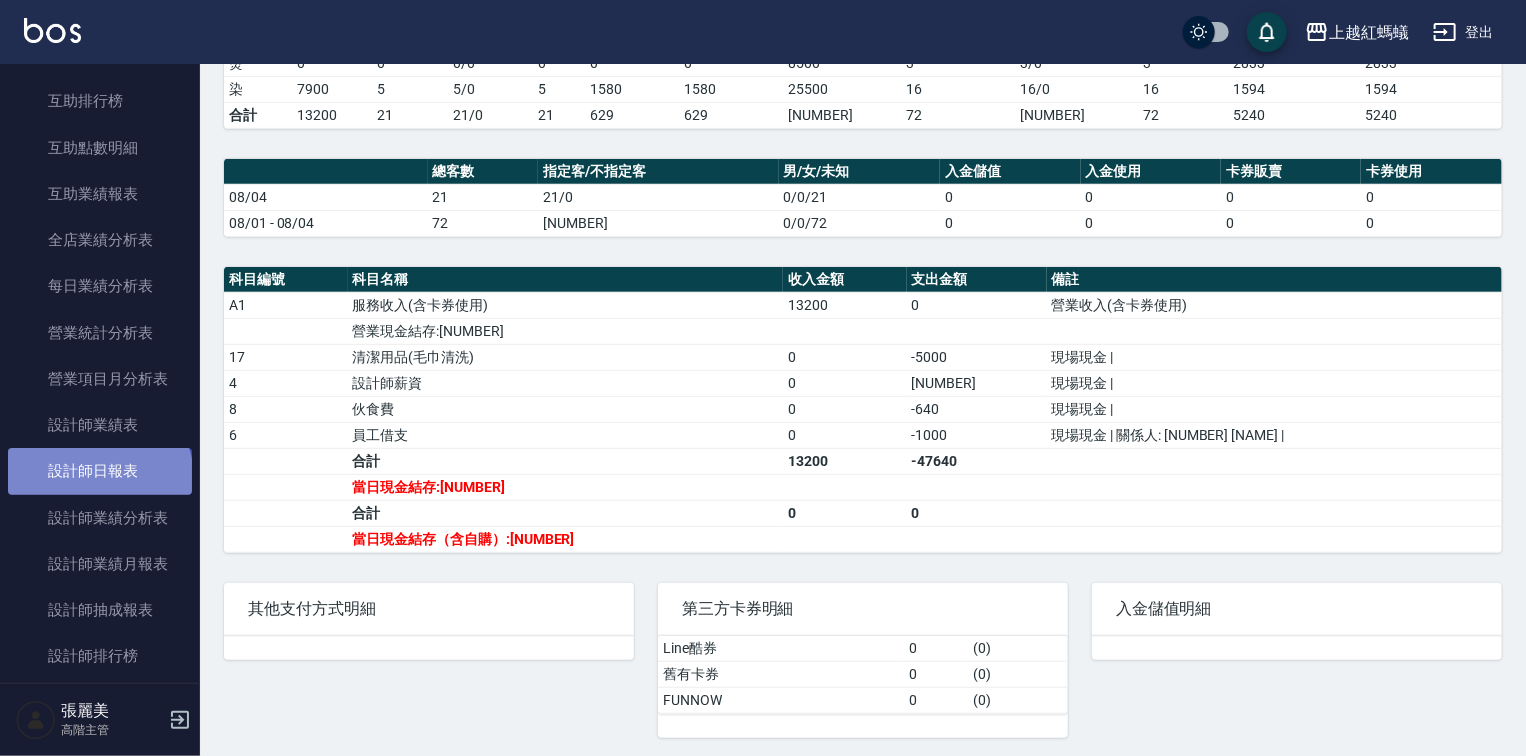 click on "設計師日報表" at bounding box center (100, 471) 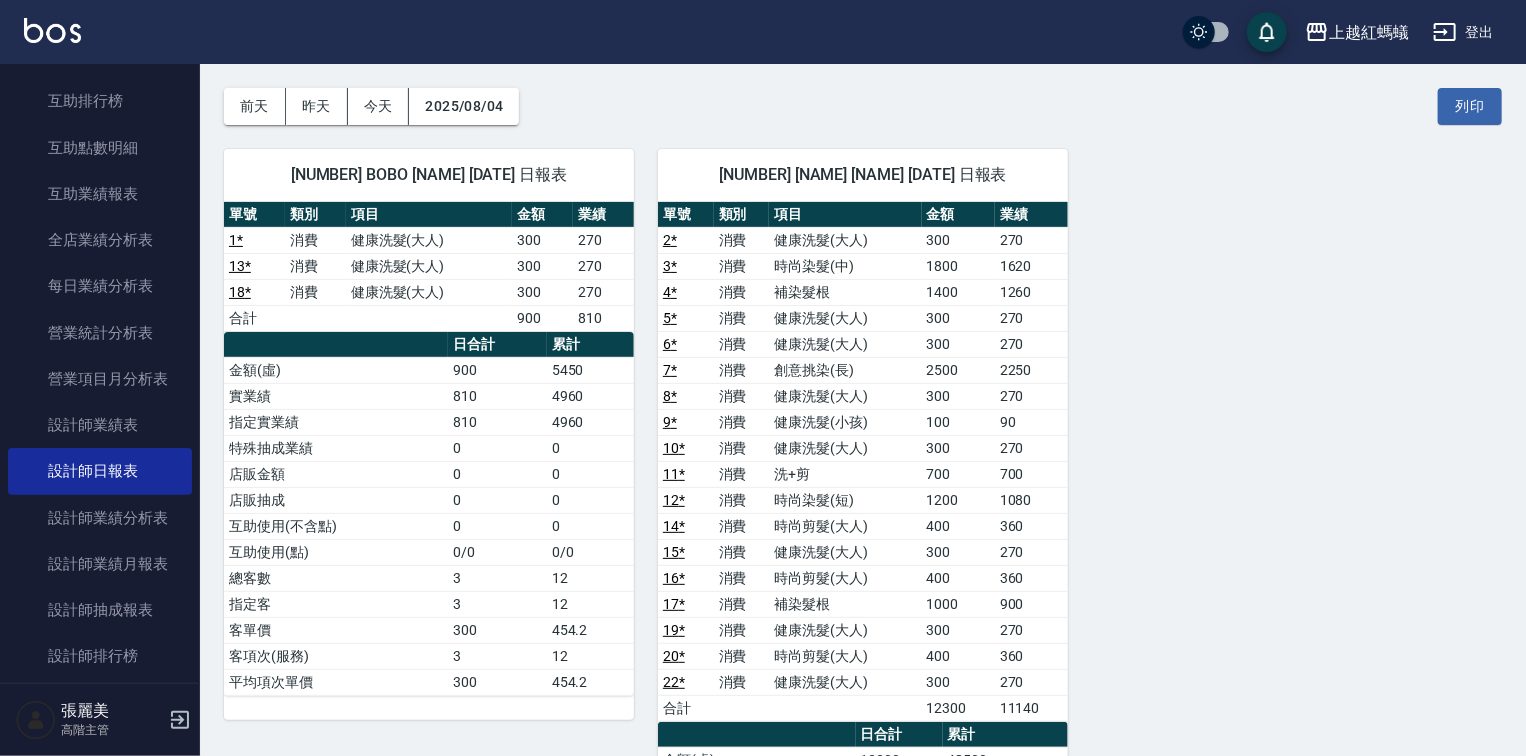 scroll, scrollTop: 160, scrollLeft: 0, axis: vertical 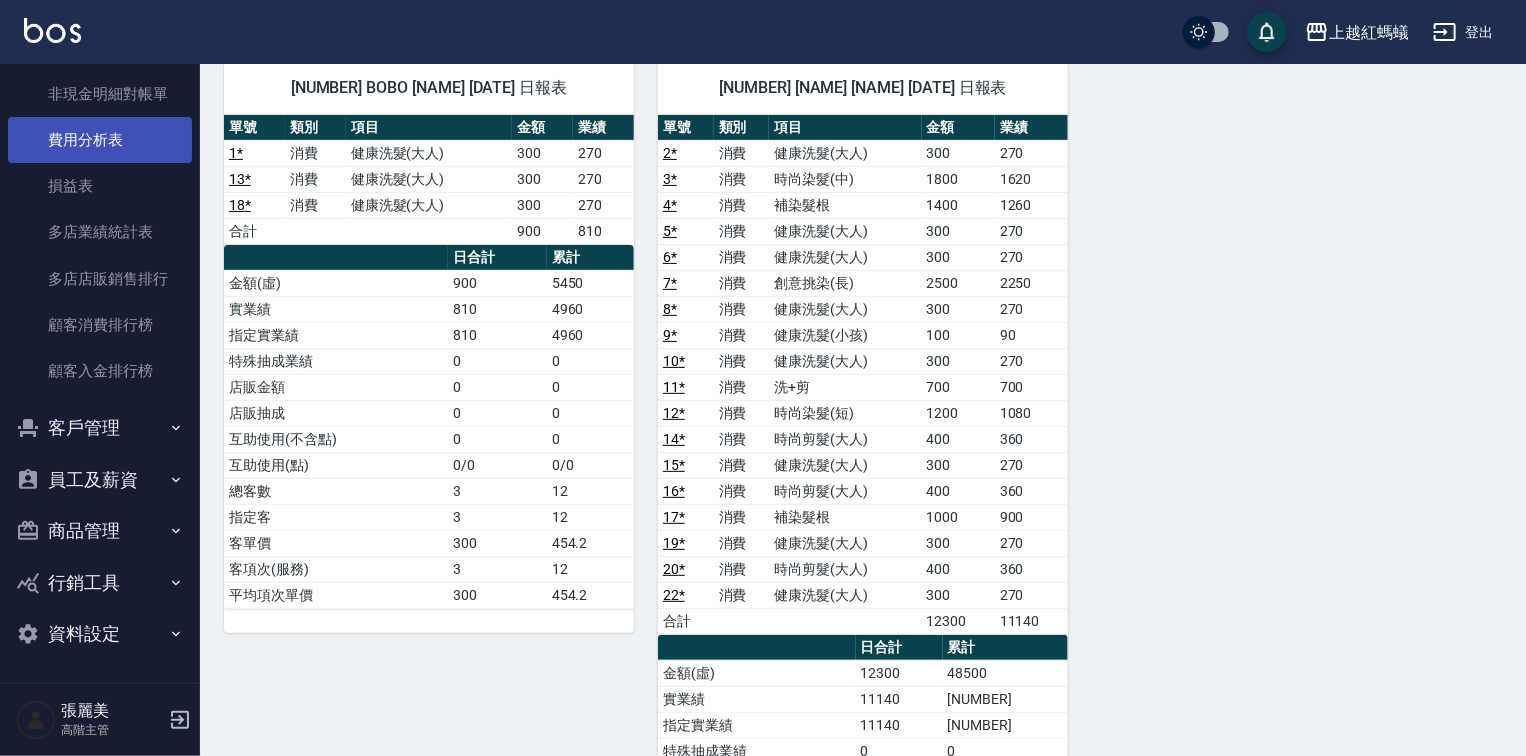 click on "費用分析表" at bounding box center [100, 140] 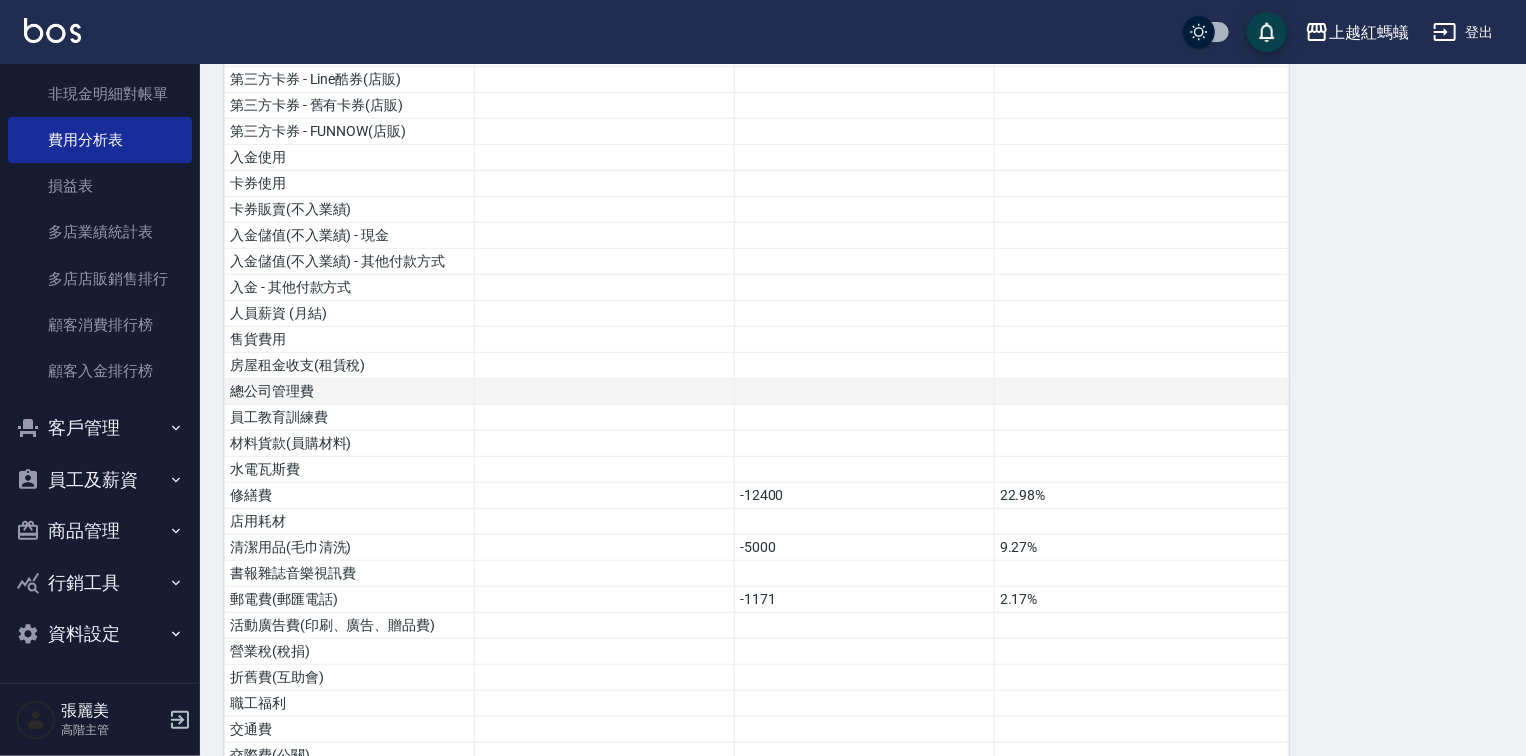 scroll, scrollTop: 970, scrollLeft: 0, axis: vertical 